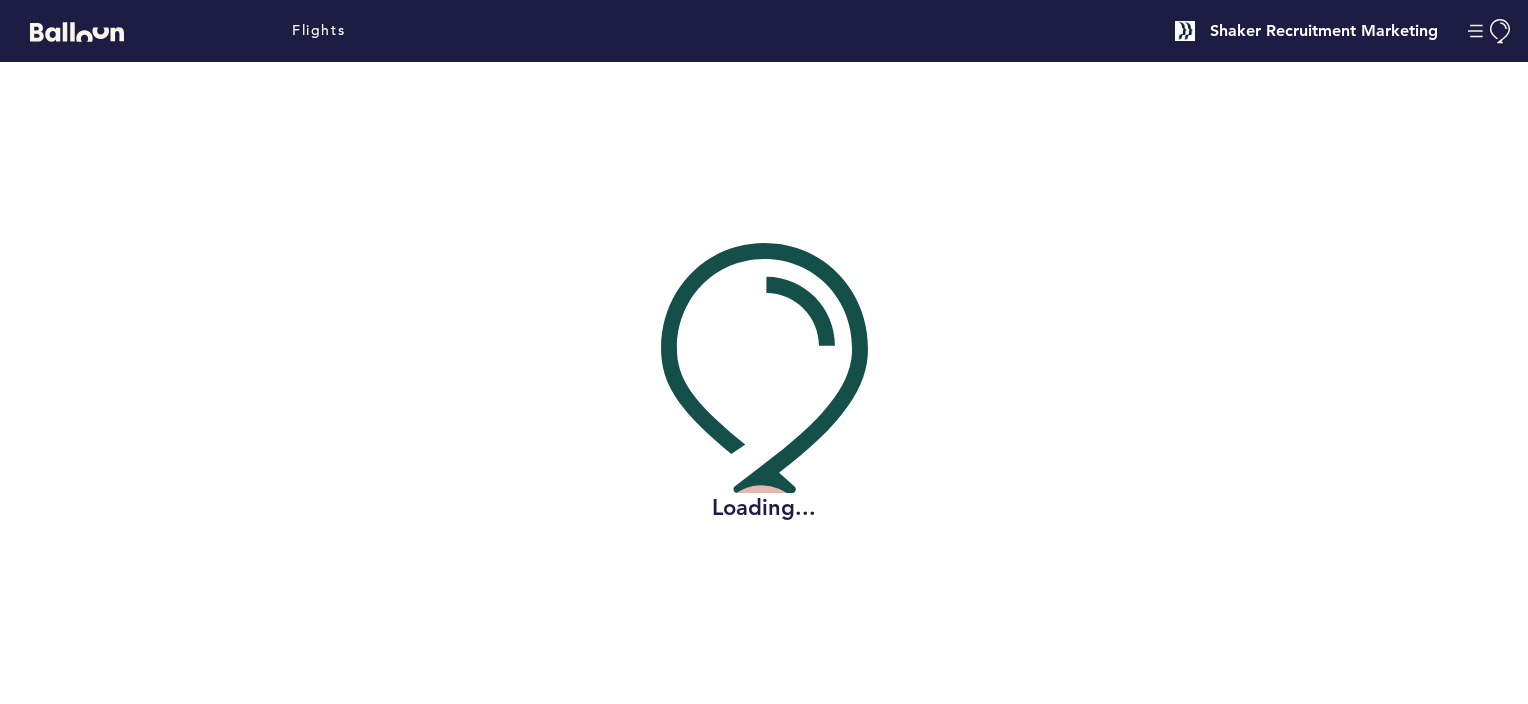 scroll, scrollTop: 0, scrollLeft: 0, axis: both 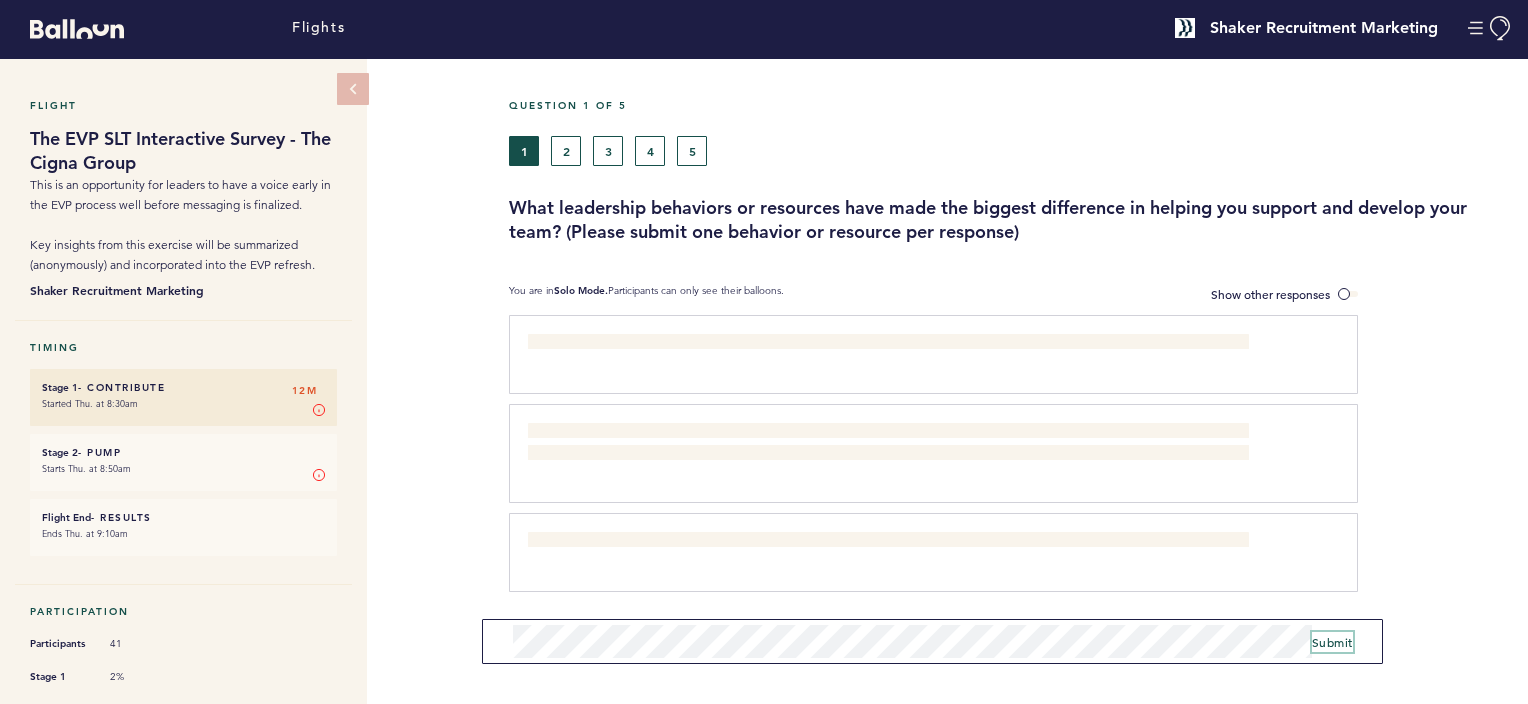 click on "Submit" at bounding box center (1332, 642) 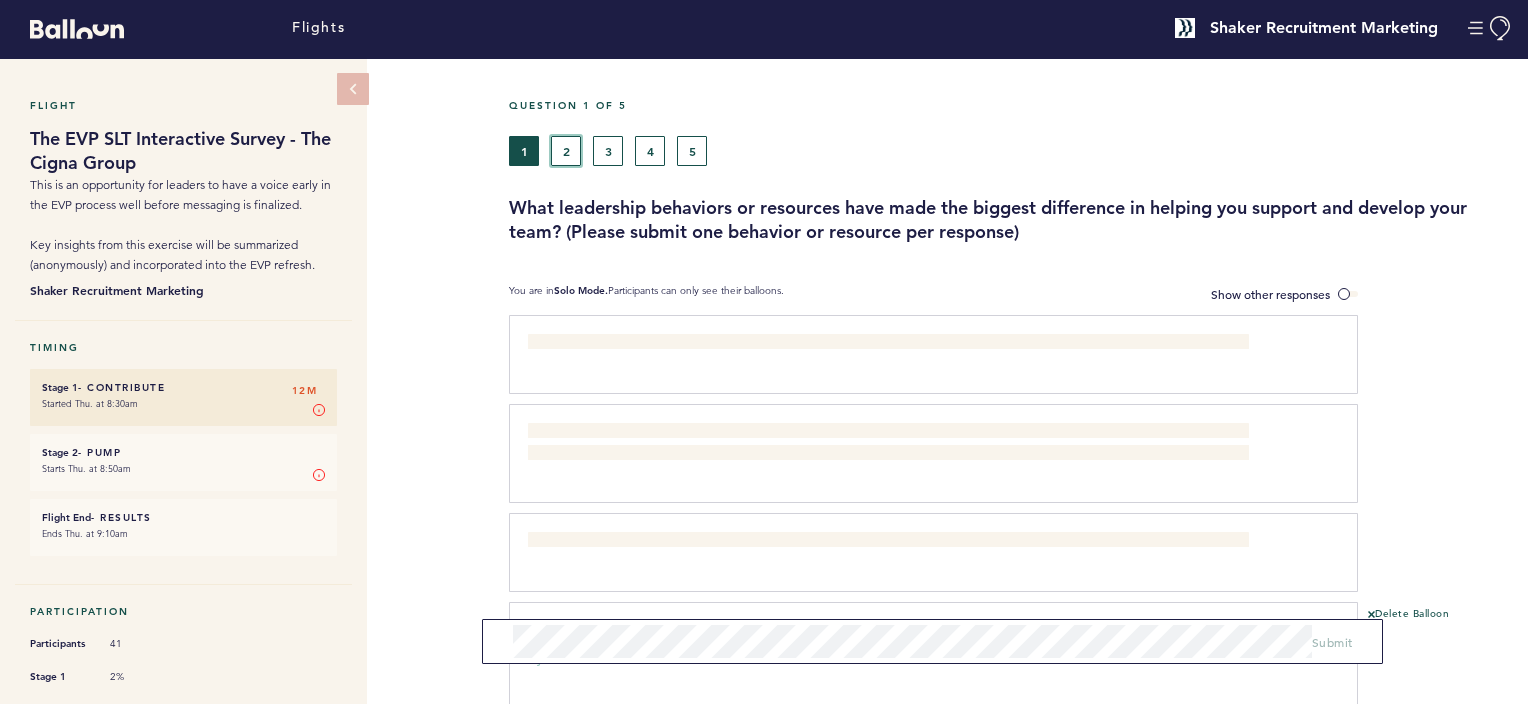 click on "2" at bounding box center [566, 151] 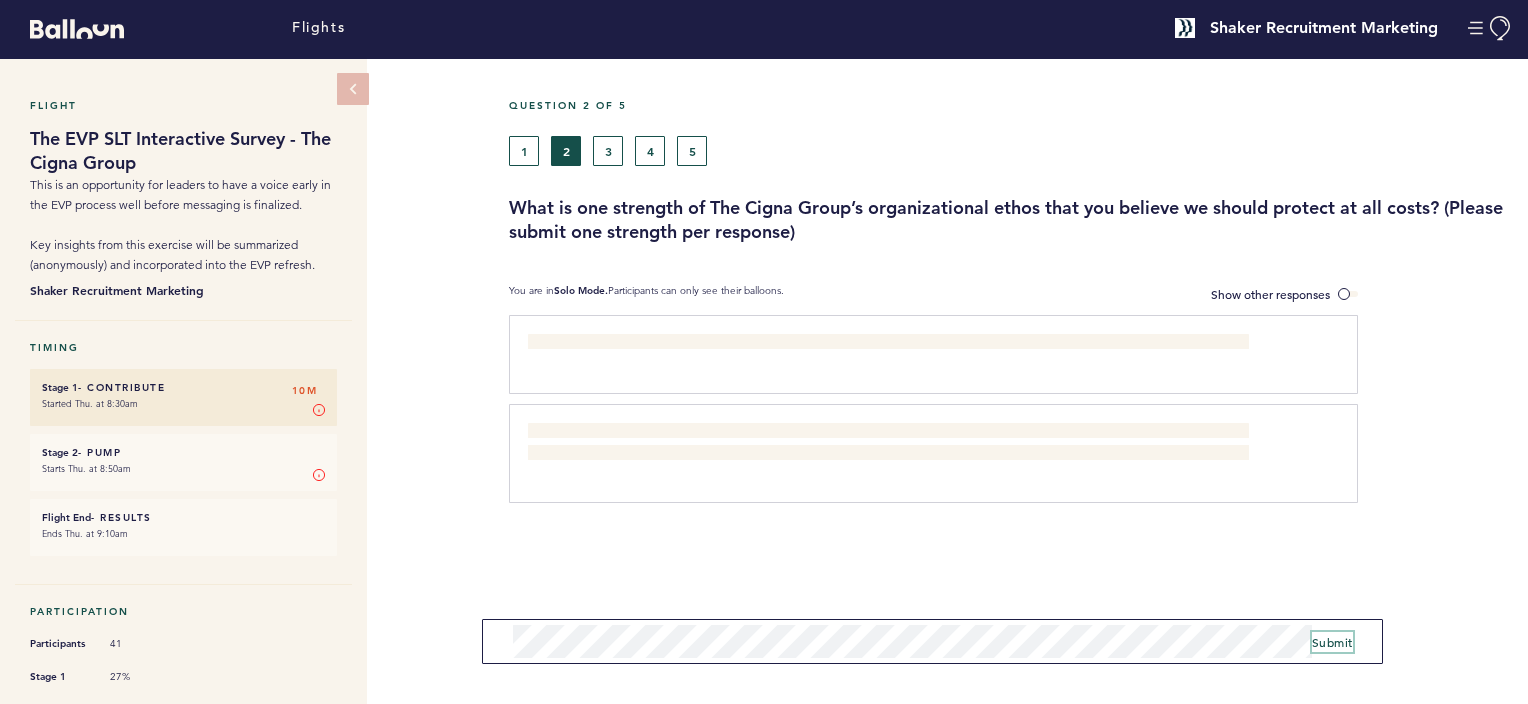 click on "Submit" at bounding box center [1332, 642] 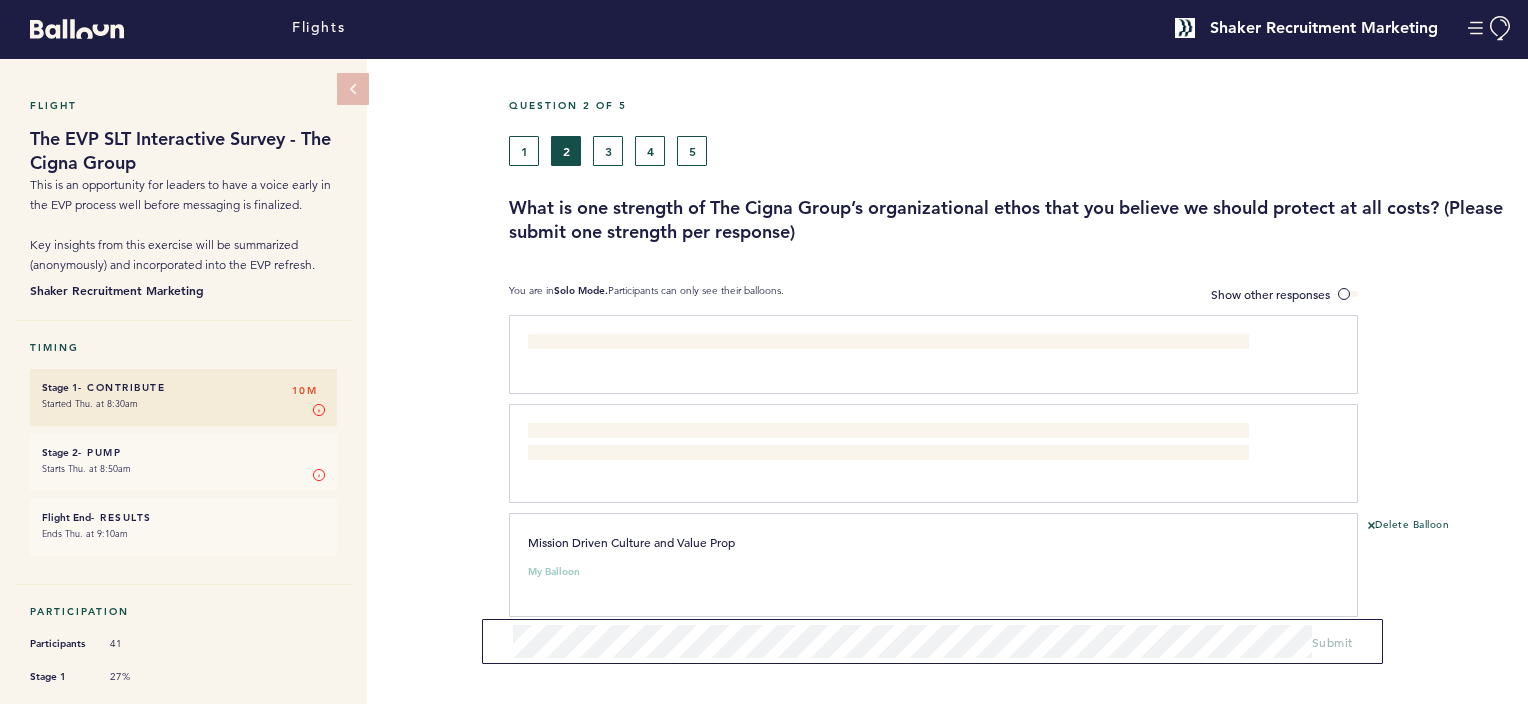 click on "Delete Balloon" at bounding box center (1443, 572) 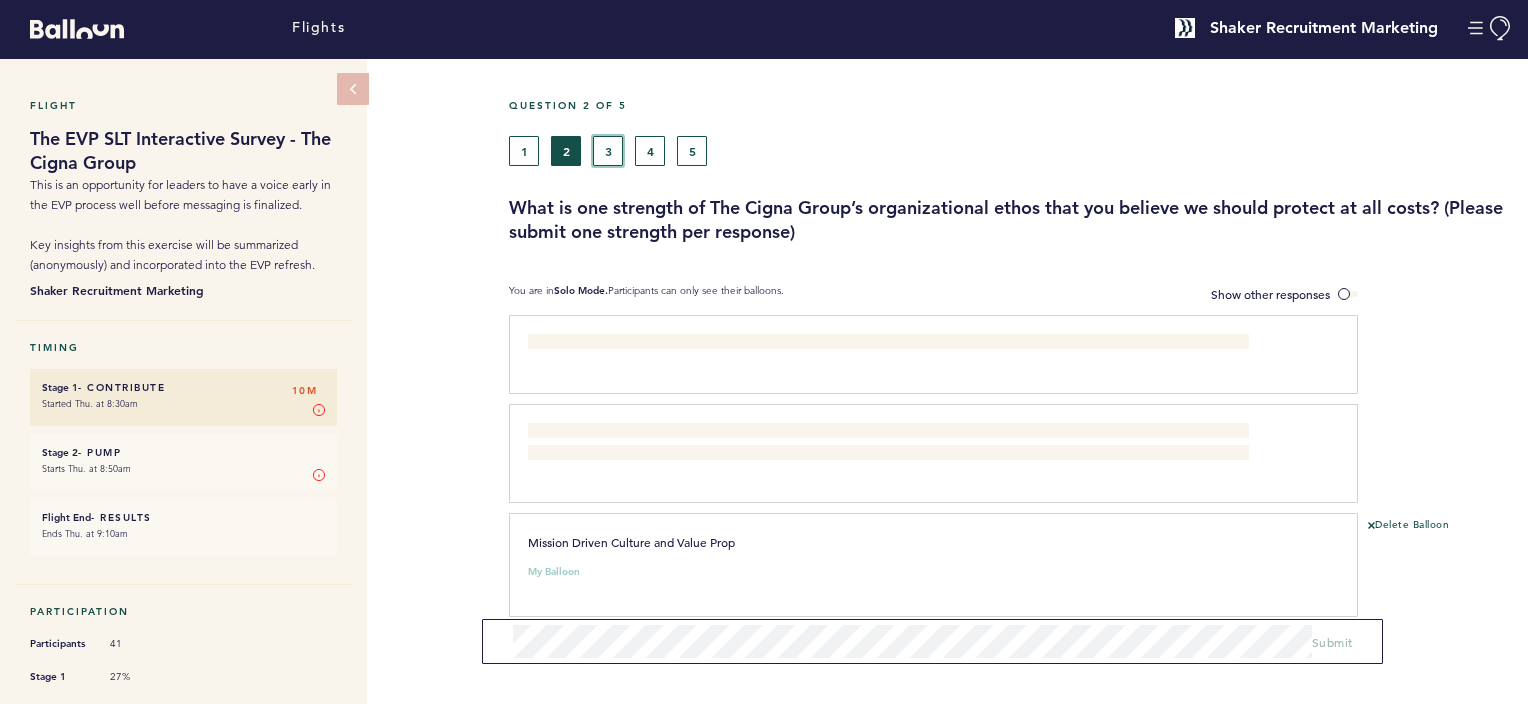 click on "3" at bounding box center (608, 151) 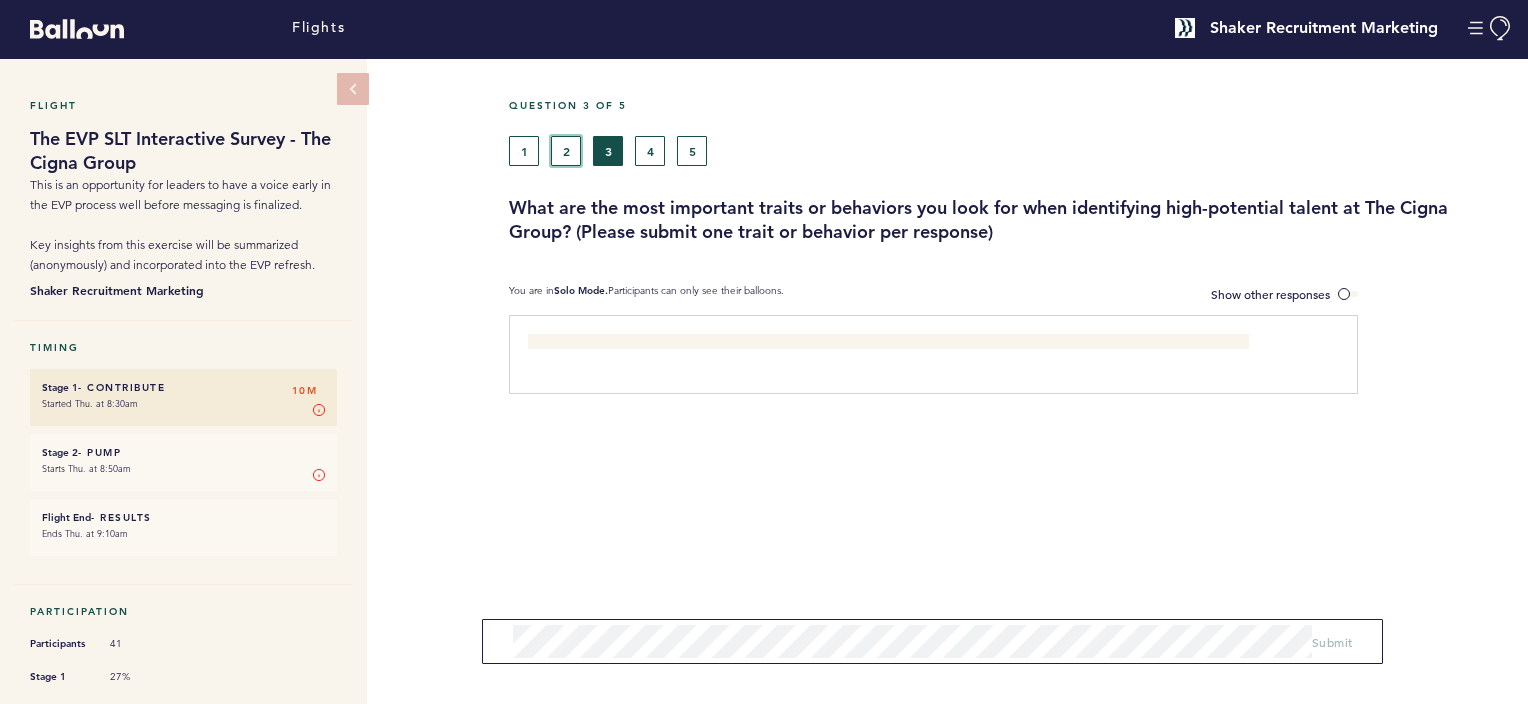 click on "2" at bounding box center [566, 151] 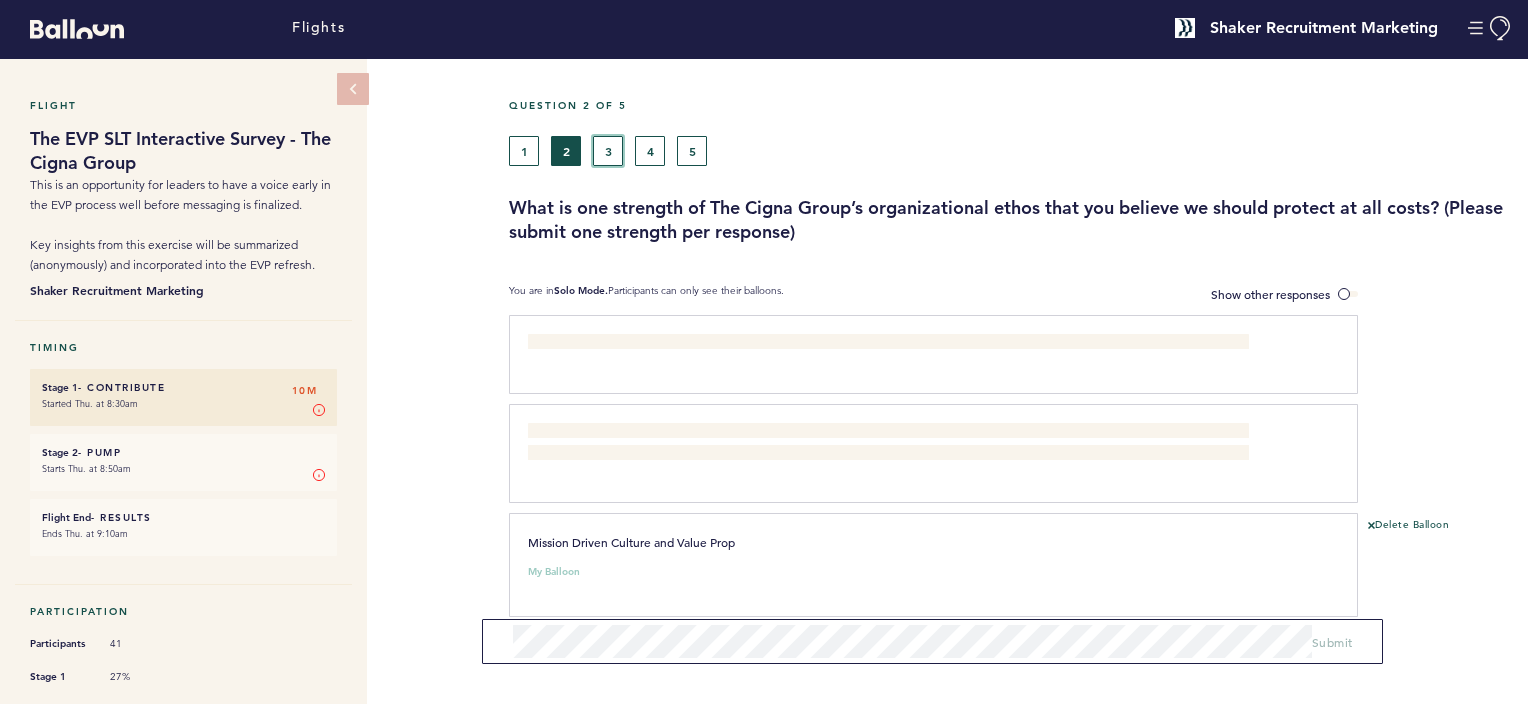 click on "3" at bounding box center (608, 151) 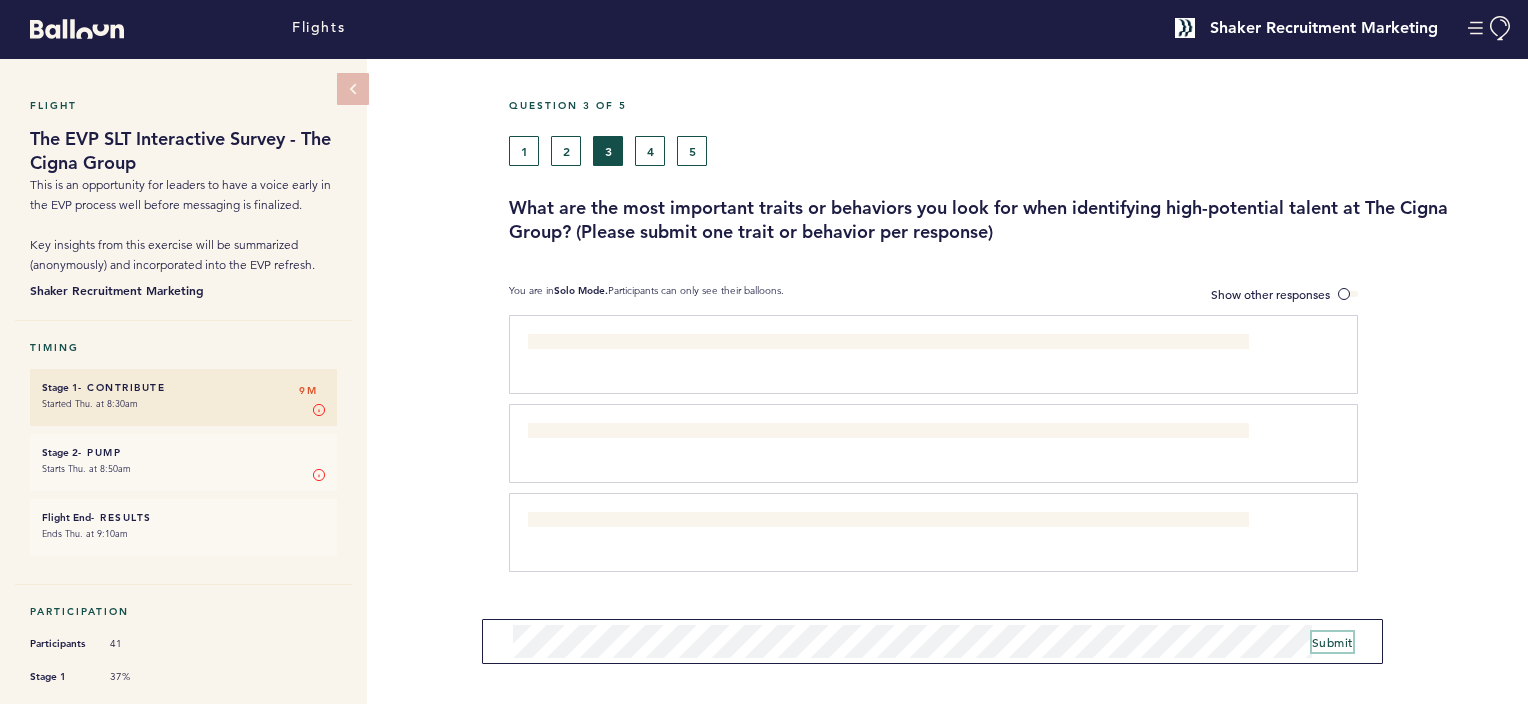click on "Submit" at bounding box center (1332, 642) 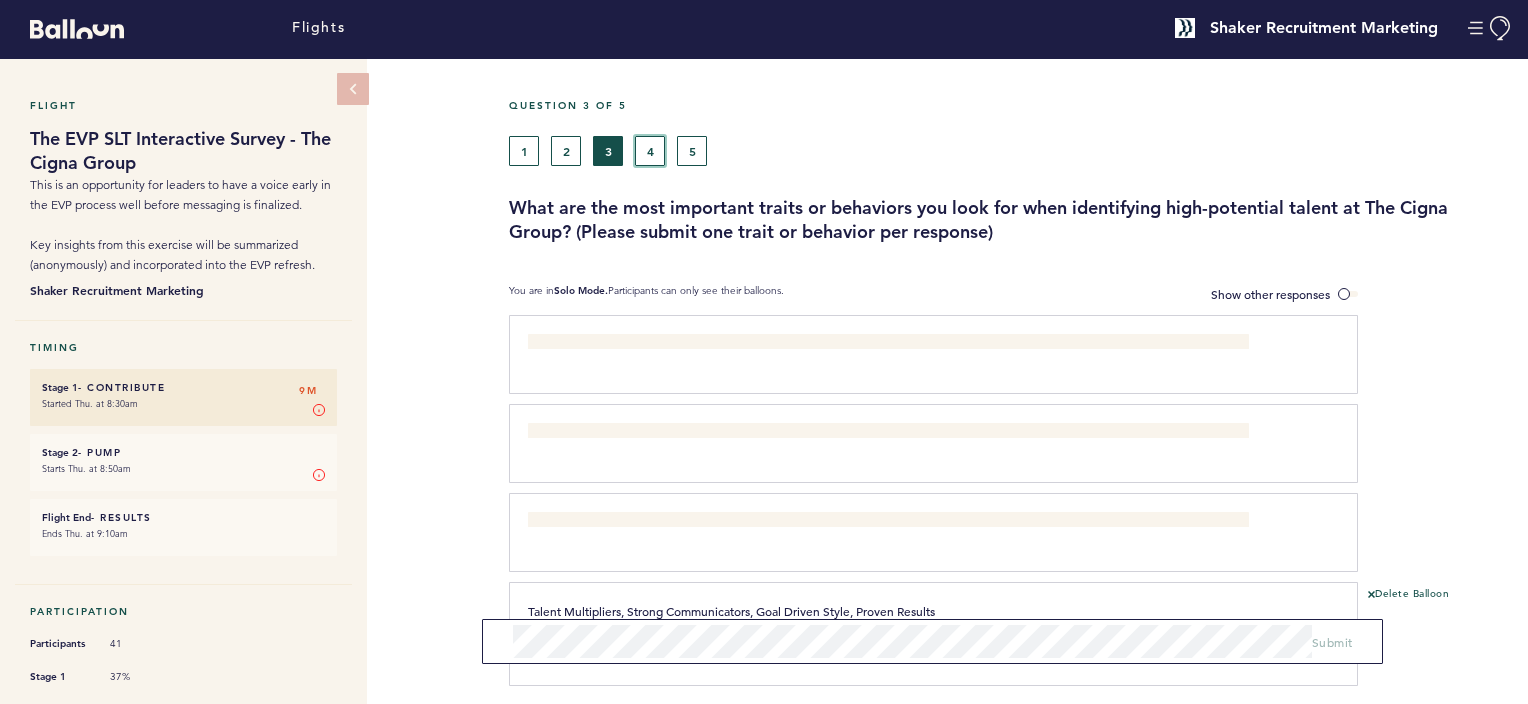 click on "4" at bounding box center [650, 151] 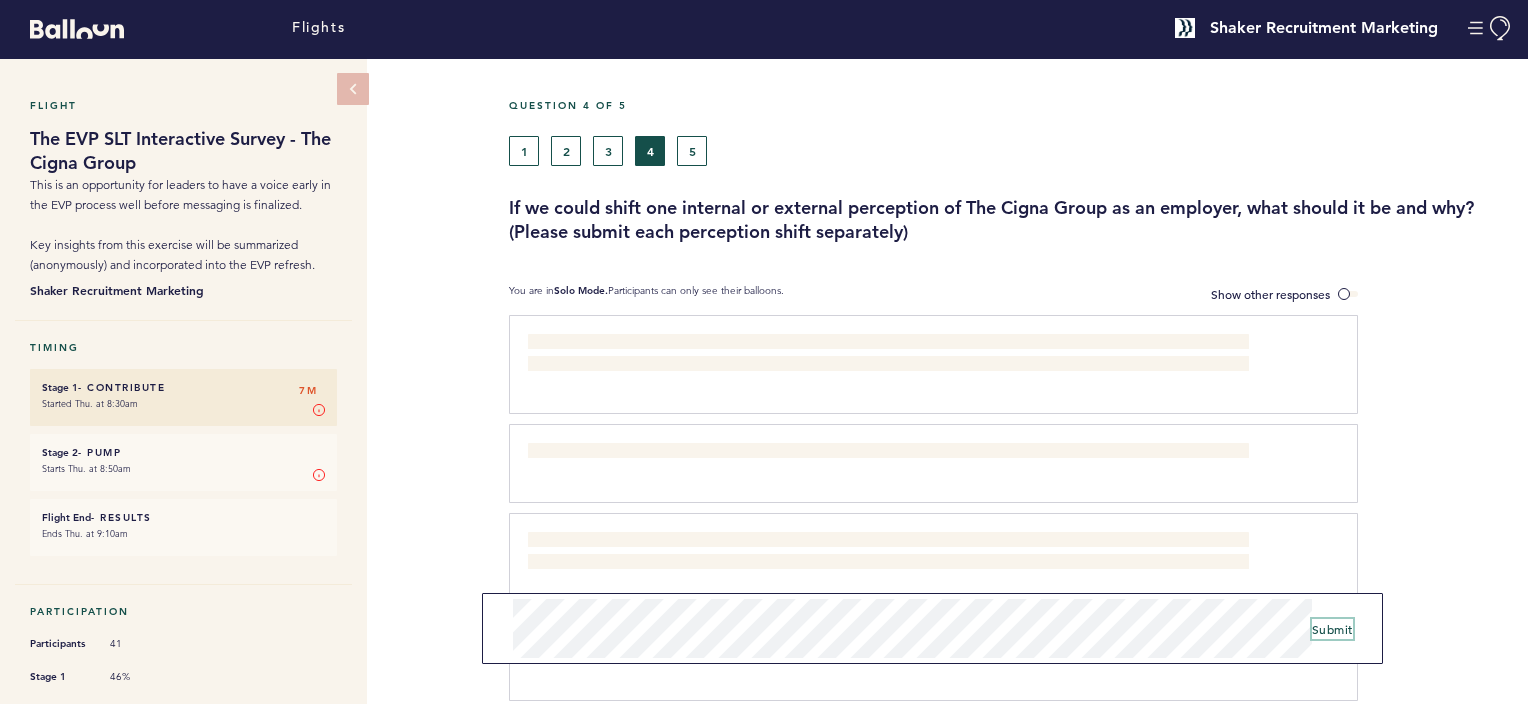 click on "Submit" at bounding box center (1332, 629) 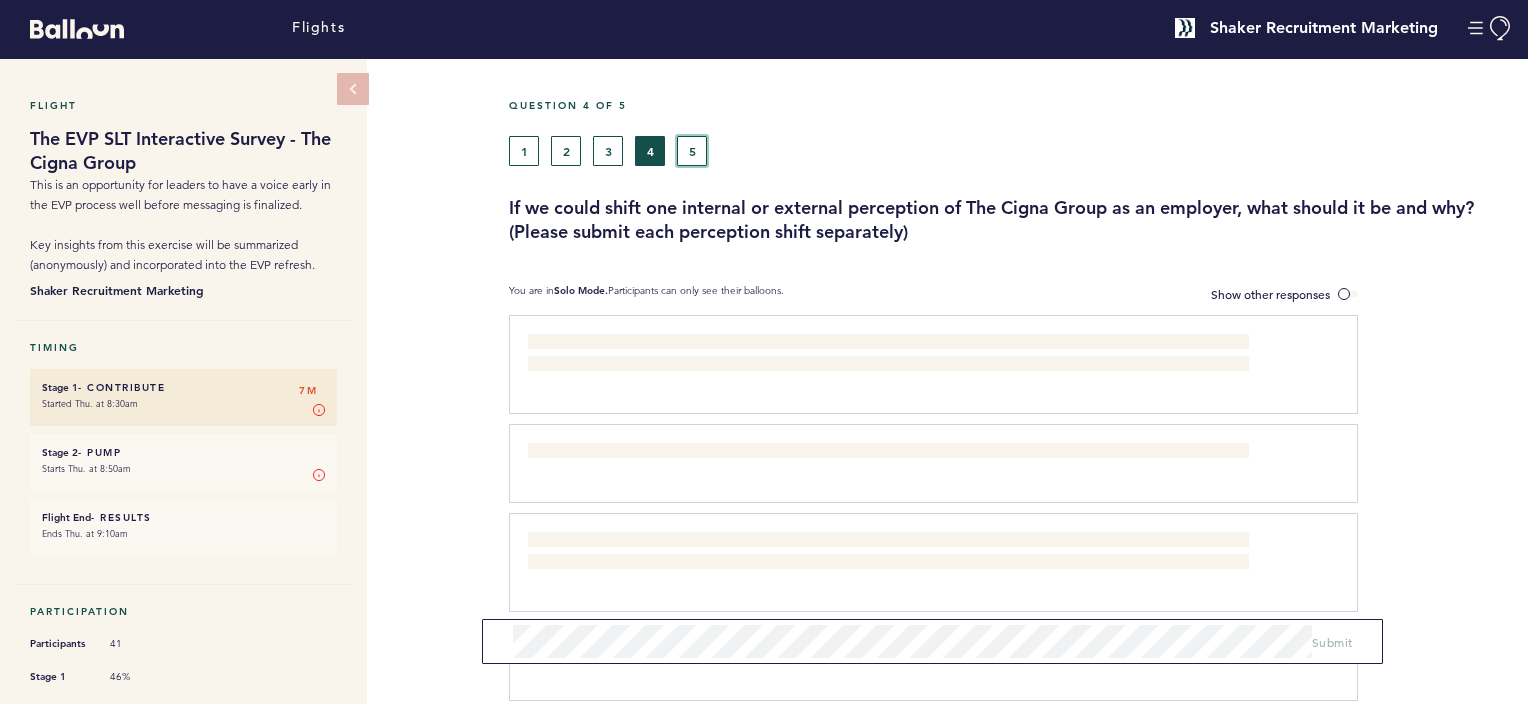 click on "5" at bounding box center (692, 151) 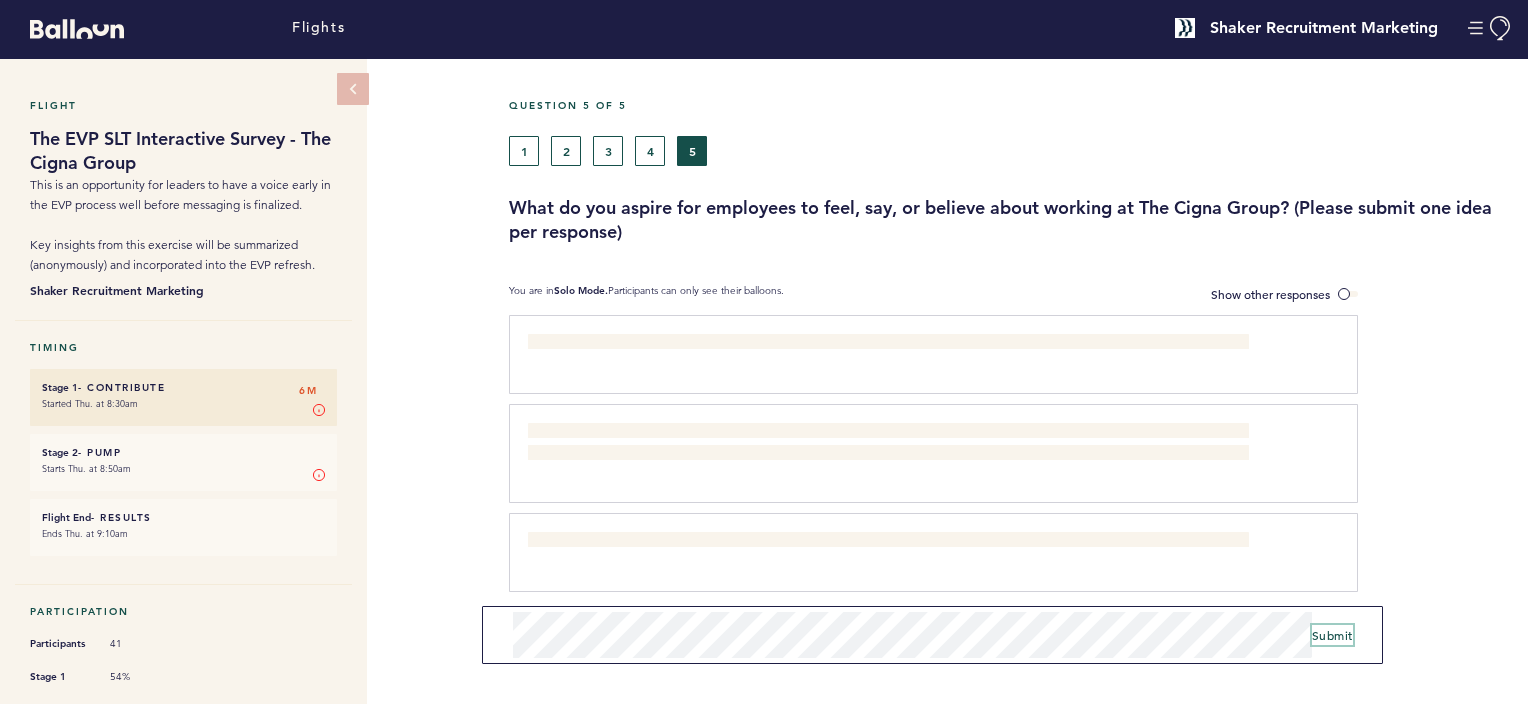 click on "Submit" at bounding box center (1332, 635) 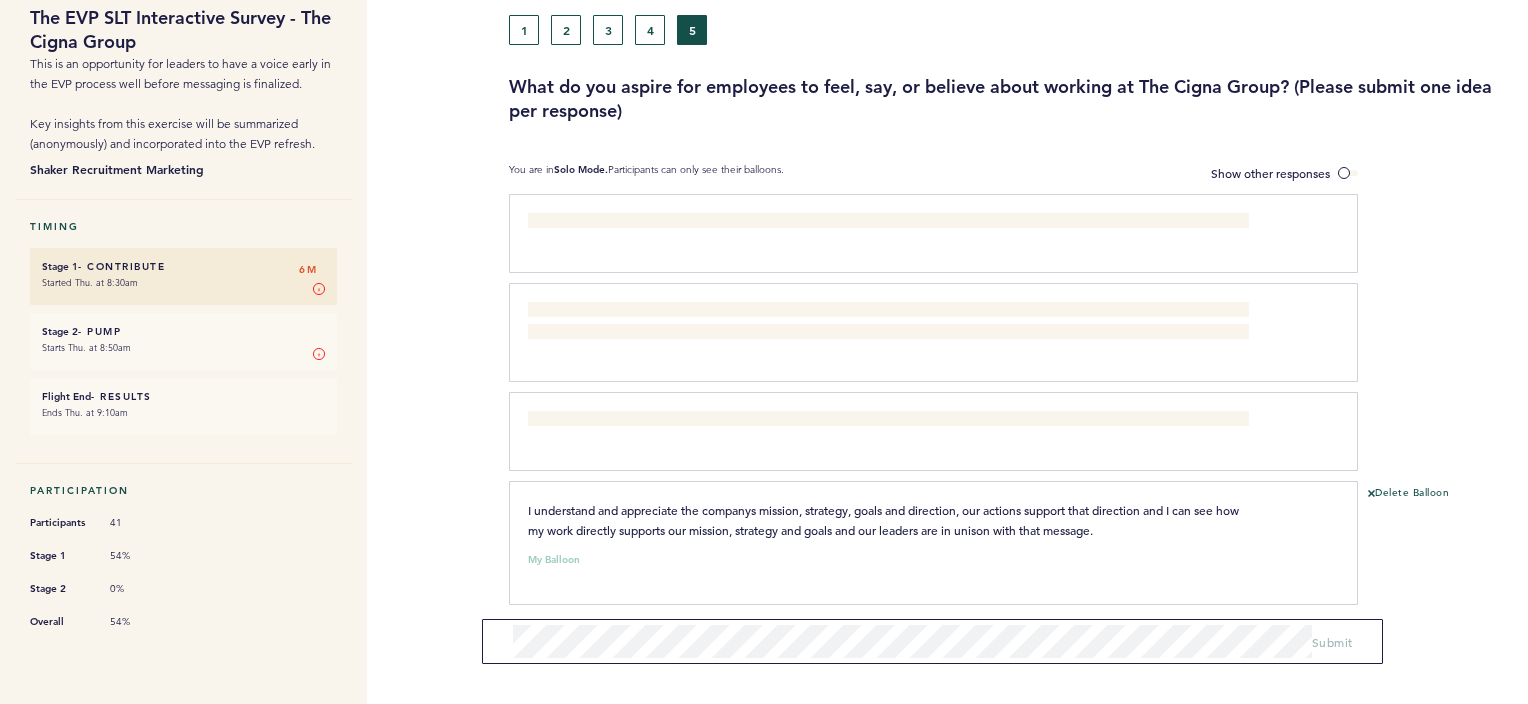 scroll, scrollTop: 131, scrollLeft: 0, axis: vertical 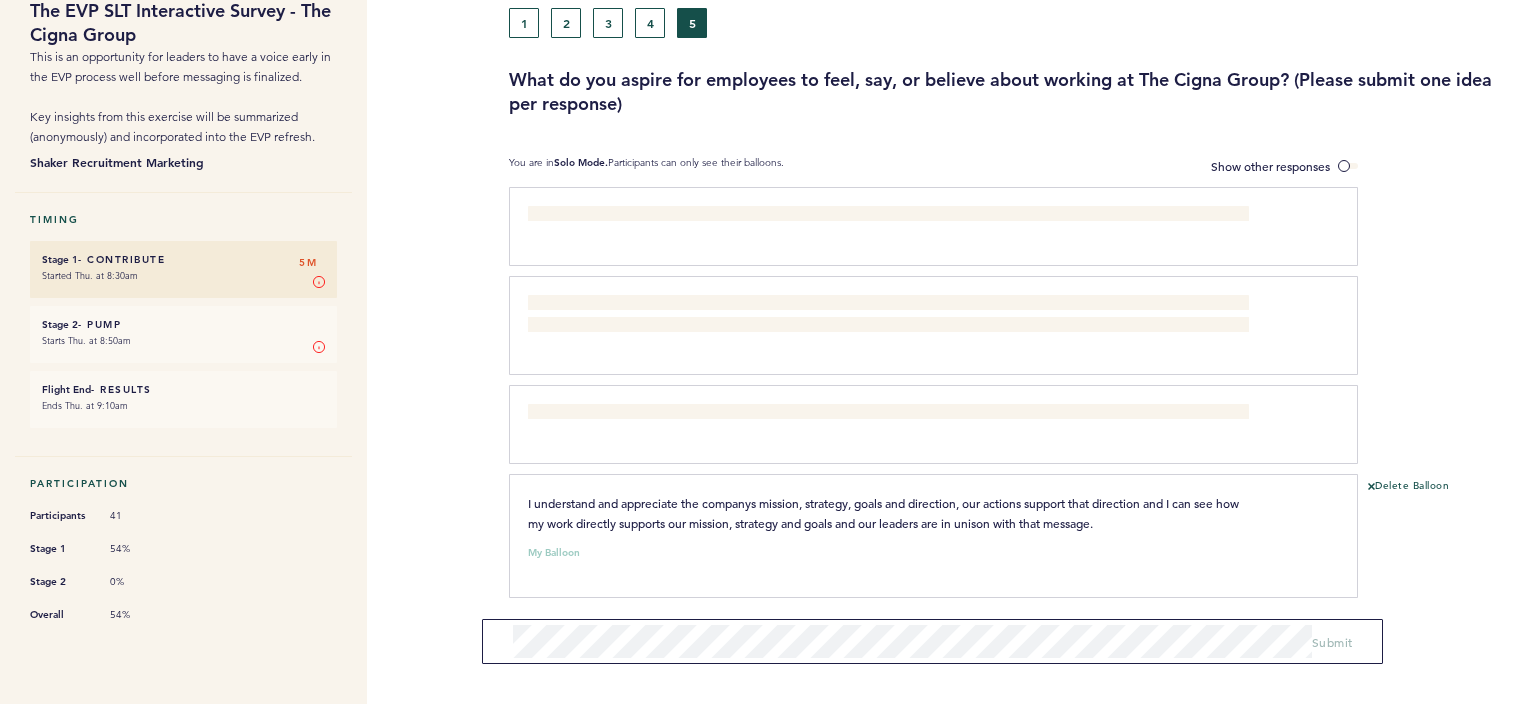 click on "Starts Thu. at 8:50am" at bounding box center [183, 341] 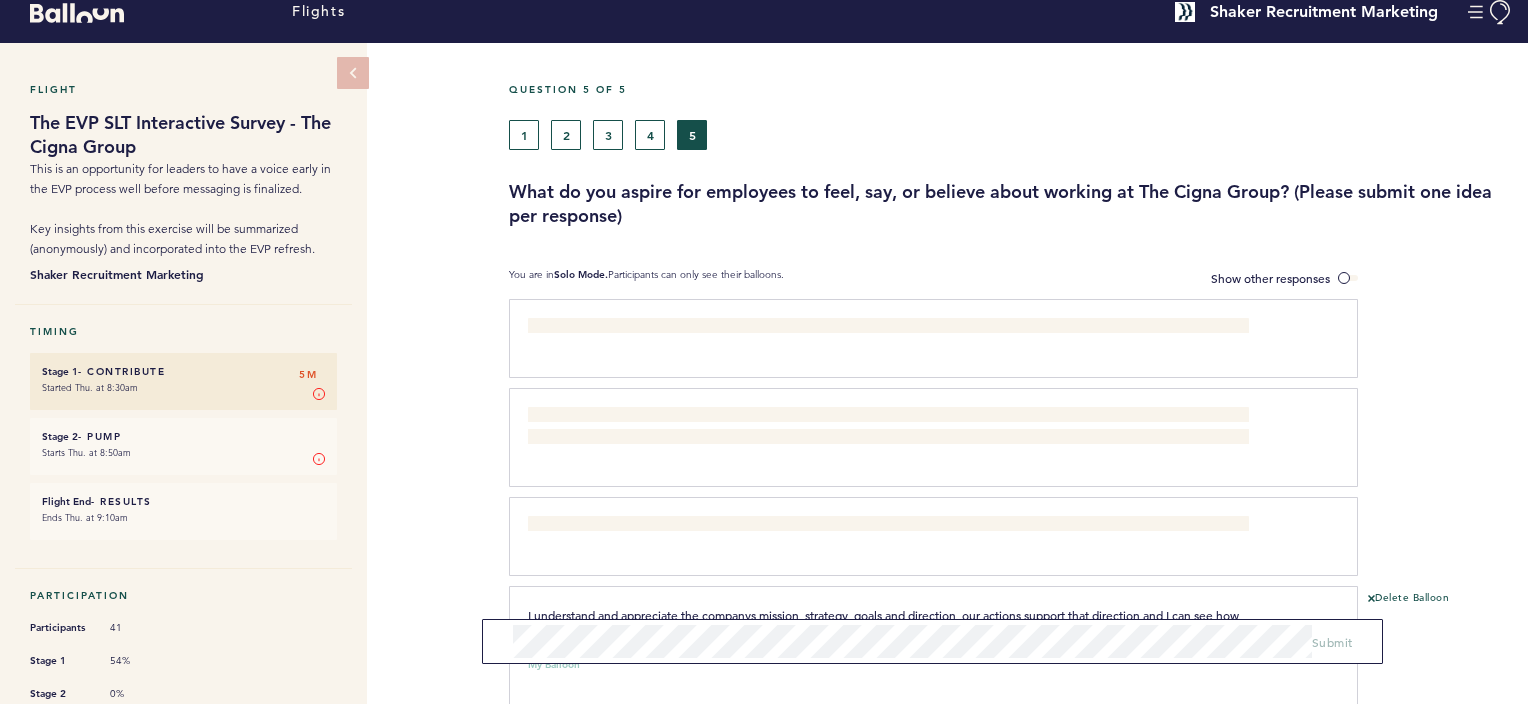 scroll, scrollTop: 0, scrollLeft: 0, axis: both 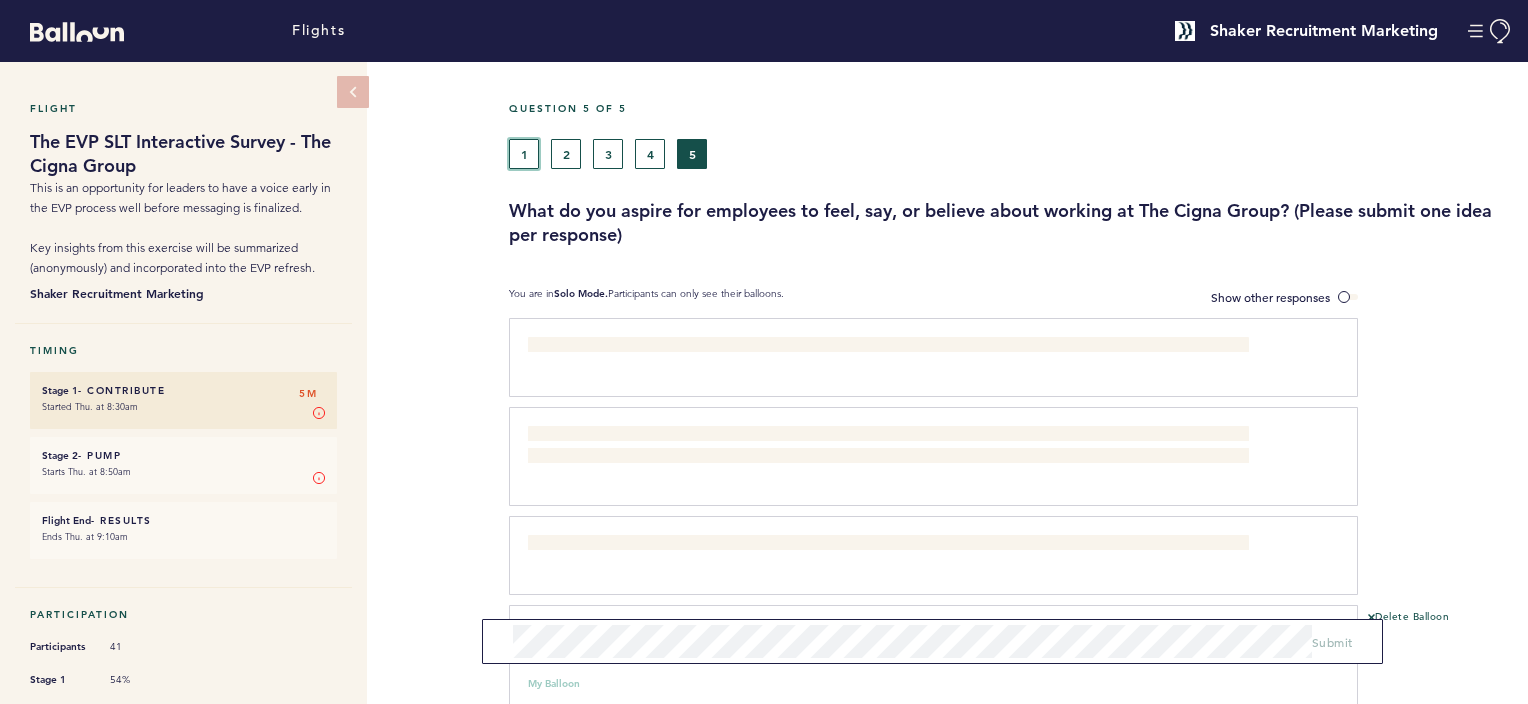click on "1" at bounding box center (524, 154) 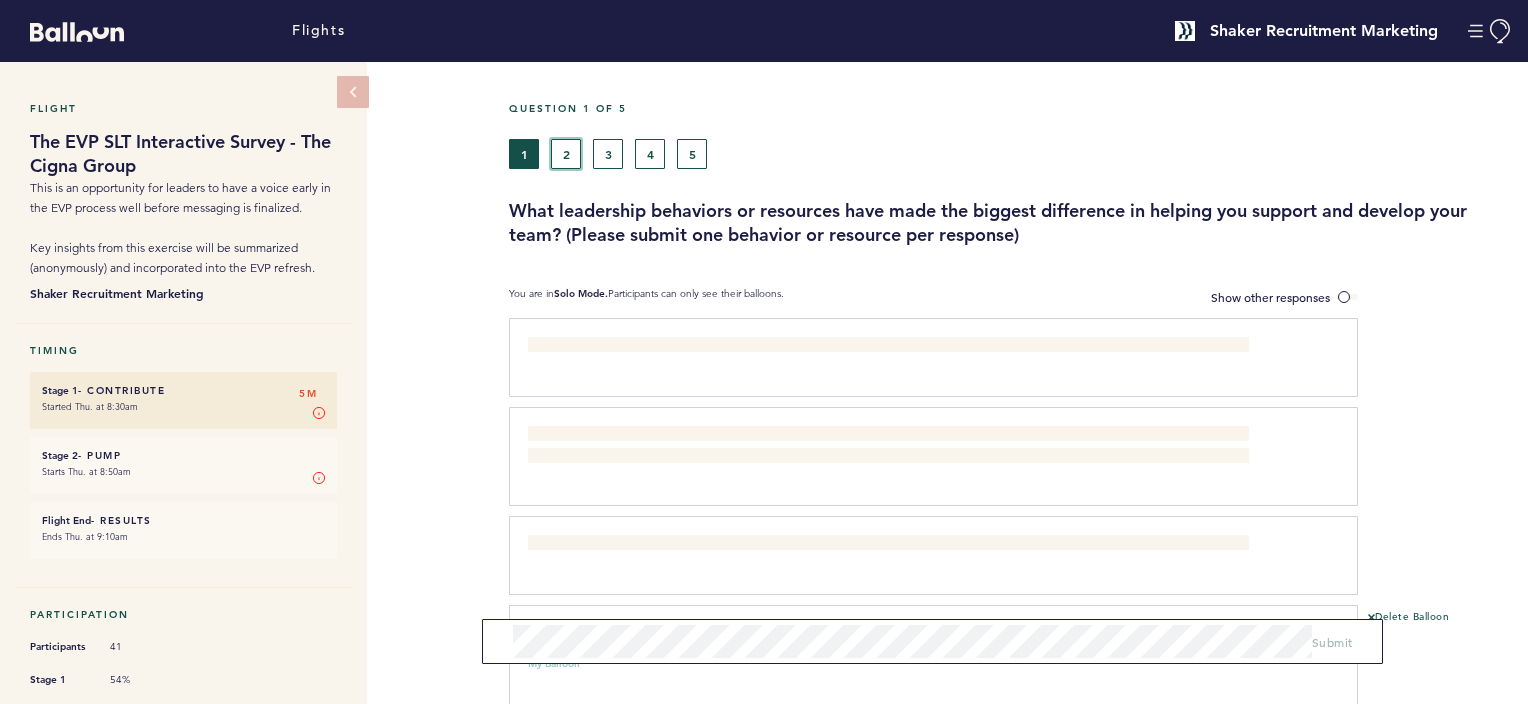 click on "2" at bounding box center (566, 154) 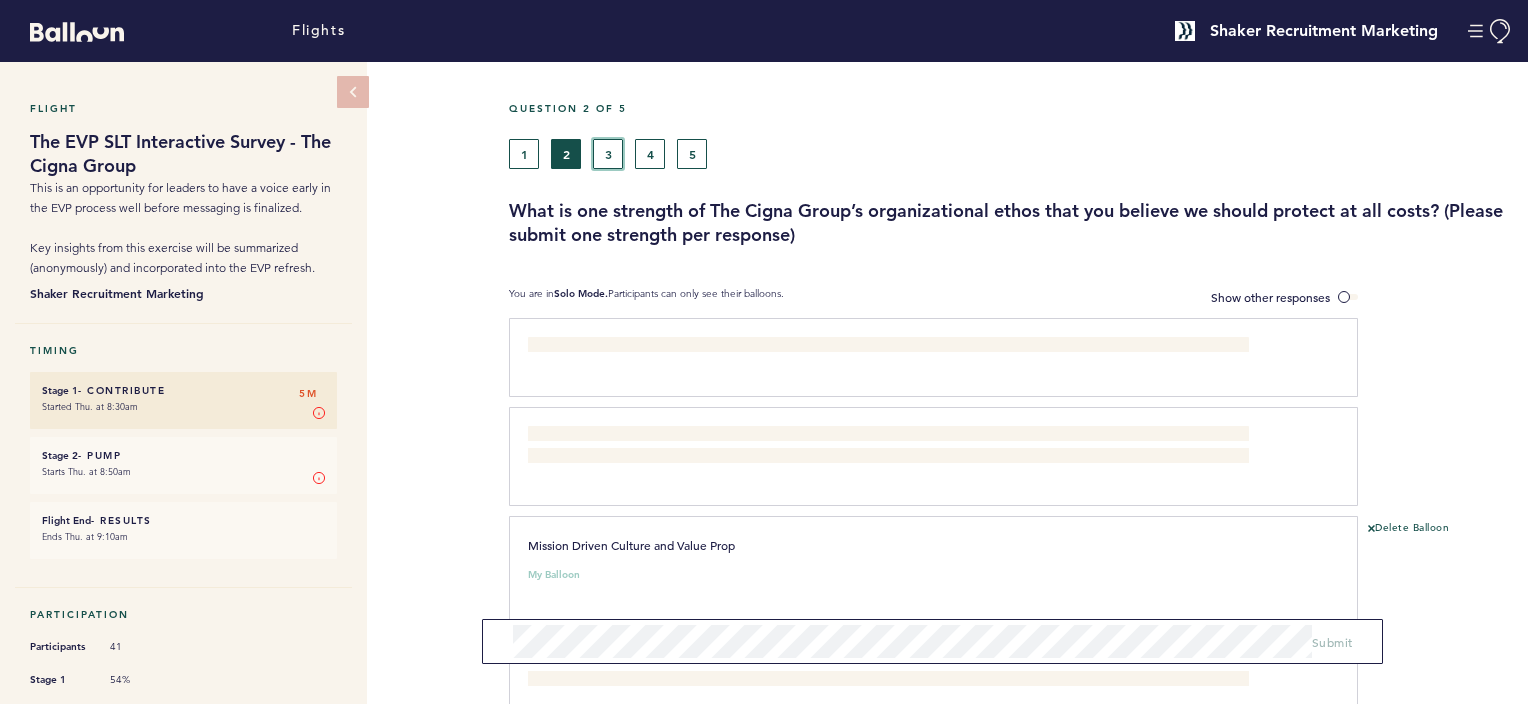 click on "3" at bounding box center (608, 154) 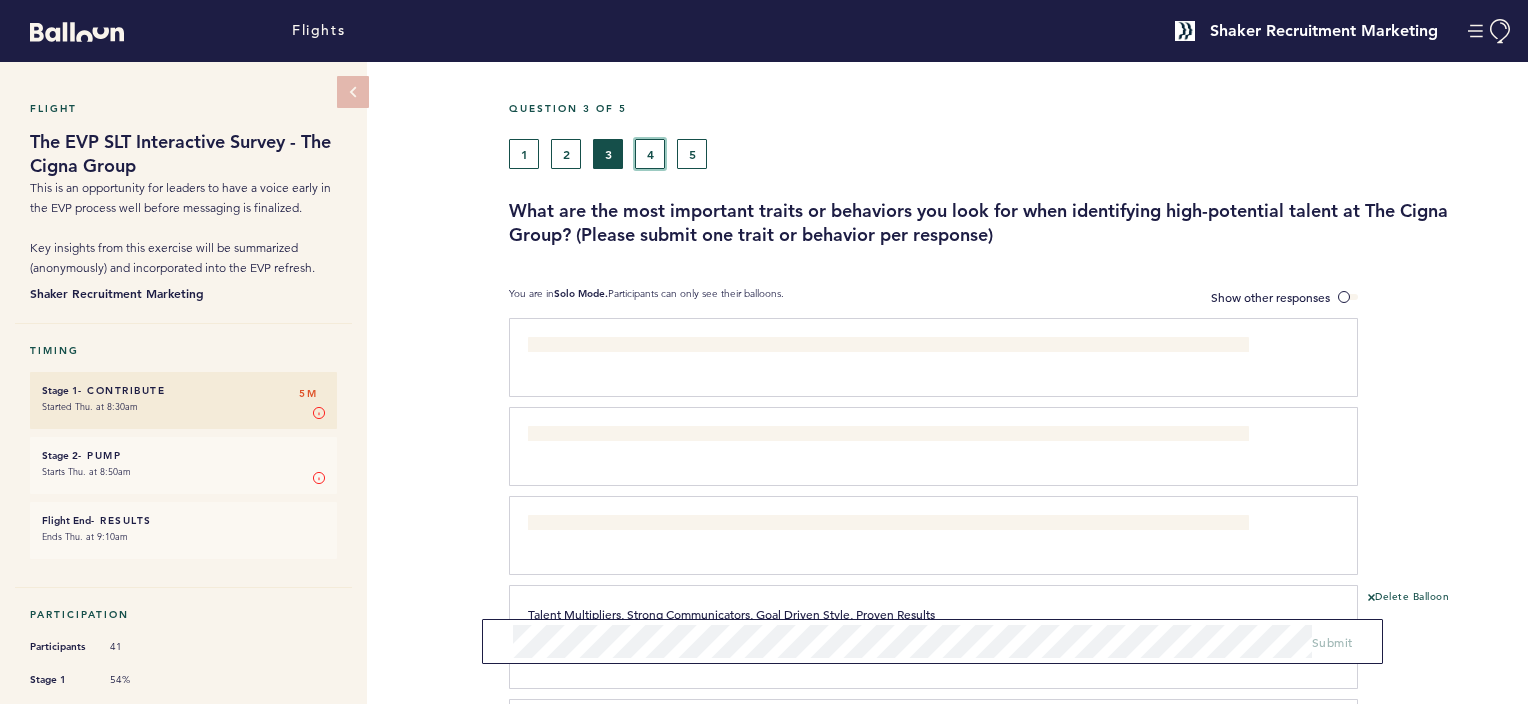 click on "4" at bounding box center (650, 154) 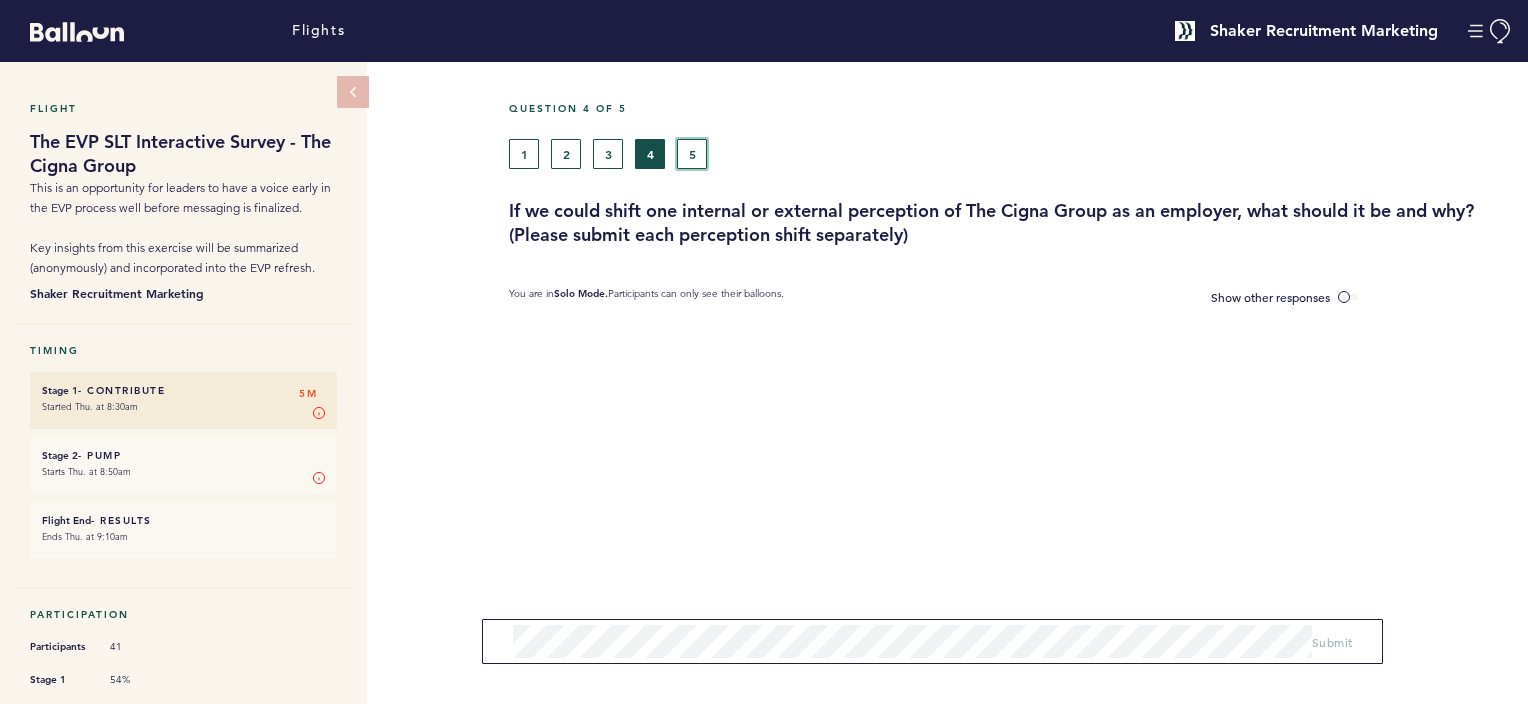 click on "5" at bounding box center [692, 154] 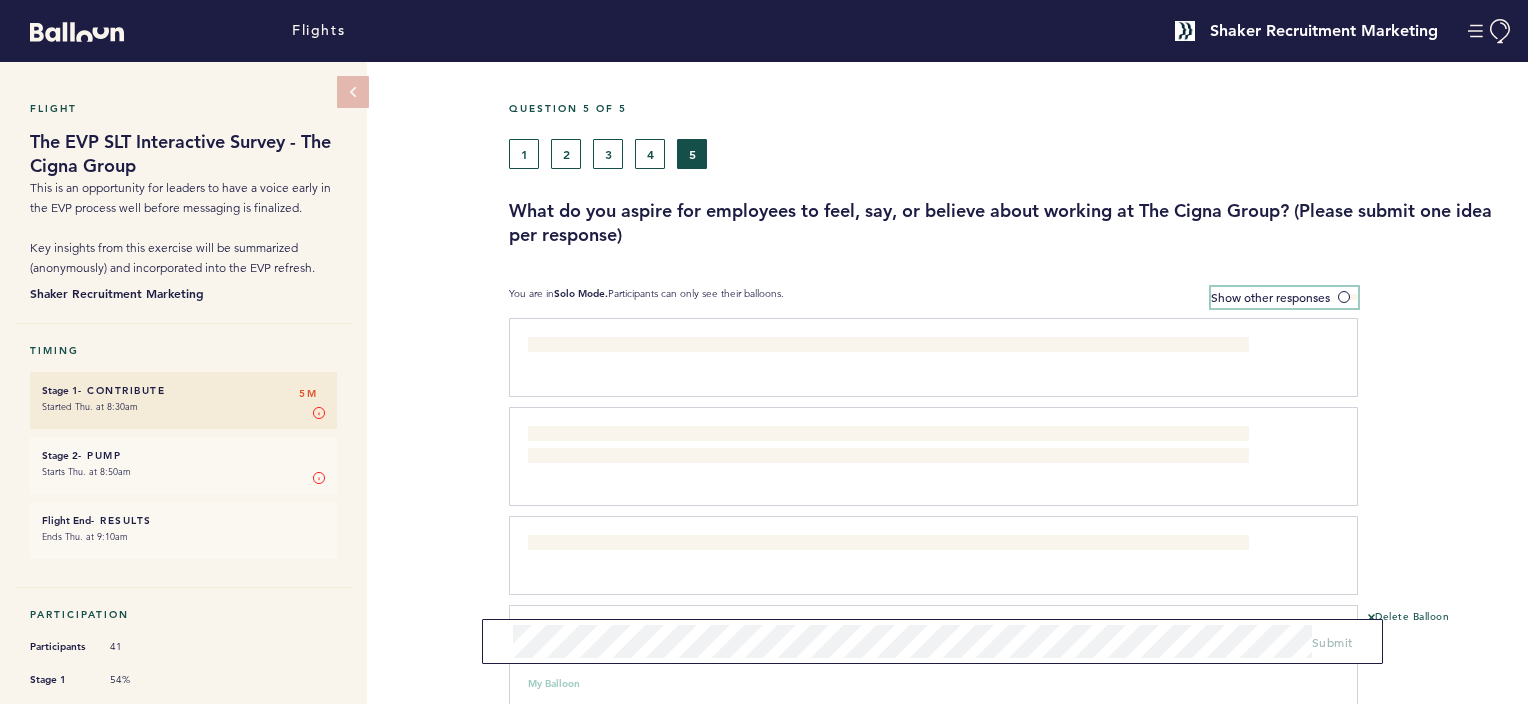 click at bounding box center (1348, 297) 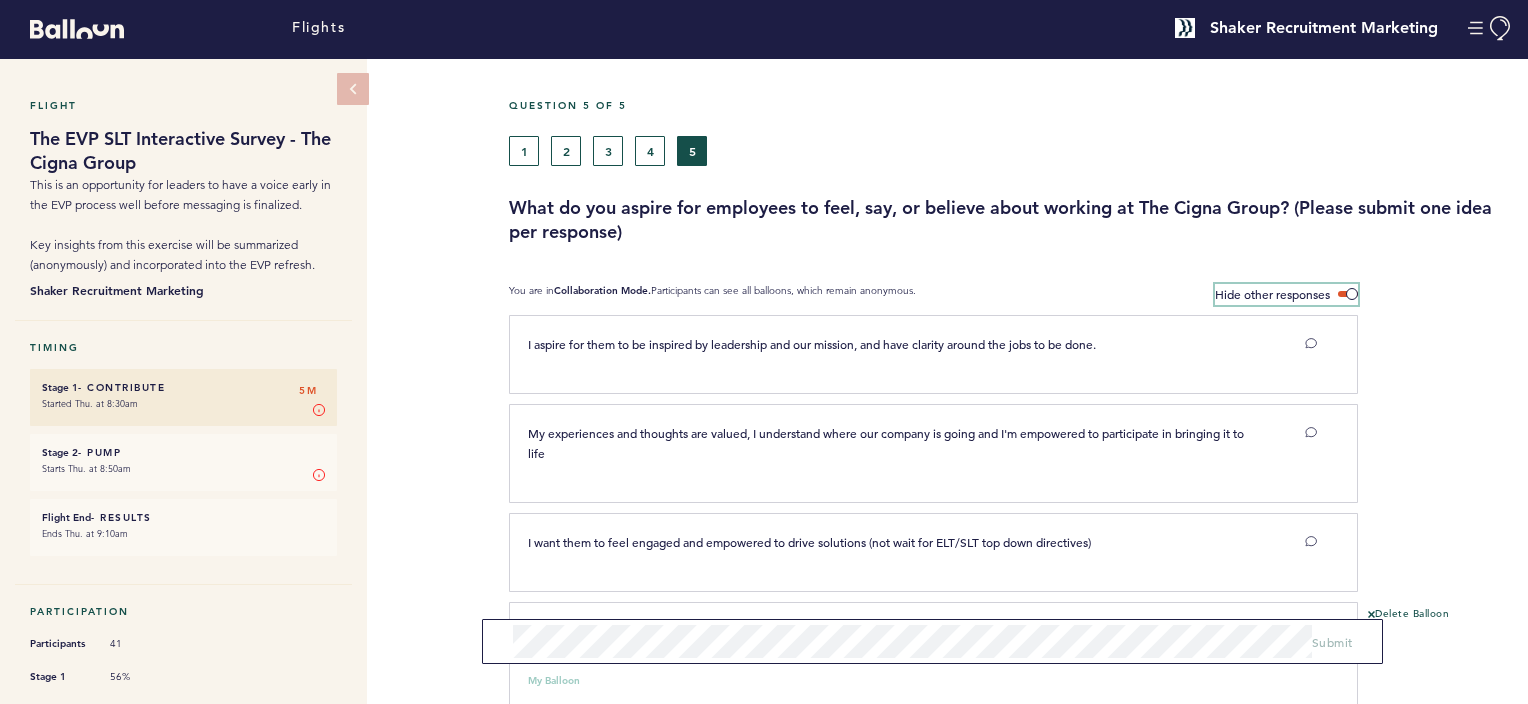 scroll, scrollTop: 0, scrollLeft: 0, axis: both 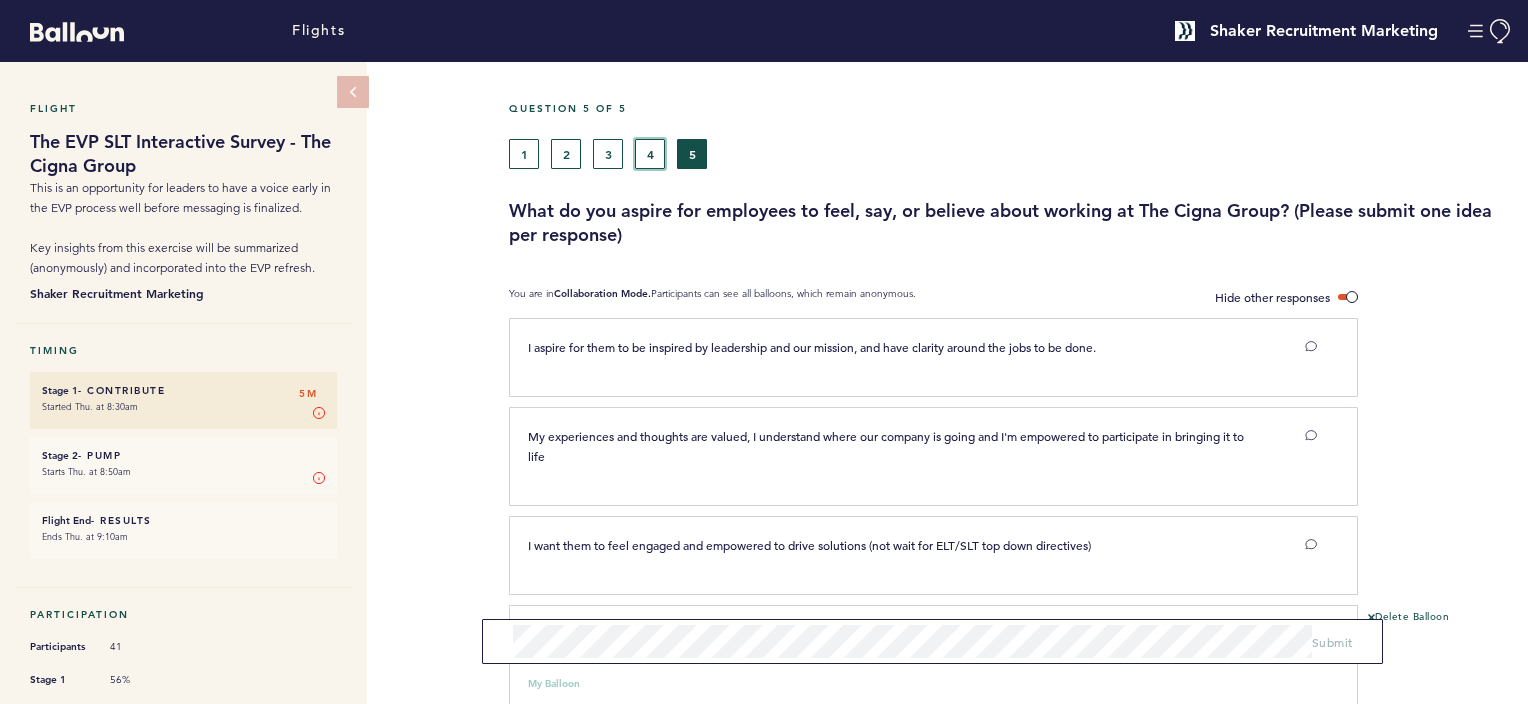 click on "4" at bounding box center [650, 154] 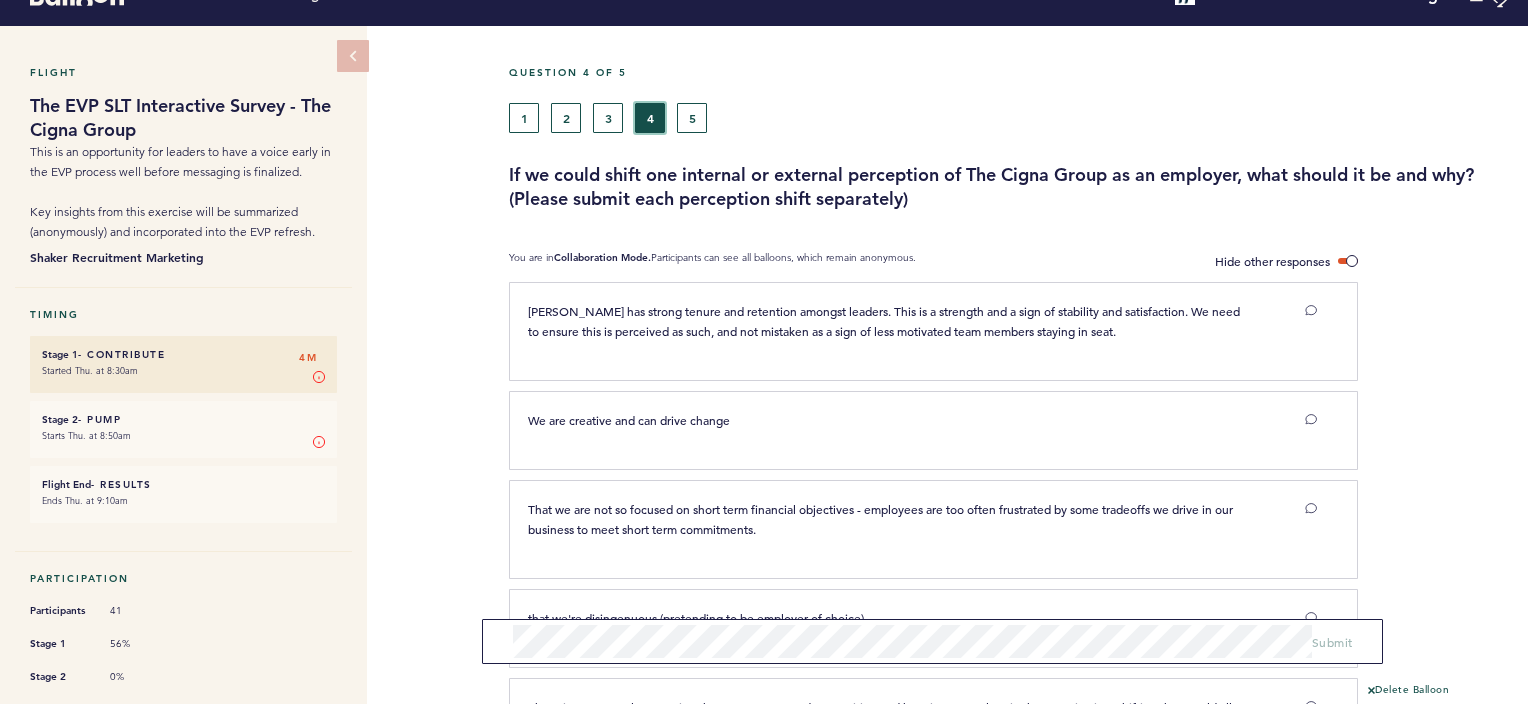 scroll, scrollTop: 0, scrollLeft: 0, axis: both 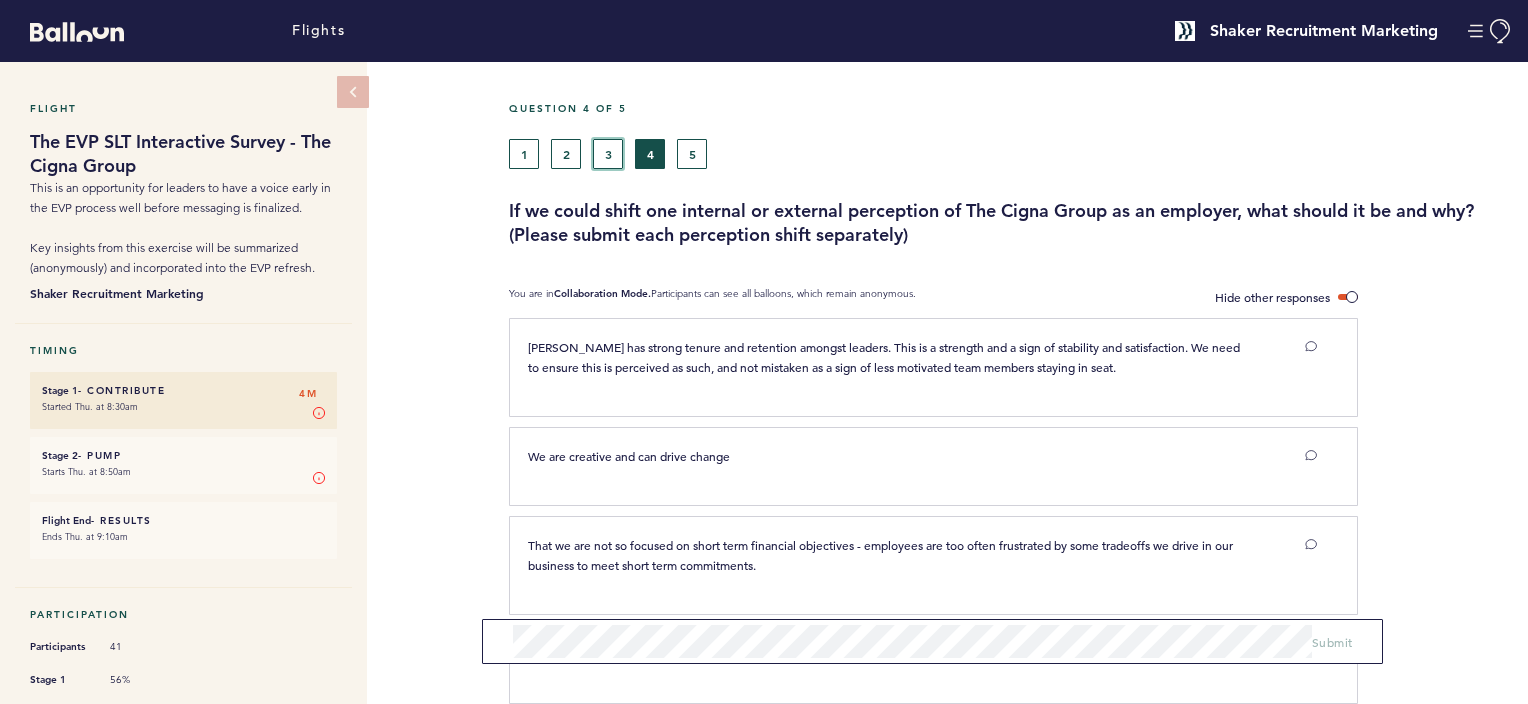 click on "3" at bounding box center [608, 154] 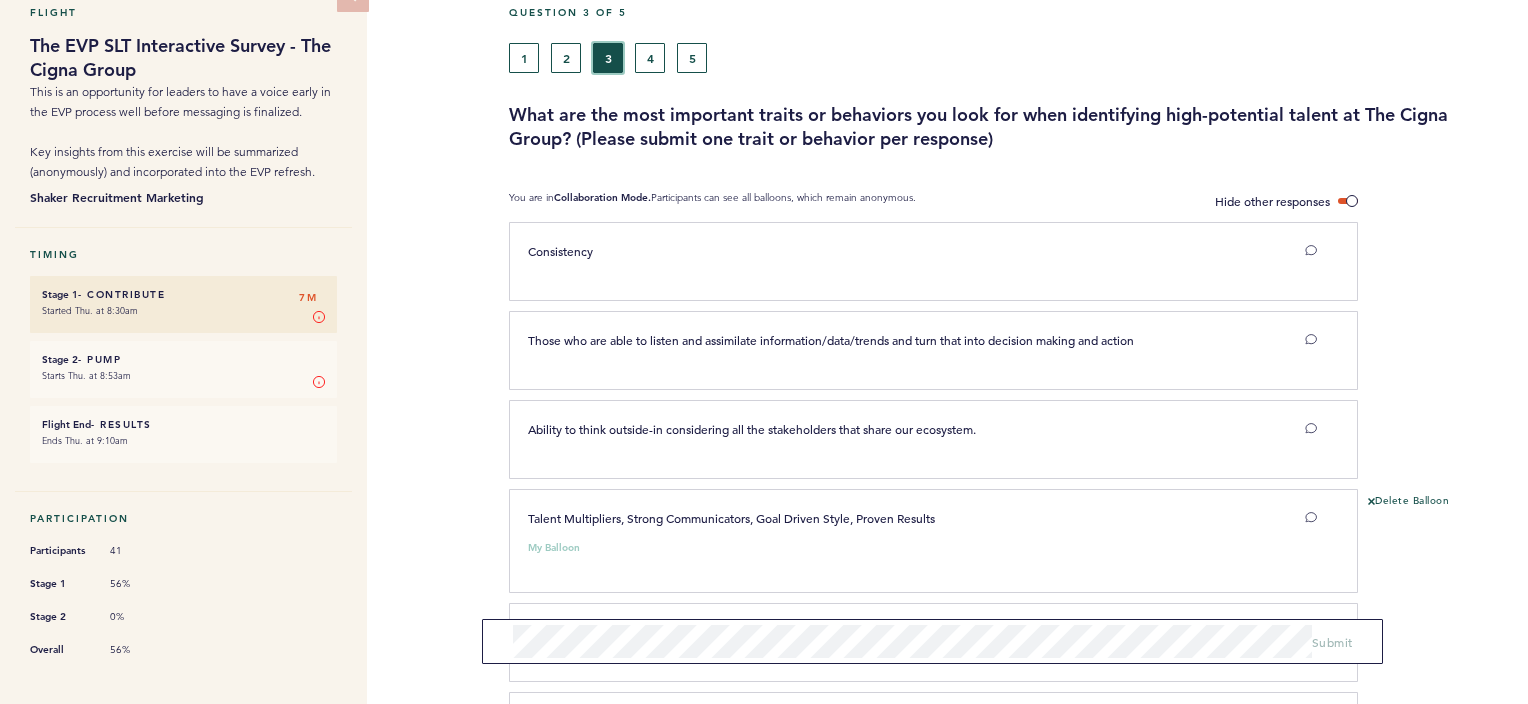 scroll, scrollTop: 0, scrollLeft: 0, axis: both 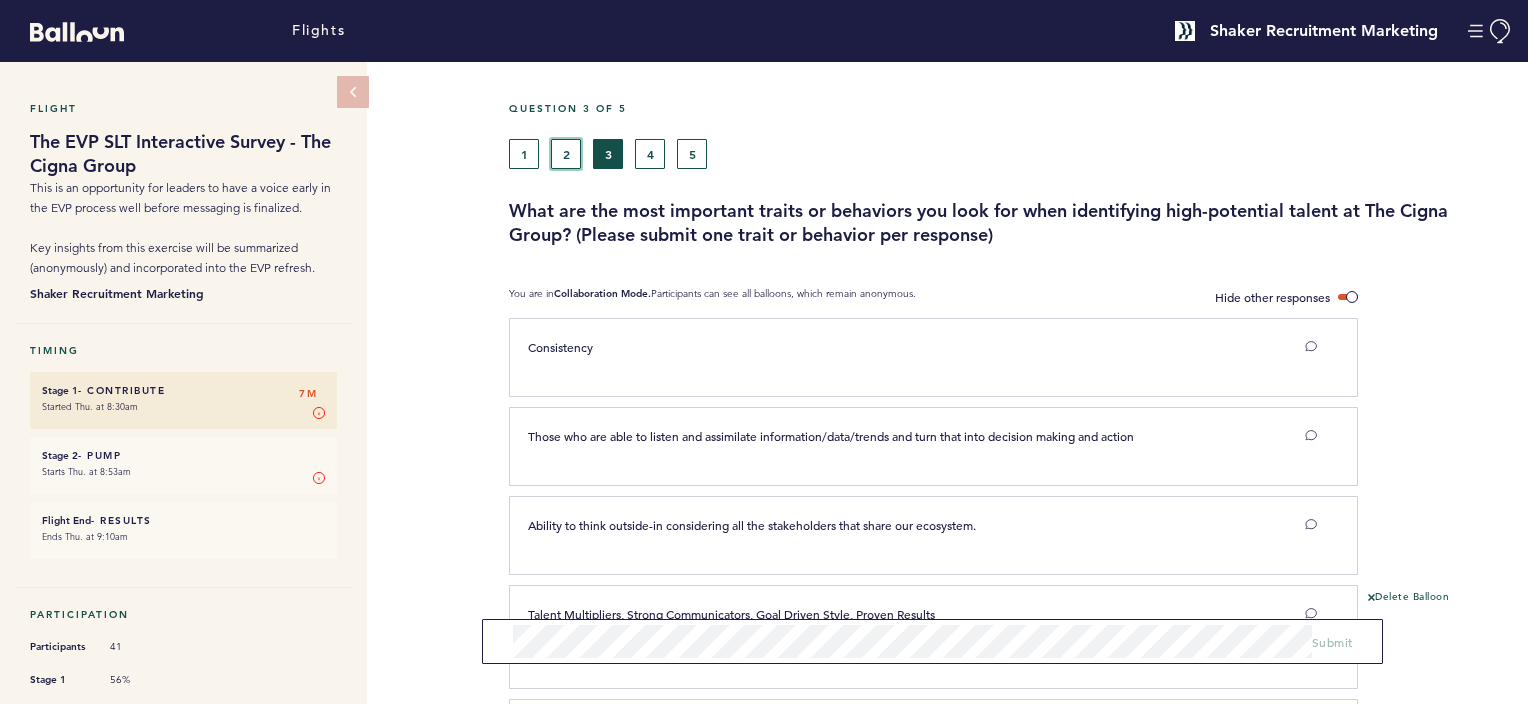 click on "2" at bounding box center (566, 154) 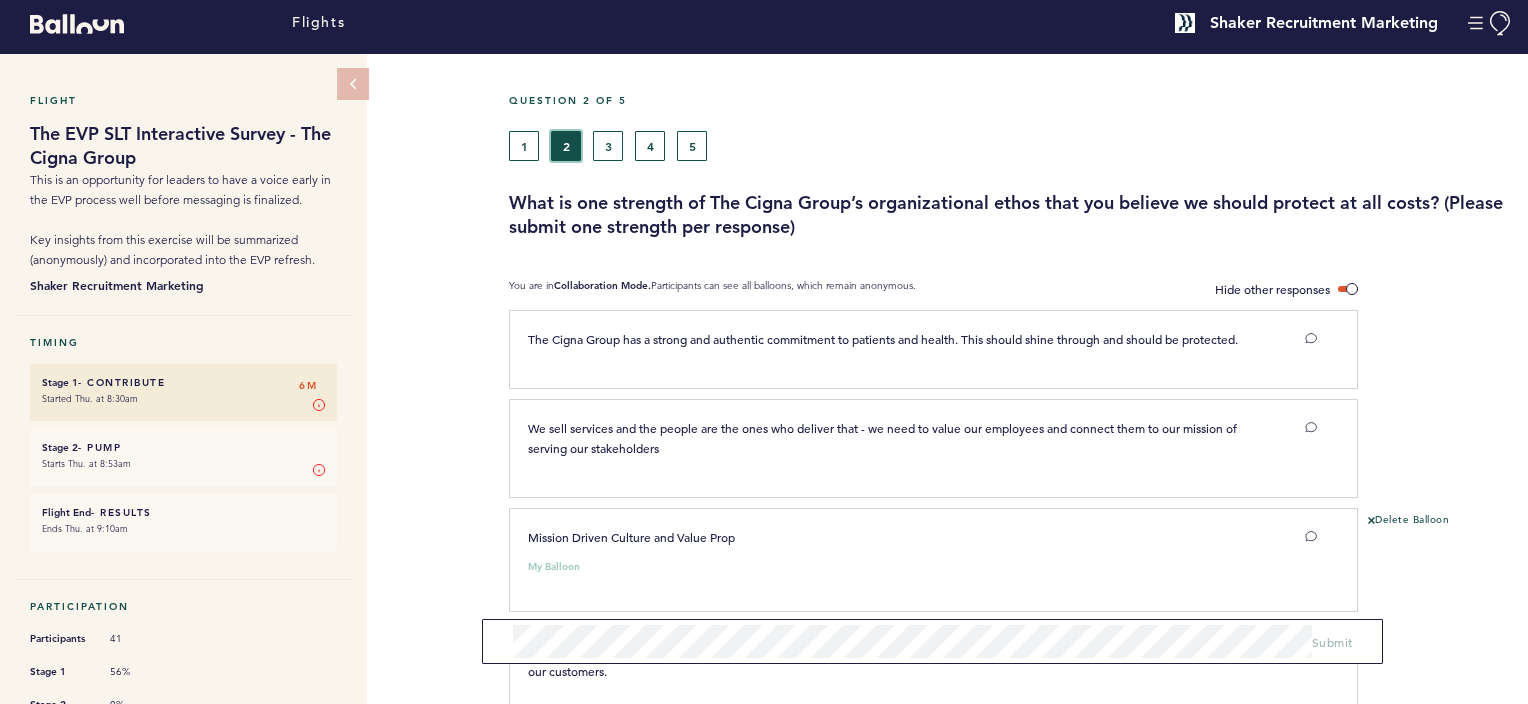 scroll, scrollTop: 0, scrollLeft: 0, axis: both 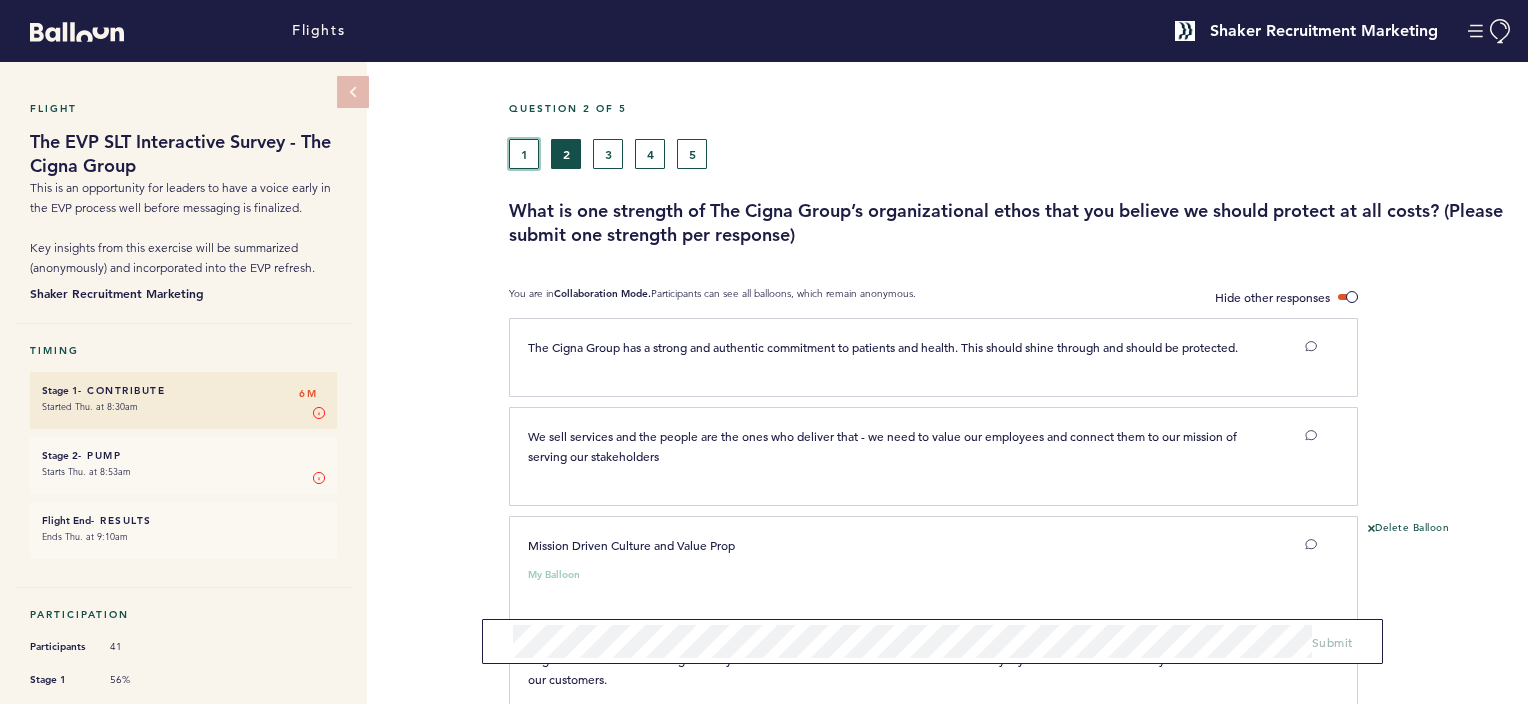 click on "1" at bounding box center (524, 154) 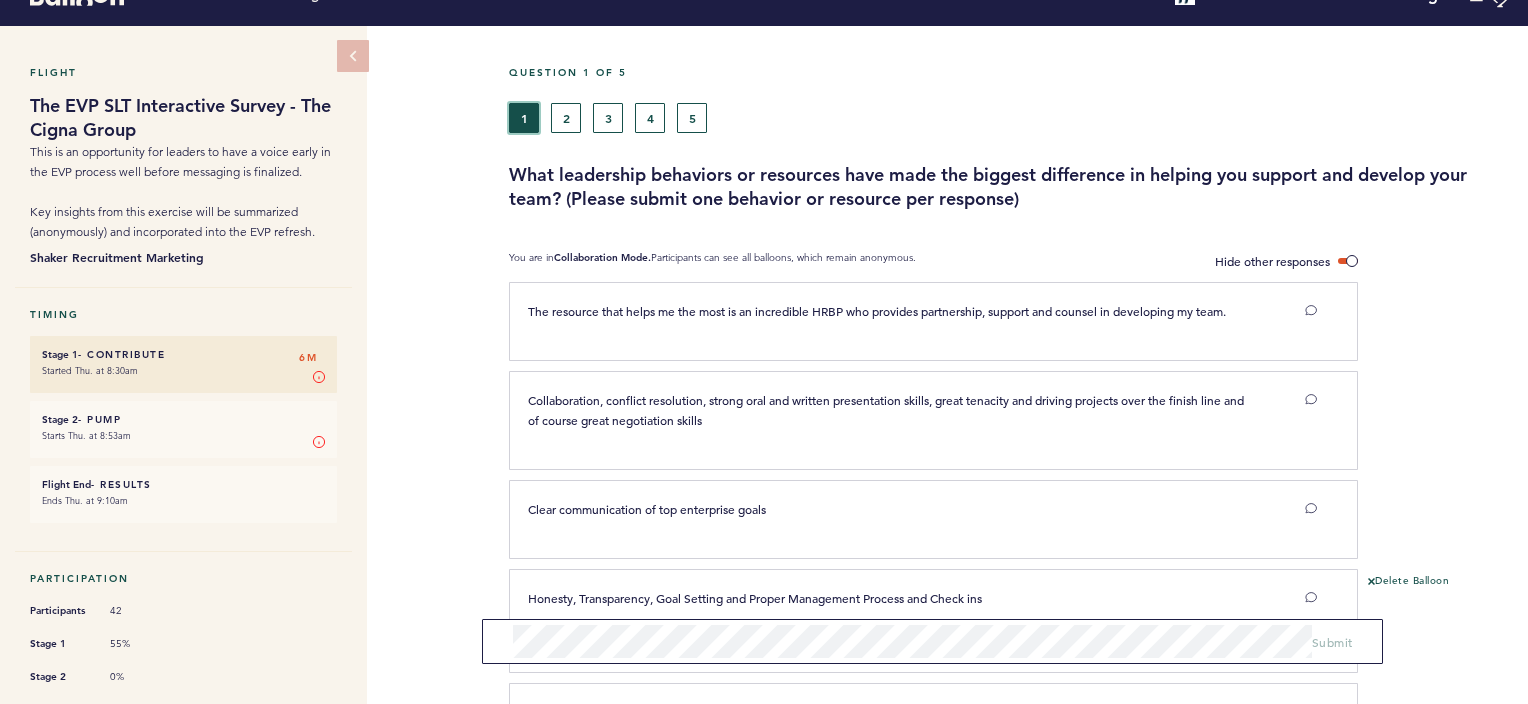 scroll, scrollTop: 0, scrollLeft: 0, axis: both 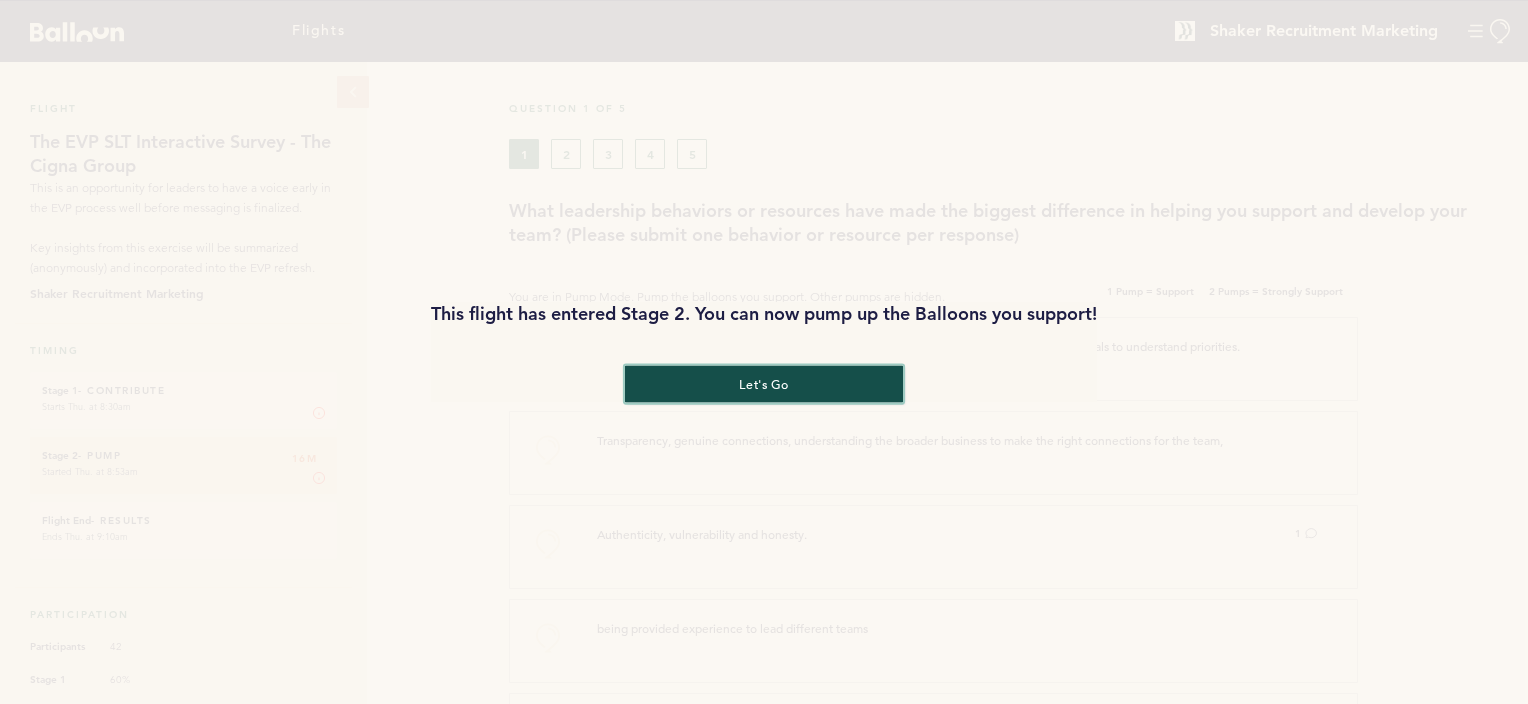 click on "let's go" at bounding box center [764, 383] 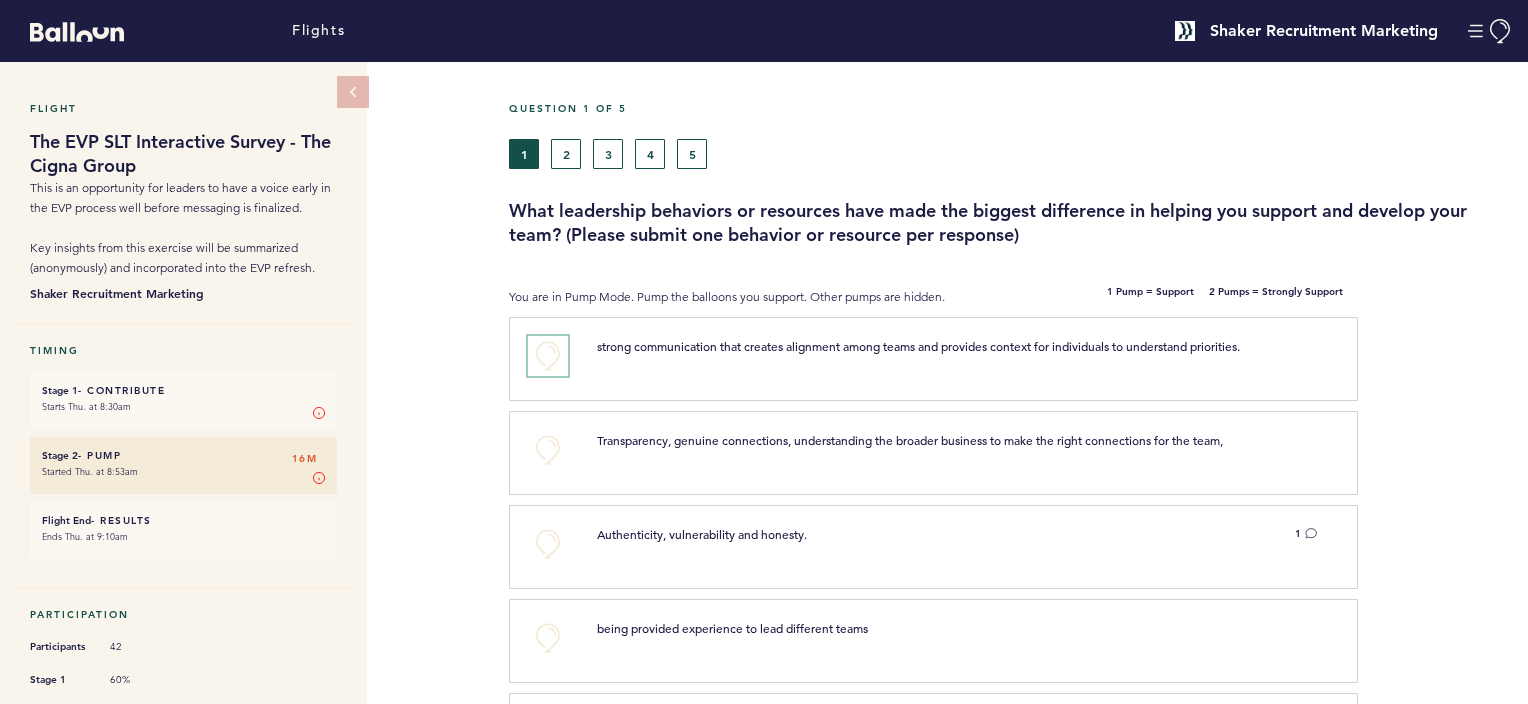 click on "+0" at bounding box center [548, 356] 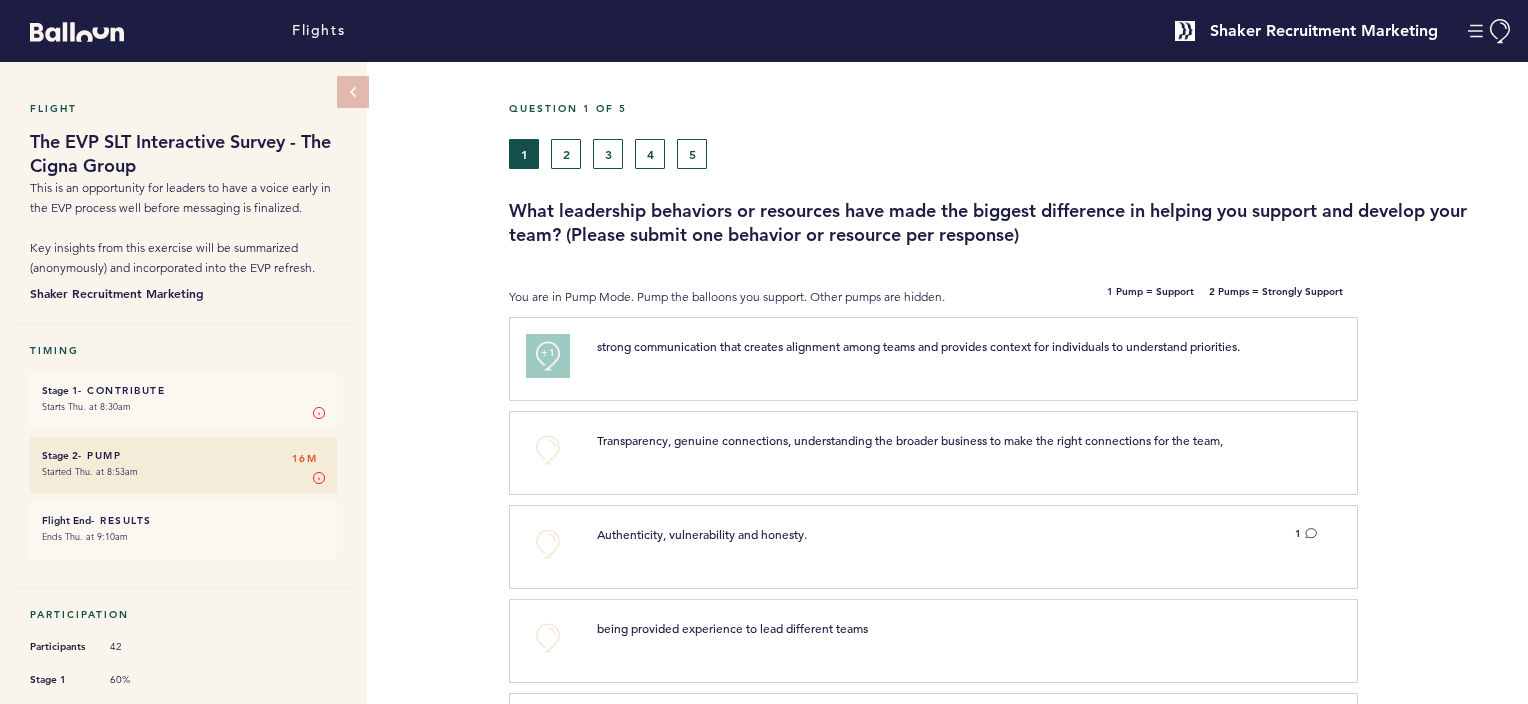 click on "+1" at bounding box center (548, 356) 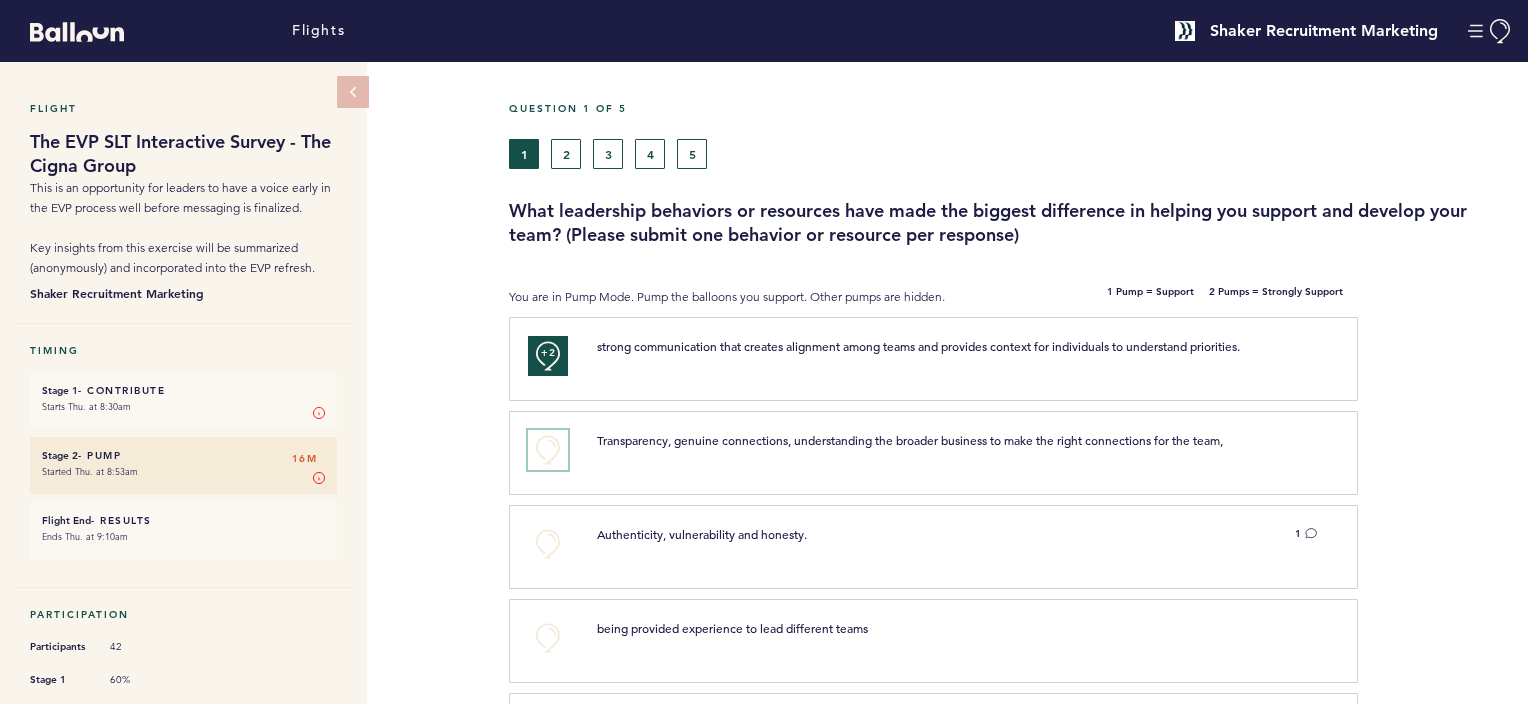 click on "+0" at bounding box center (548, 450) 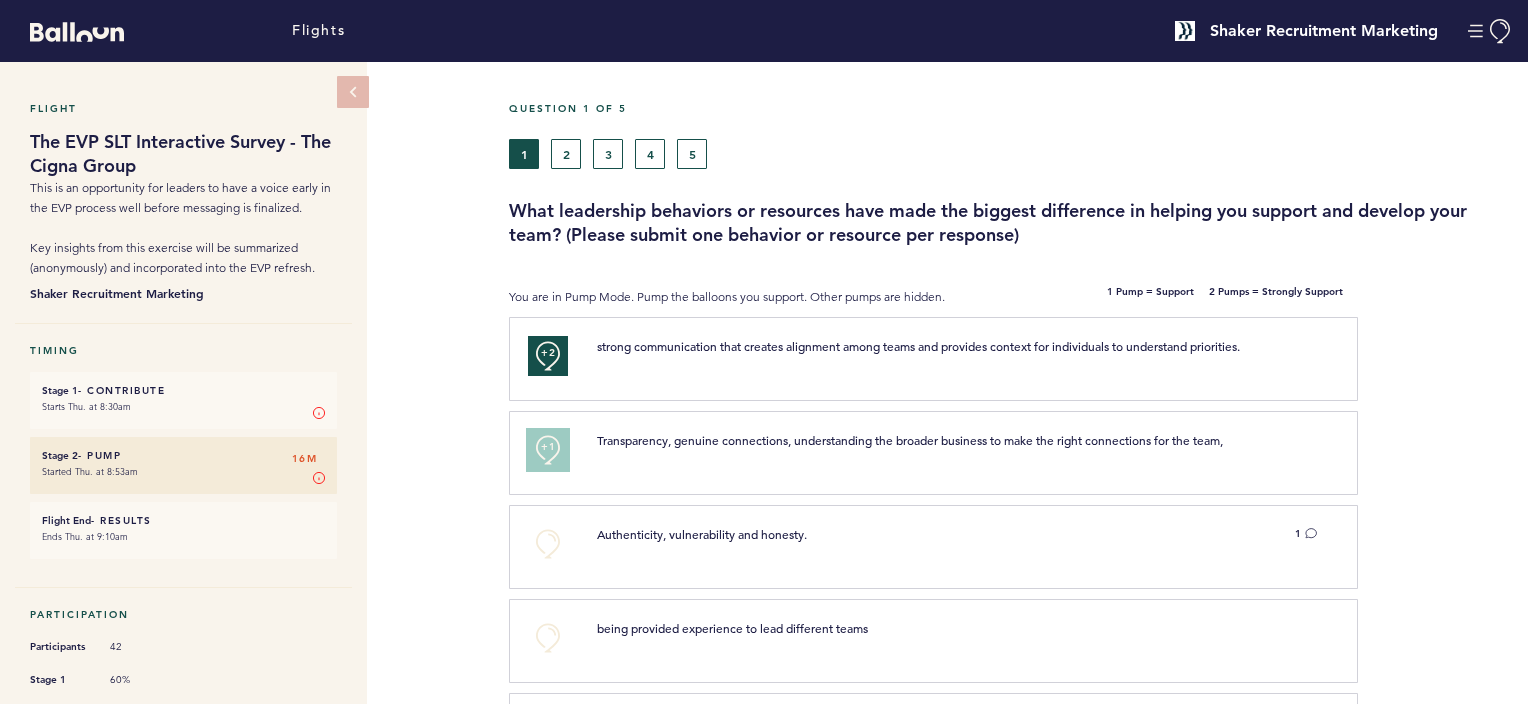 click on "+1" at bounding box center (548, 447) 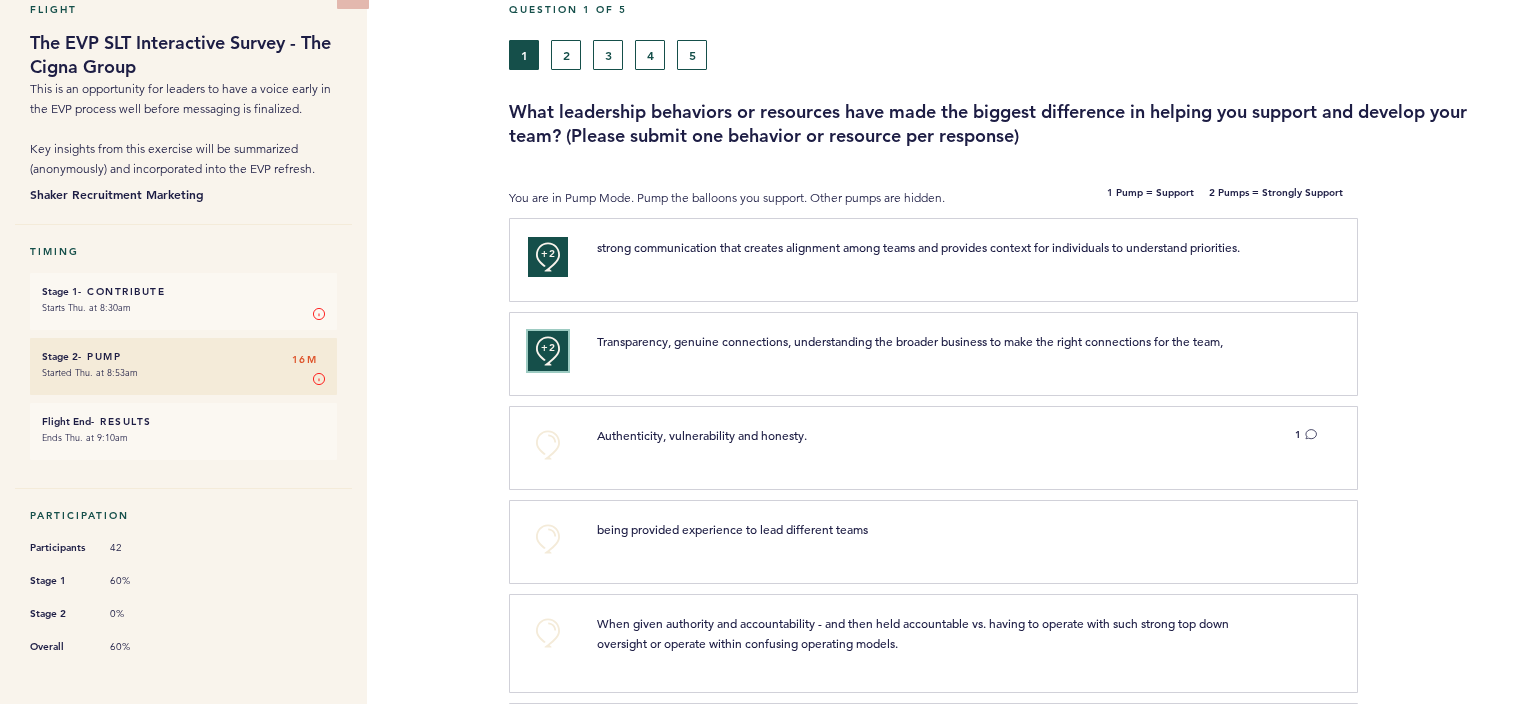 scroll, scrollTop: 100, scrollLeft: 0, axis: vertical 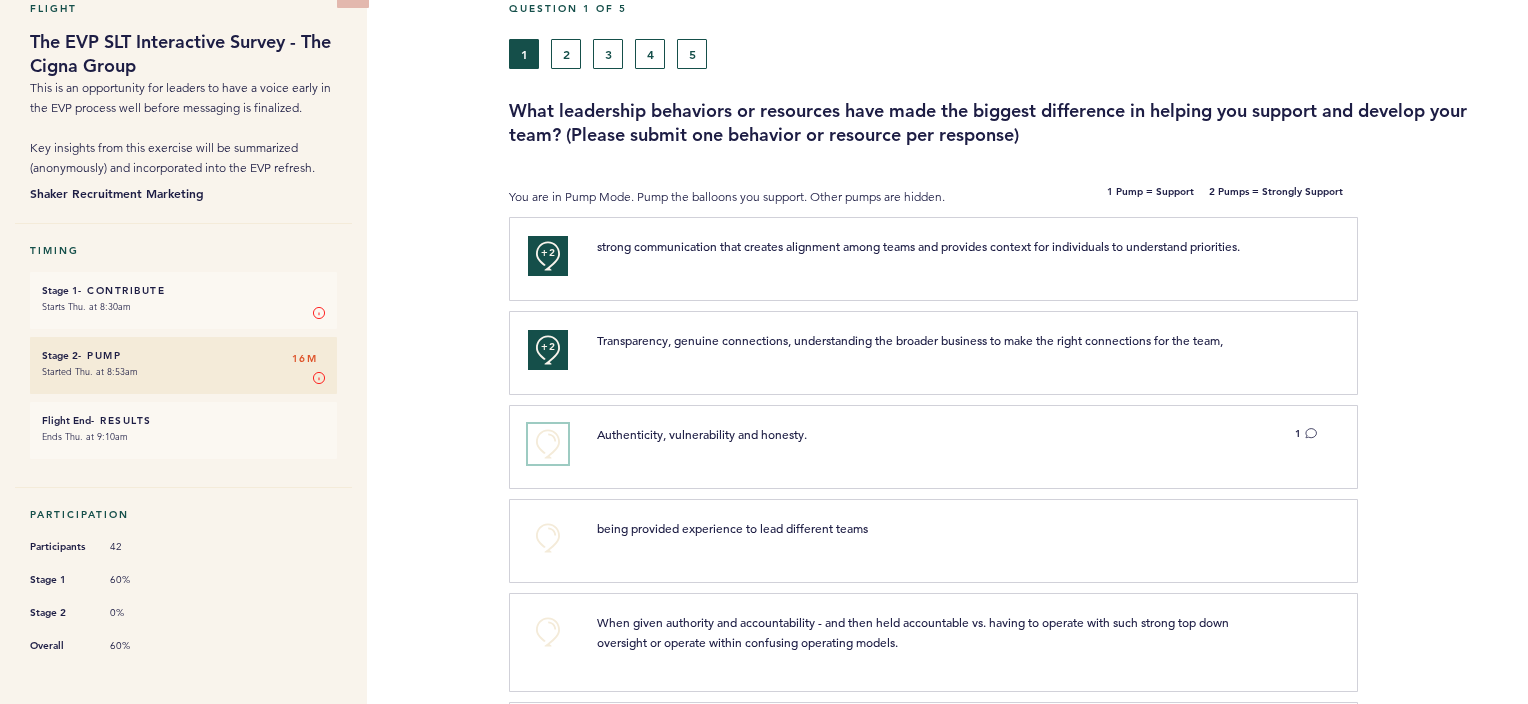 click on "+0" at bounding box center [548, 444] 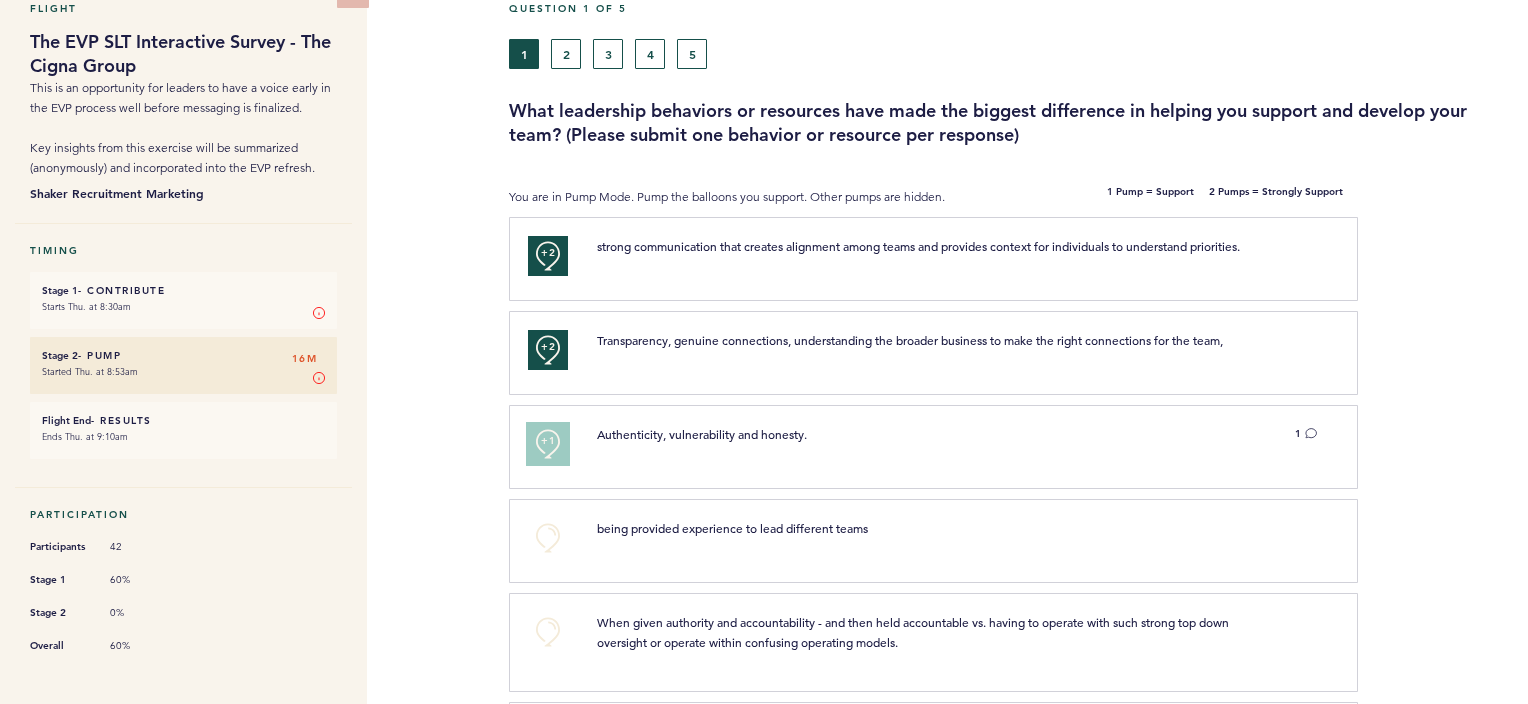 click on "+1" at bounding box center [548, 444] 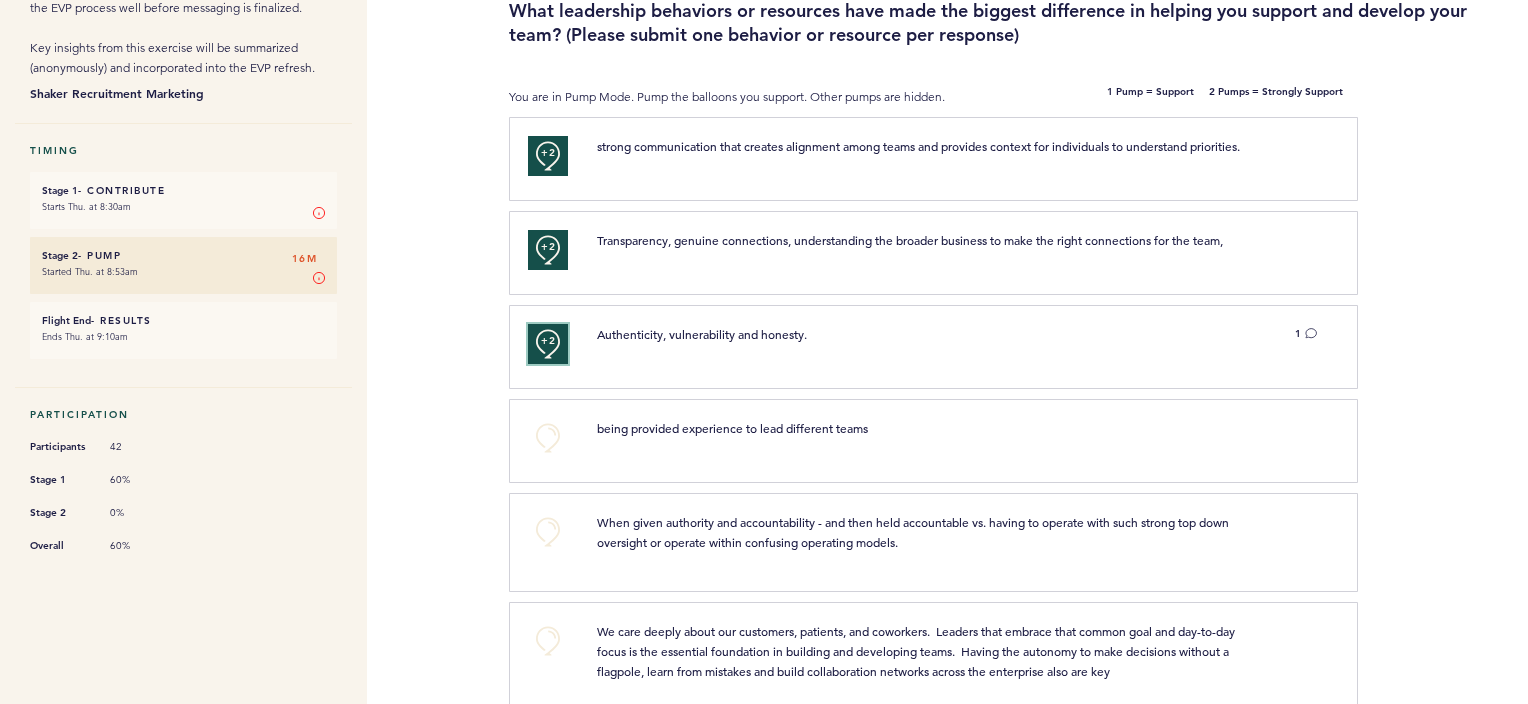 scroll, scrollTop: 300, scrollLeft: 0, axis: vertical 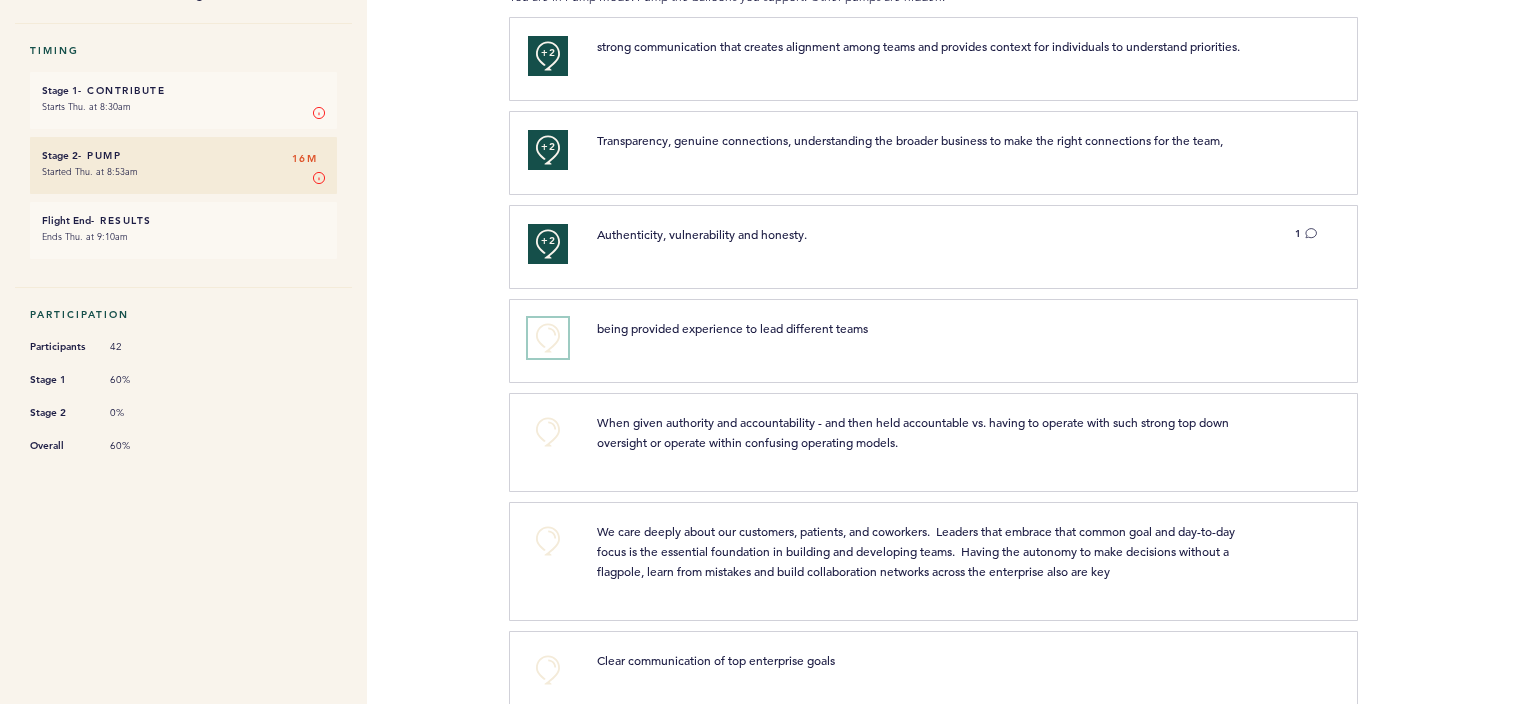 click on "+0" at bounding box center [548, 338] 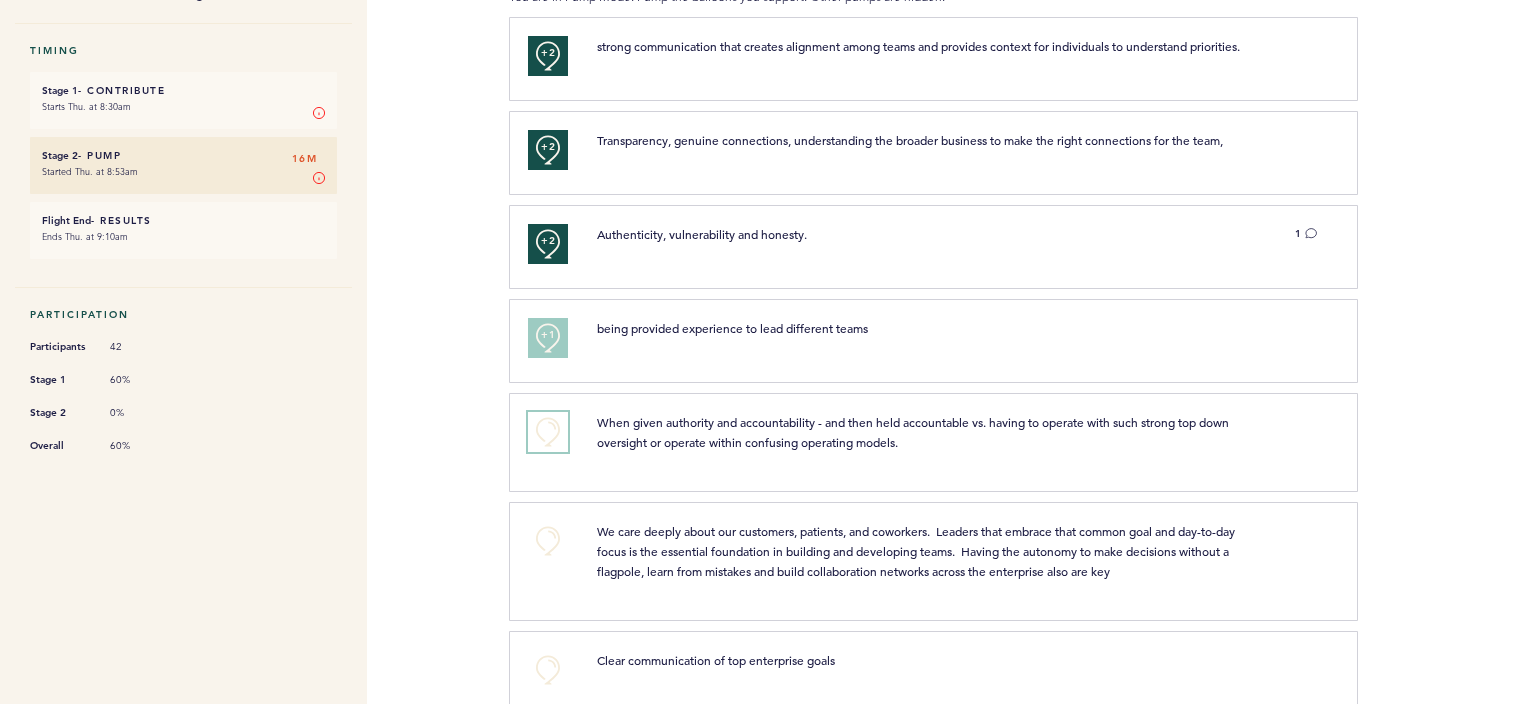 click on "+0" at bounding box center [548, 432] 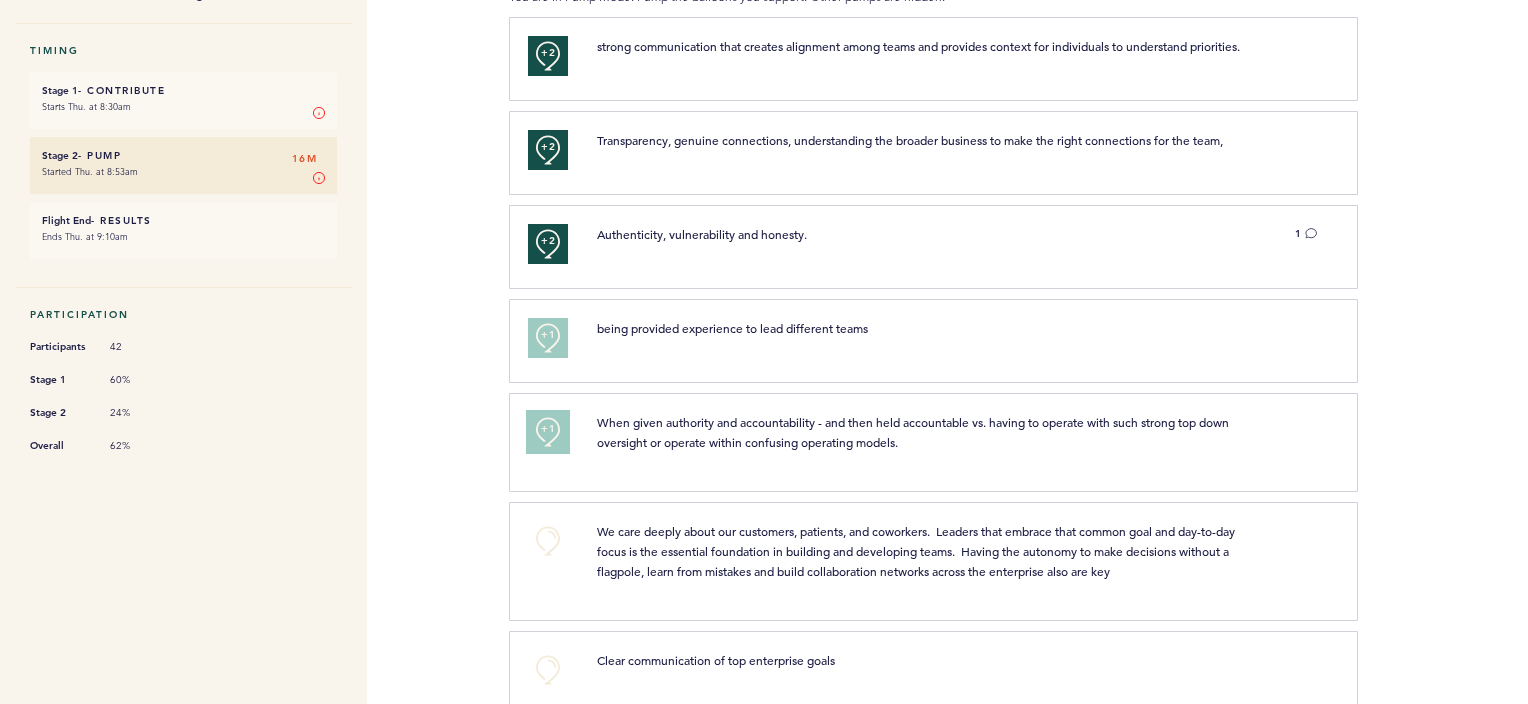 click on "+1" at bounding box center [548, 429] 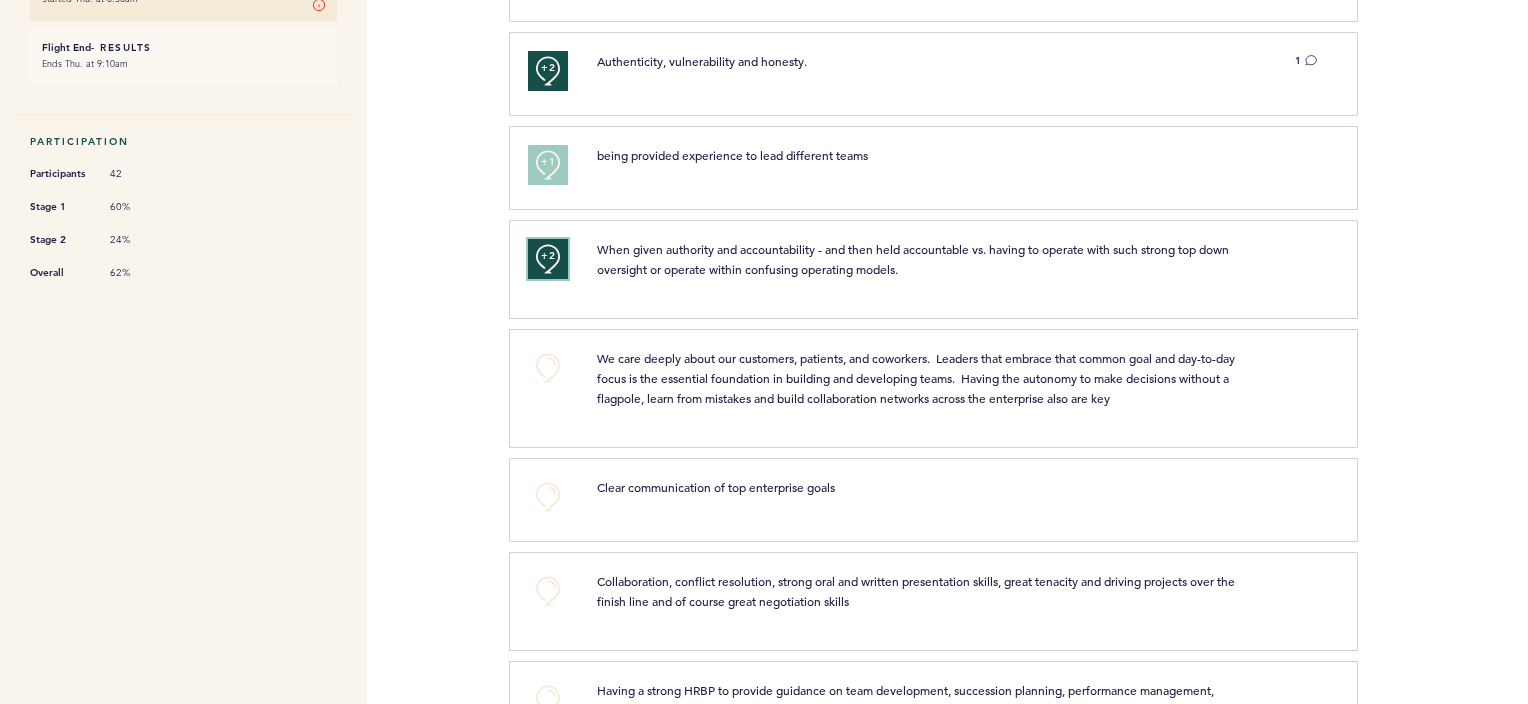 scroll, scrollTop: 500, scrollLeft: 0, axis: vertical 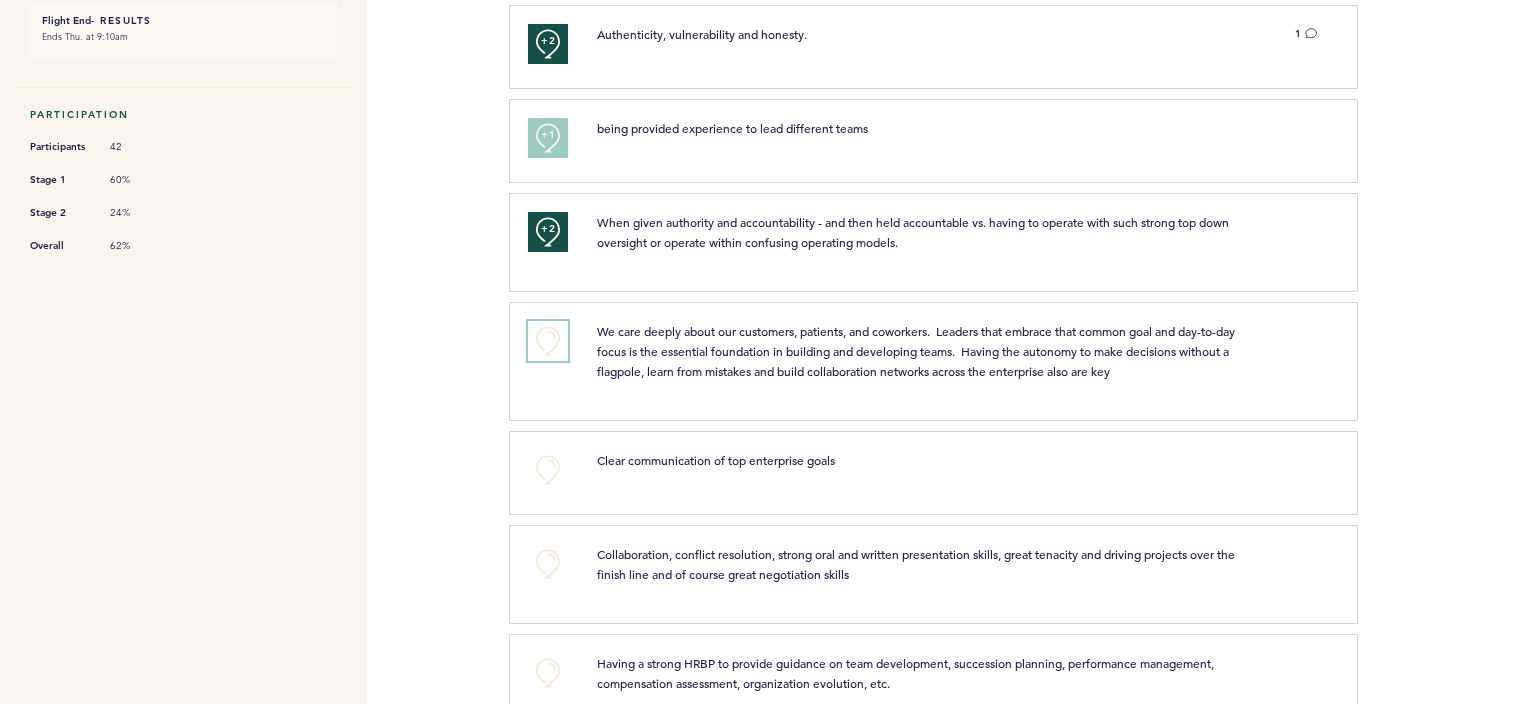 click on "+0" at bounding box center (548, 341) 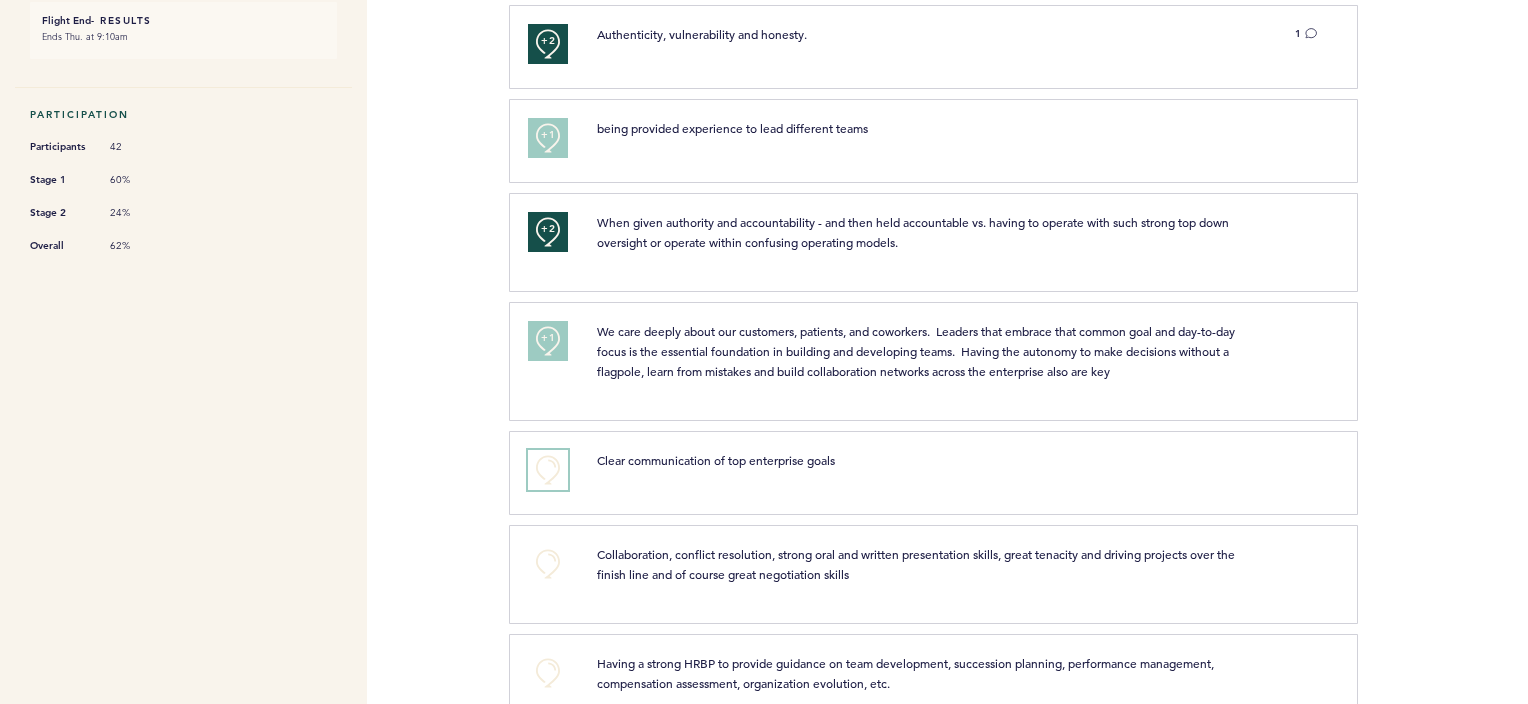 click on "+0" at bounding box center (548, 470) 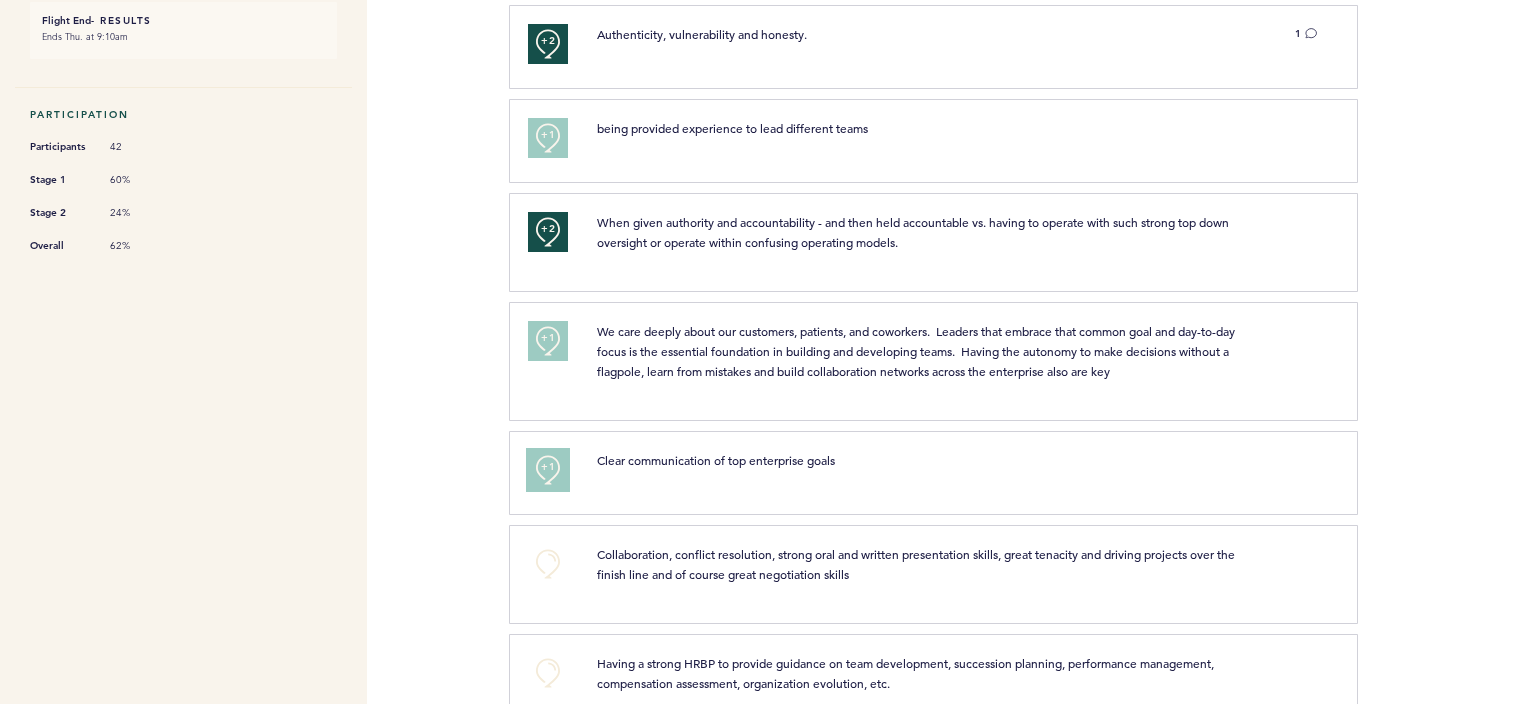 click on "+1" at bounding box center (548, 467) 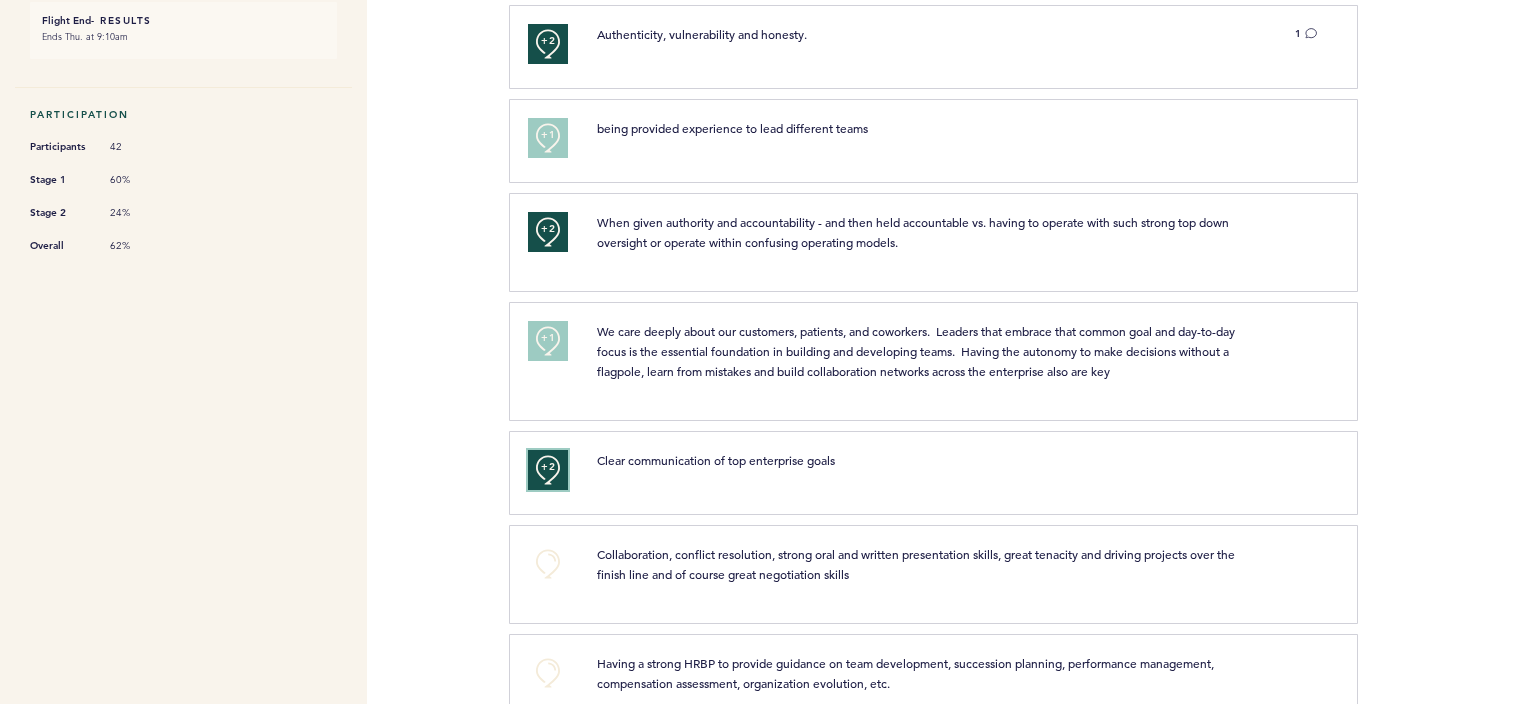 scroll, scrollTop: 700, scrollLeft: 0, axis: vertical 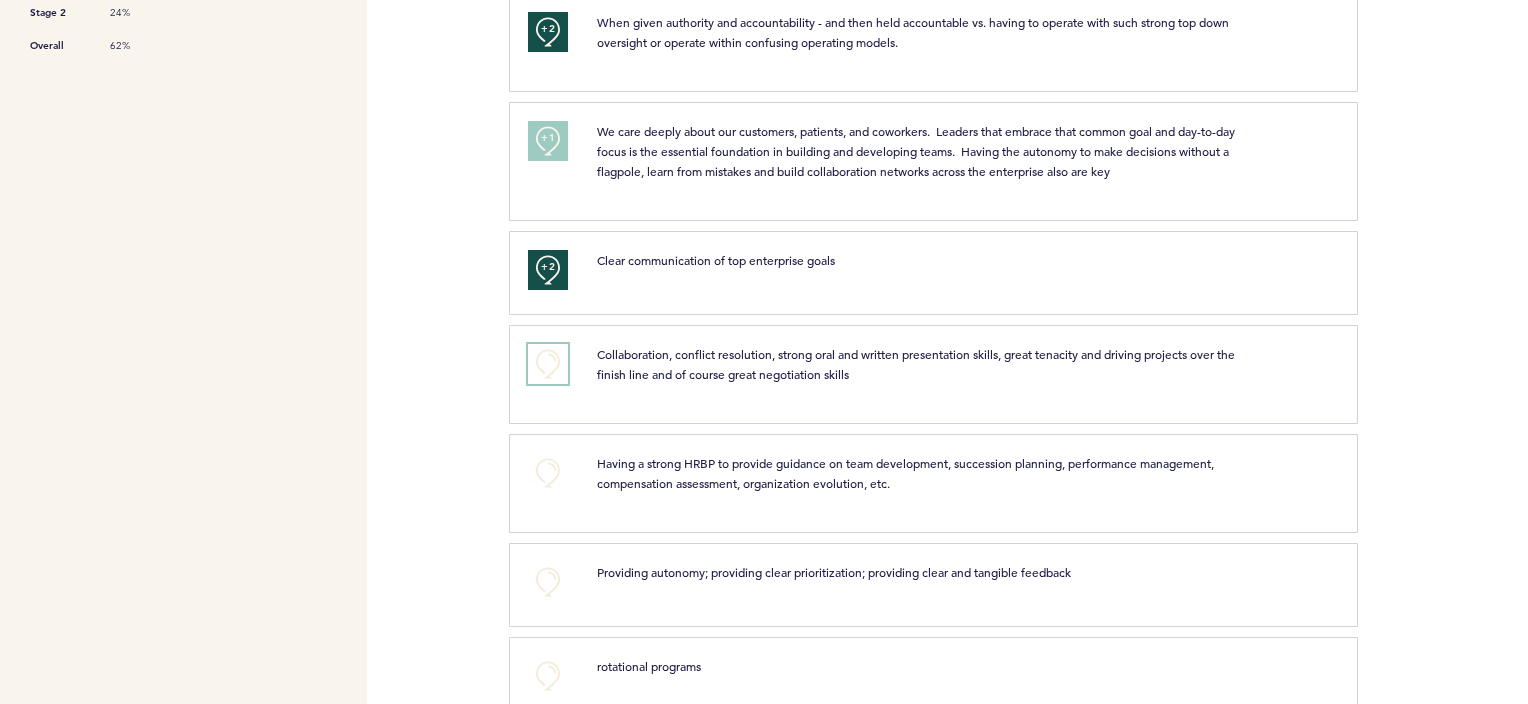 click on "+0" at bounding box center [548, 364] 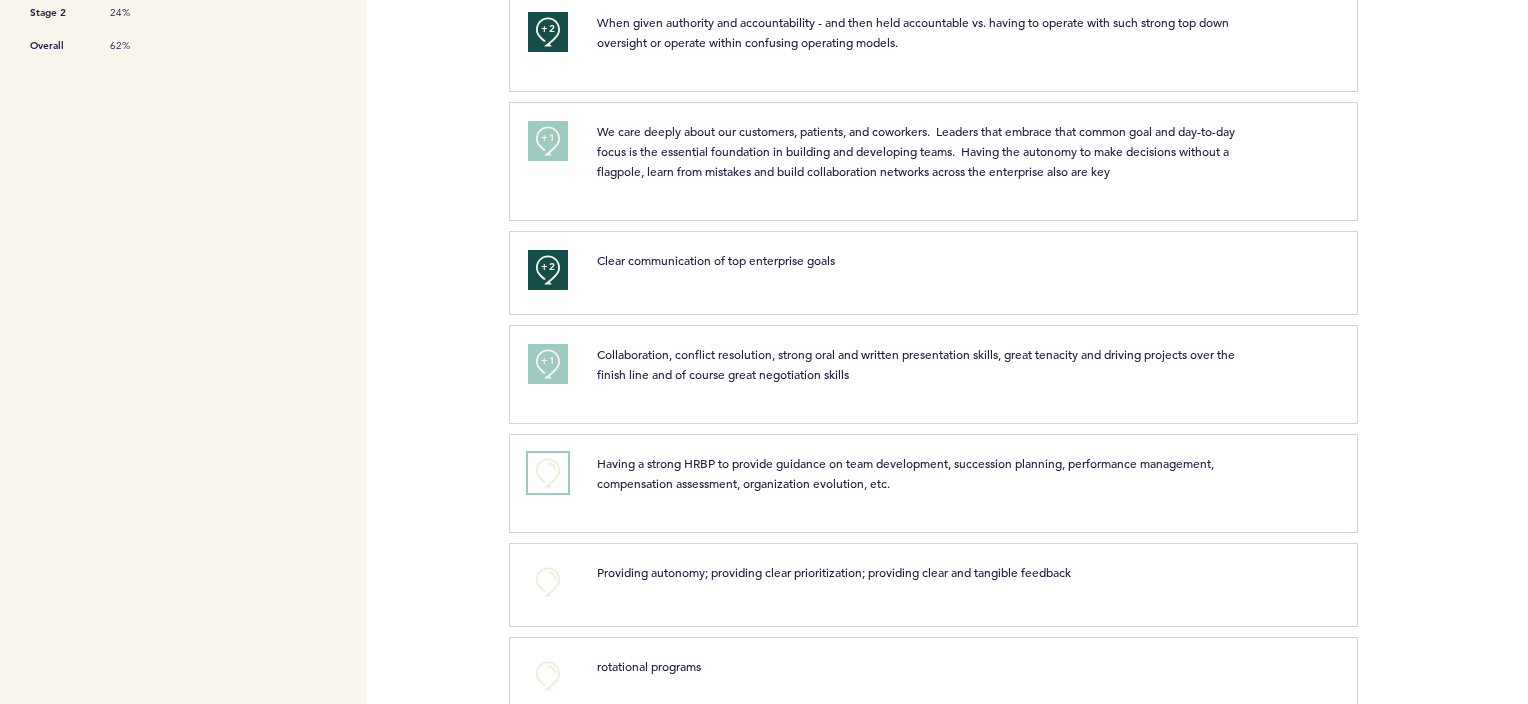 click on "+0" at bounding box center [548, 473] 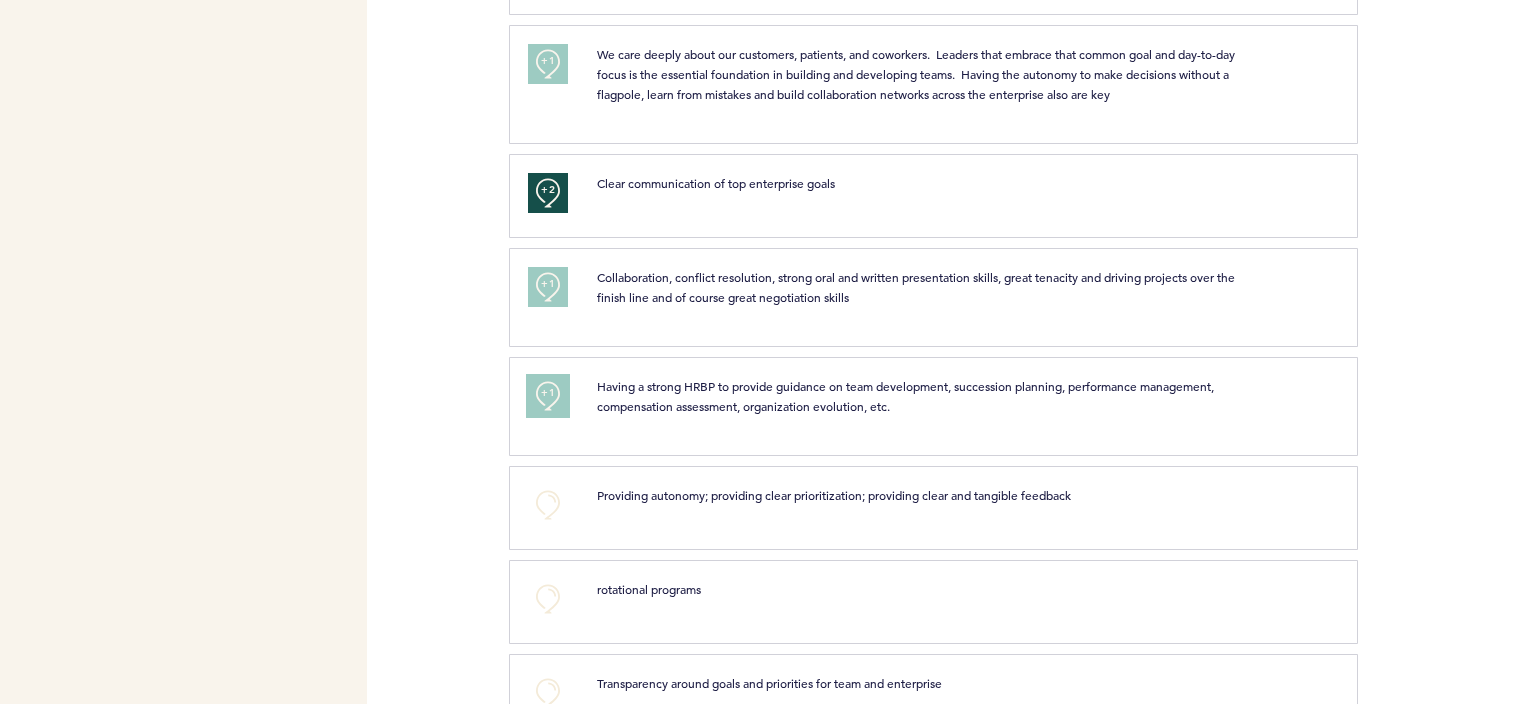scroll, scrollTop: 900, scrollLeft: 0, axis: vertical 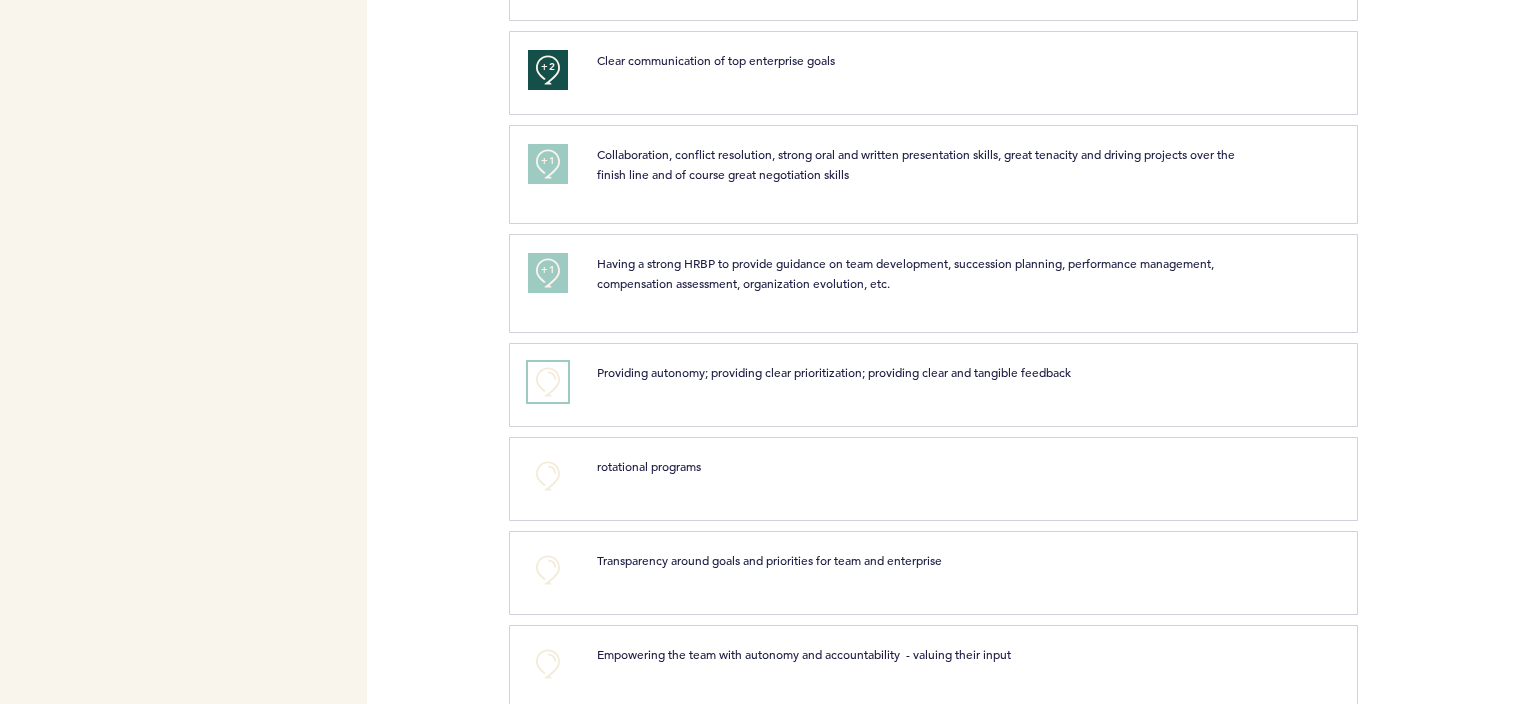 click on "+0" at bounding box center (548, 382) 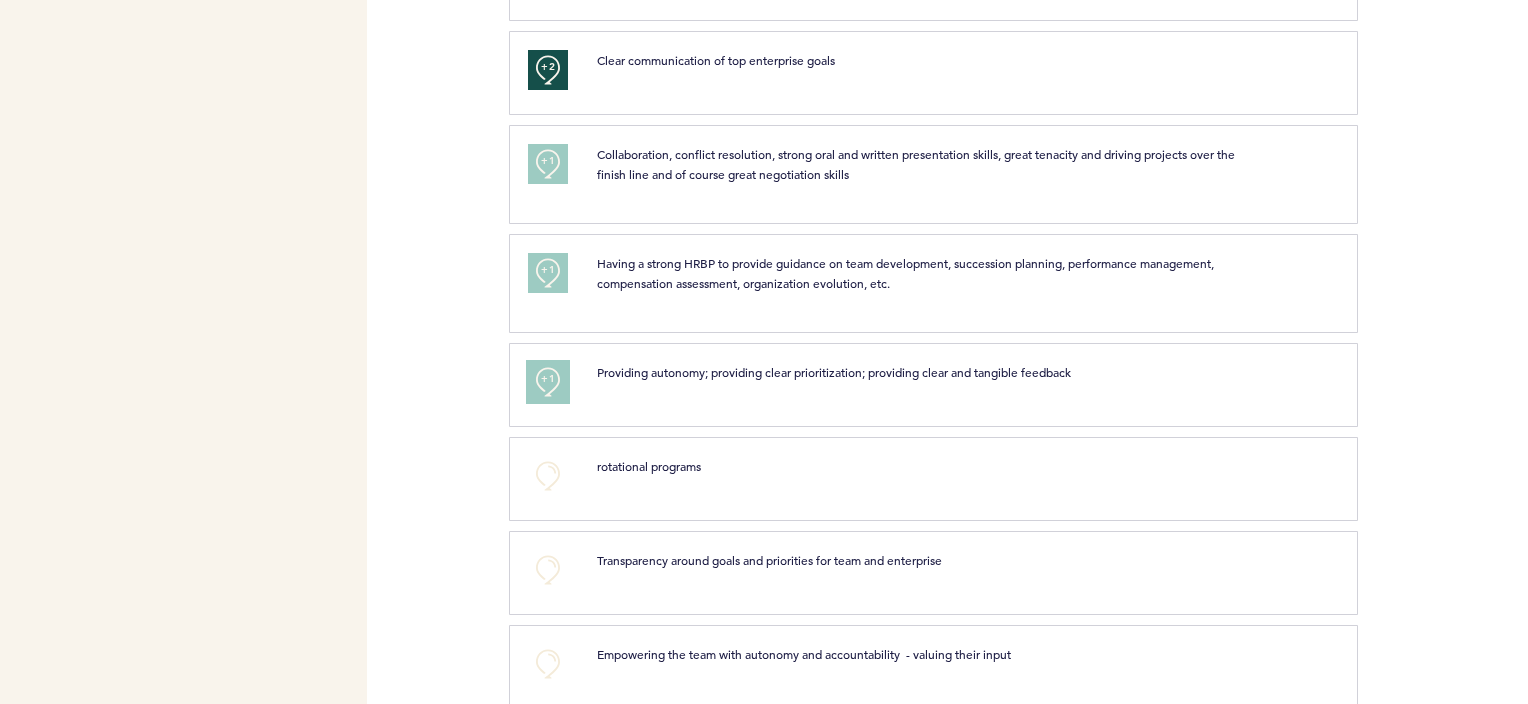 click on "+1" at bounding box center [548, 379] 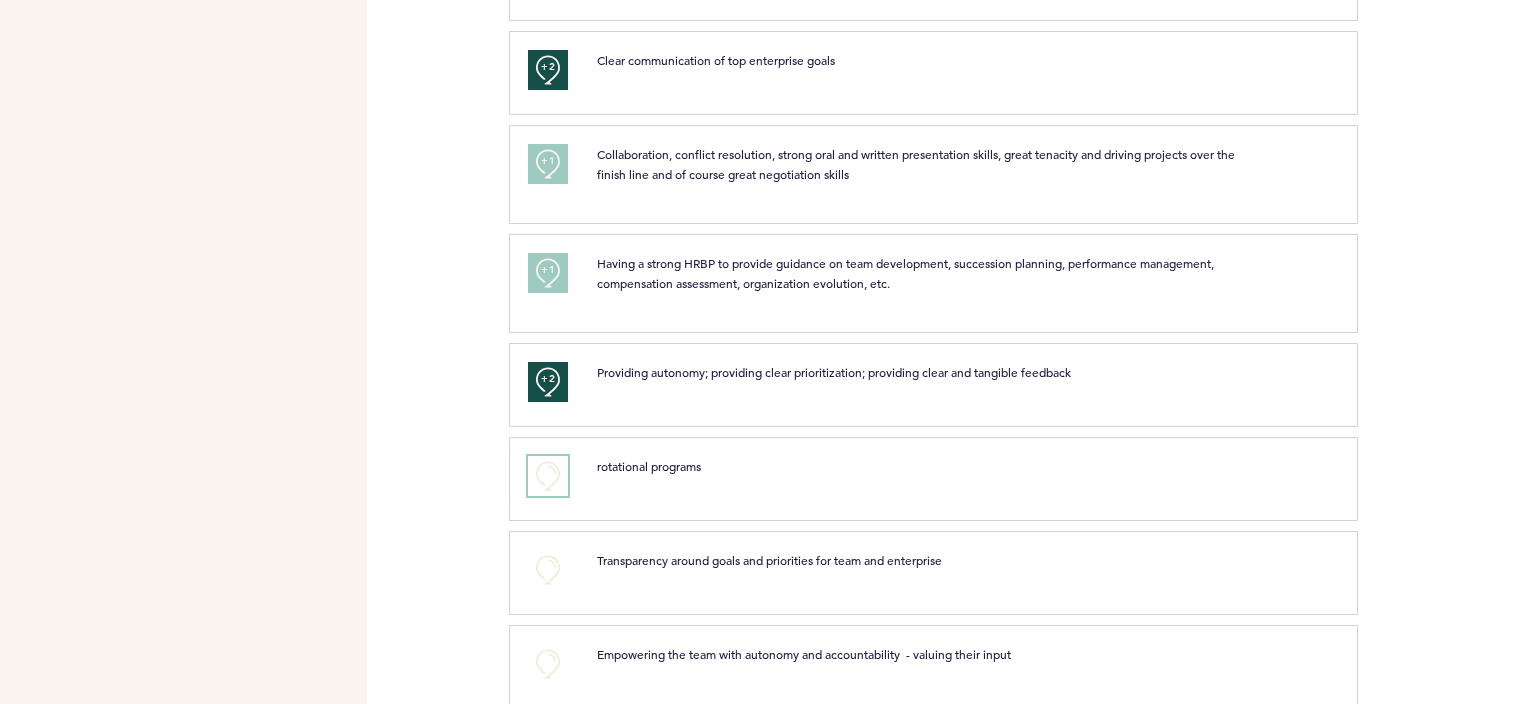 click on "+0" at bounding box center [548, 476] 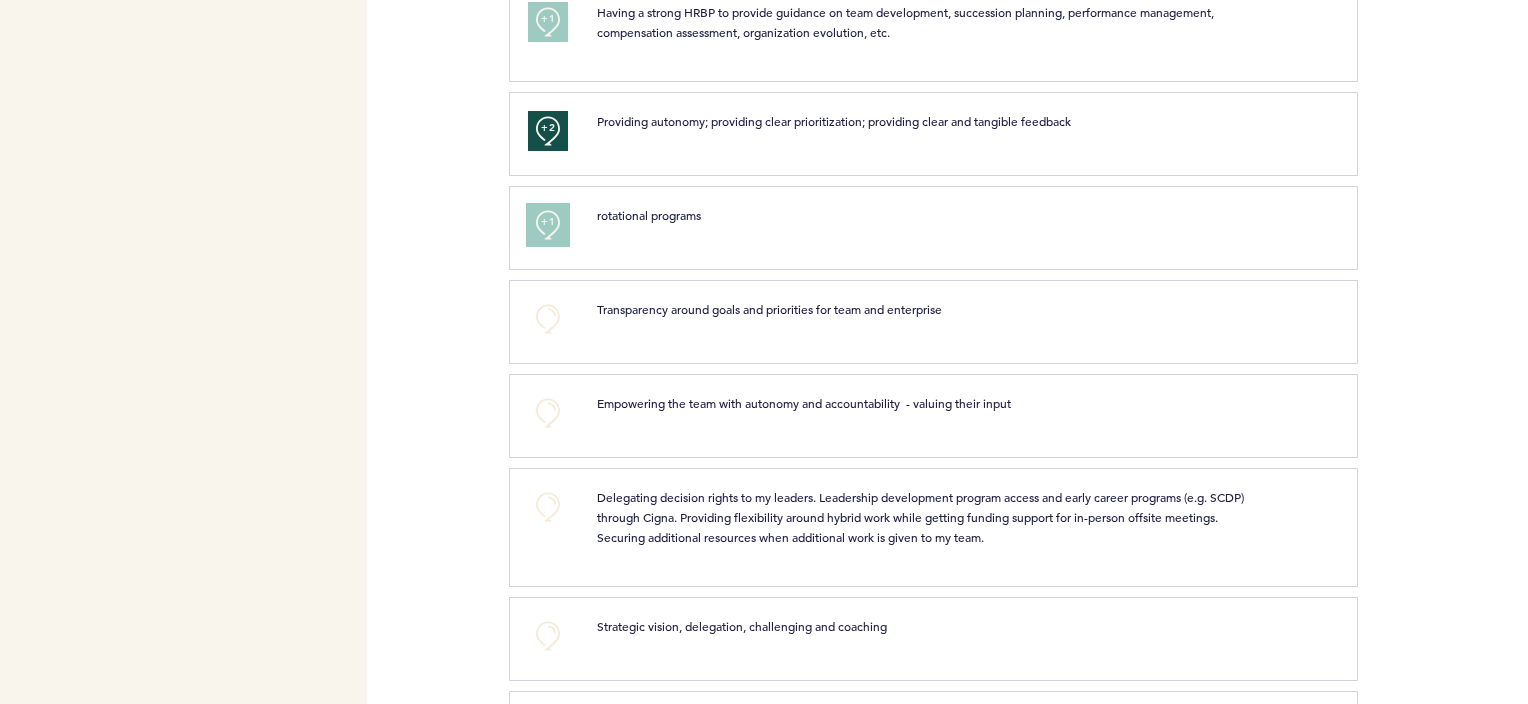 scroll, scrollTop: 1200, scrollLeft: 0, axis: vertical 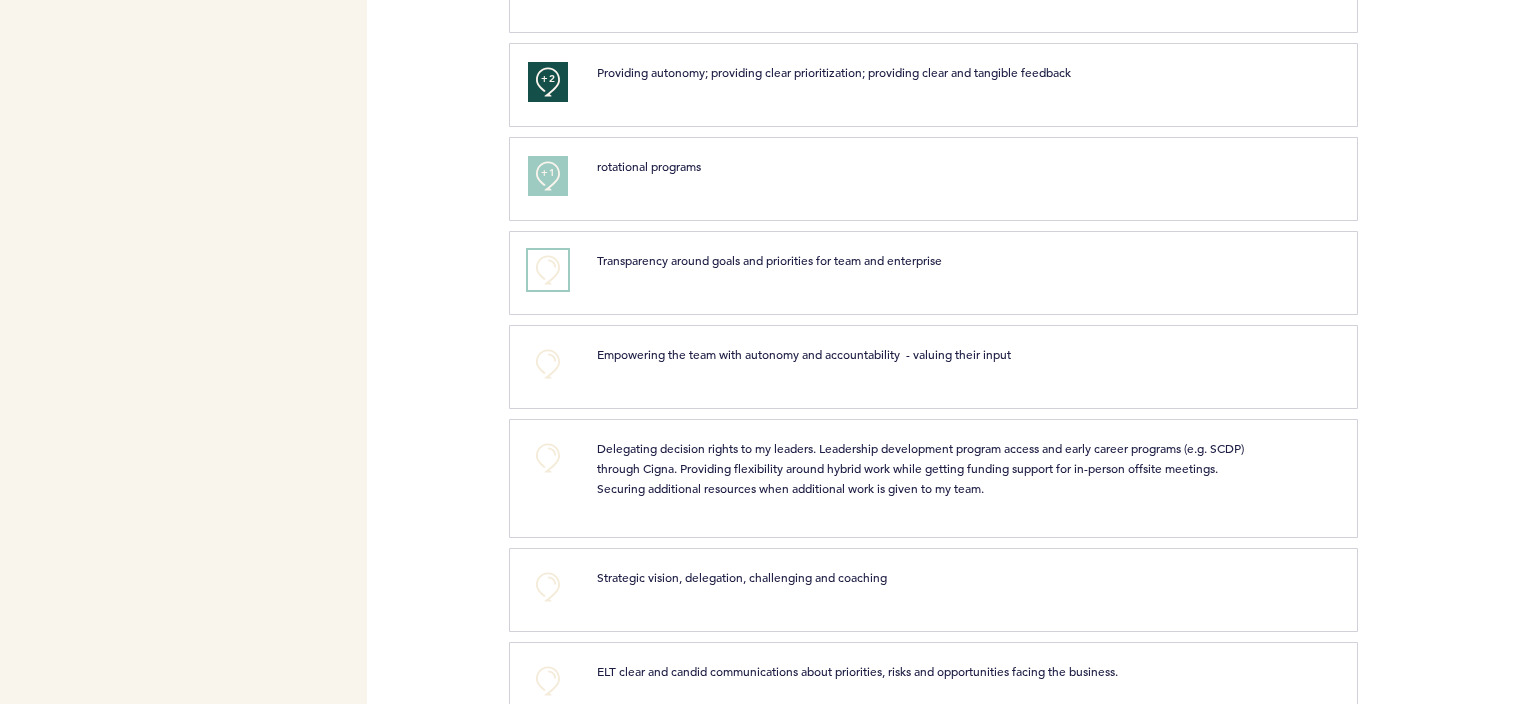 click on "+0" at bounding box center [548, 270] 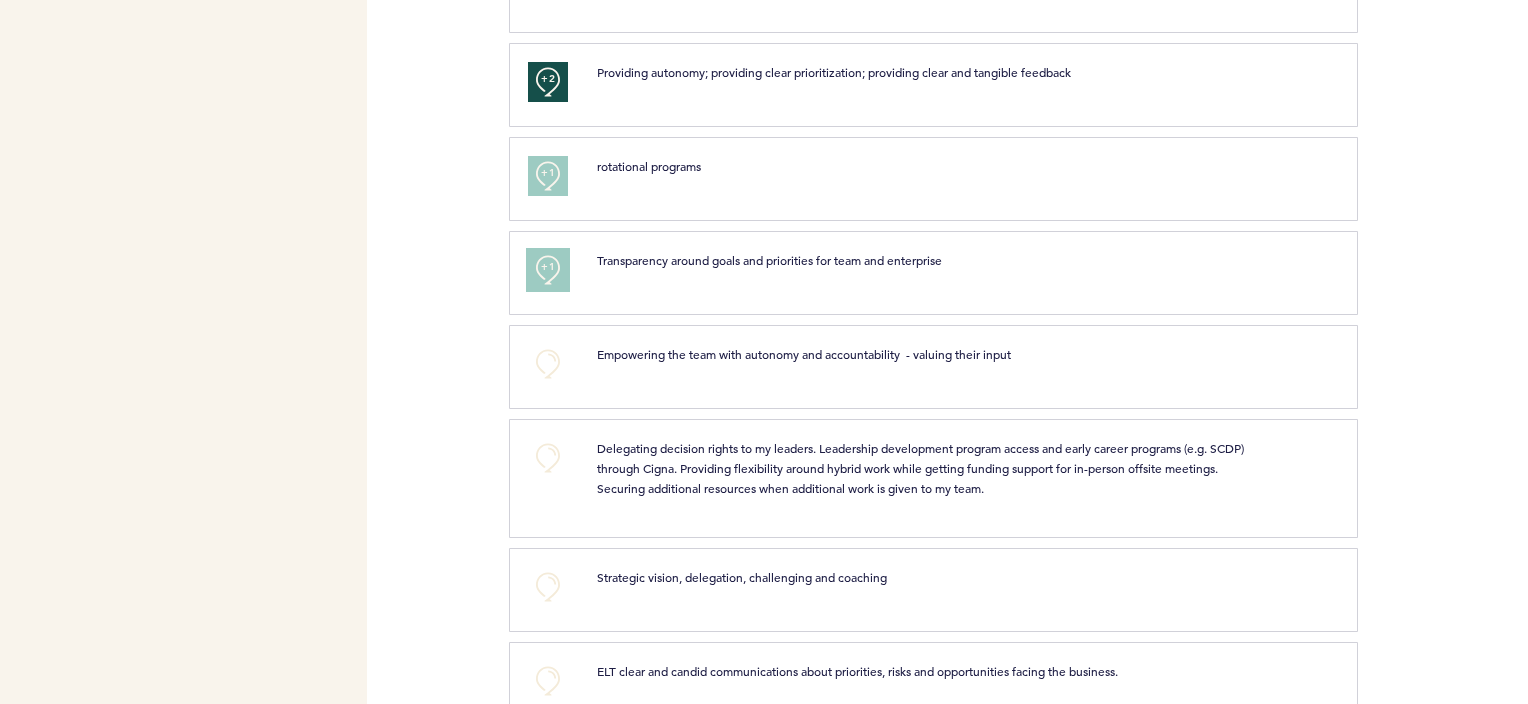 click on "+1" at bounding box center [548, 267] 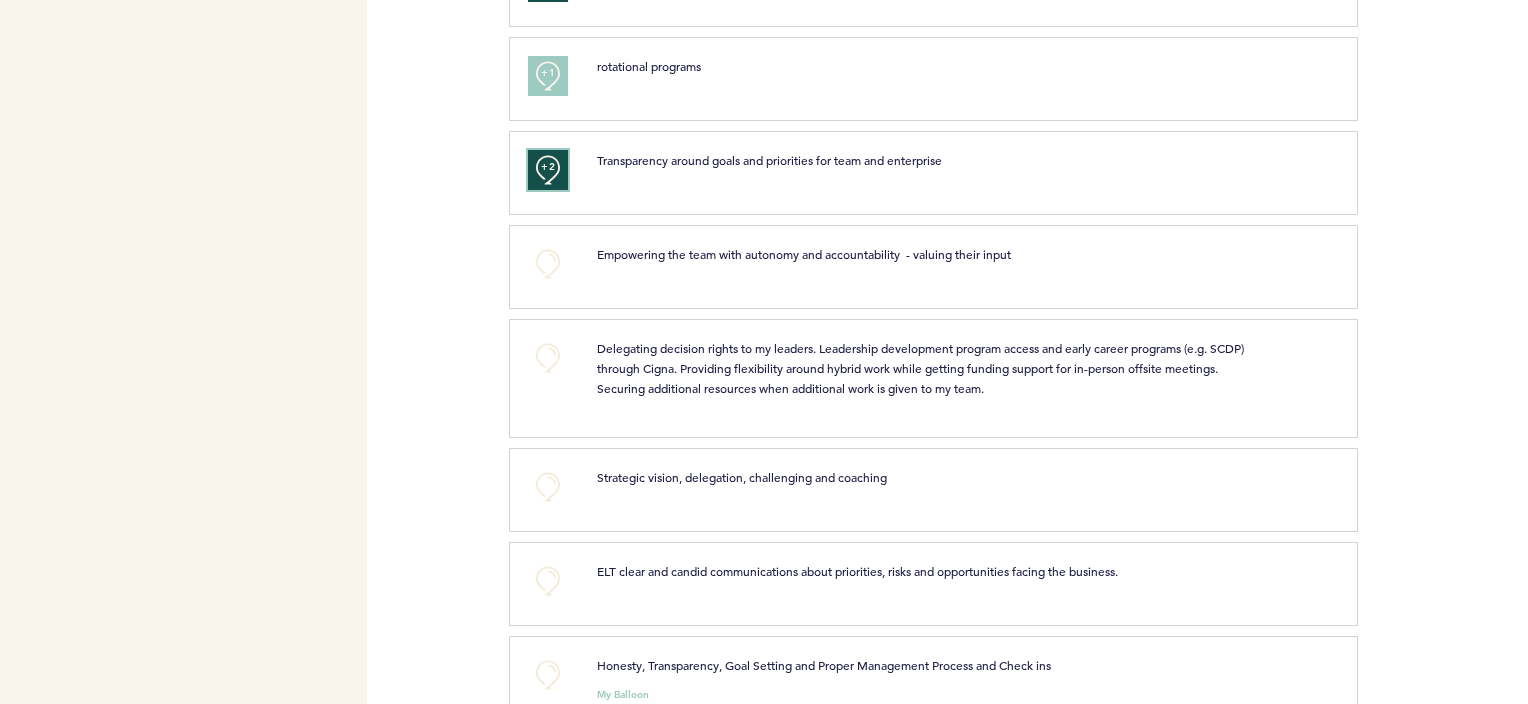 scroll, scrollTop: 1200, scrollLeft: 0, axis: vertical 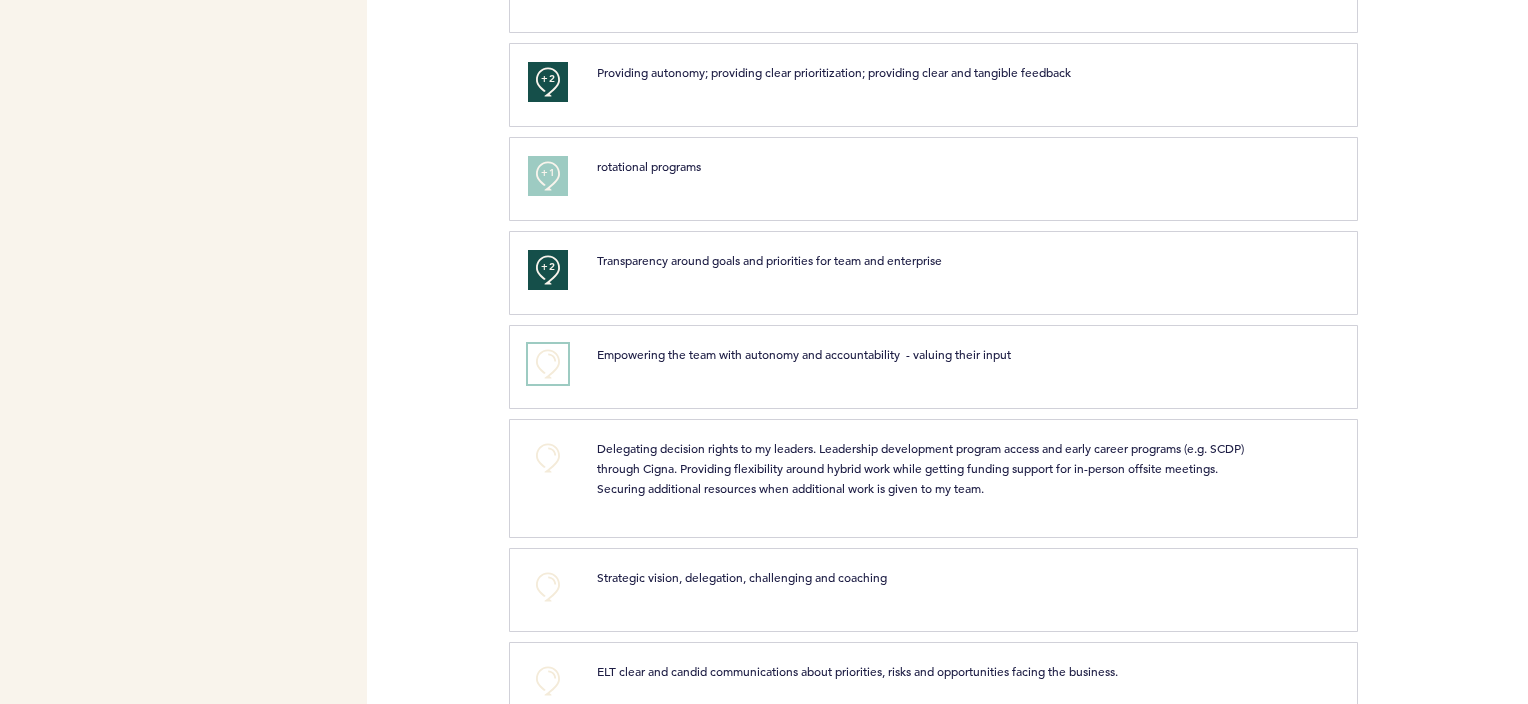 click on "+0" at bounding box center (548, 364) 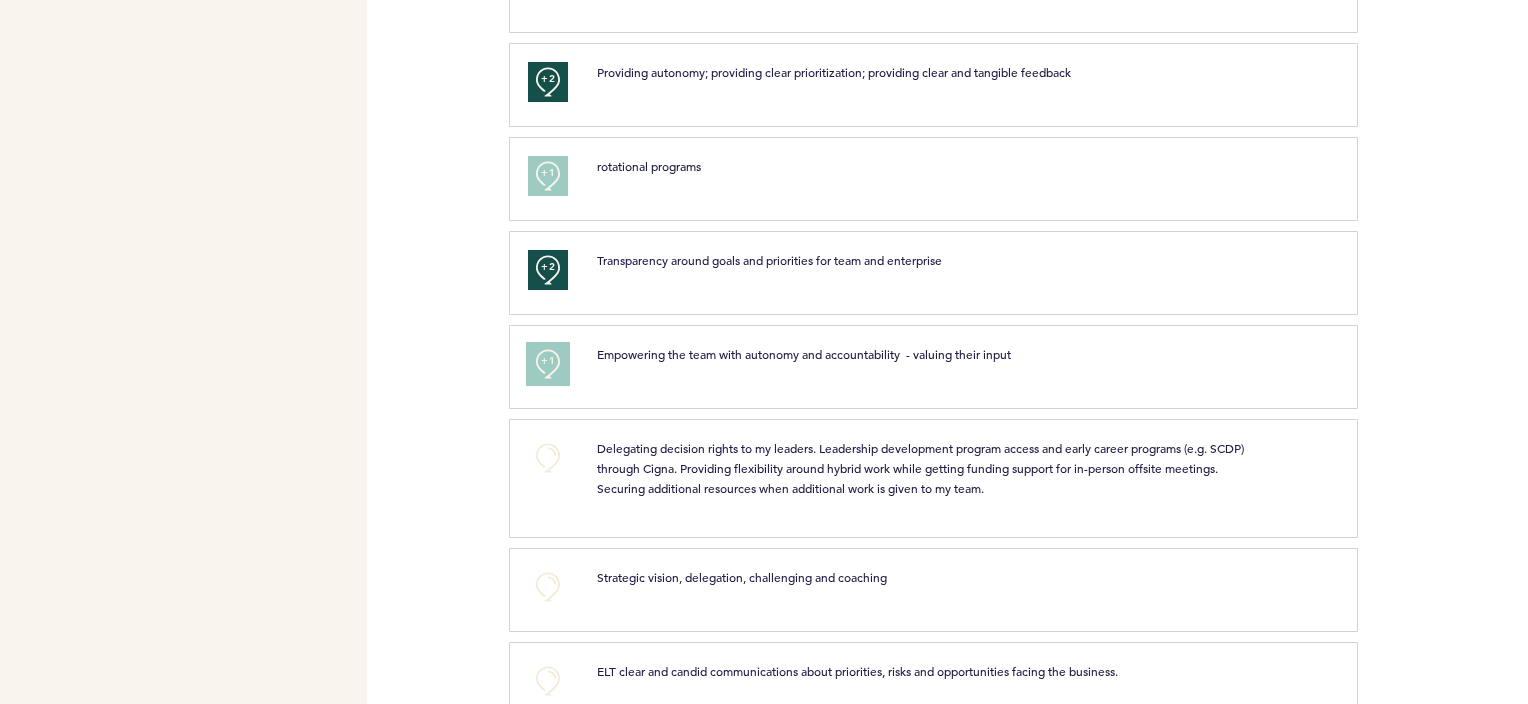 click on "+1" at bounding box center (548, 361) 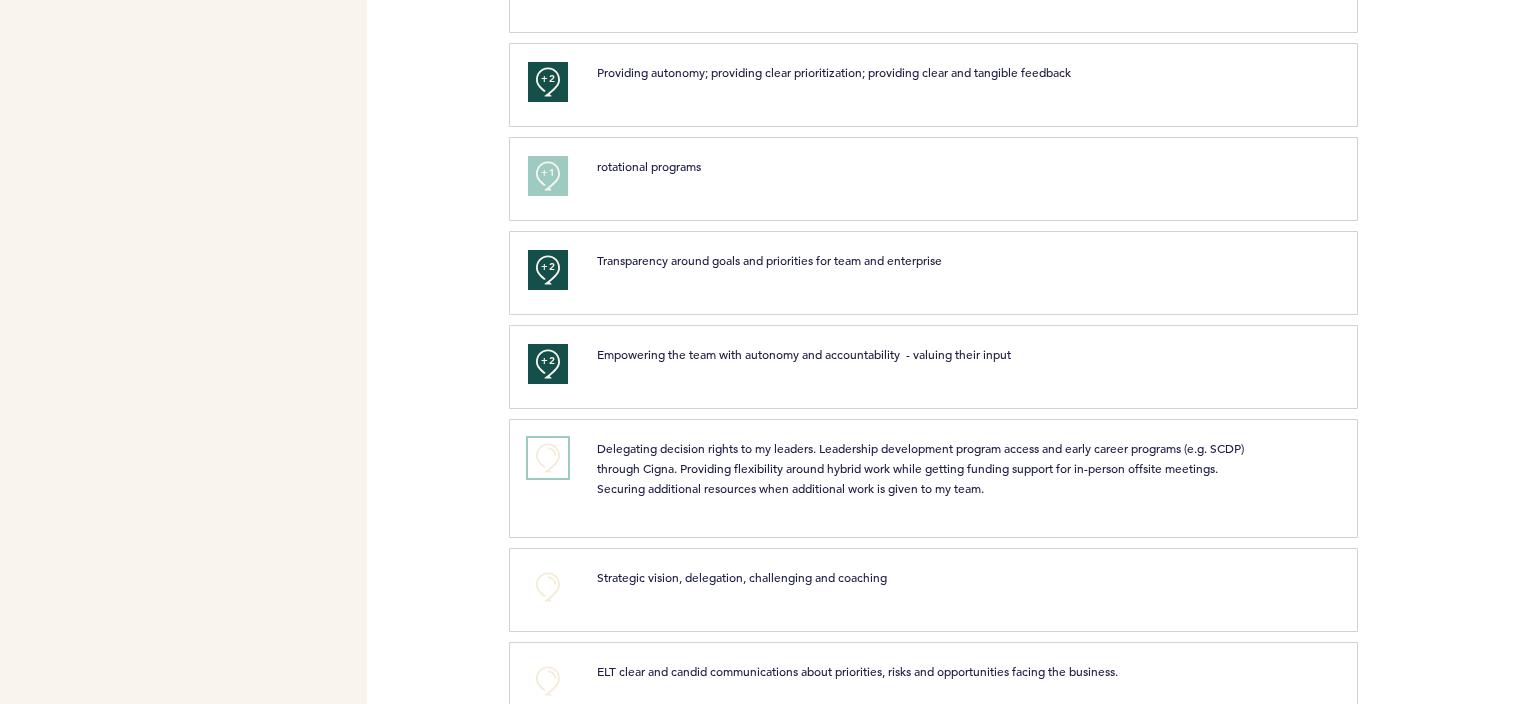 click on "+0" at bounding box center [548, 458] 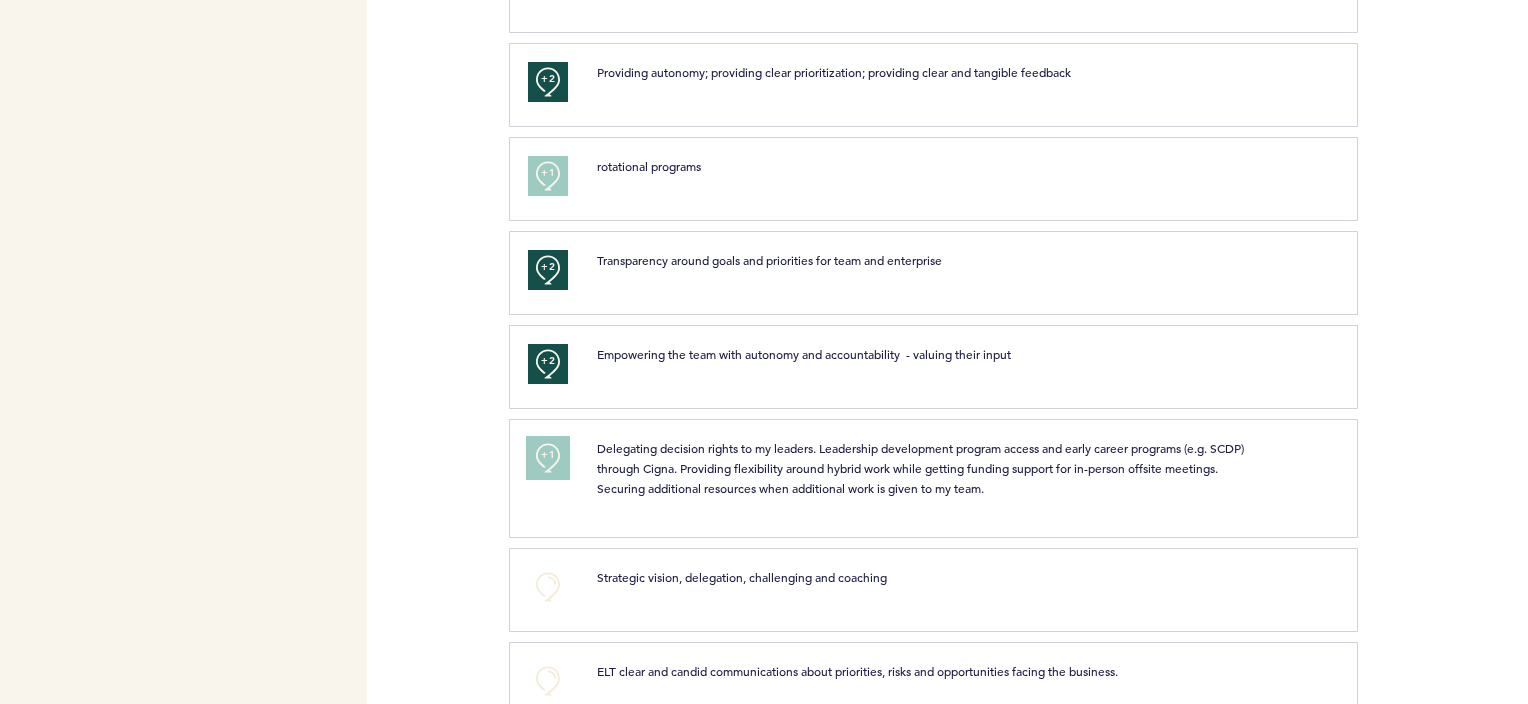 click on "+1" at bounding box center [548, 455] 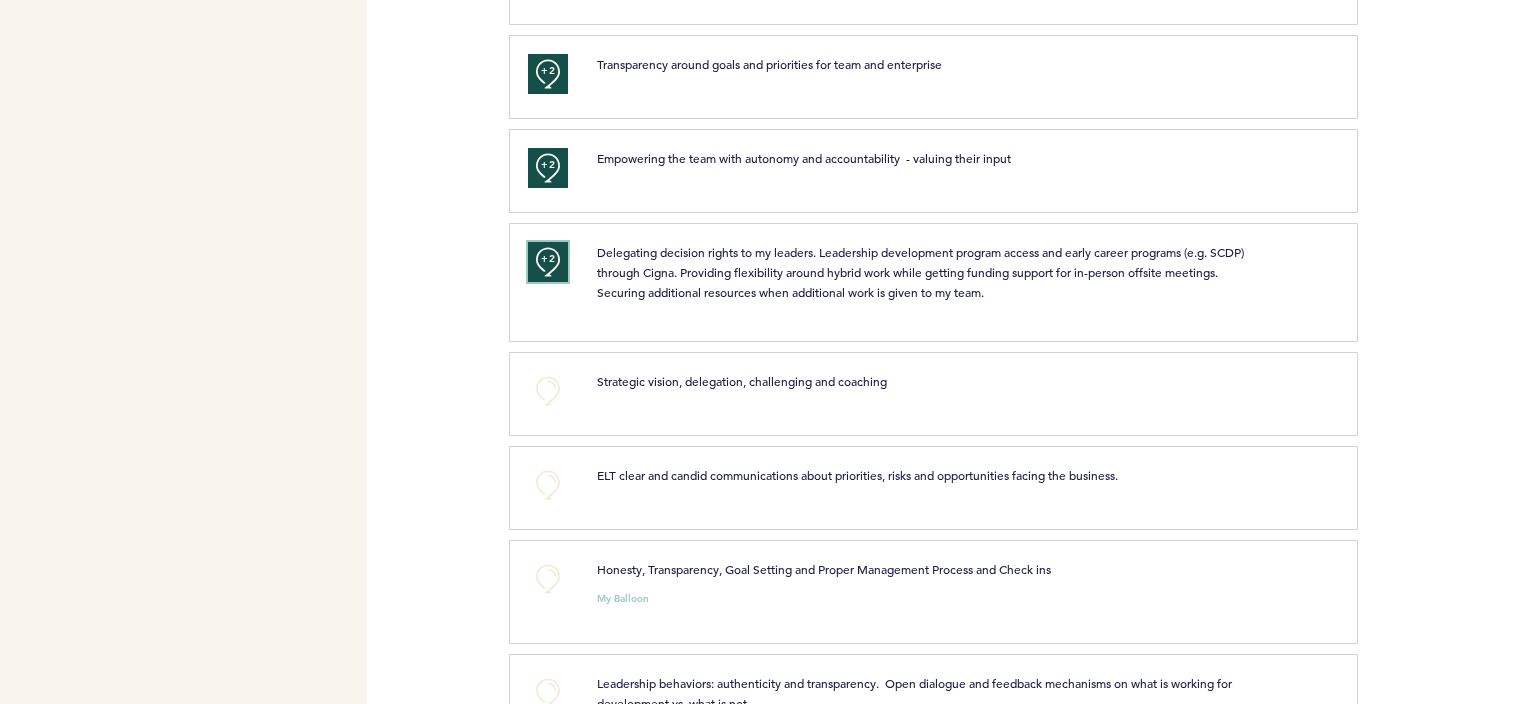 scroll, scrollTop: 1400, scrollLeft: 0, axis: vertical 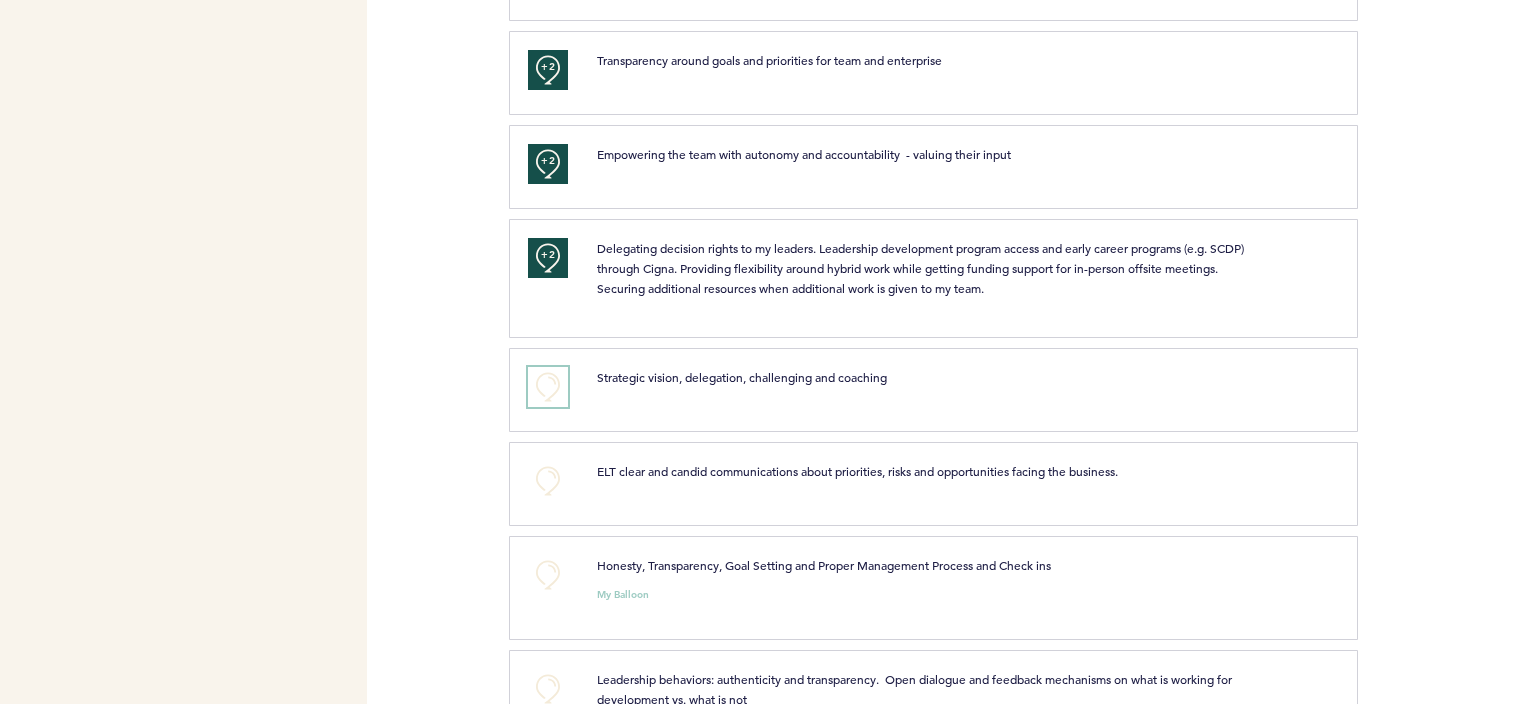 click on "+0" at bounding box center (548, 387) 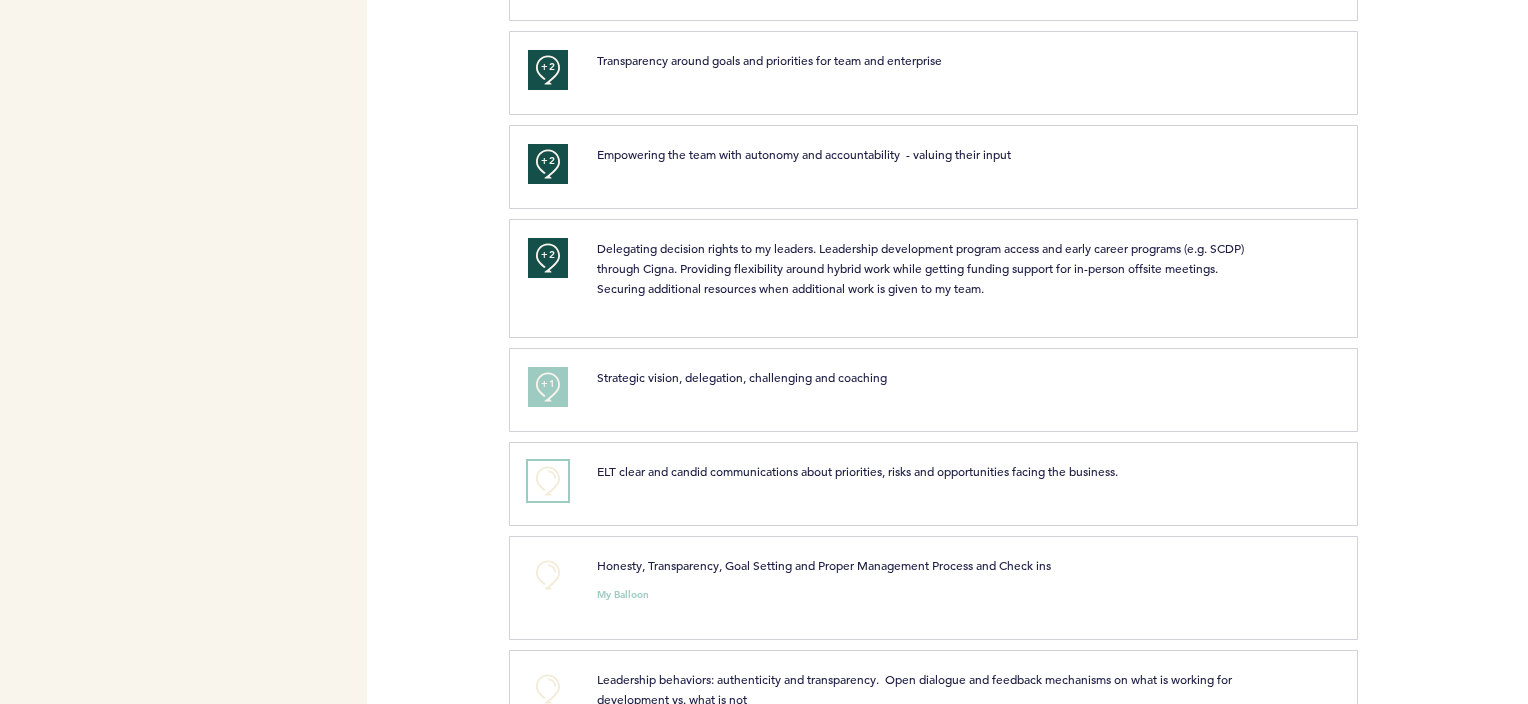 click on "+0" at bounding box center (548, 481) 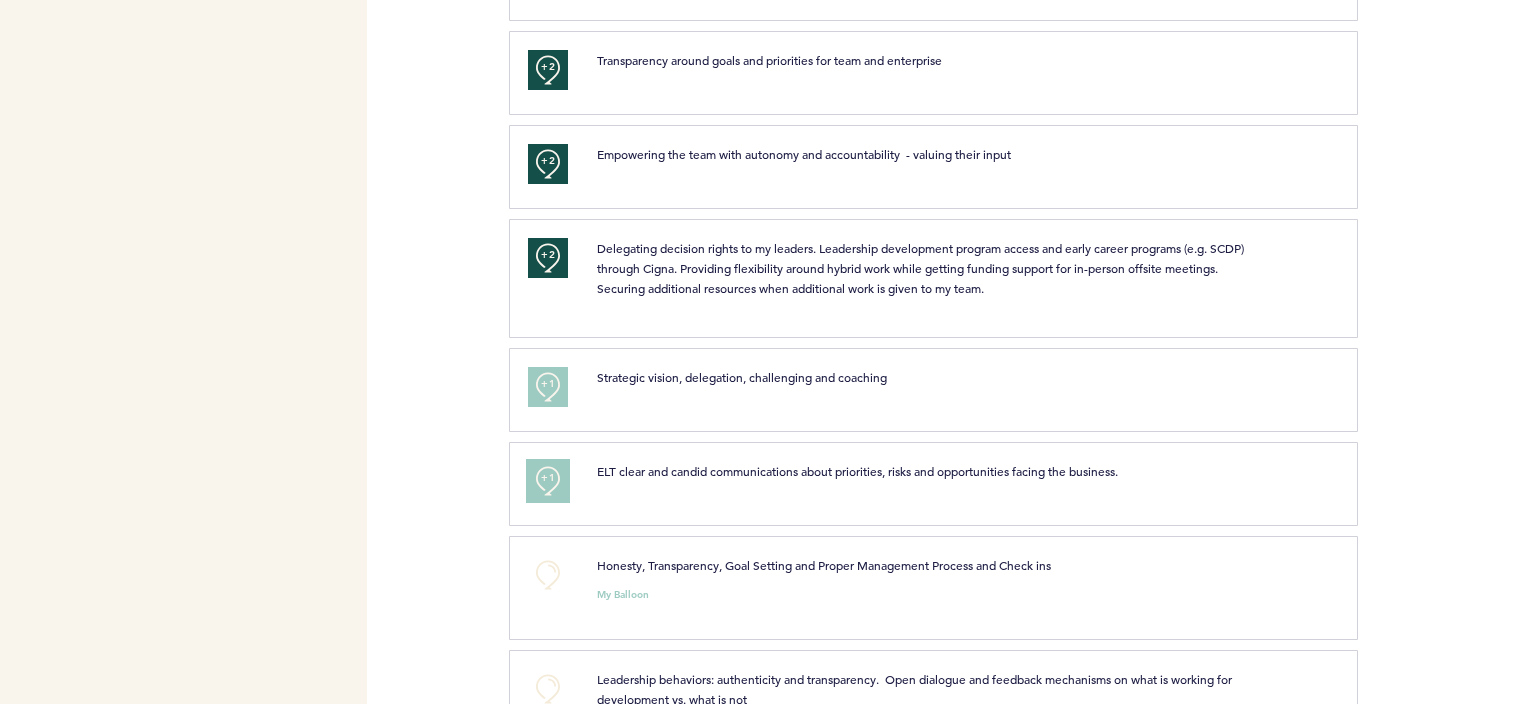 click on "+1" at bounding box center [548, 478] 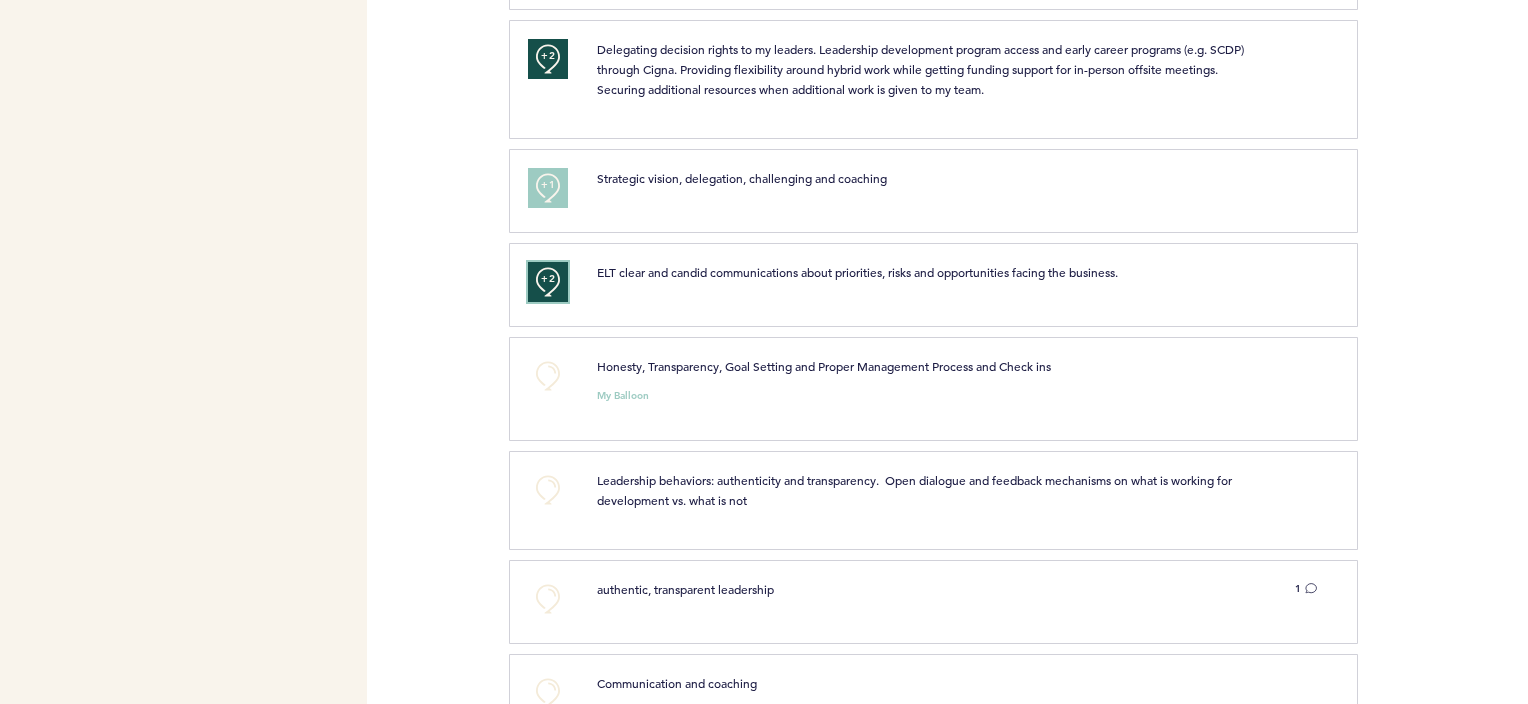 scroll, scrollTop: 1600, scrollLeft: 0, axis: vertical 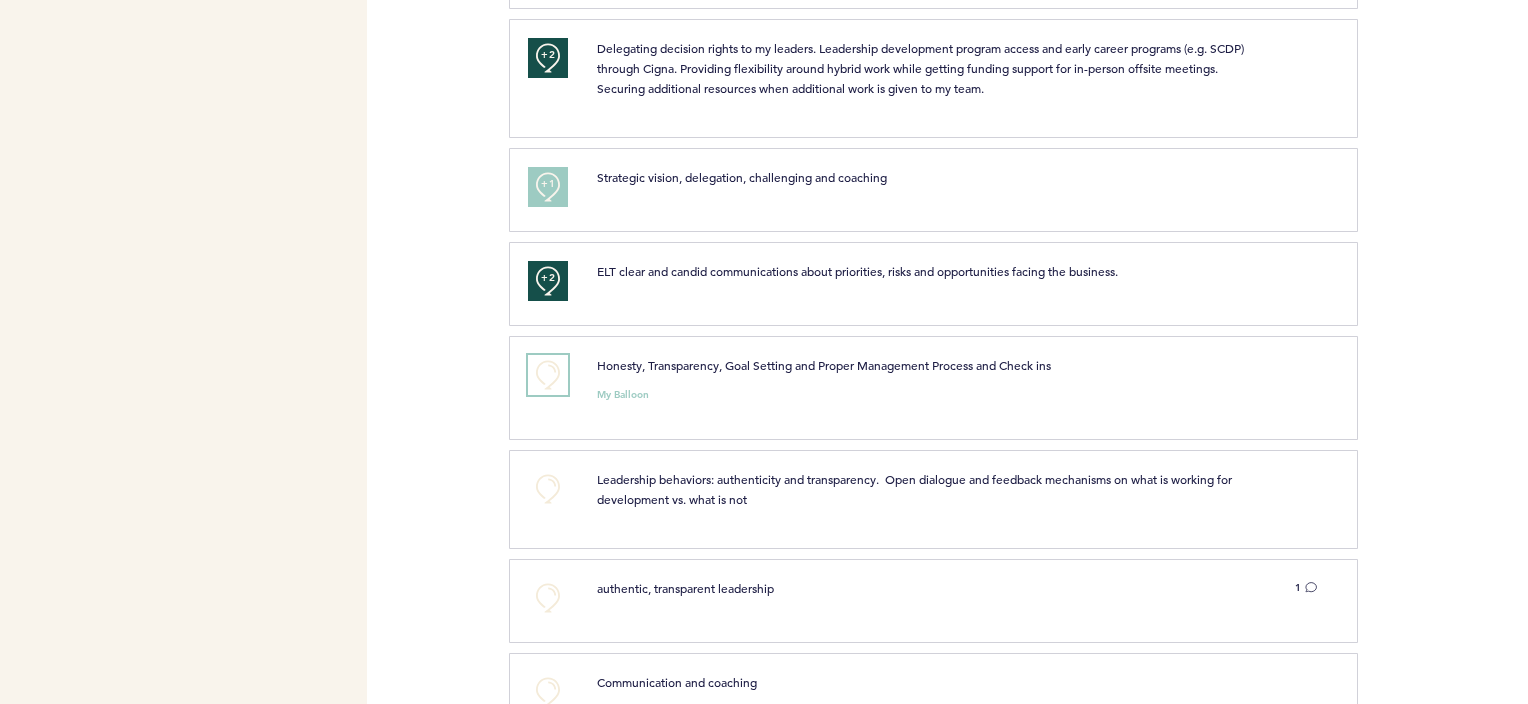 click on "+0" at bounding box center [548, 375] 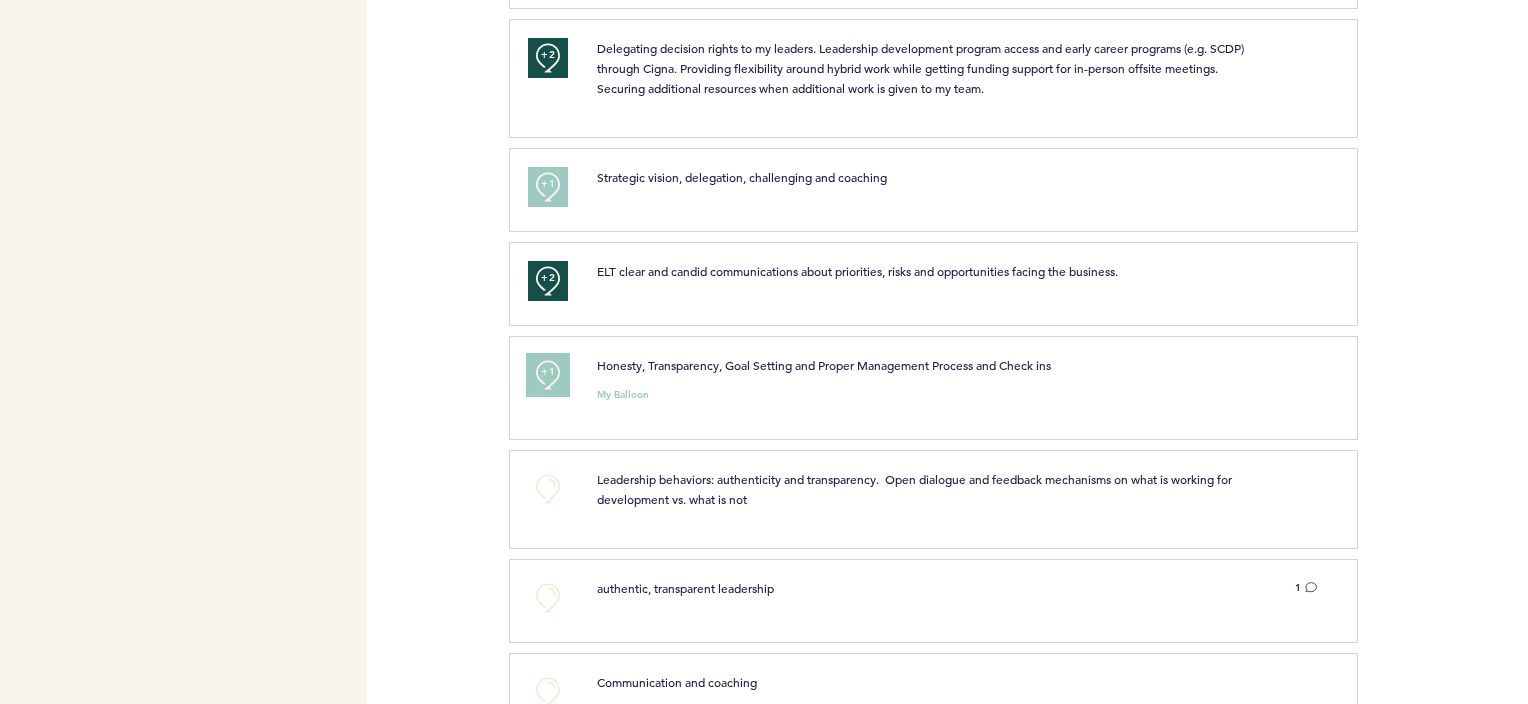 click on "+1" at bounding box center [548, 372] 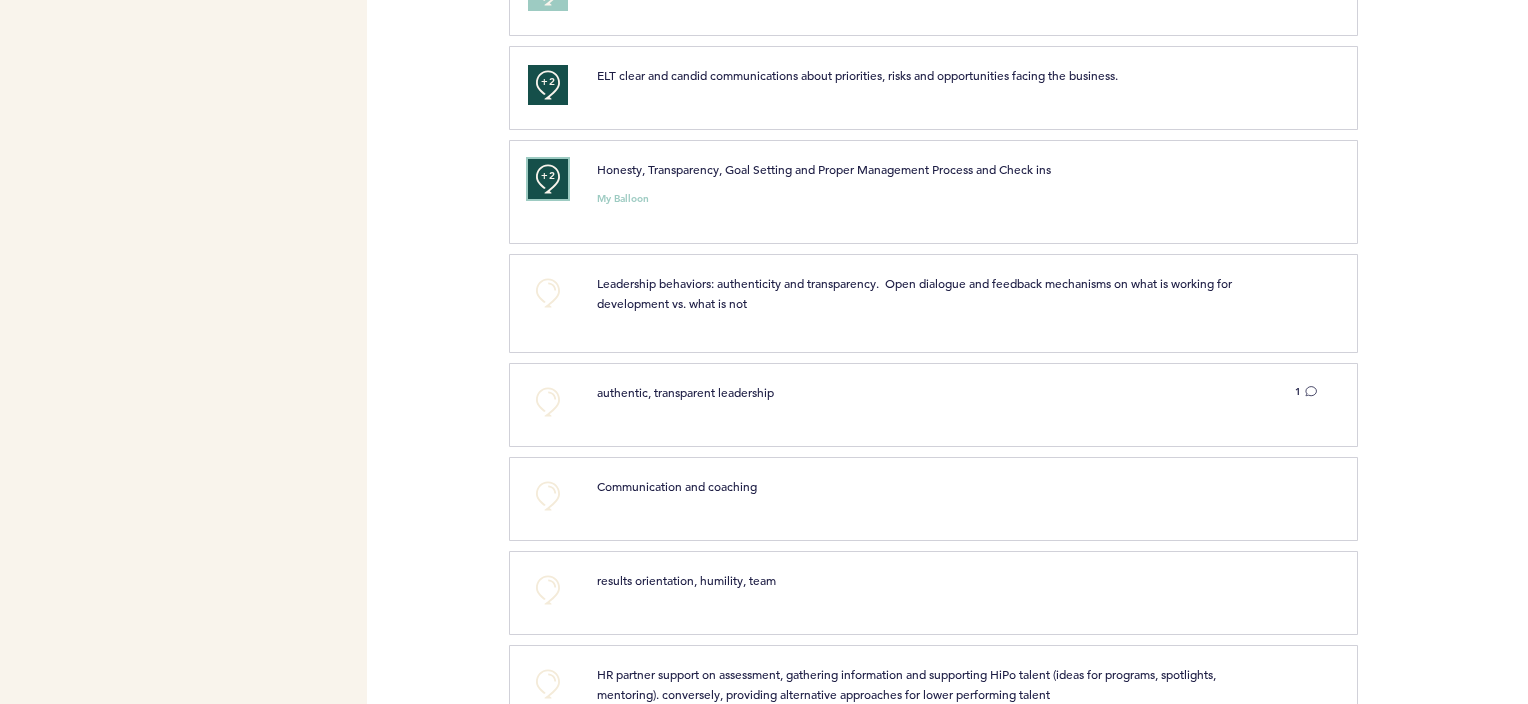 scroll, scrollTop: 1800, scrollLeft: 0, axis: vertical 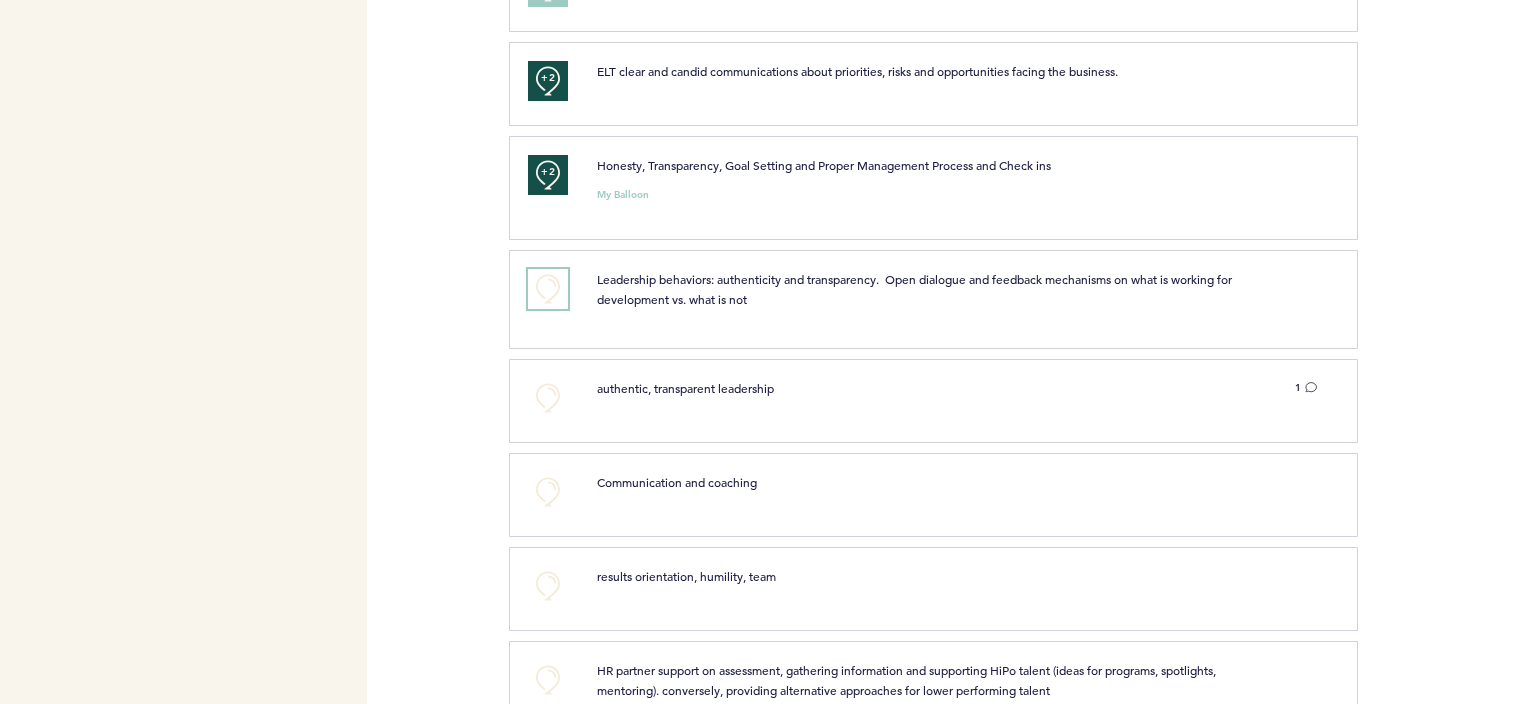 click on "+0" at bounding box center [548, 289] 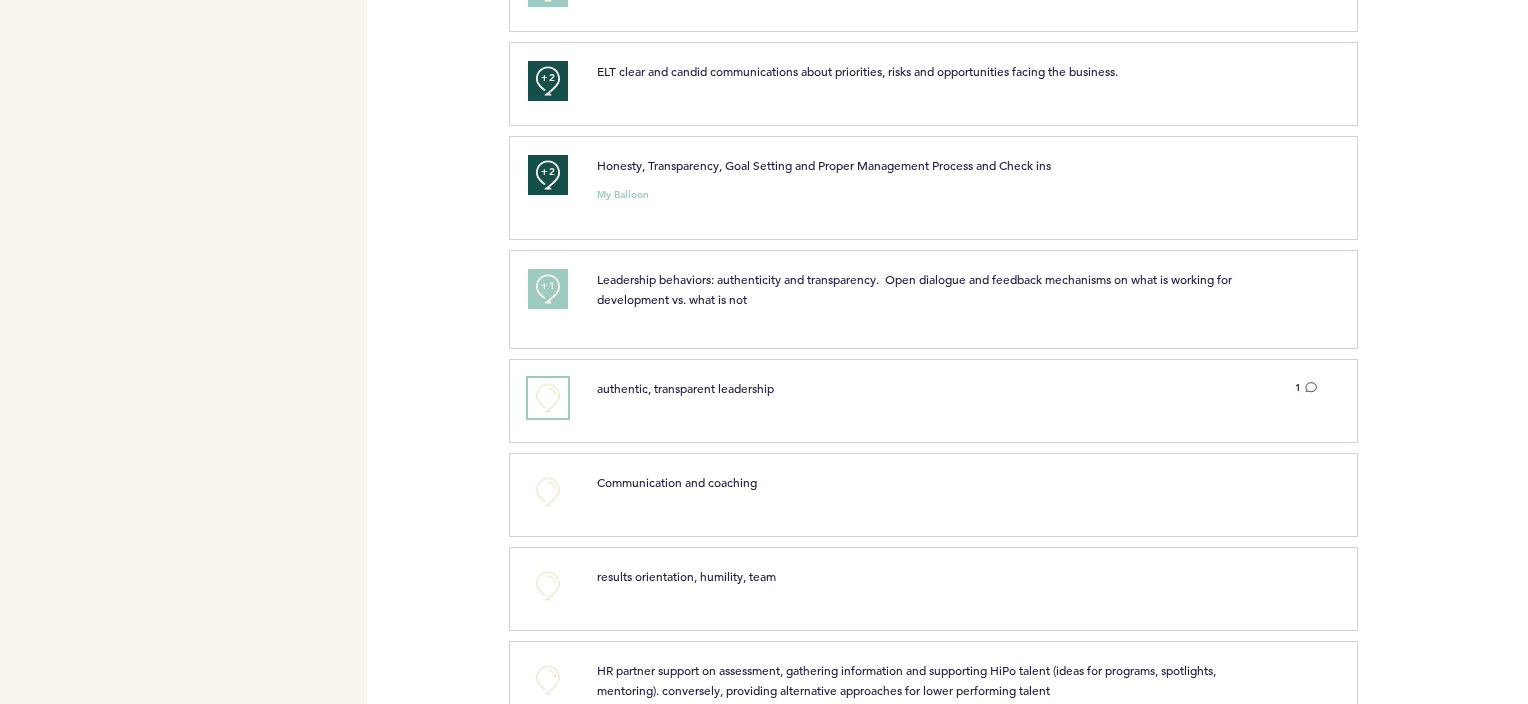click on "+0" at bounding box center [548, 398] 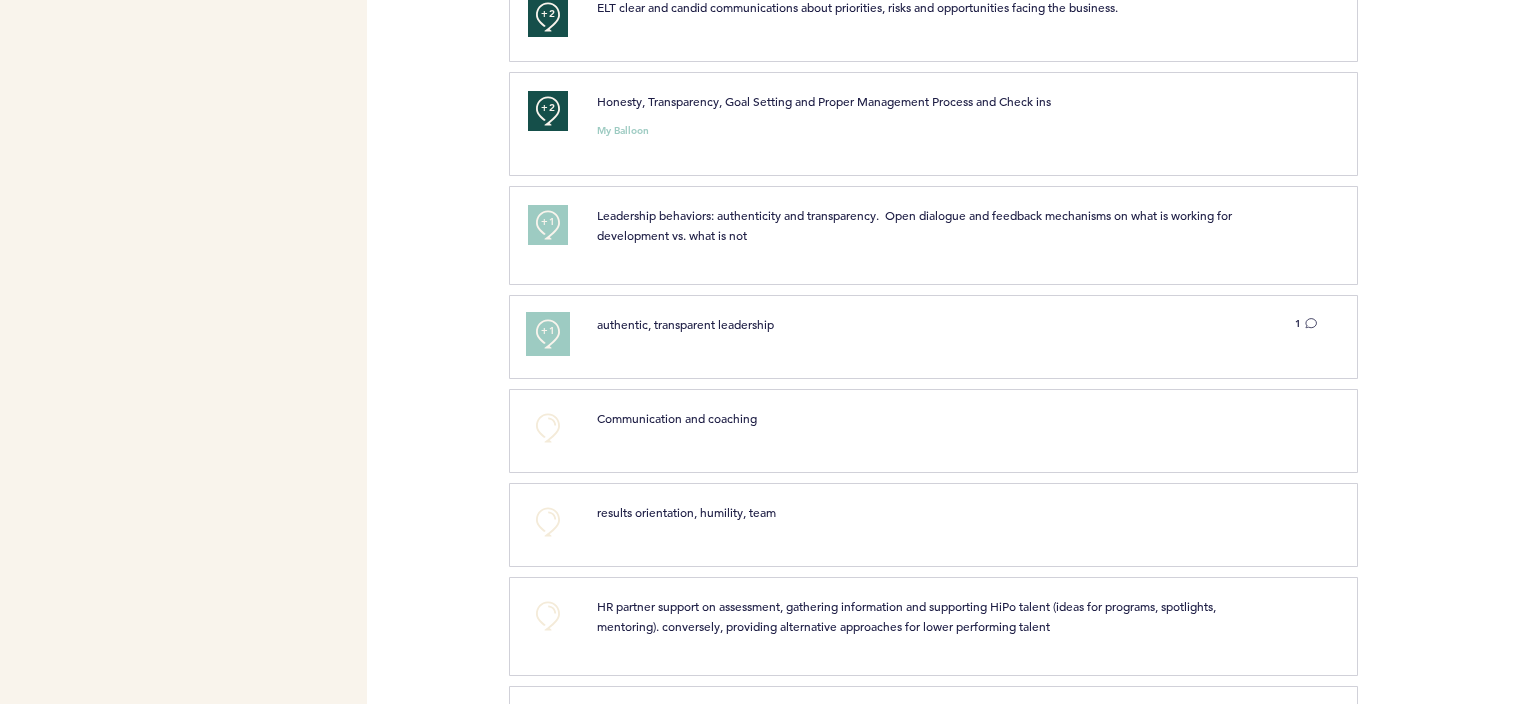 scroll, scrollTop: 1900, scrollLeft: 0, axis: vertical 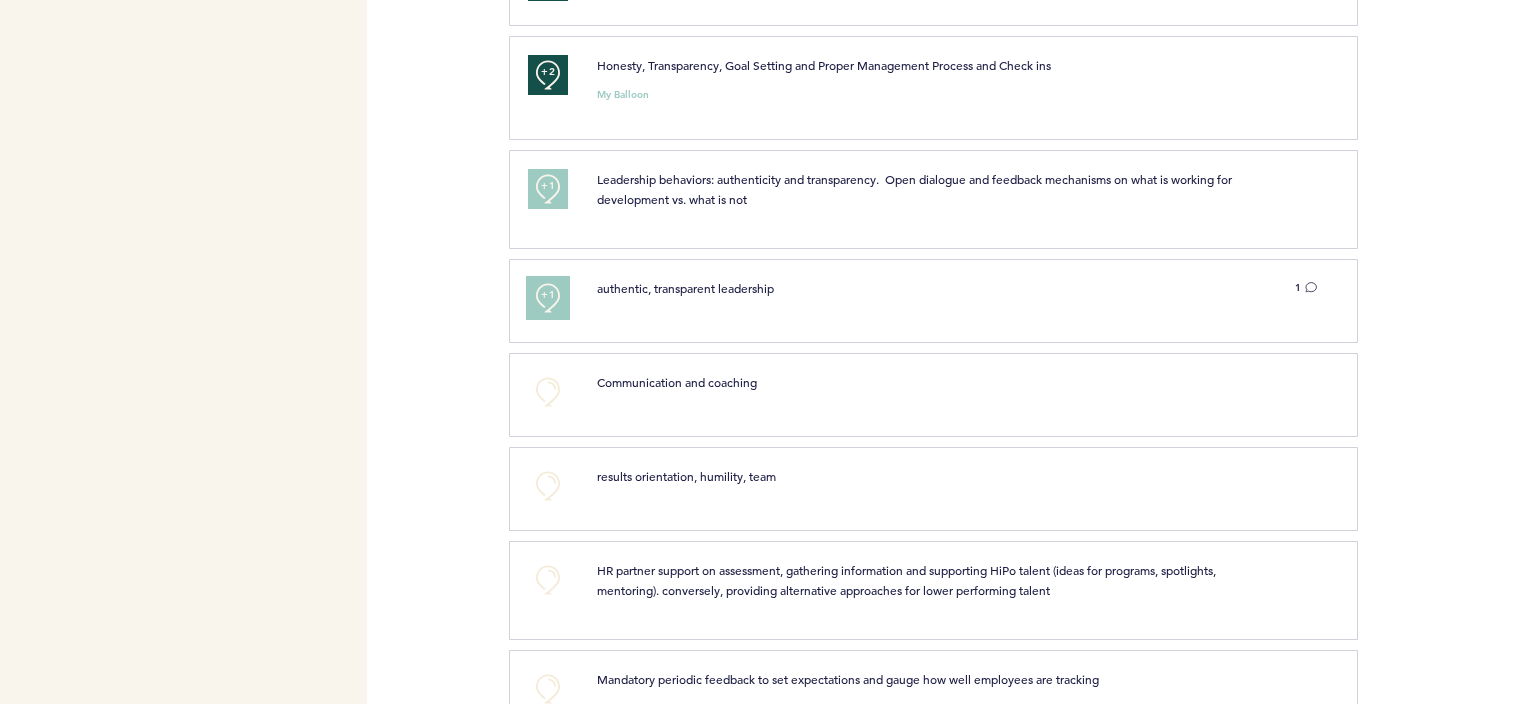 click on "+1" at bounding box center [548, 295] 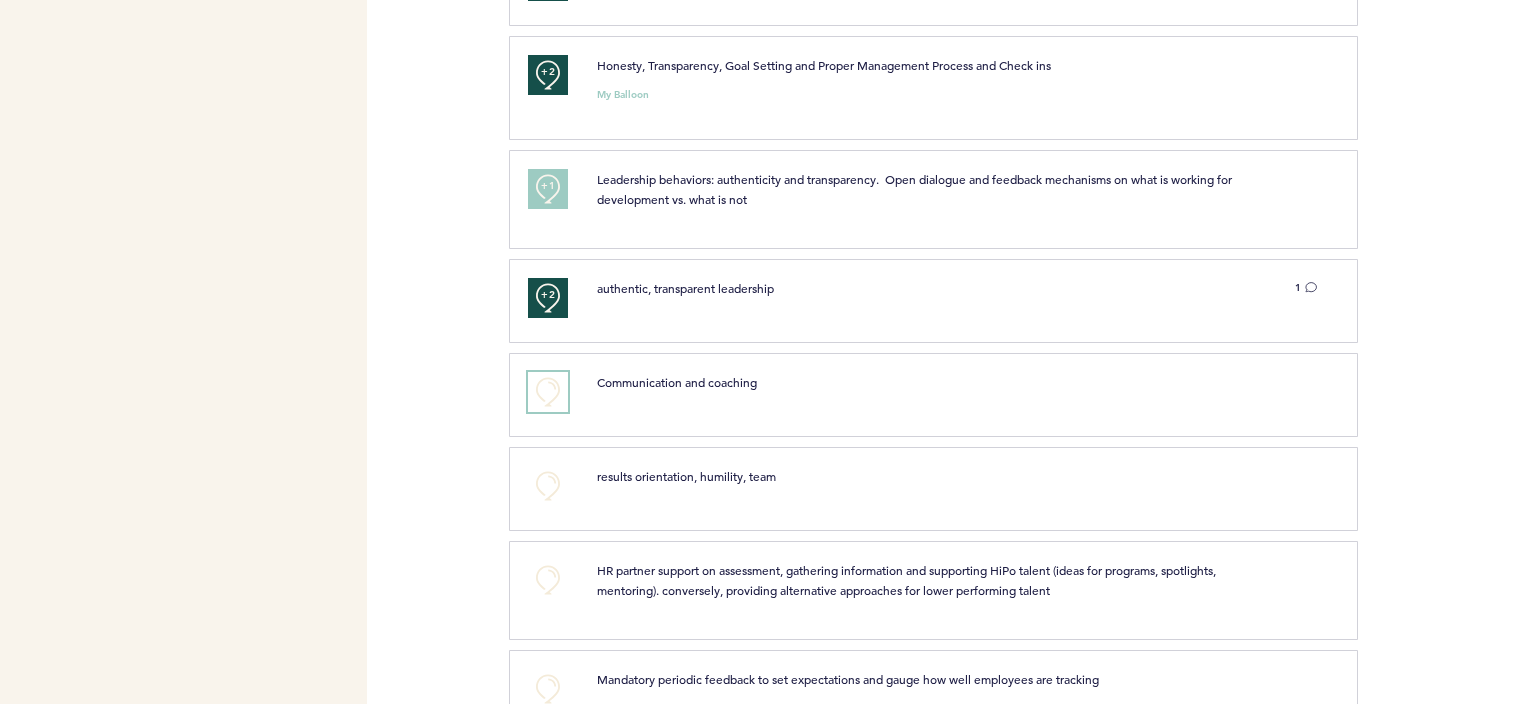 click on "+0" at bounding box center (548, 392) 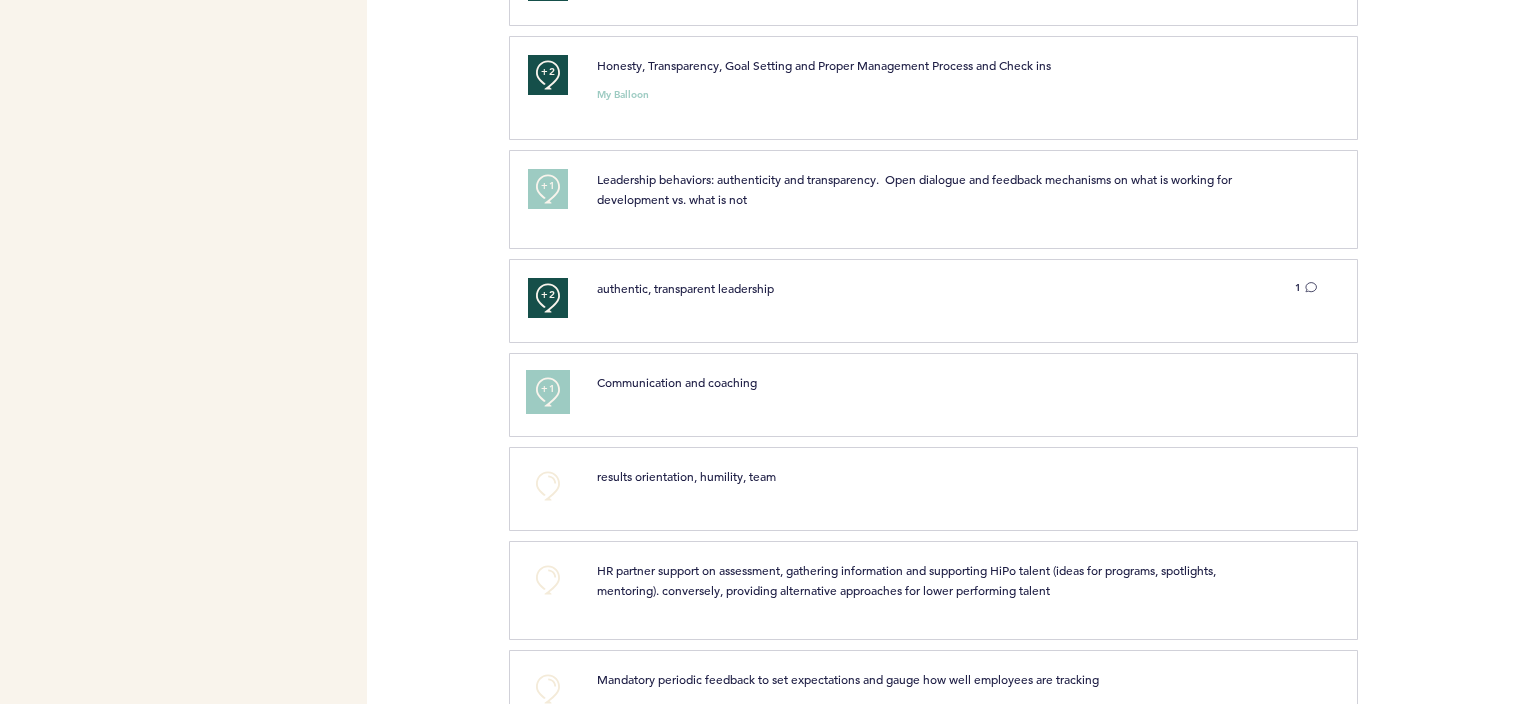 click on "+1" at bounding box center [548, 389] 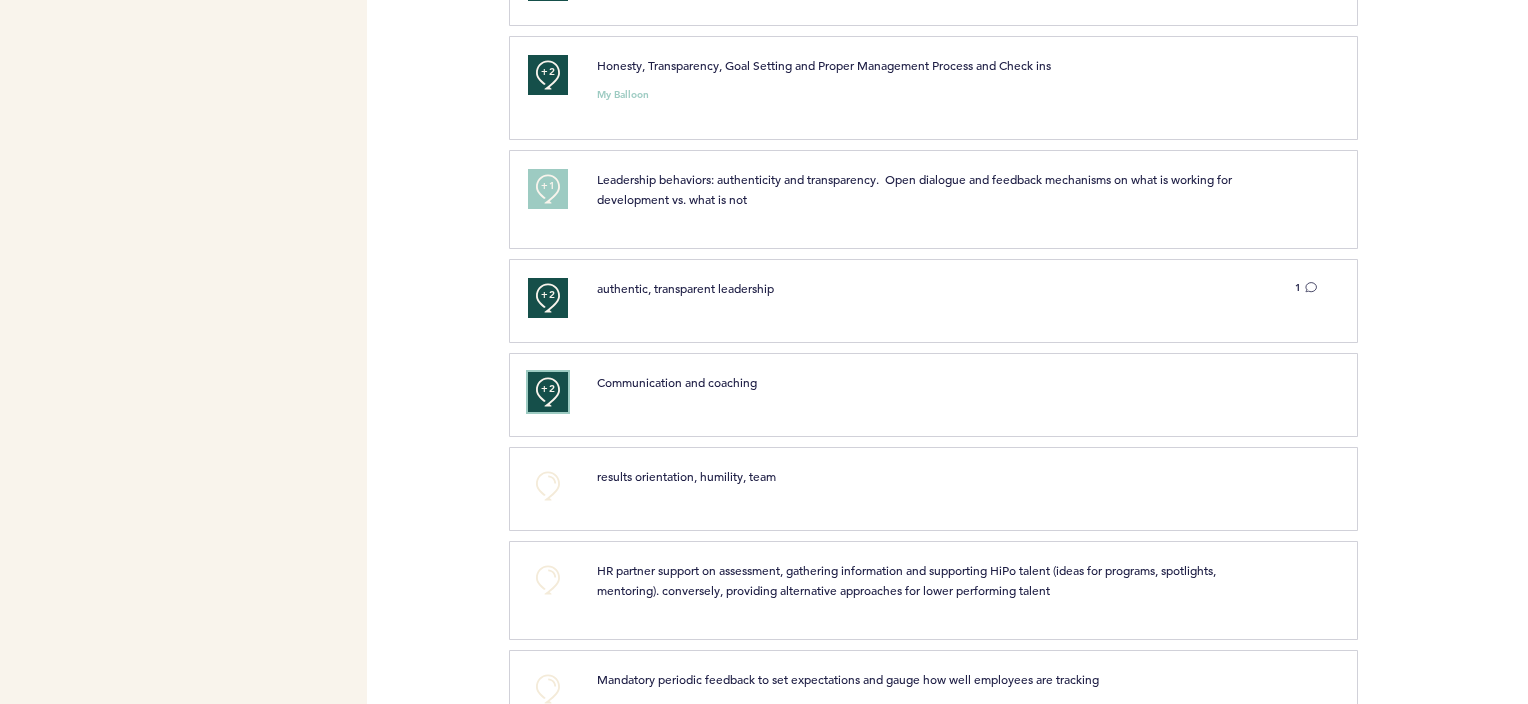 scroll, scrollTop: 2000, scrollLeft: 0, axis: vertical 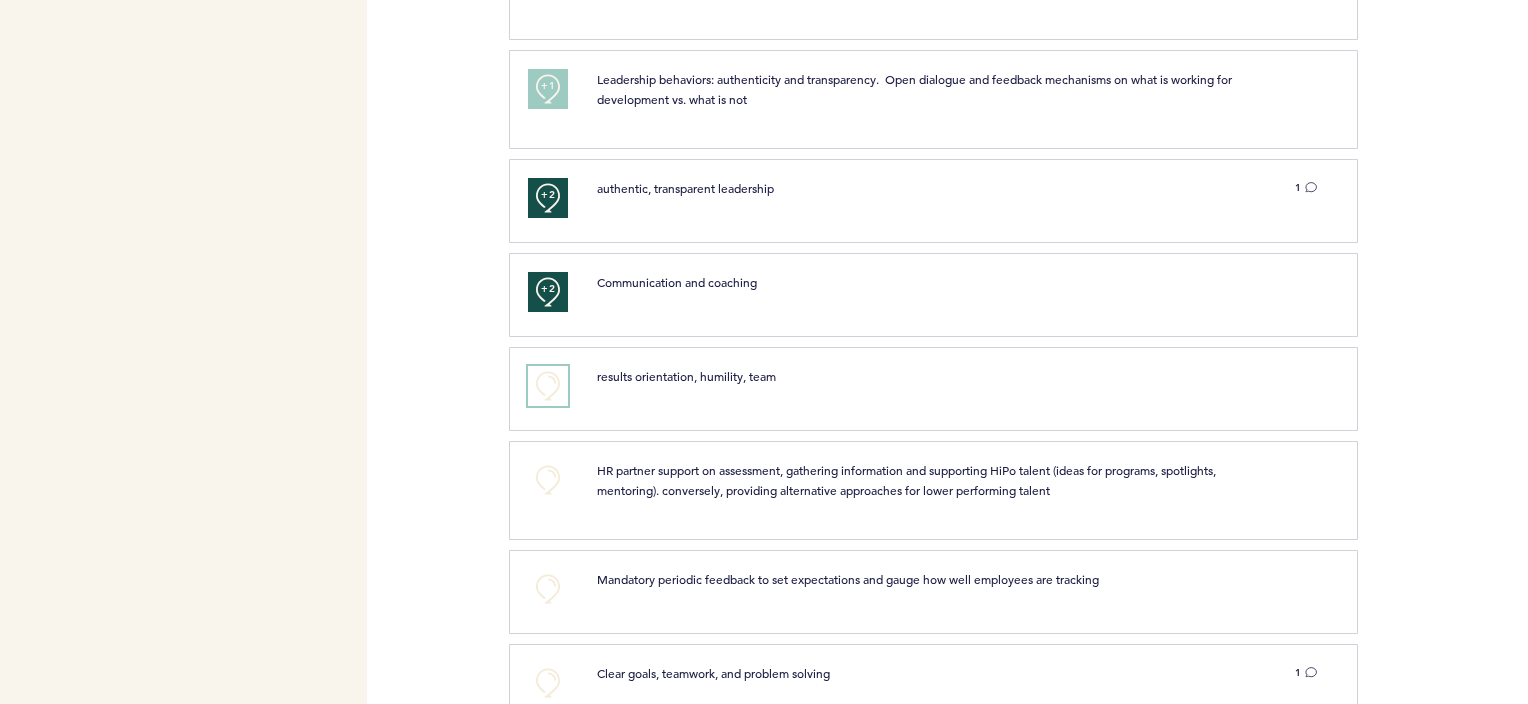click on "+0" at bounding box center (548, 386) 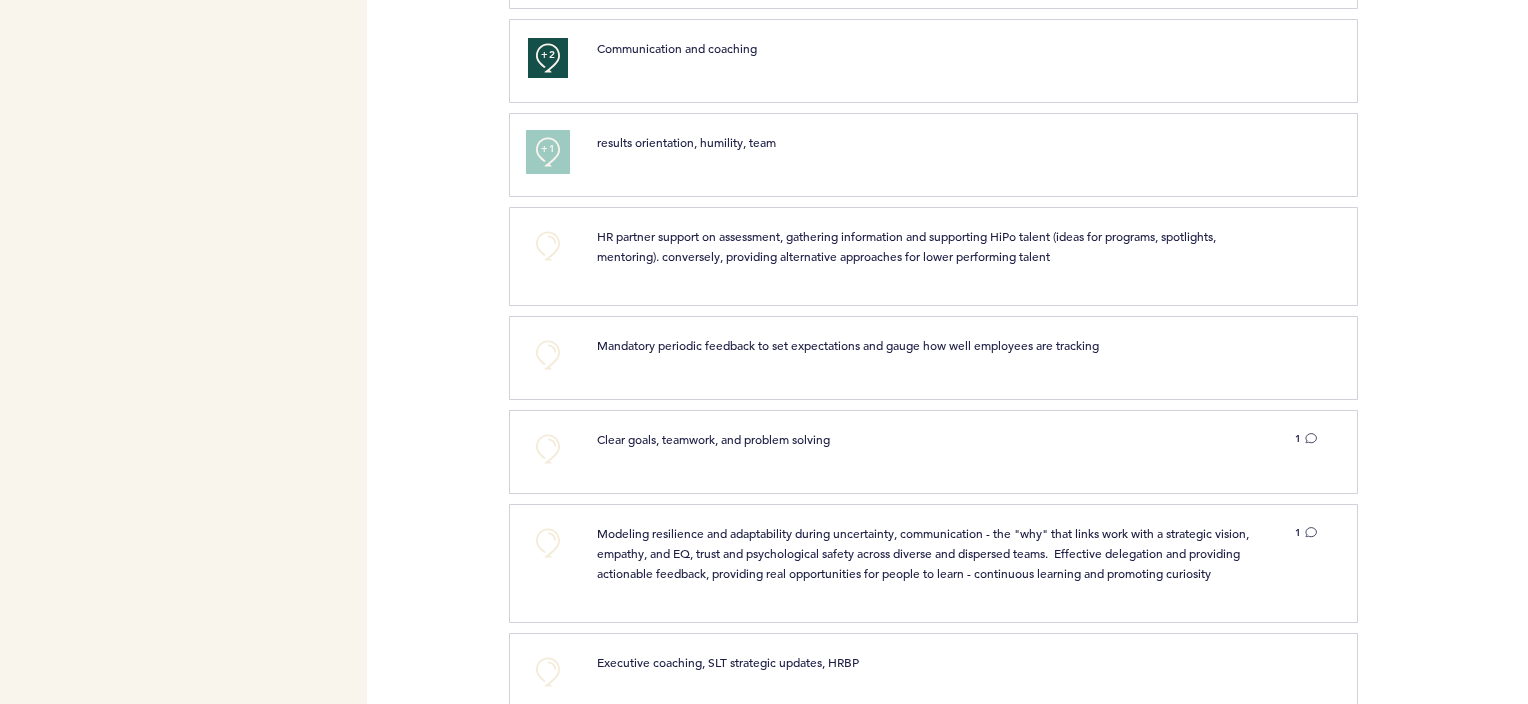 scroll, scrollTop: 2200, scrollLeft: 0, axis: vertical 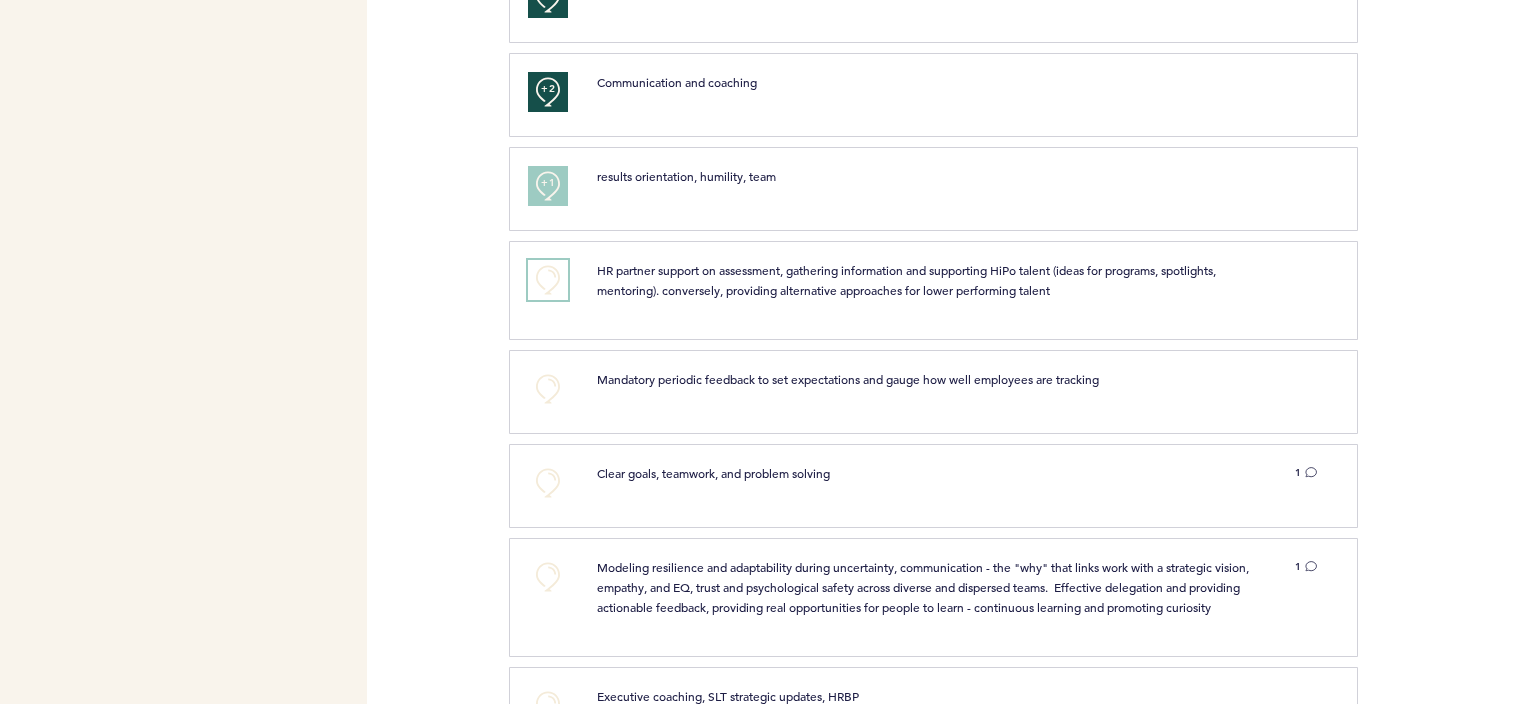 click on "+0" at bounding box center [548, 280] 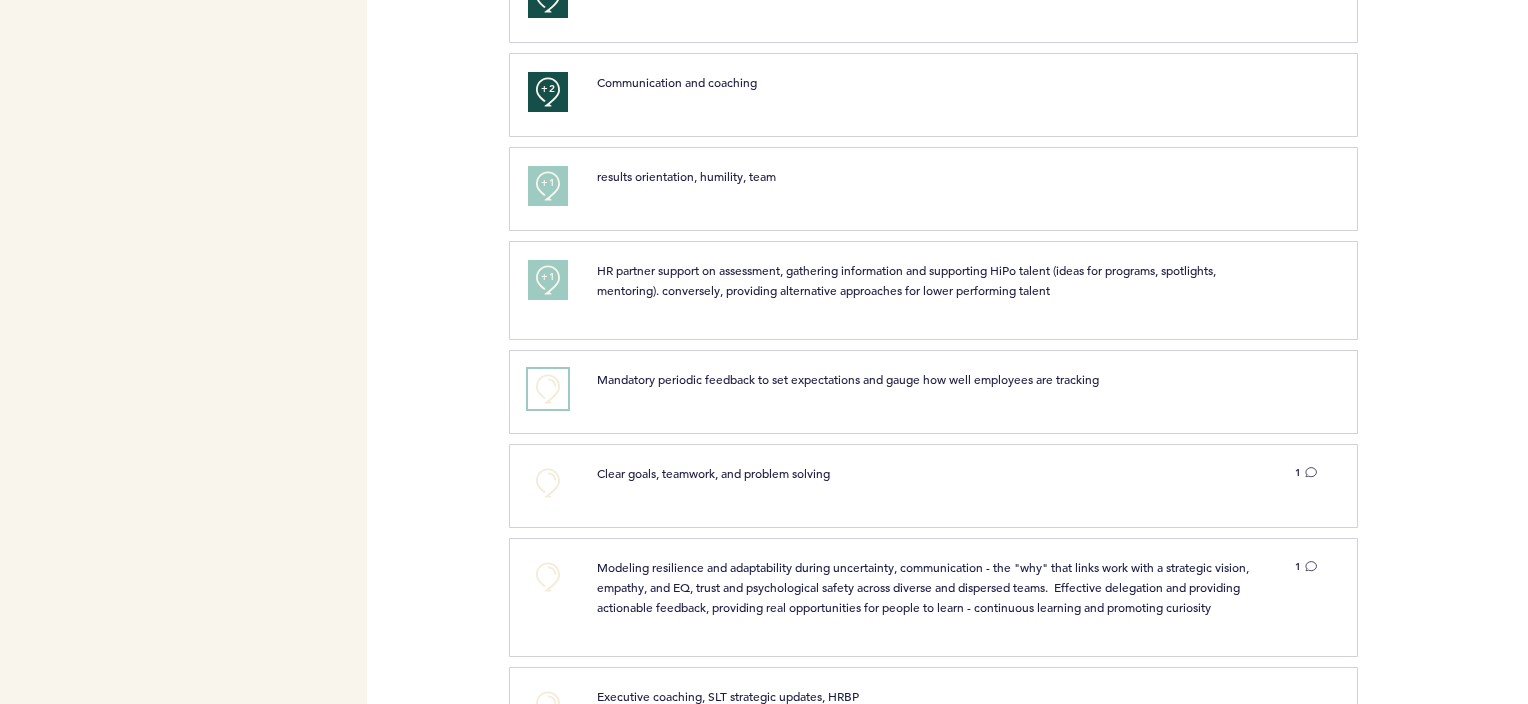 click on "+0" at bounding box center (548, 389) 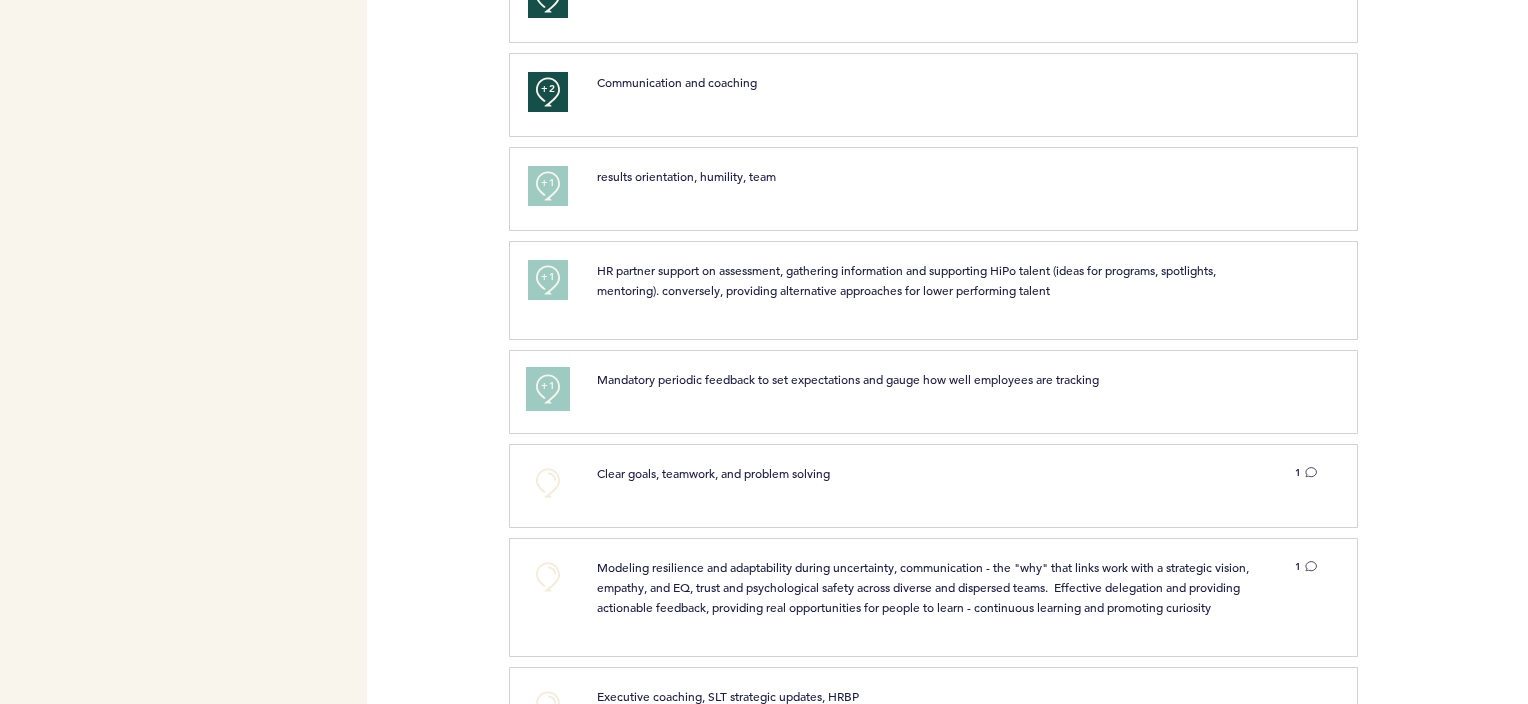 click on "+1" at bounding box center [548, 386] 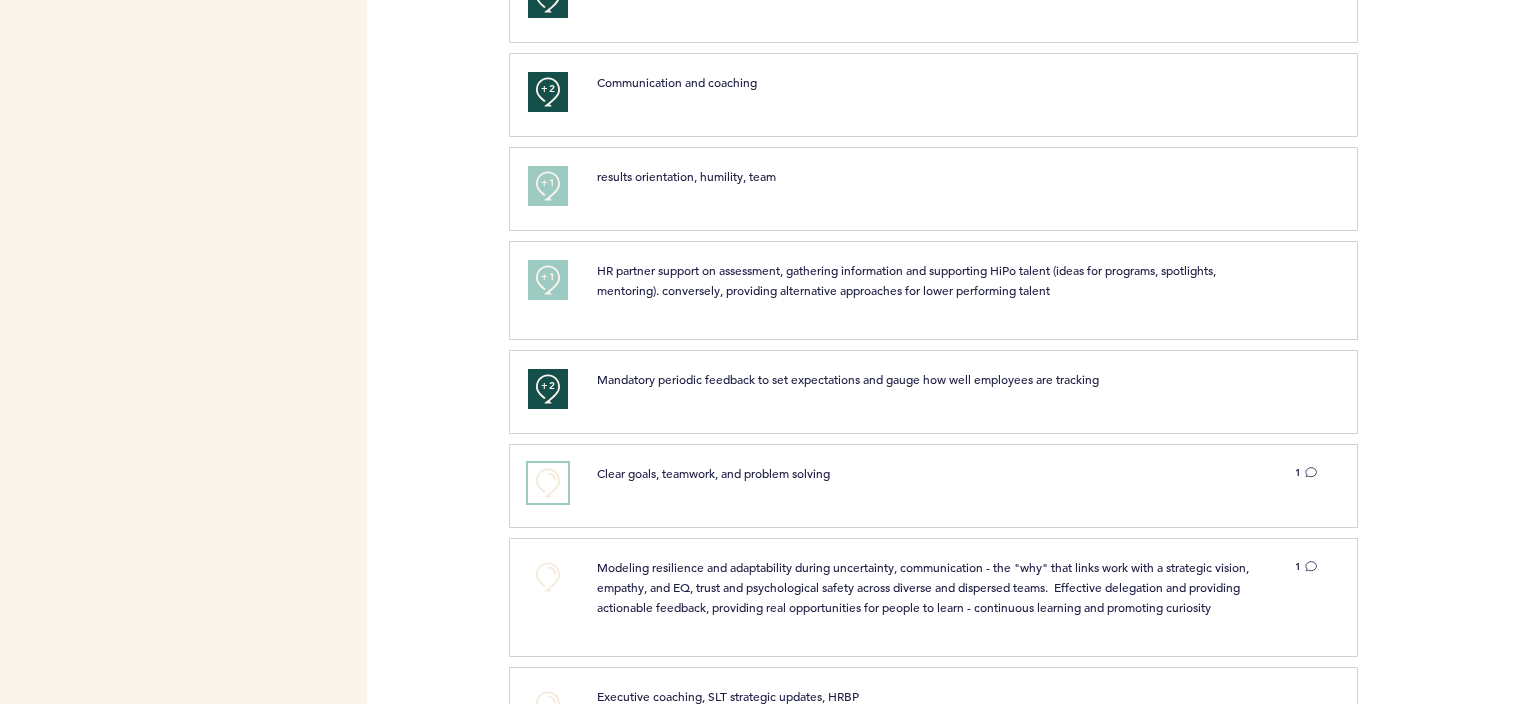 click on "+0" at bounding box center [548, 483] 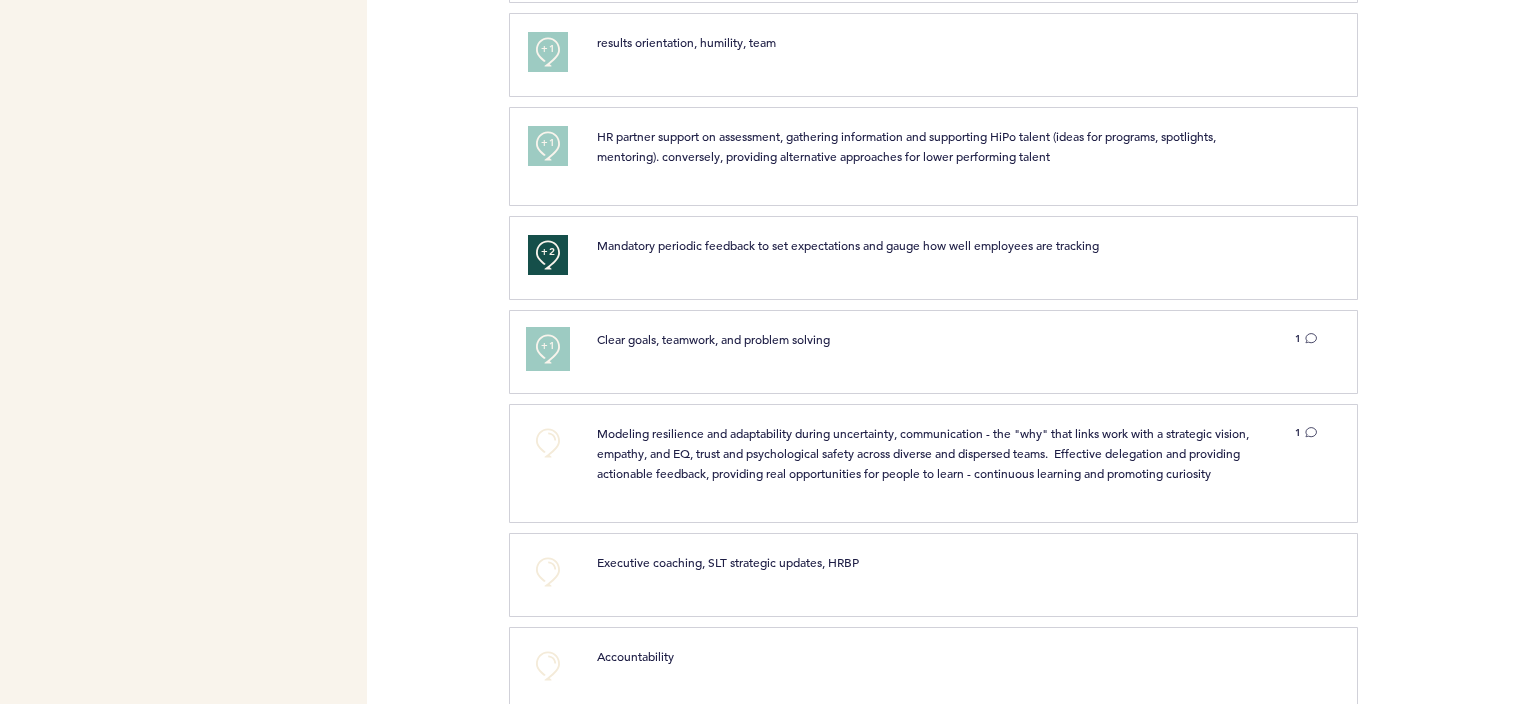 scroll, scrollTop: 2400, scrollLeft: 0, axis: vertical 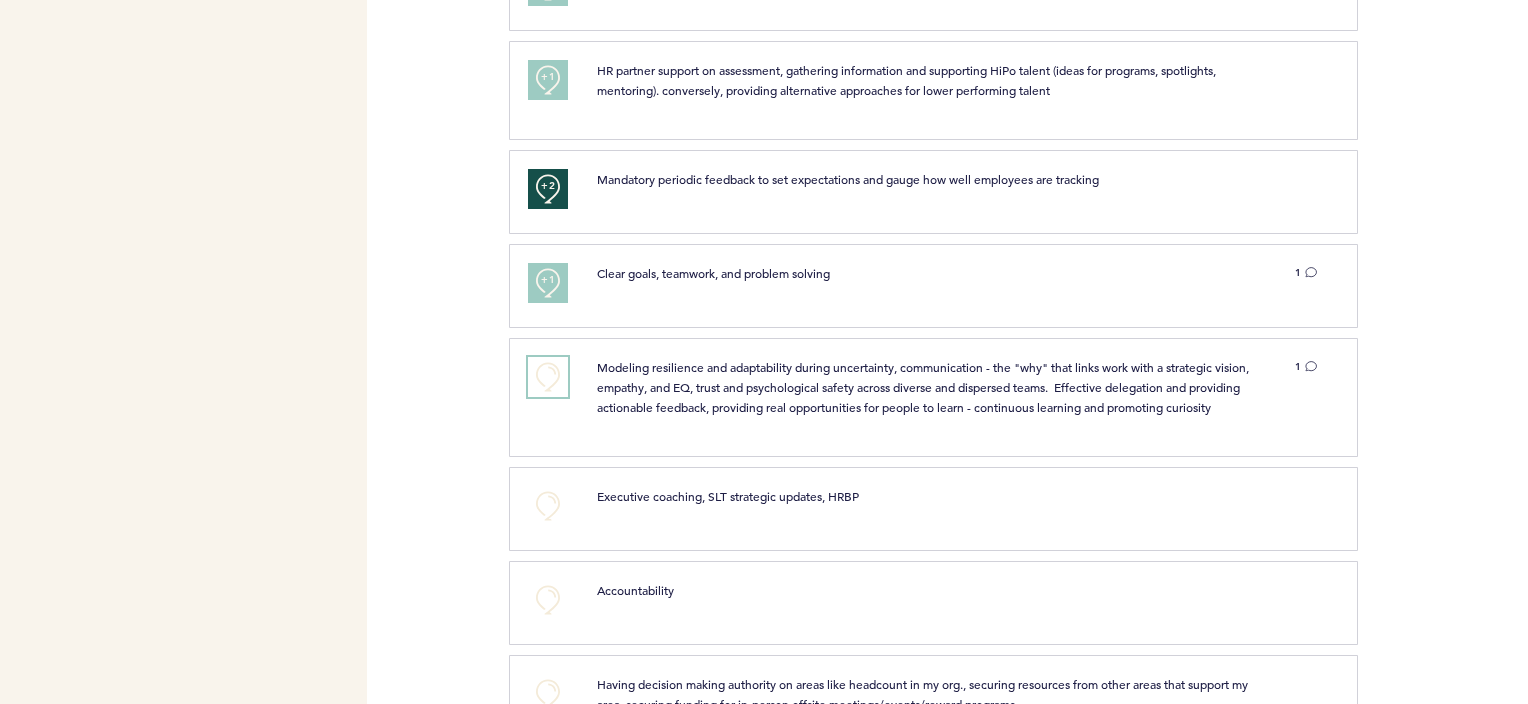 click on "+0" at bounding box center [548, 377] 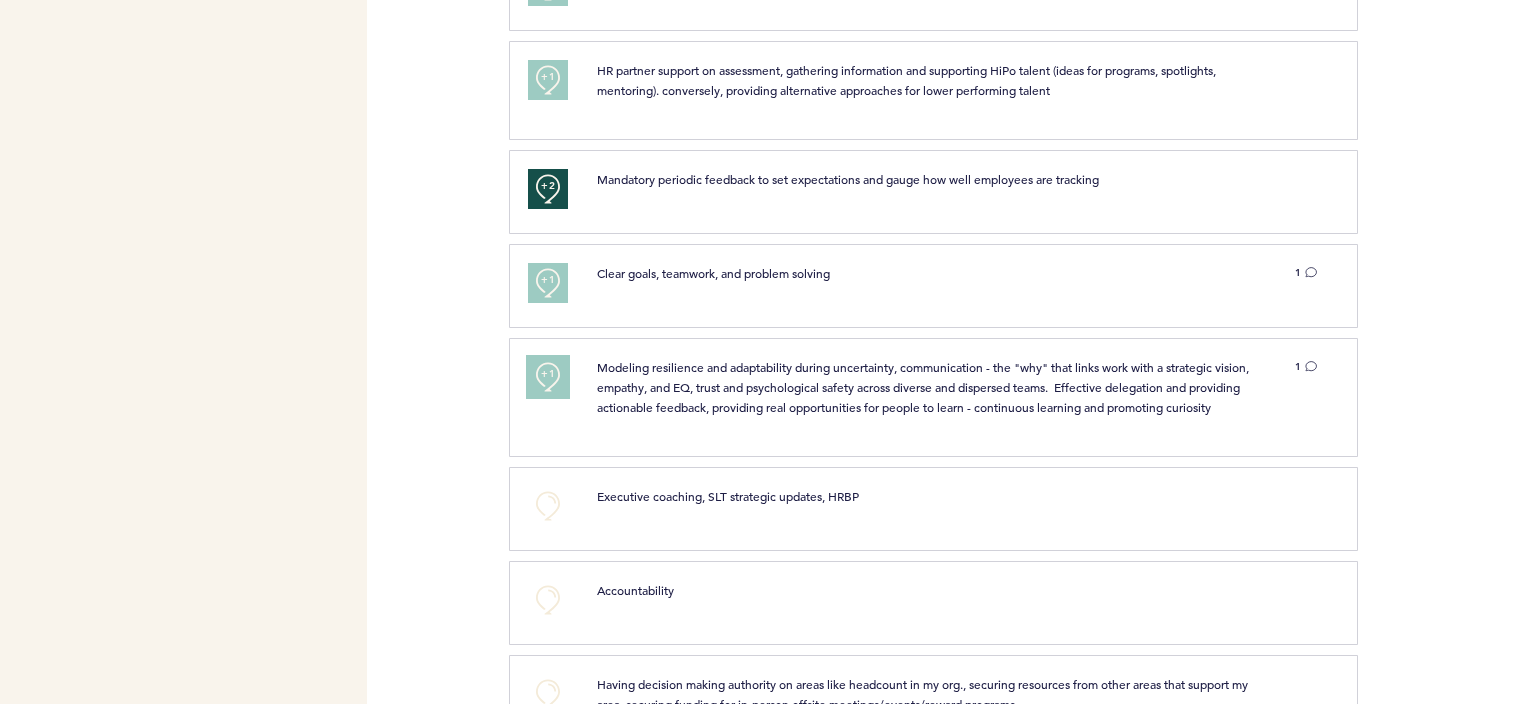 click on "+1" at bounding box center [548, 374] 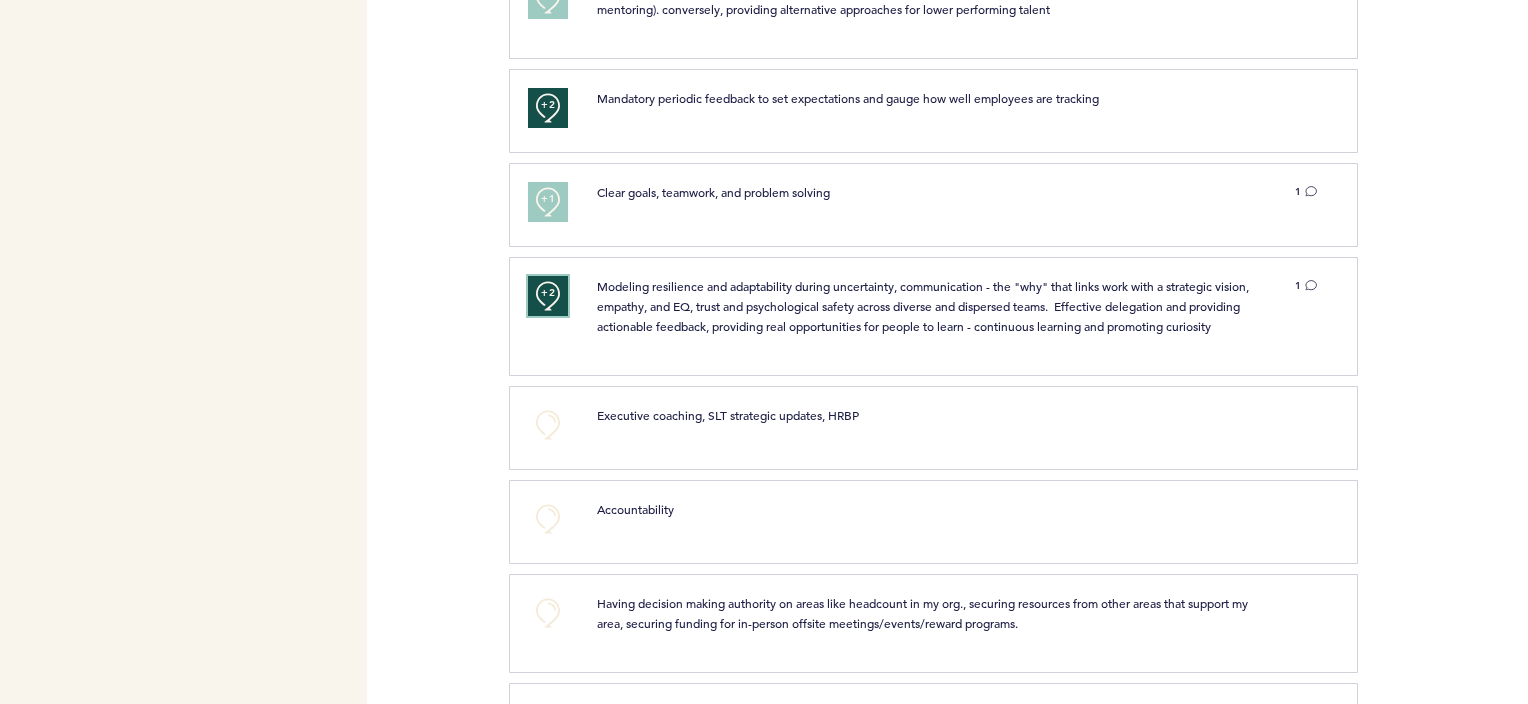 scroll, scrollTop: 2600, scrollLeft: 0, axis: vertical 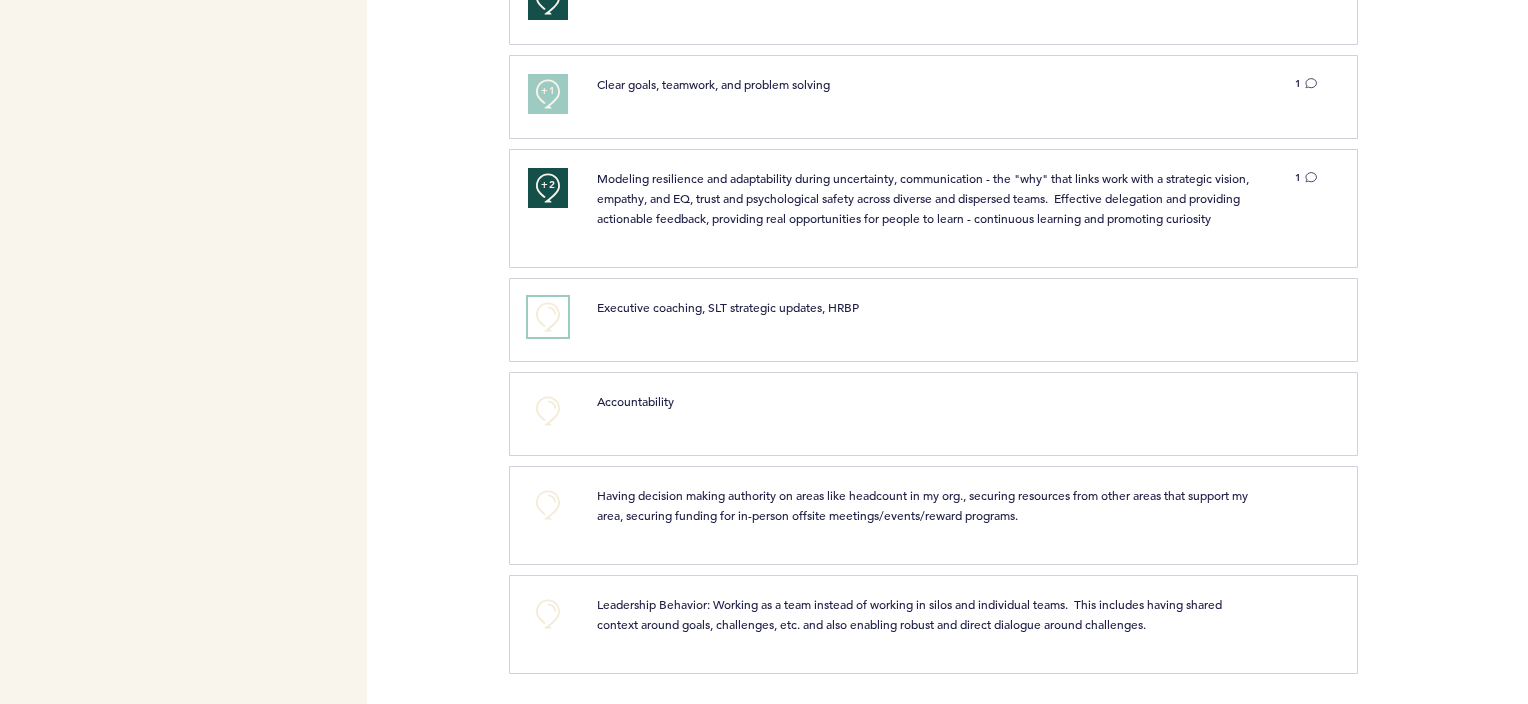 click on "+0" at bounding box center [548, 317] 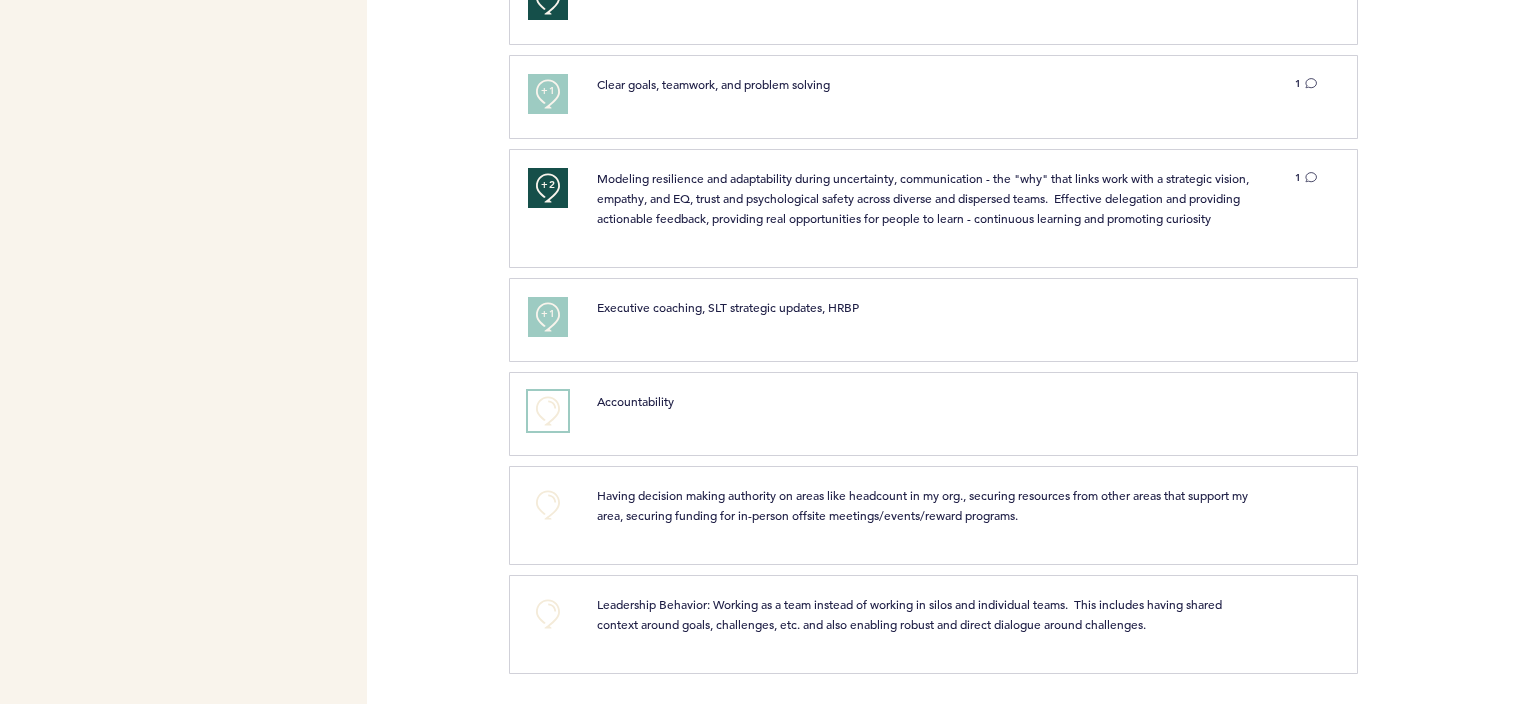 click on "+0" at bounding box center [548, 411] 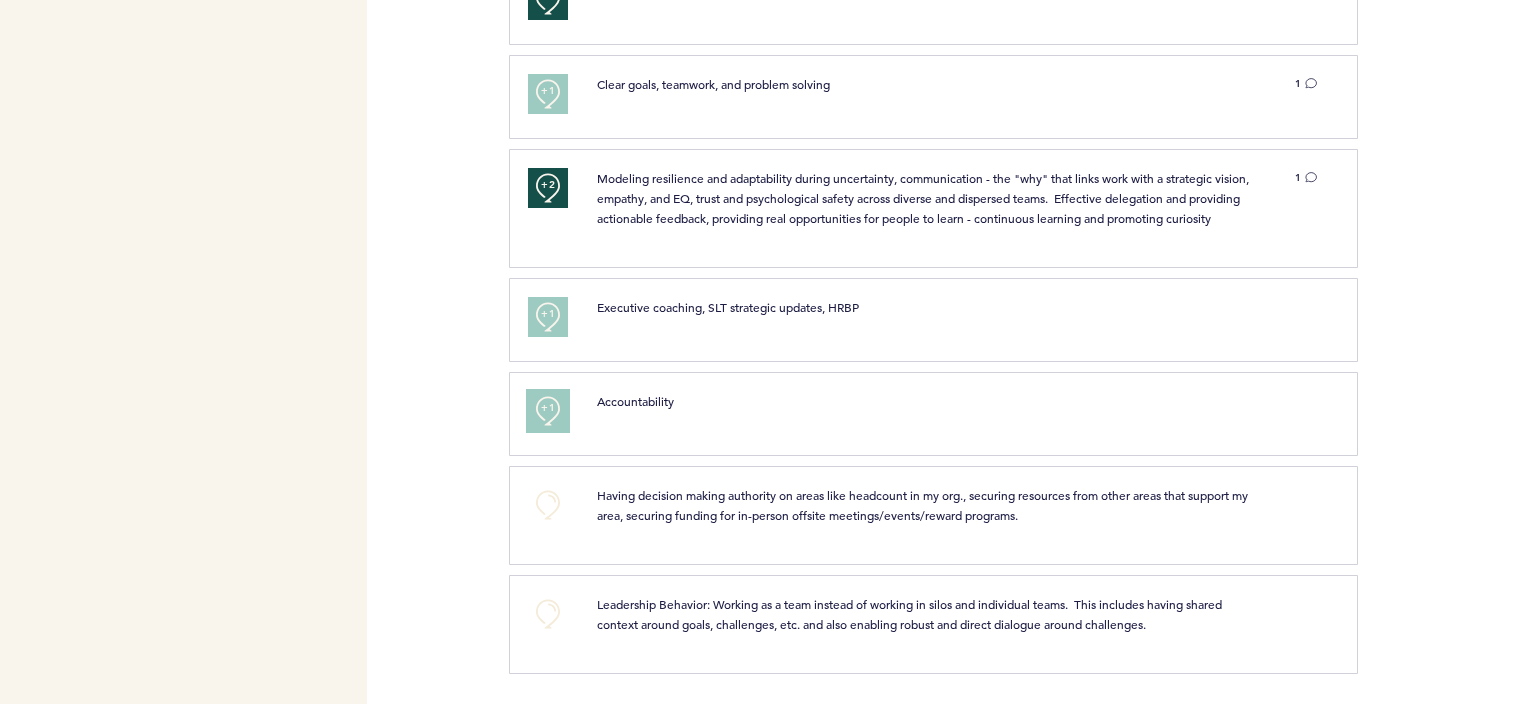 scroll, scrollTop: 2616, scrollLeft: 0, axis: vertical 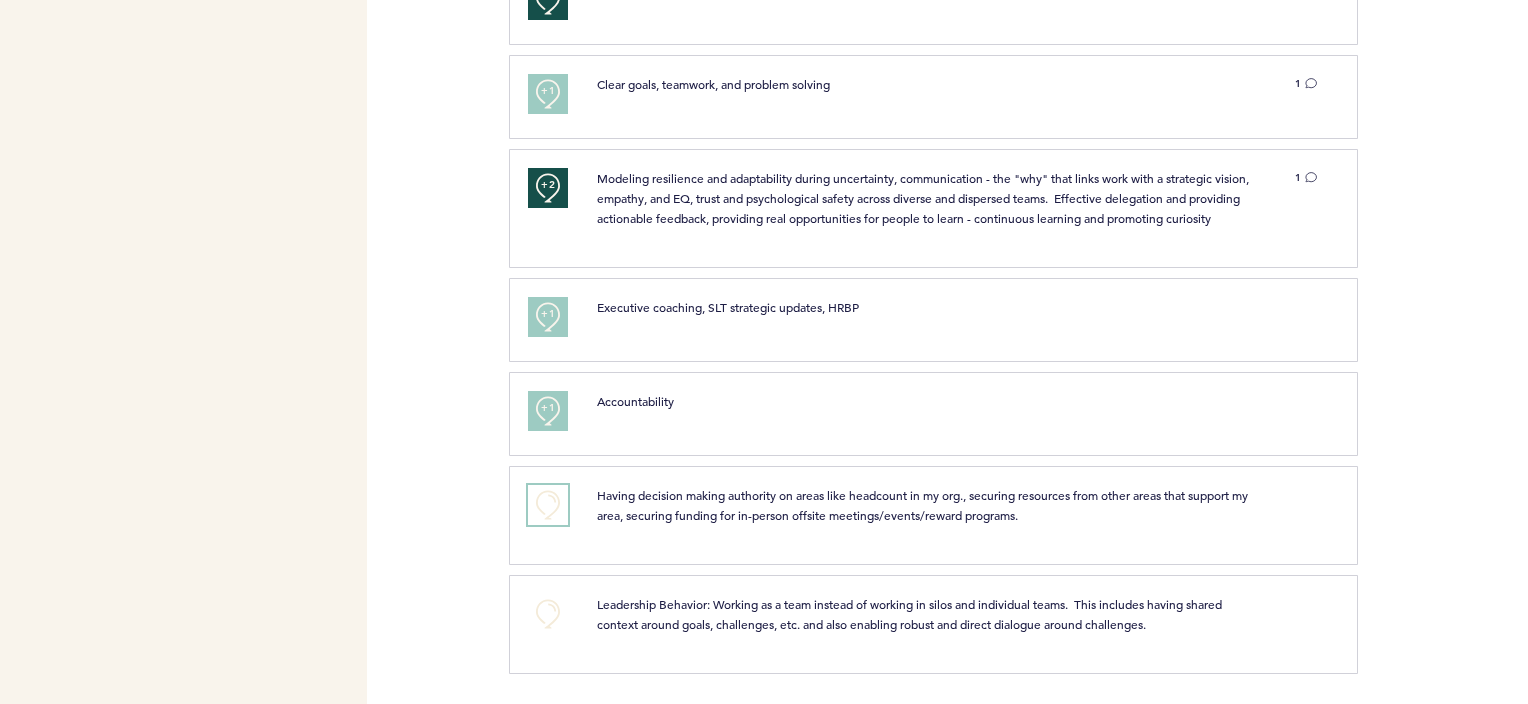 click on "+0" at bounding box center [548, 505] 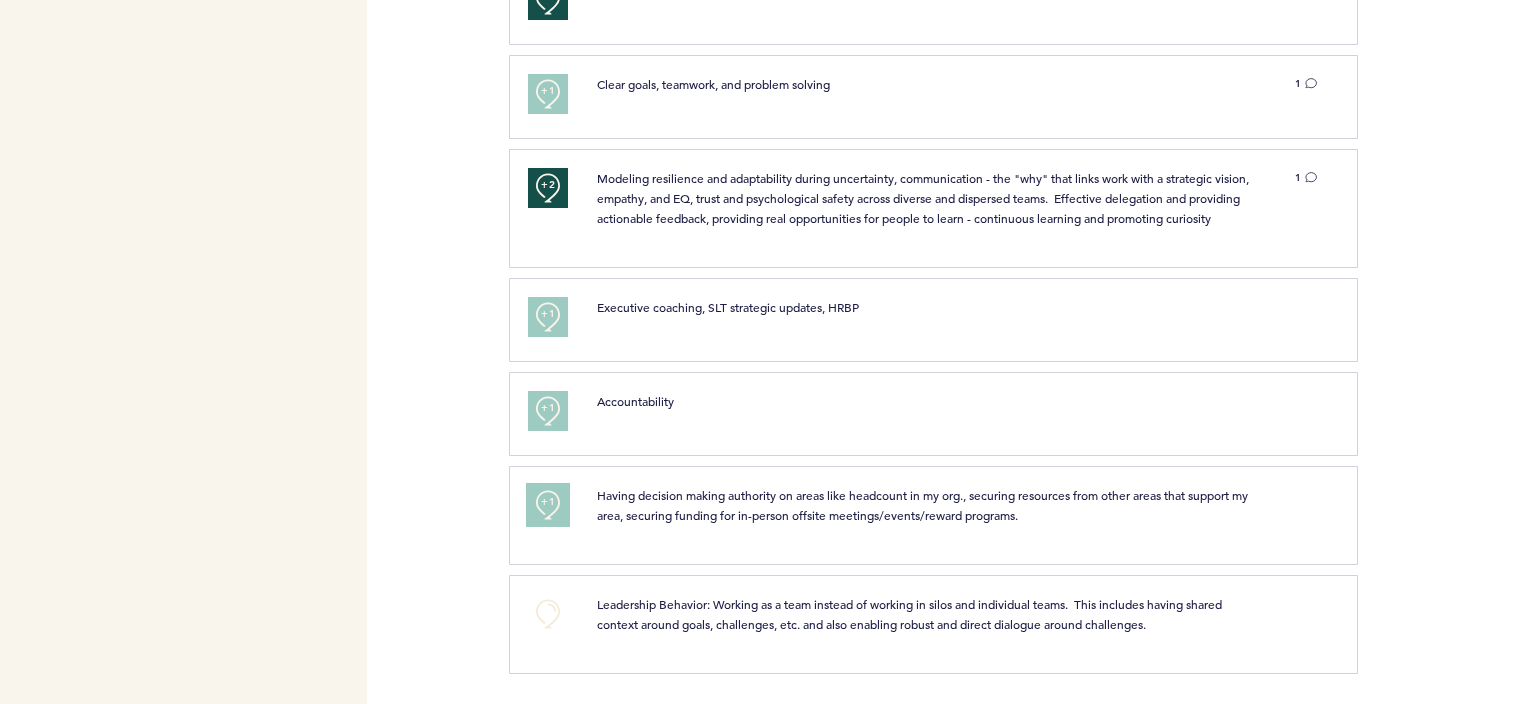 click on "+1" at bounding box center [548, 502] 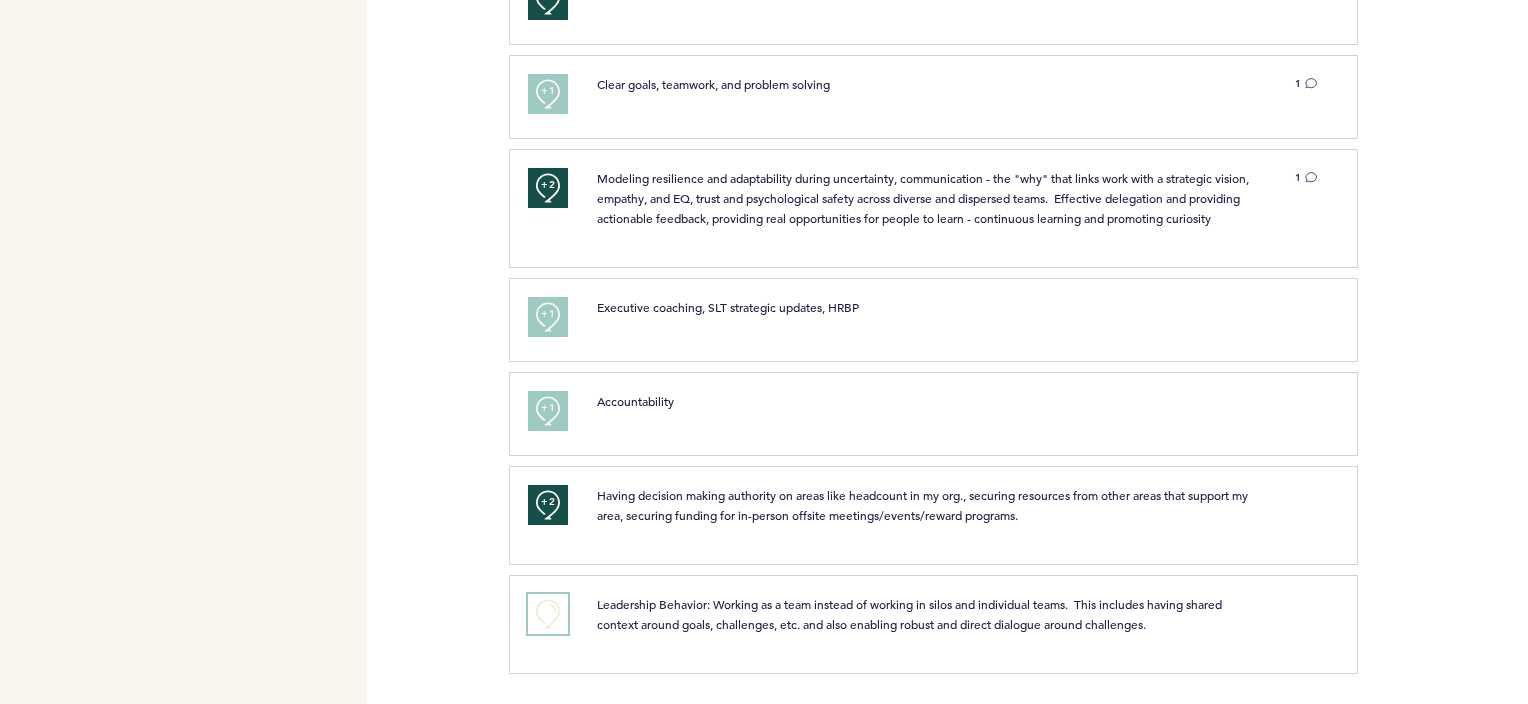click on "+0" at bounding box center [548, 614] 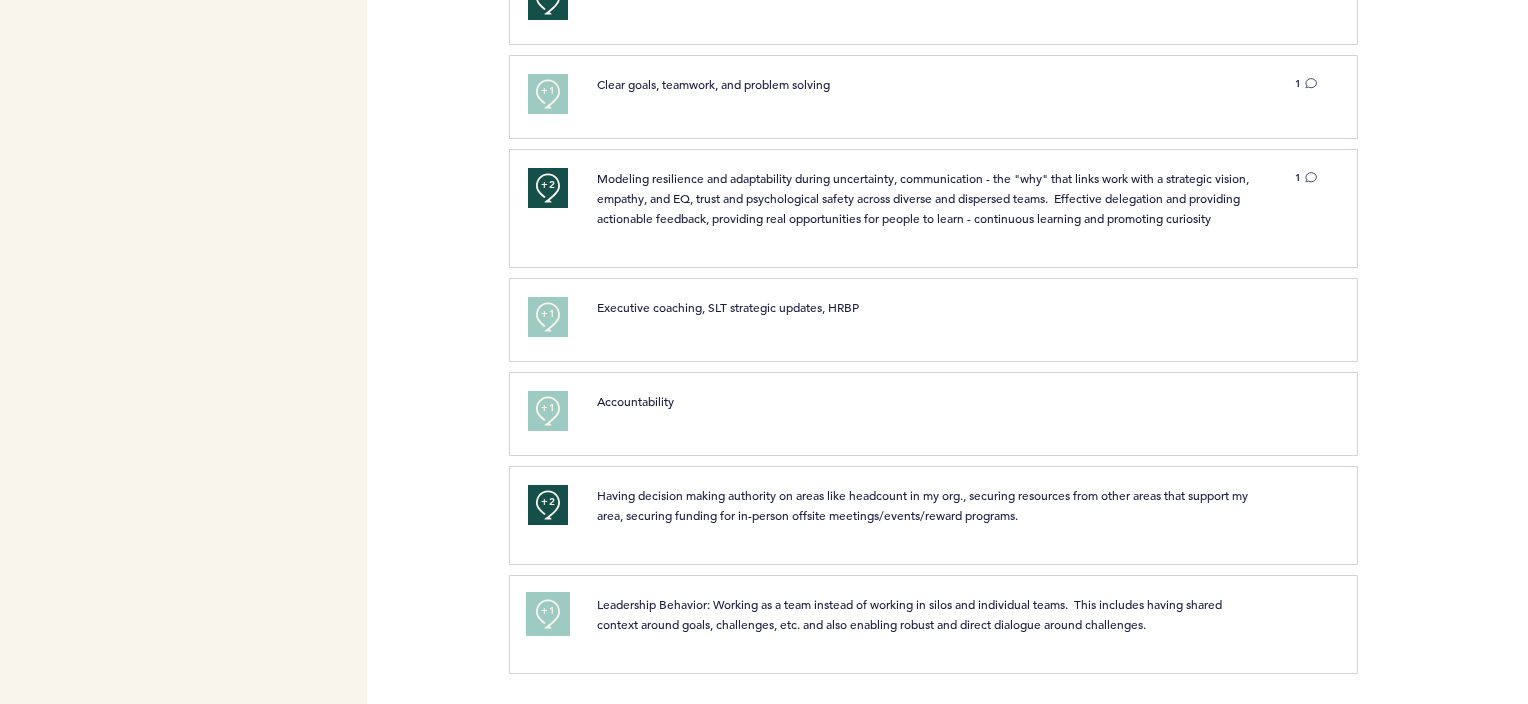 click on "+1" at bounding box center (548, 611) 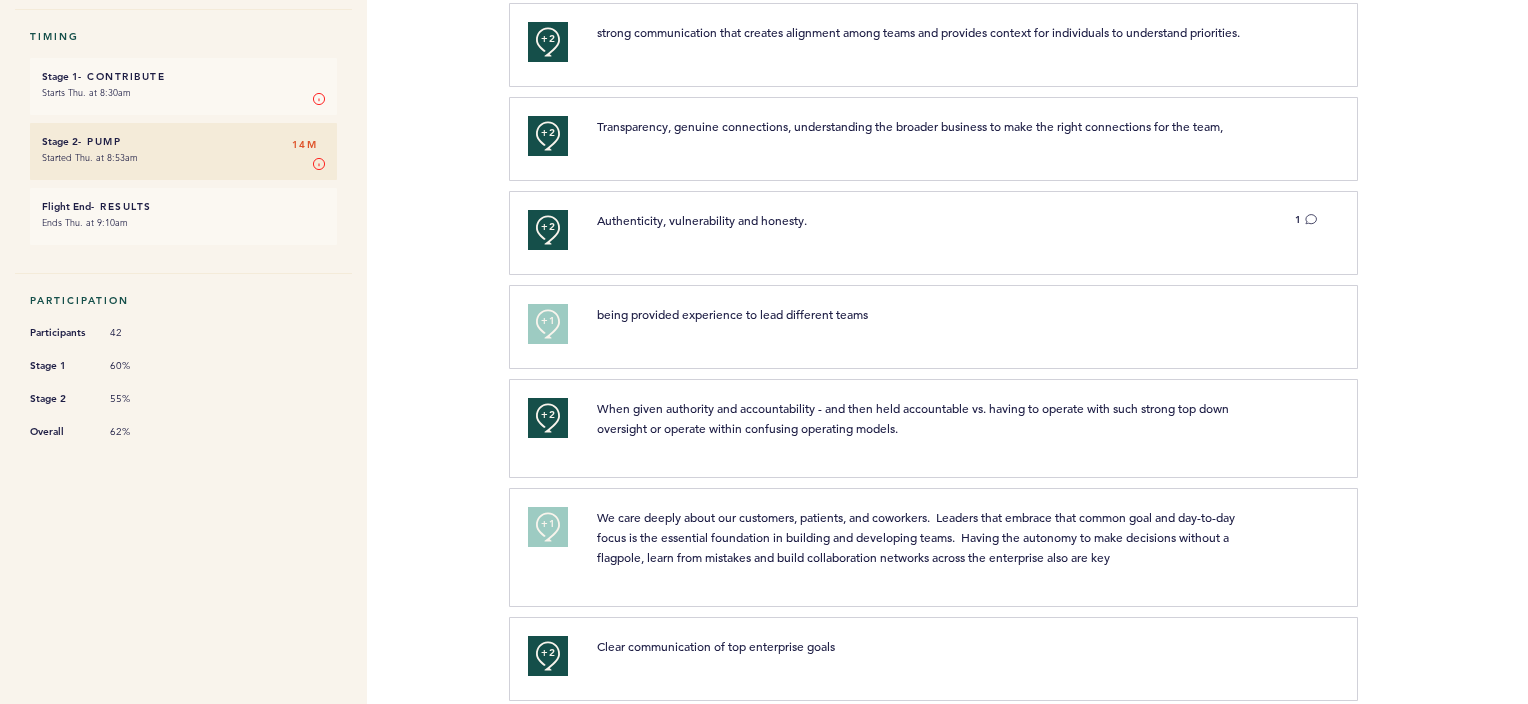 scroll, scrollTop: 0, scrollLeft: 0, axis: both 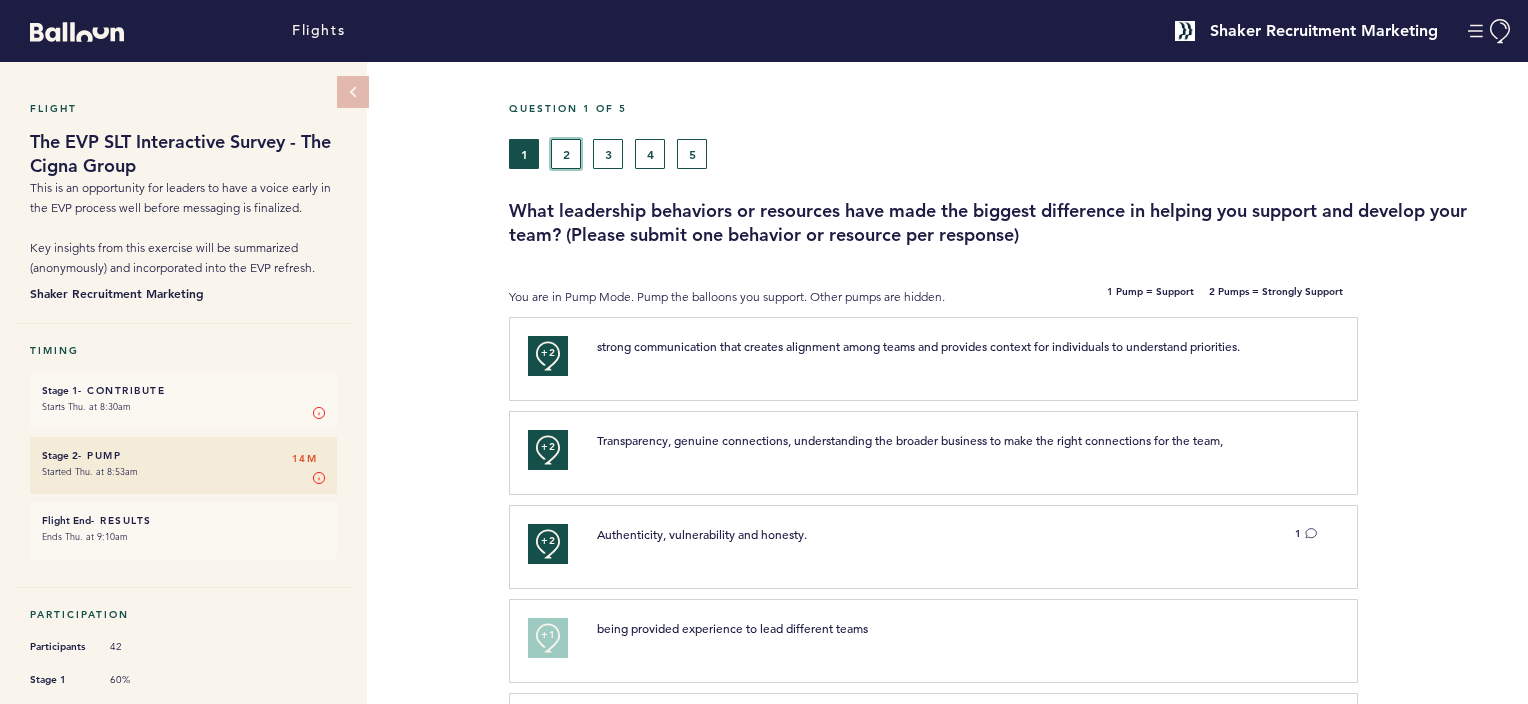 click on "2" at bounding box center (566, 154) 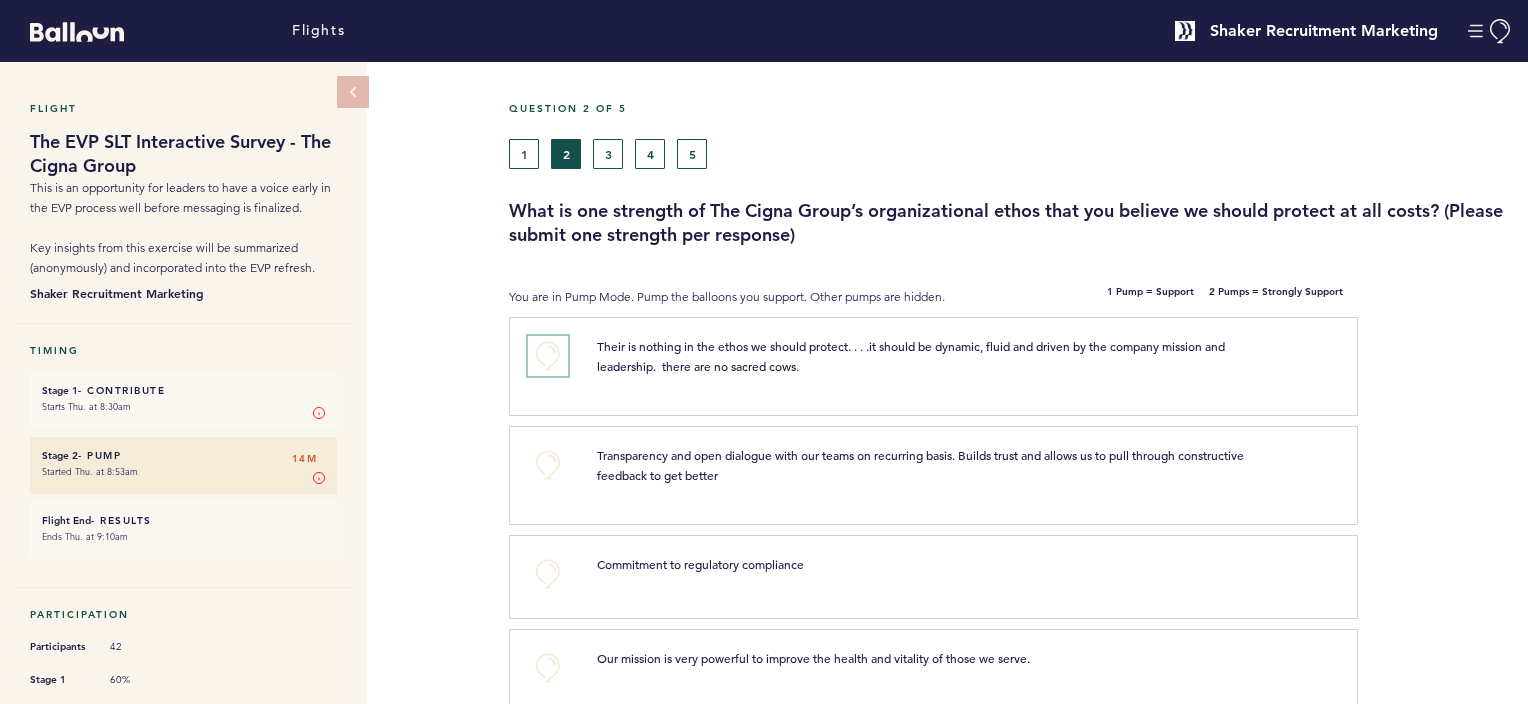click on "+0" at bounding box center (548, 356) 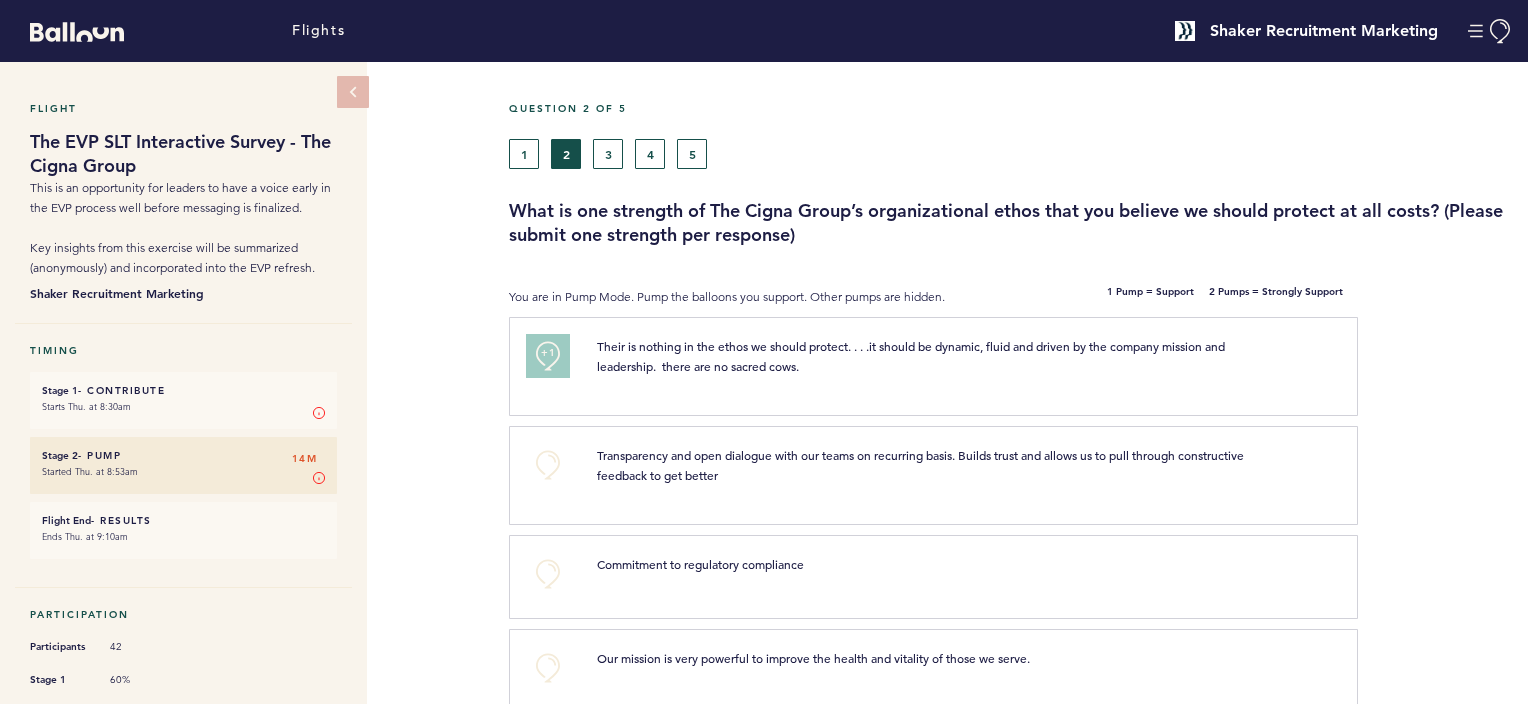 click on "+1" at bounding box center (548, 353) 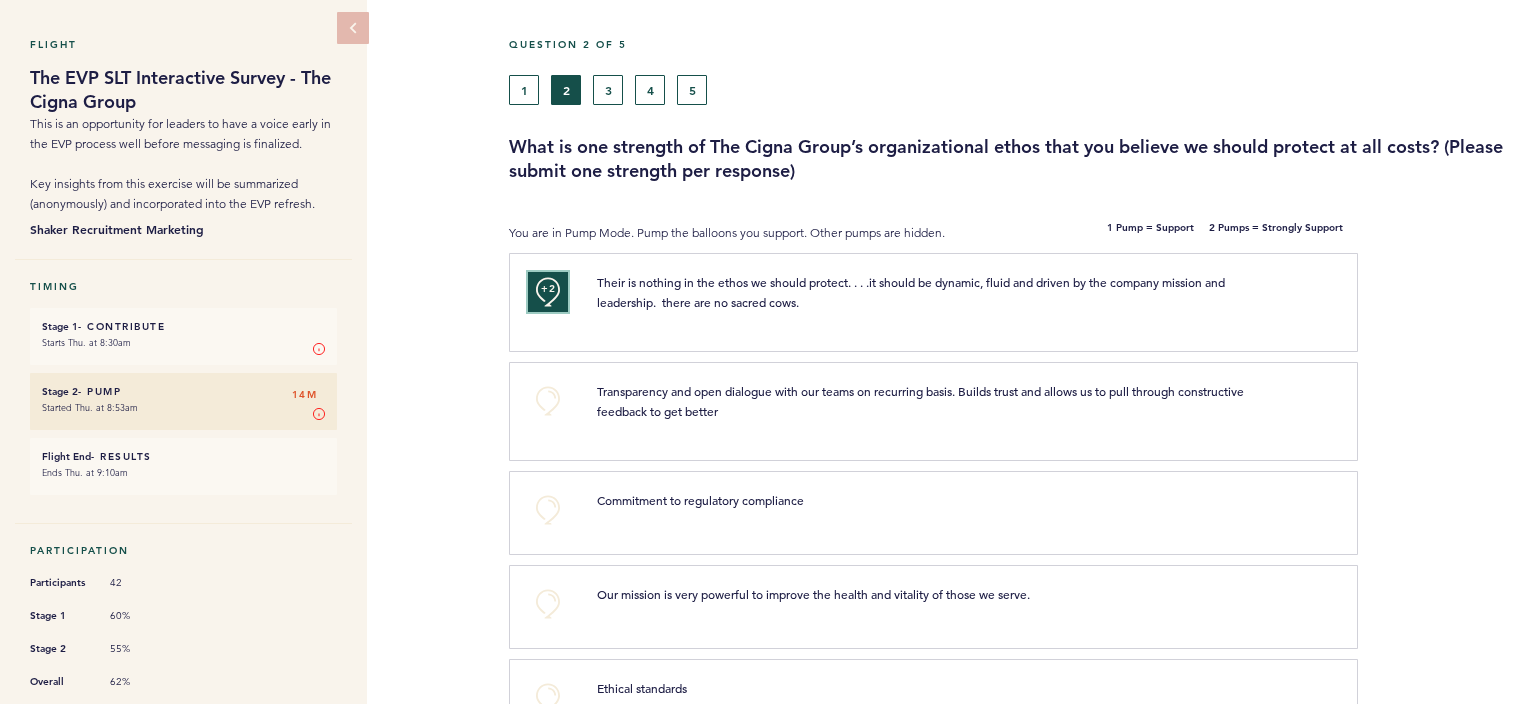 scroll, scrollTop: 100, scrollLeft: 0, axis: vertical 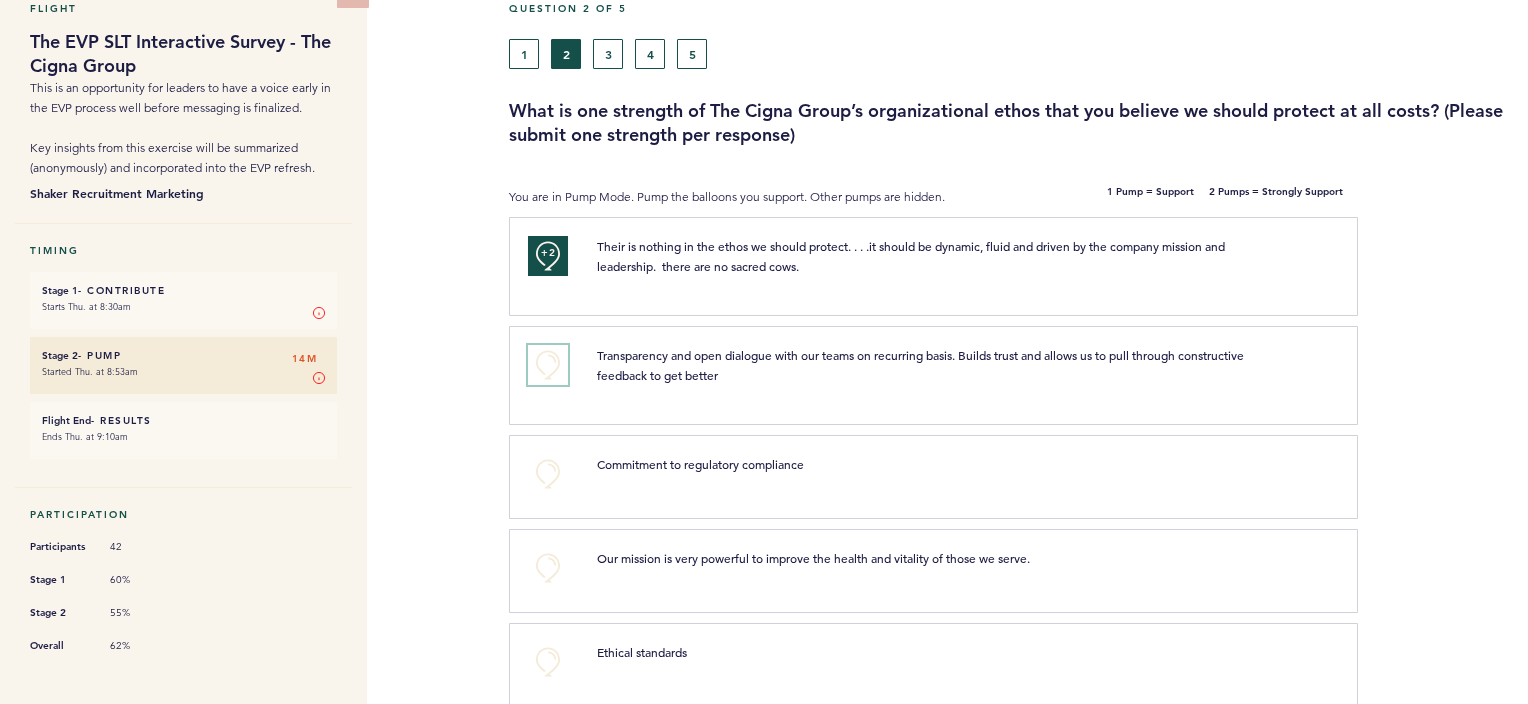 click on "+0" at bounding box center [548, 365] 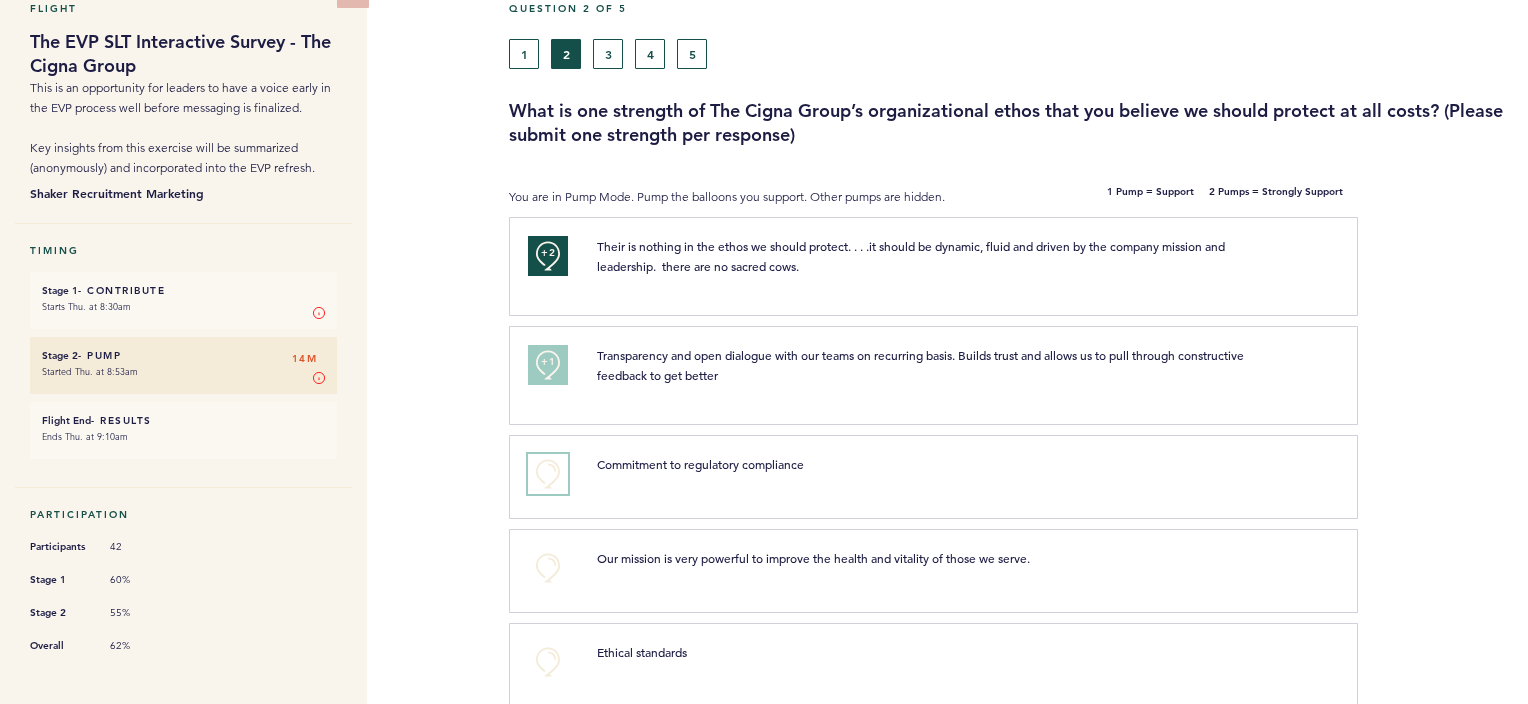 click on "+0" at bounding box center [548, 474] 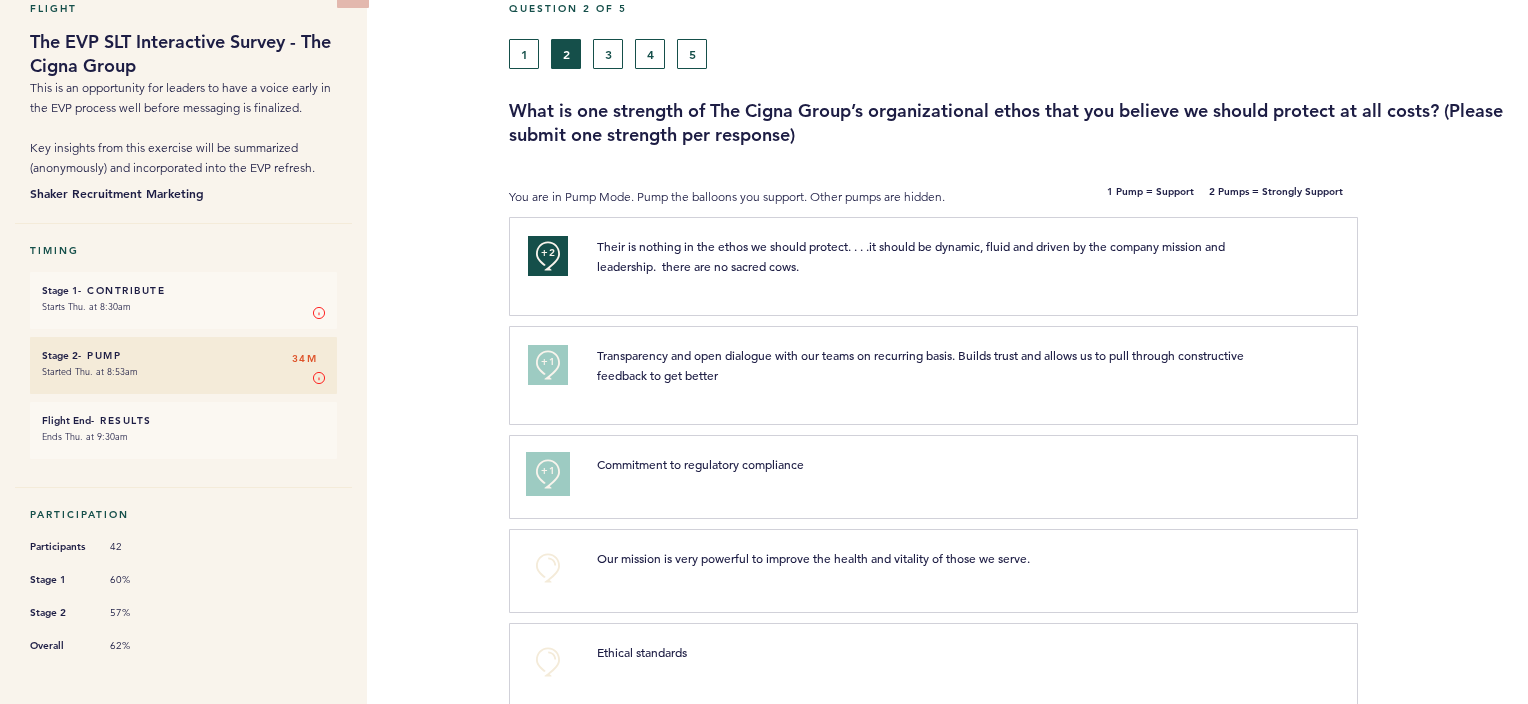 scroll, scrollTop: 300, scrollLeft: 0, axis: vertical 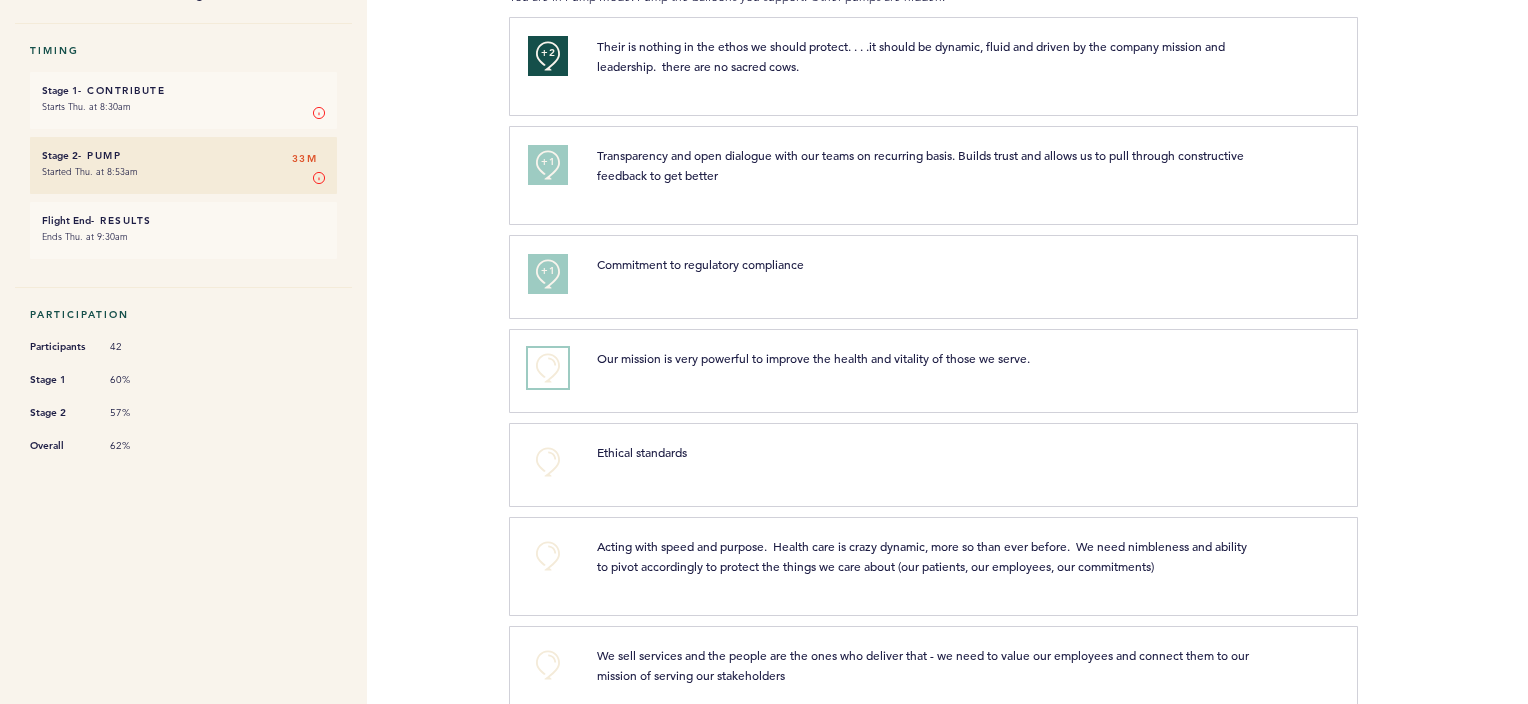 click on "+0" at bounding box center (548, 368) 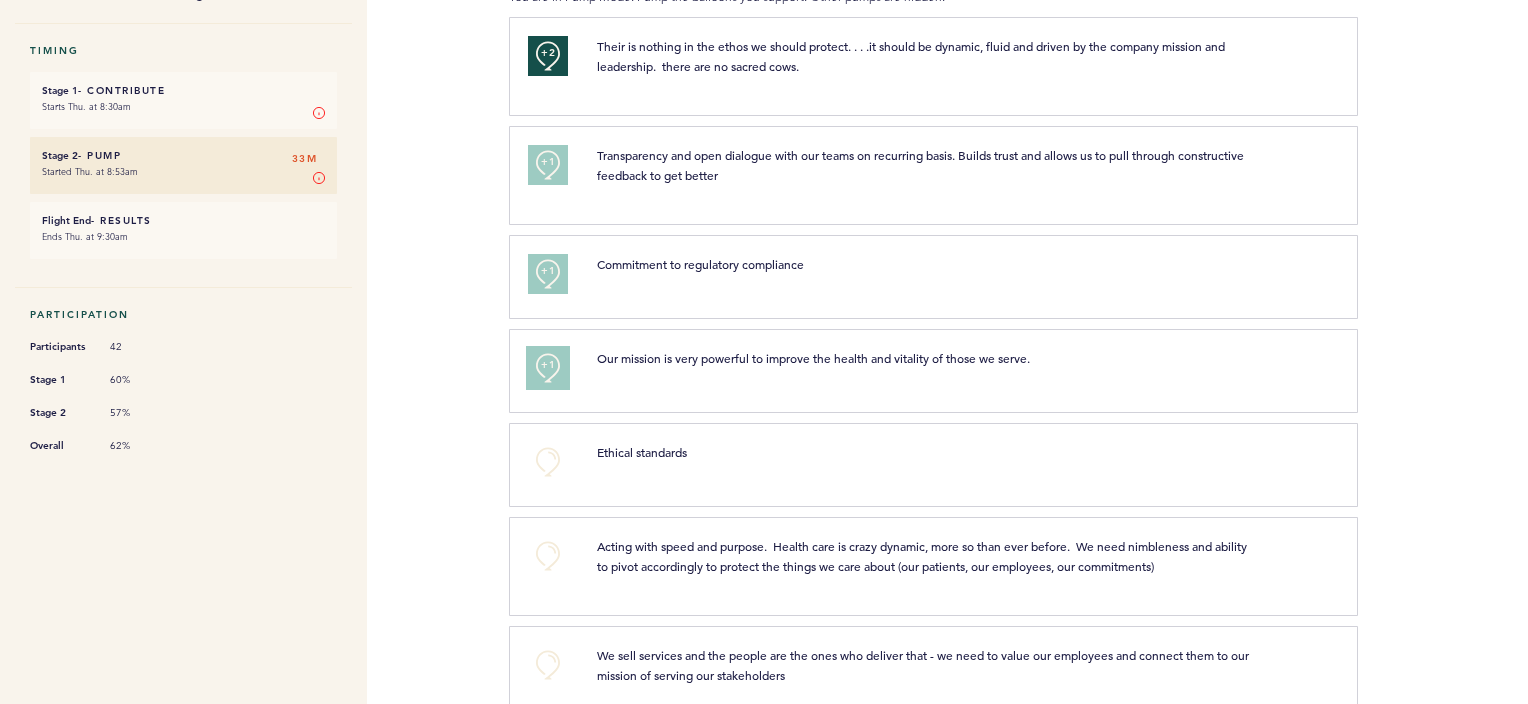 click on "+1" at bounding box center [548, 365] 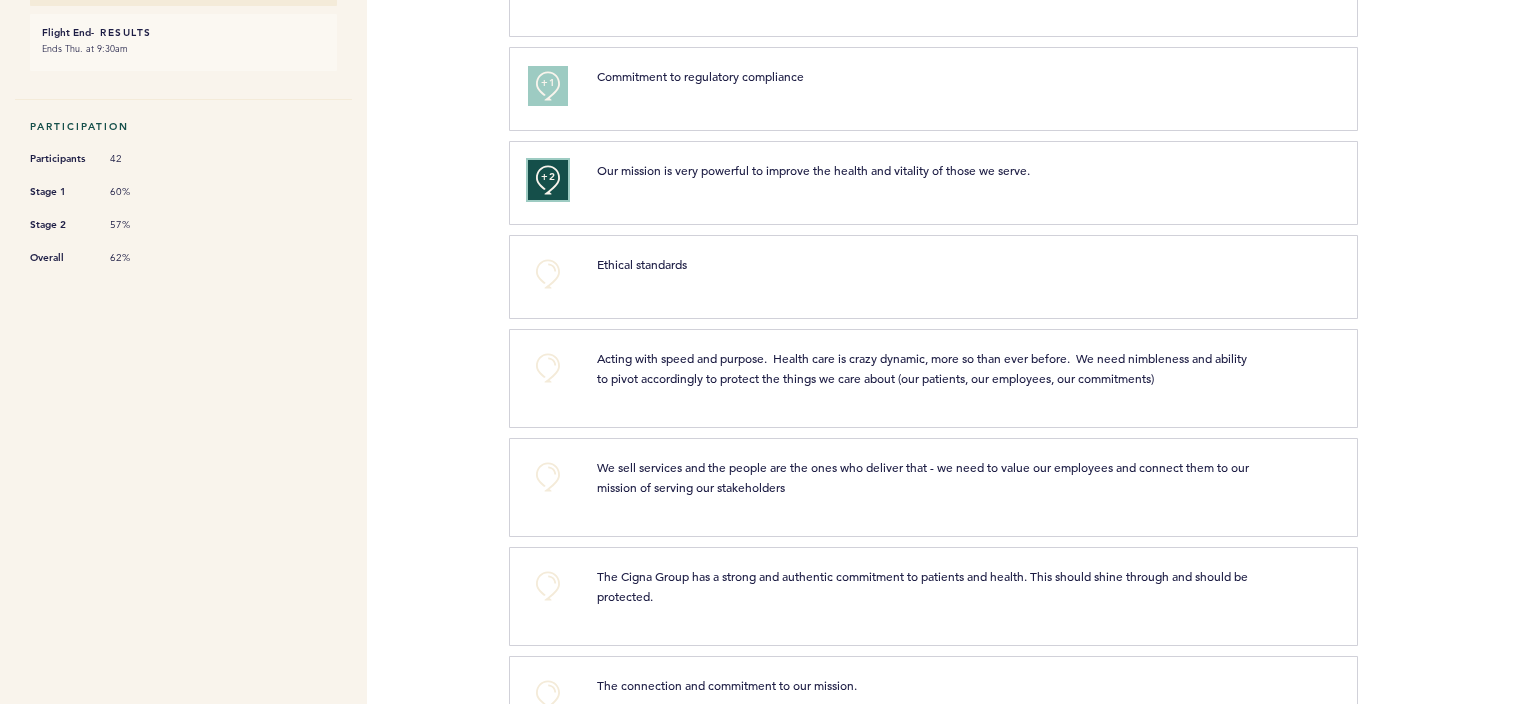 scroll, scrollTop: 500, scrollLeft: 0, axis: vertical 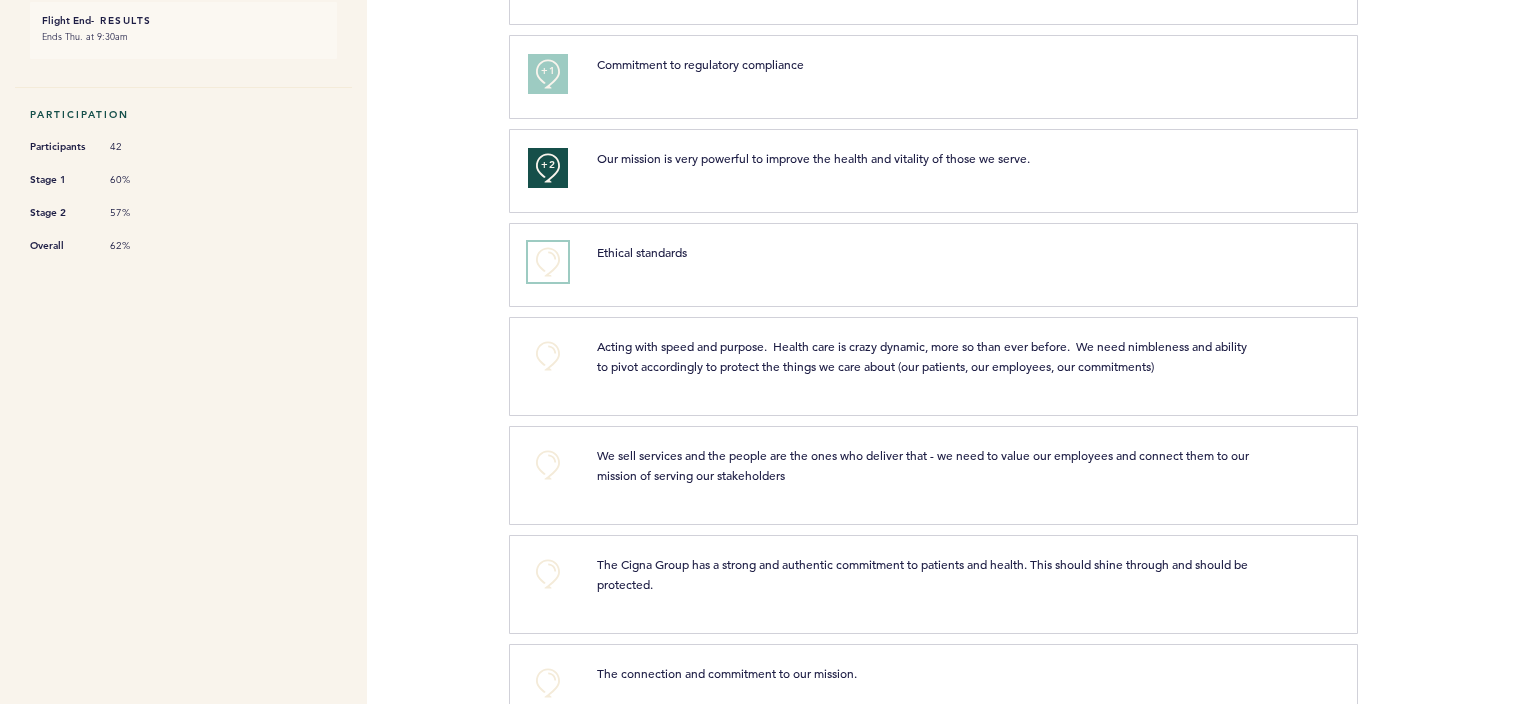 click on "+0" at bounding box center (548, 262) 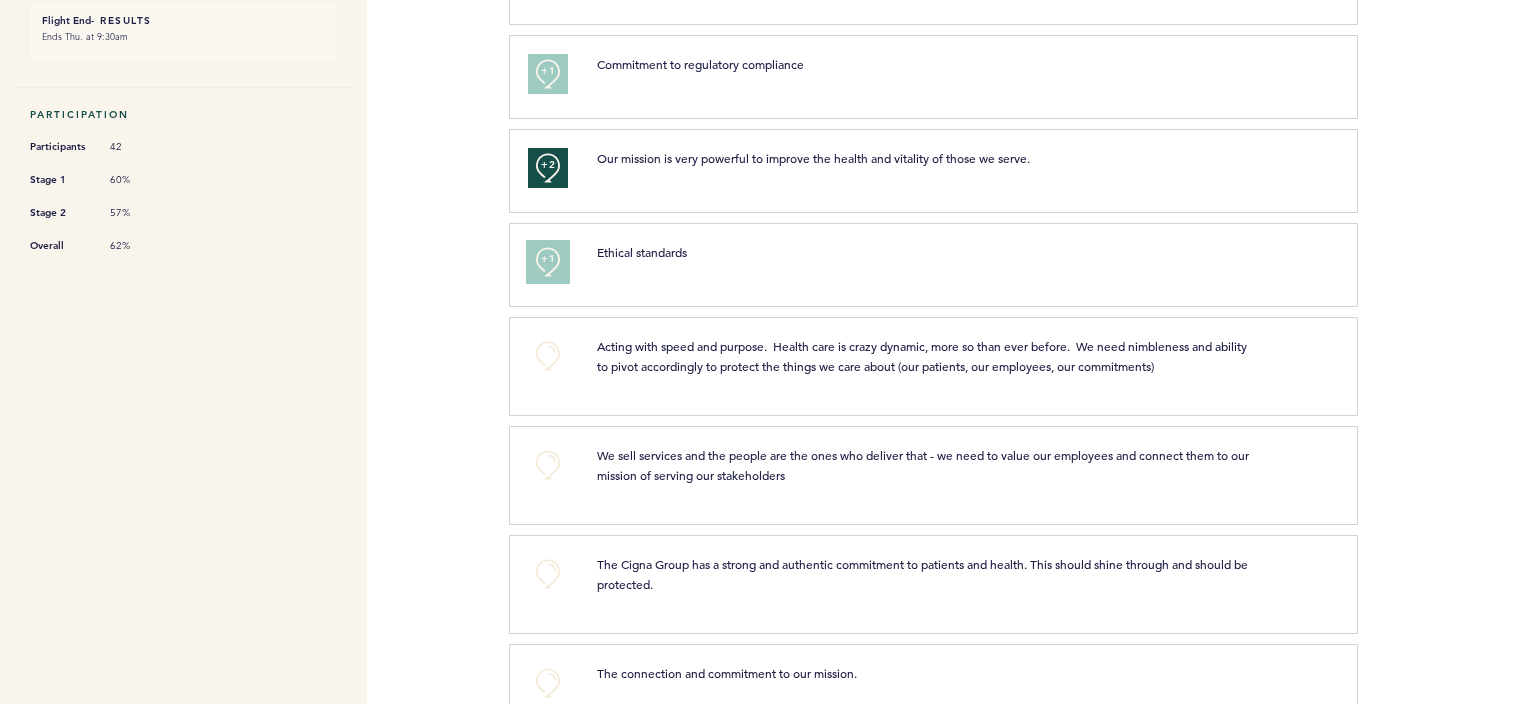 click on "+1" at bounding box center (548, 259) 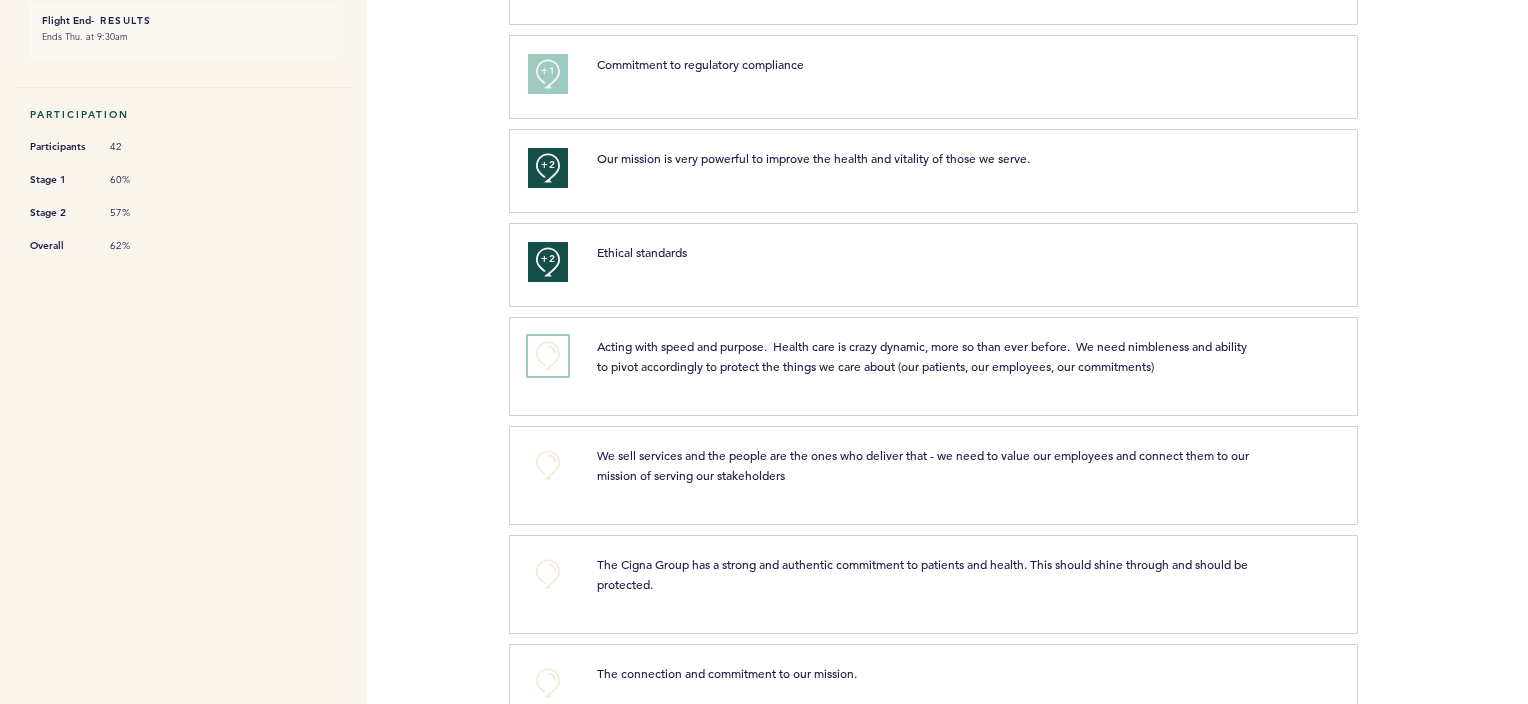 click on "+0" at bounding box center [548, 356] 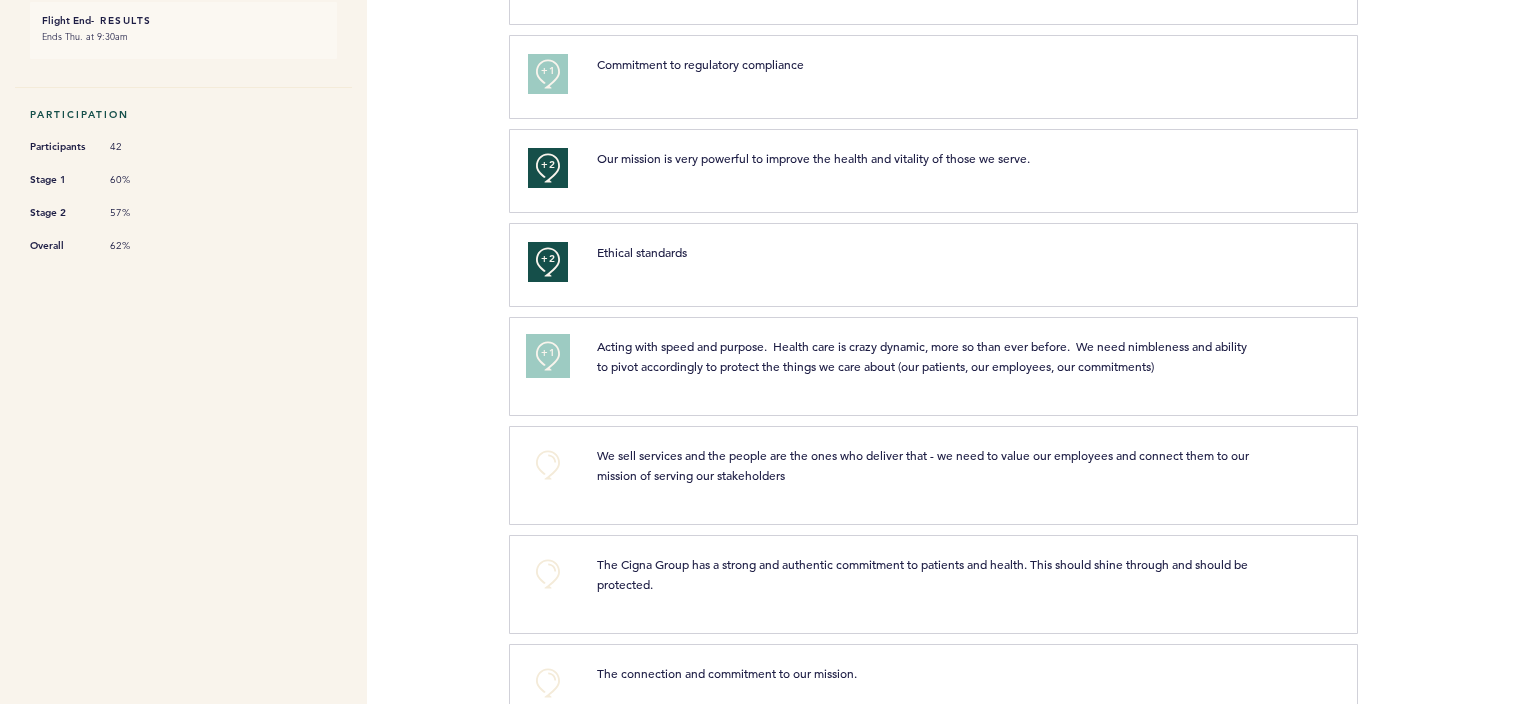 click on "+1" at bounding box center (548, 353) 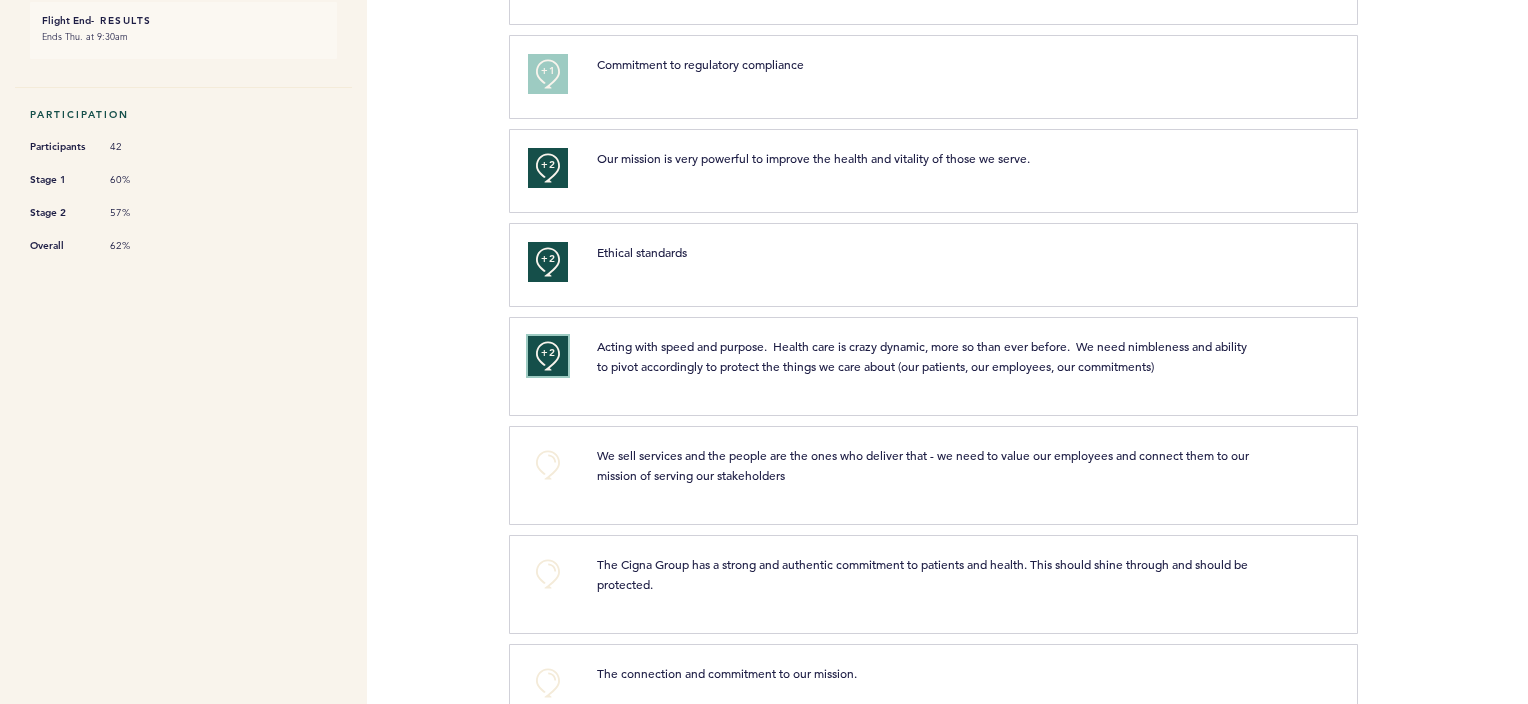 scroll, scrollTop: 600, scrollLeft: 0, axis: vertical 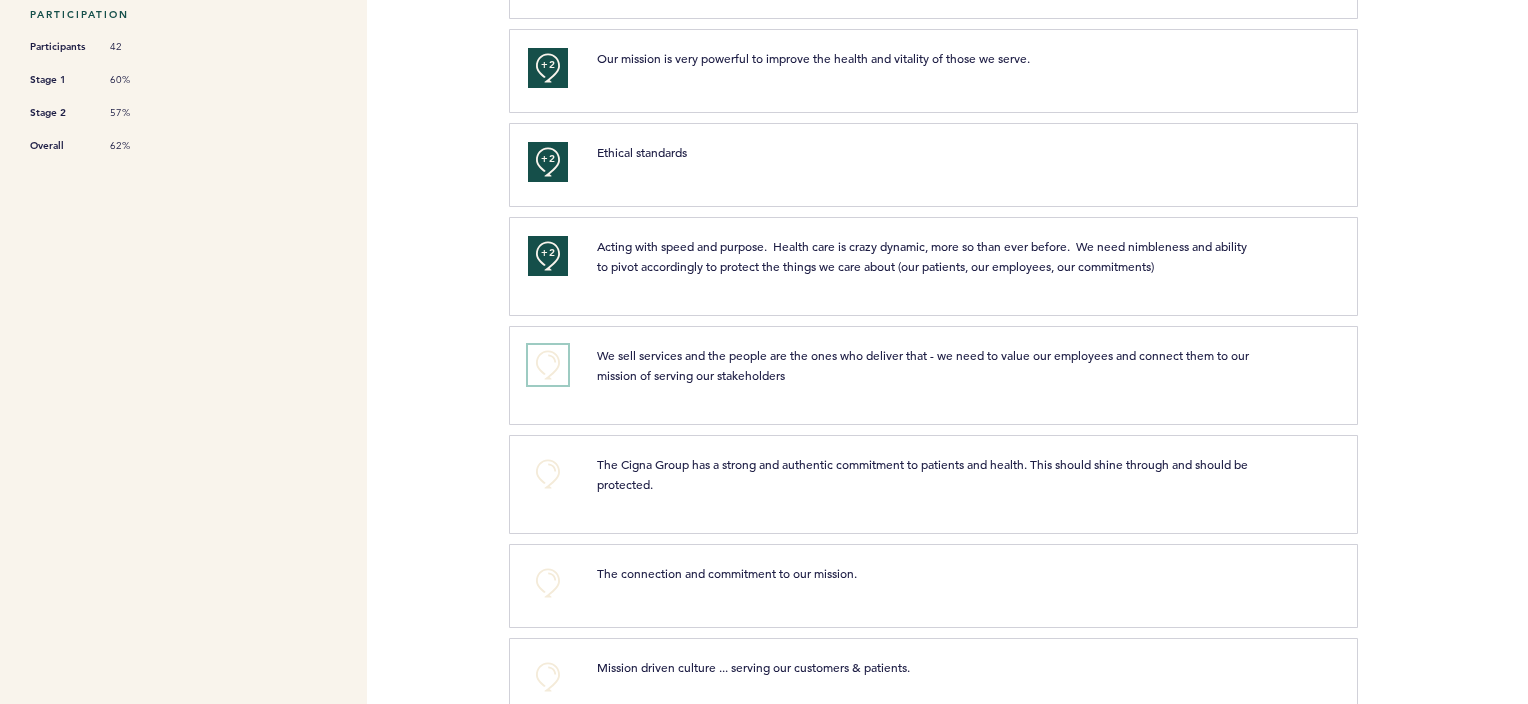 click on "+0" at bounding box center (548, 365) 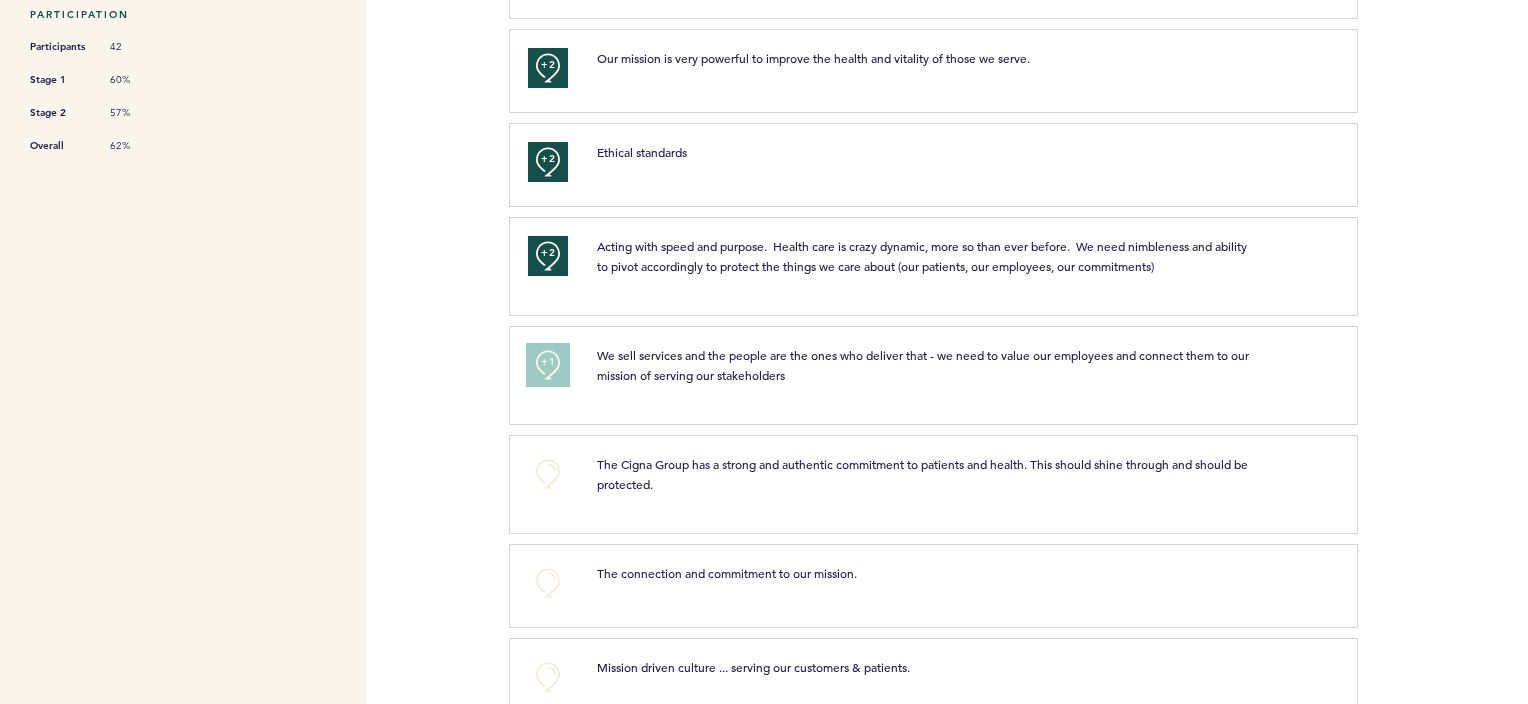 click on "+1" at bounding box center (548, 362) 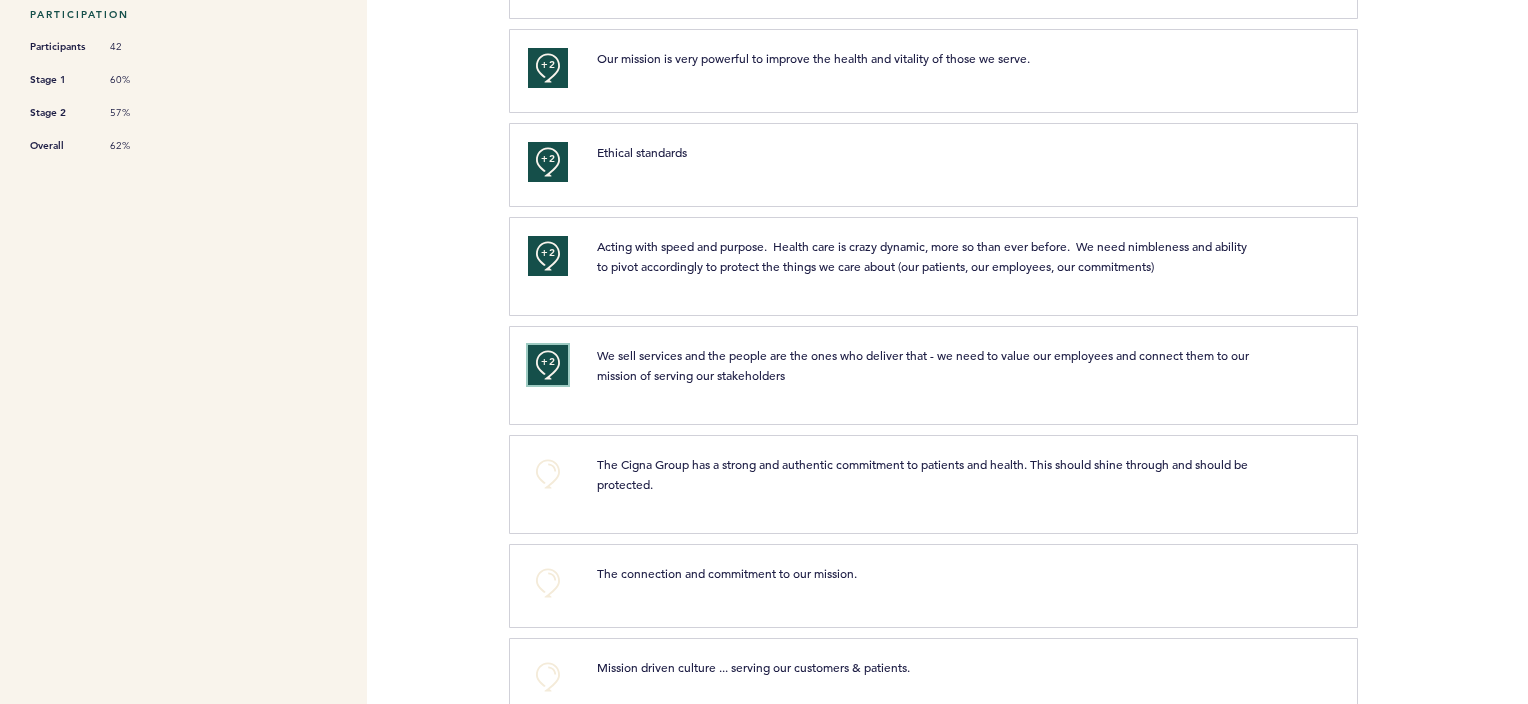 scroll, scrollTop: 800, scrollLeft: 0, axis: vertical 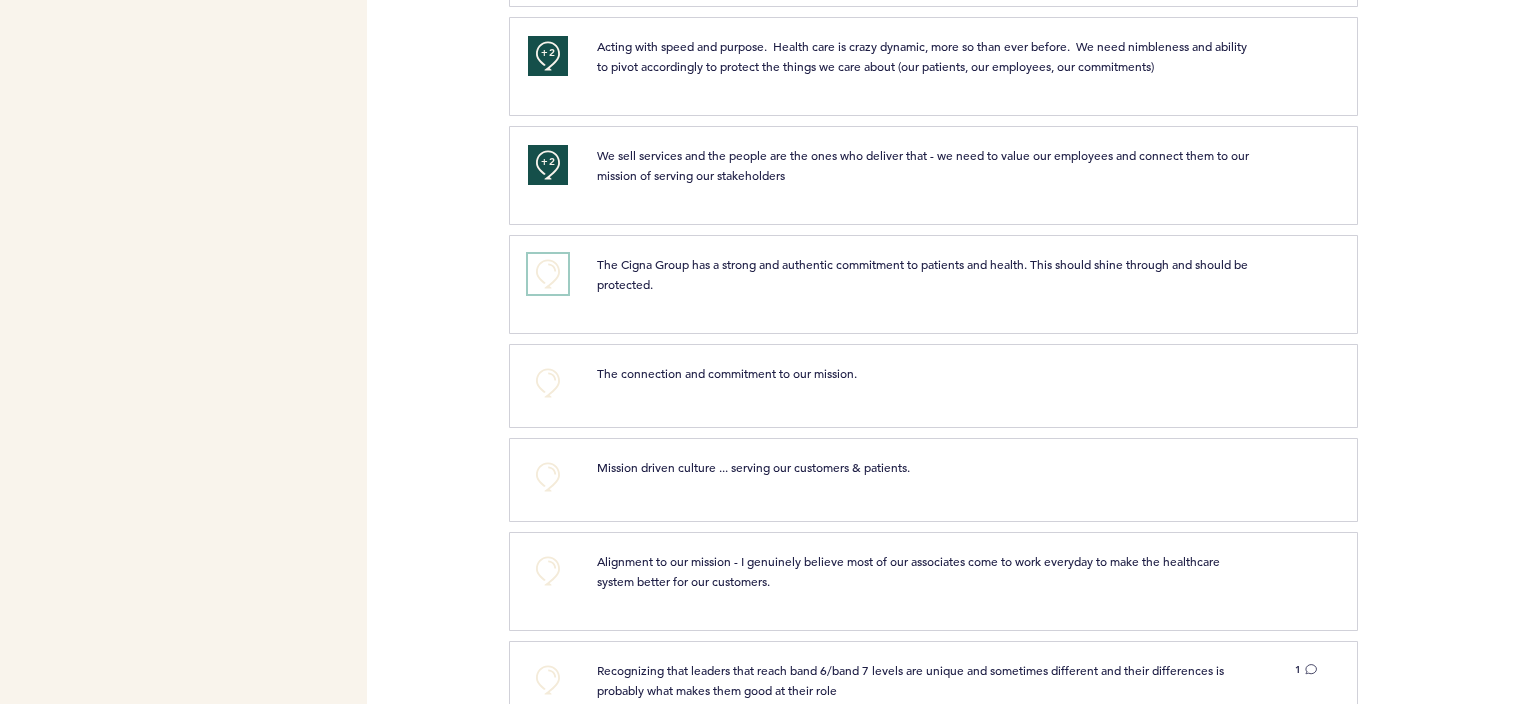 click on "+0" at bounding box center (548, 274) 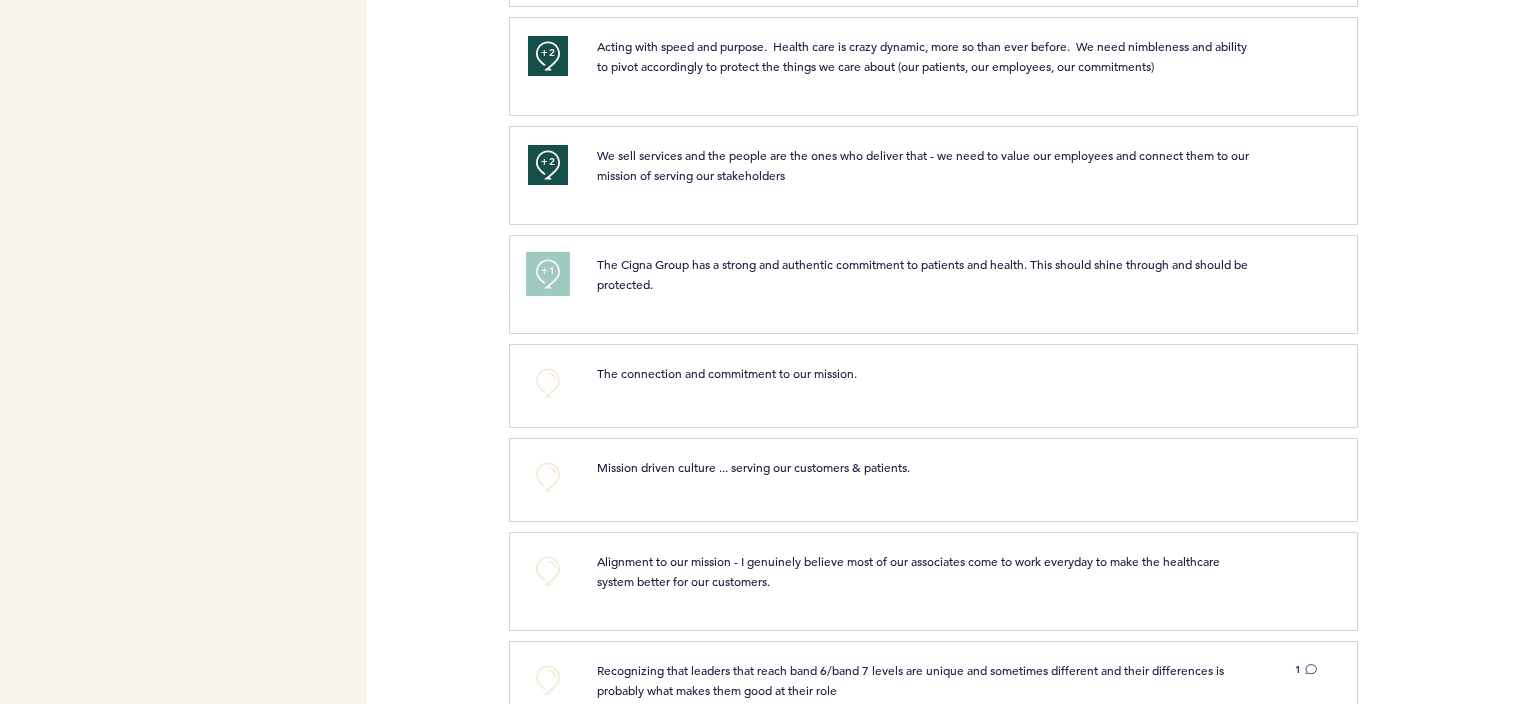 click on "+1" at bounding box center (548, 271) 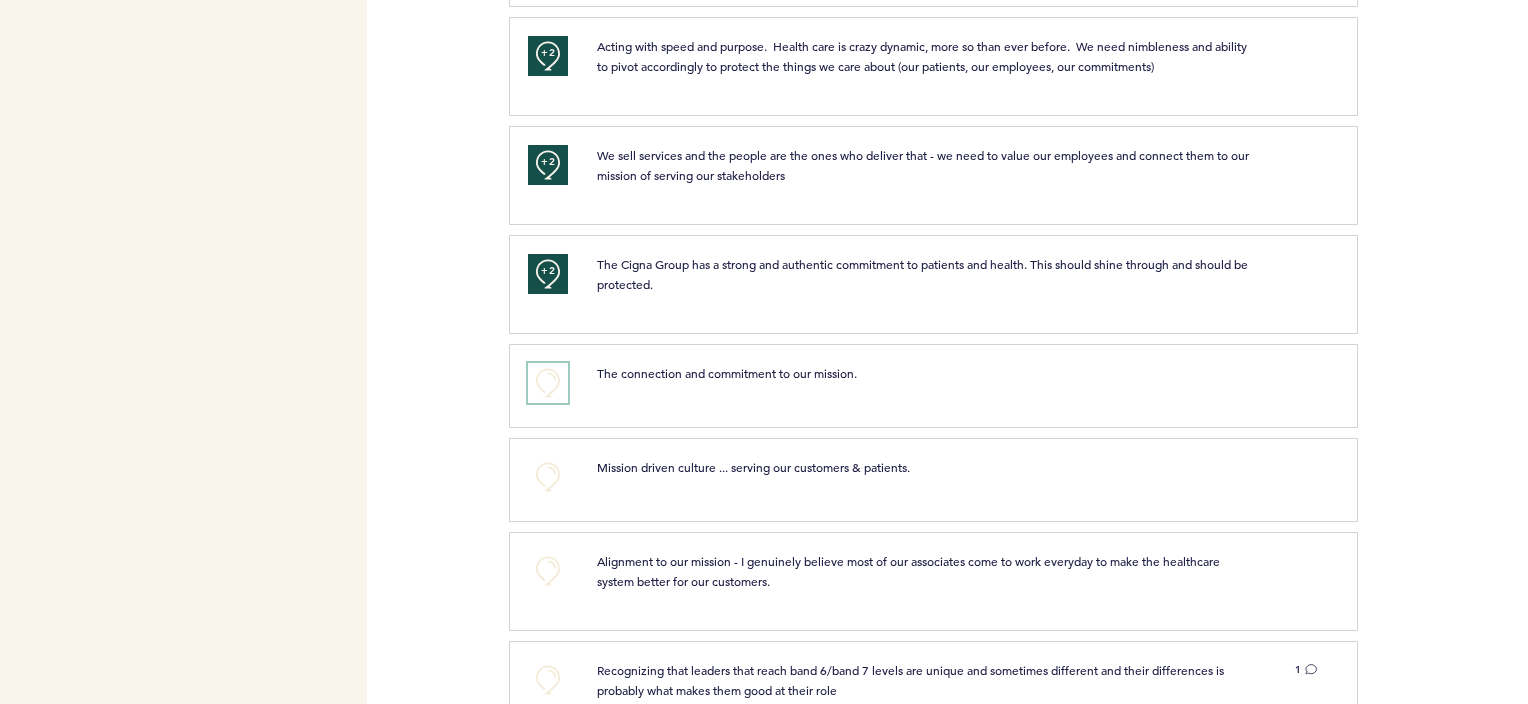 click on "+0" at bounding box center (548, 383) 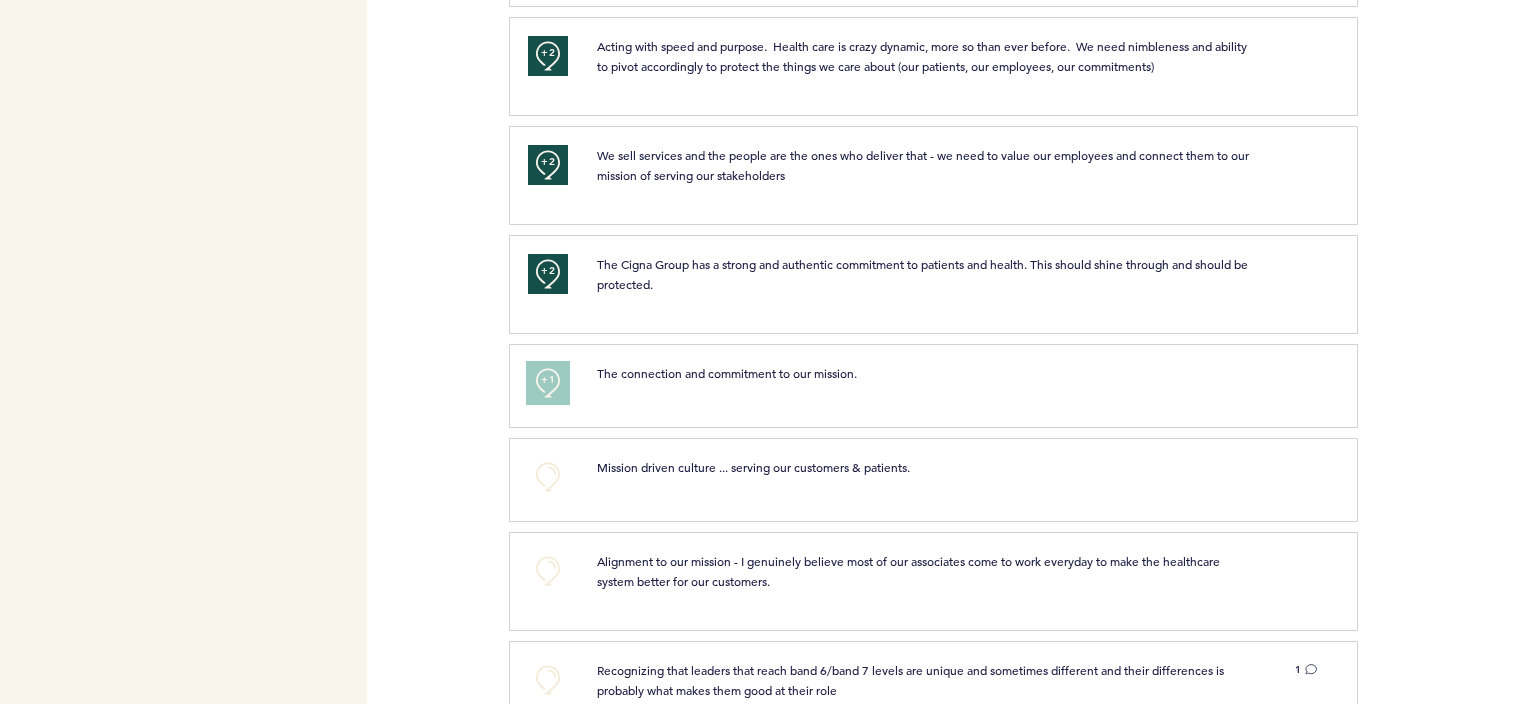 click on "+1" at bounding box center [548, 380] 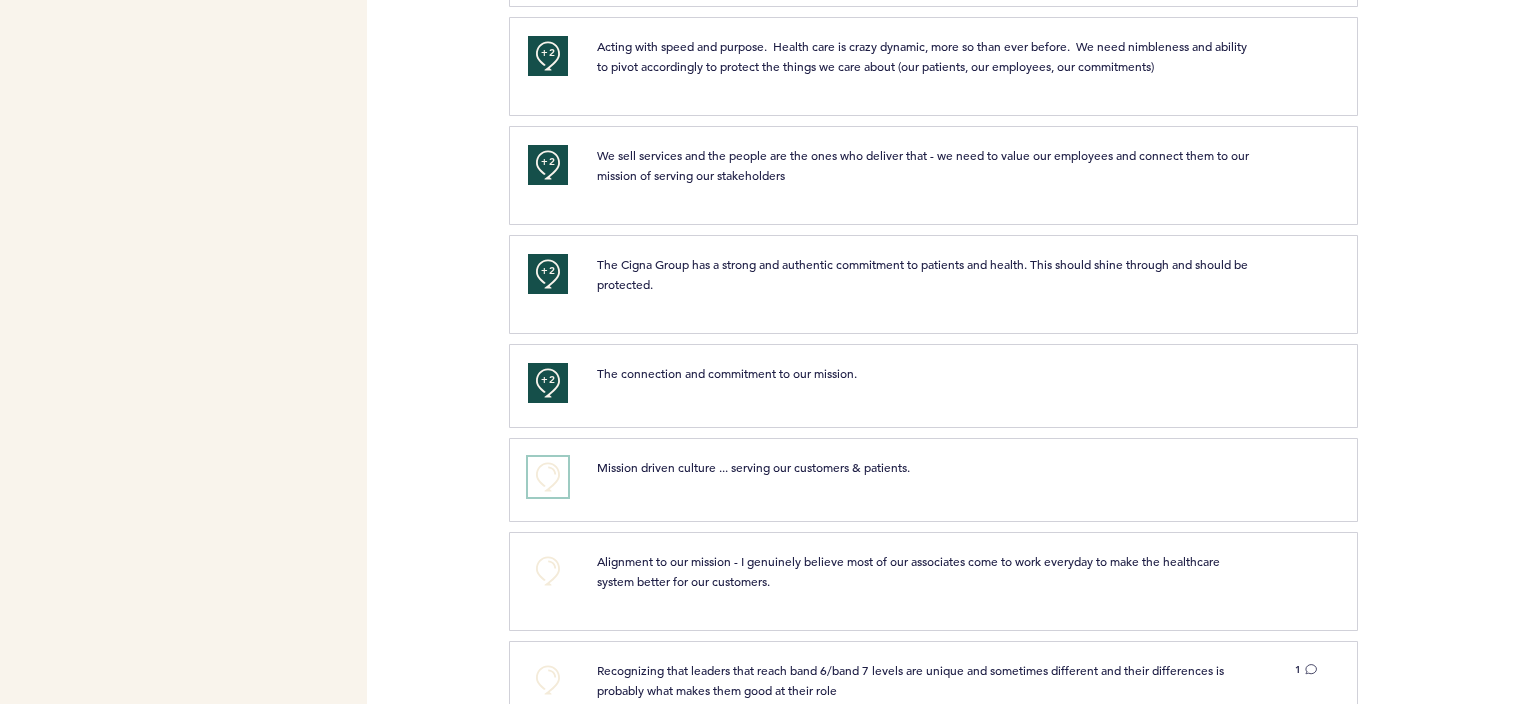 click on "+0" at bounding box center (548, 477) 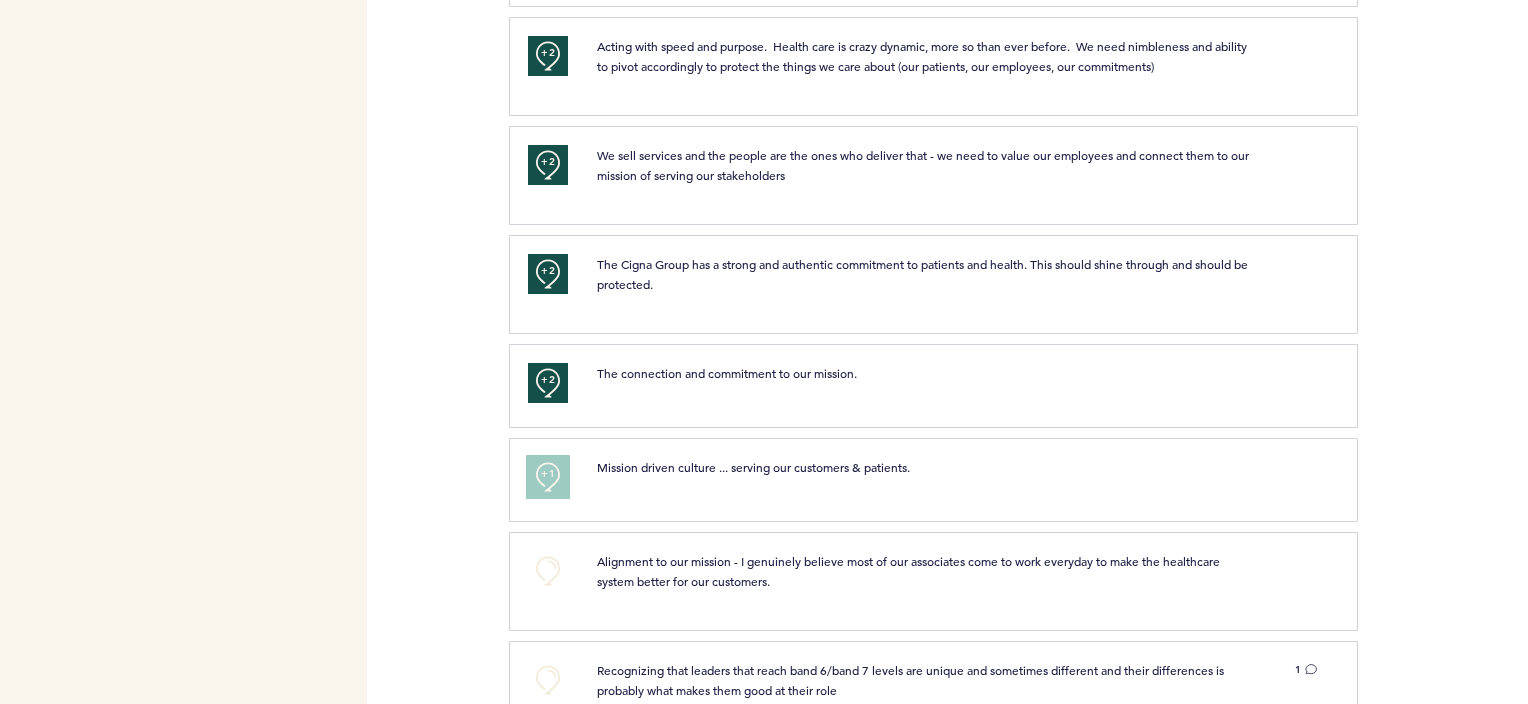 click on "+1" at bounding box center [548, 477] 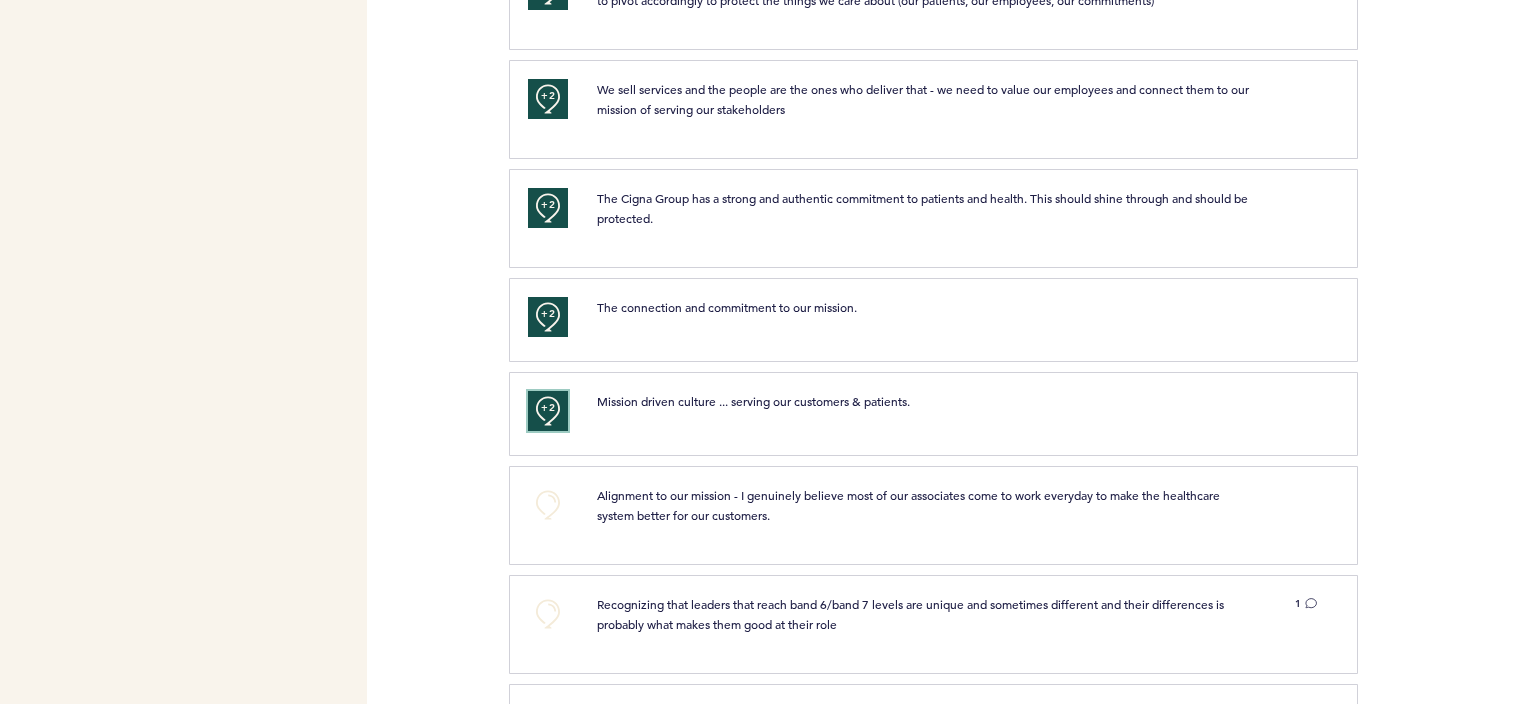 scroll, scrollTop: 1000, scrollLeft: 0, axis: vertical 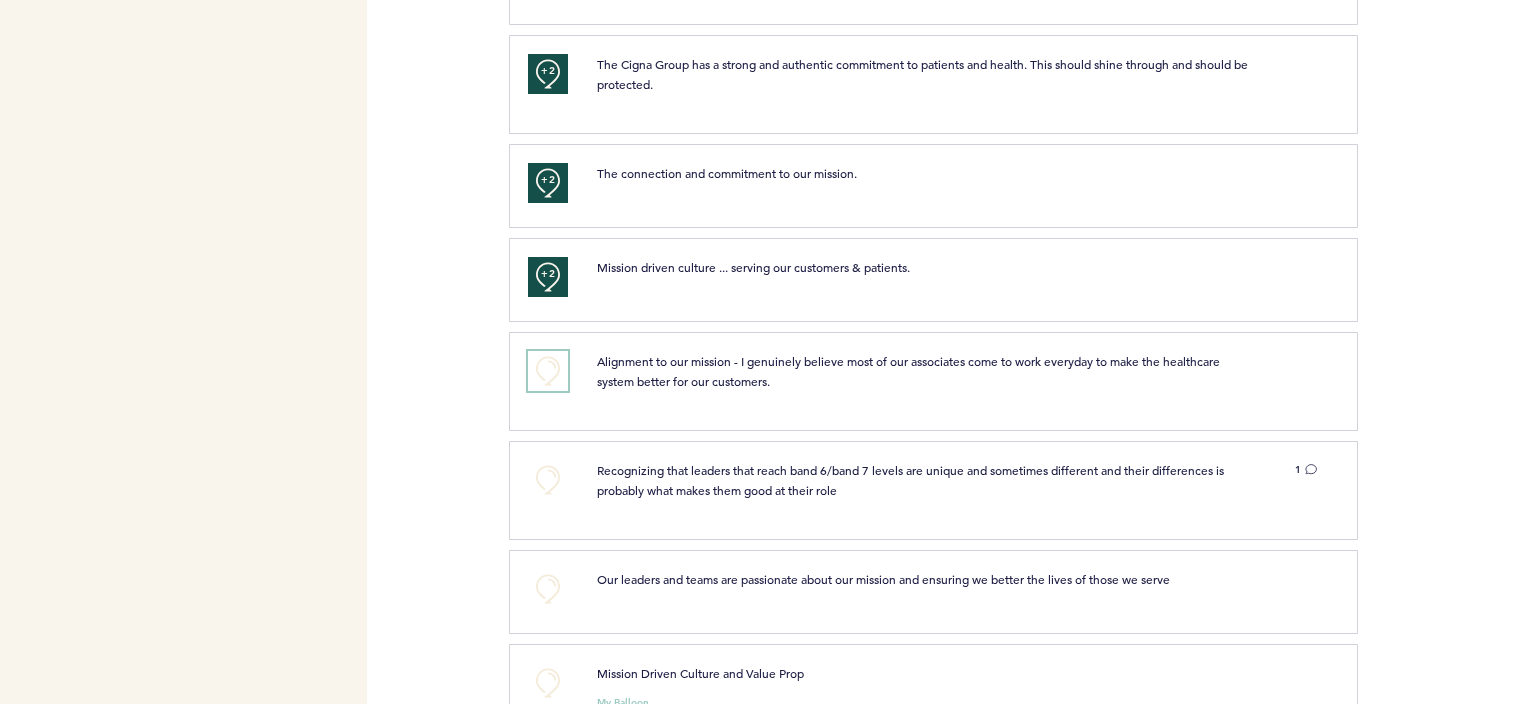 click on "+0" at bounding box center [548, 371] 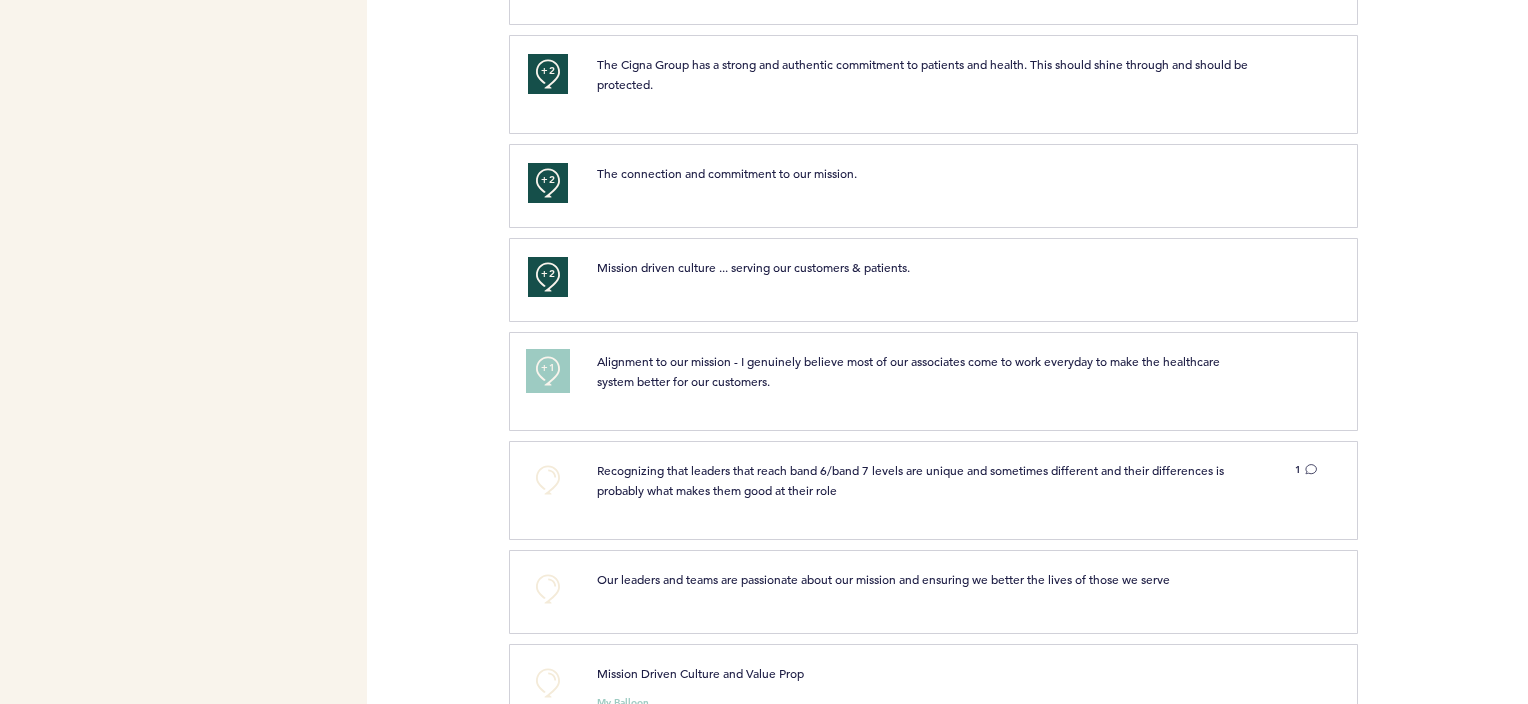 click on "+1" at bounding box center [548, 368] 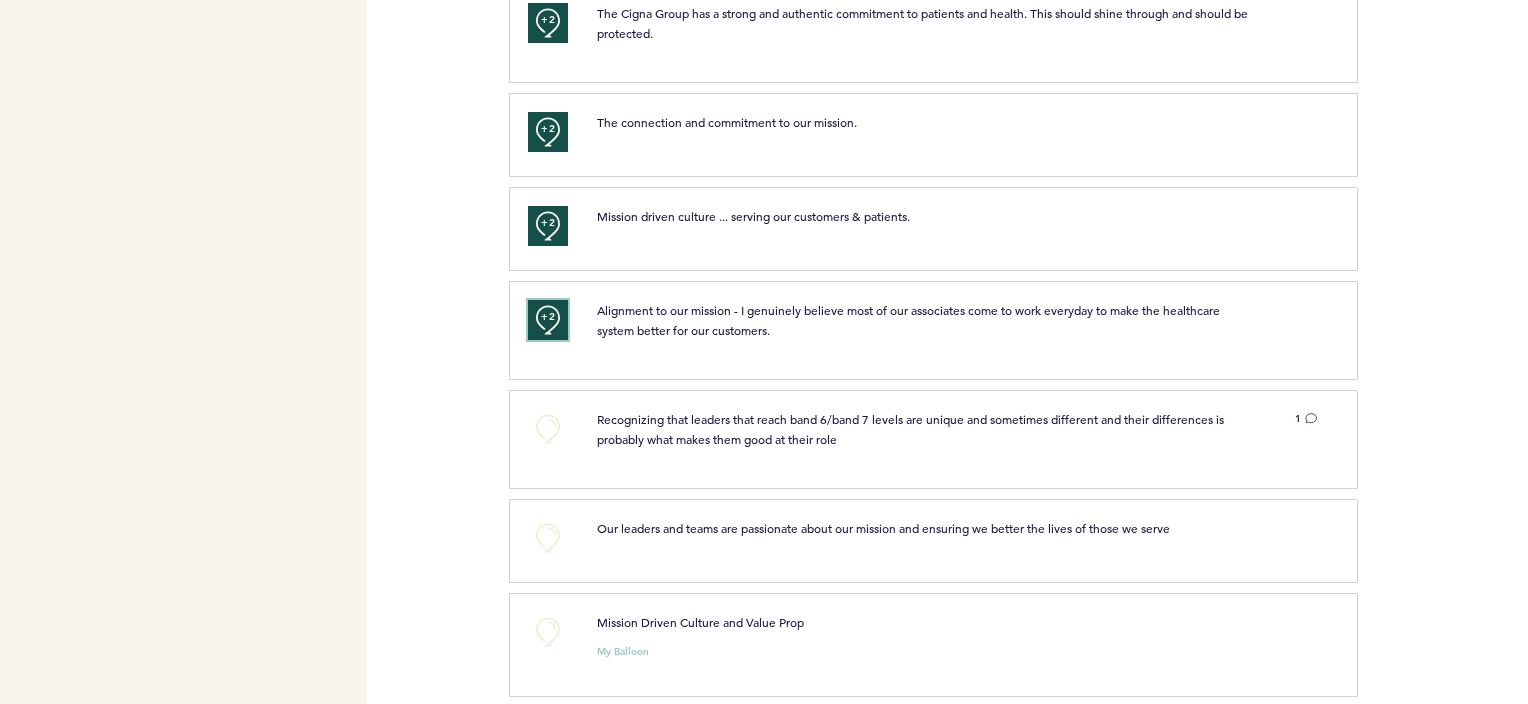 scroll, scrollTop: 1100, scrollLeft: 0, axis: vertical 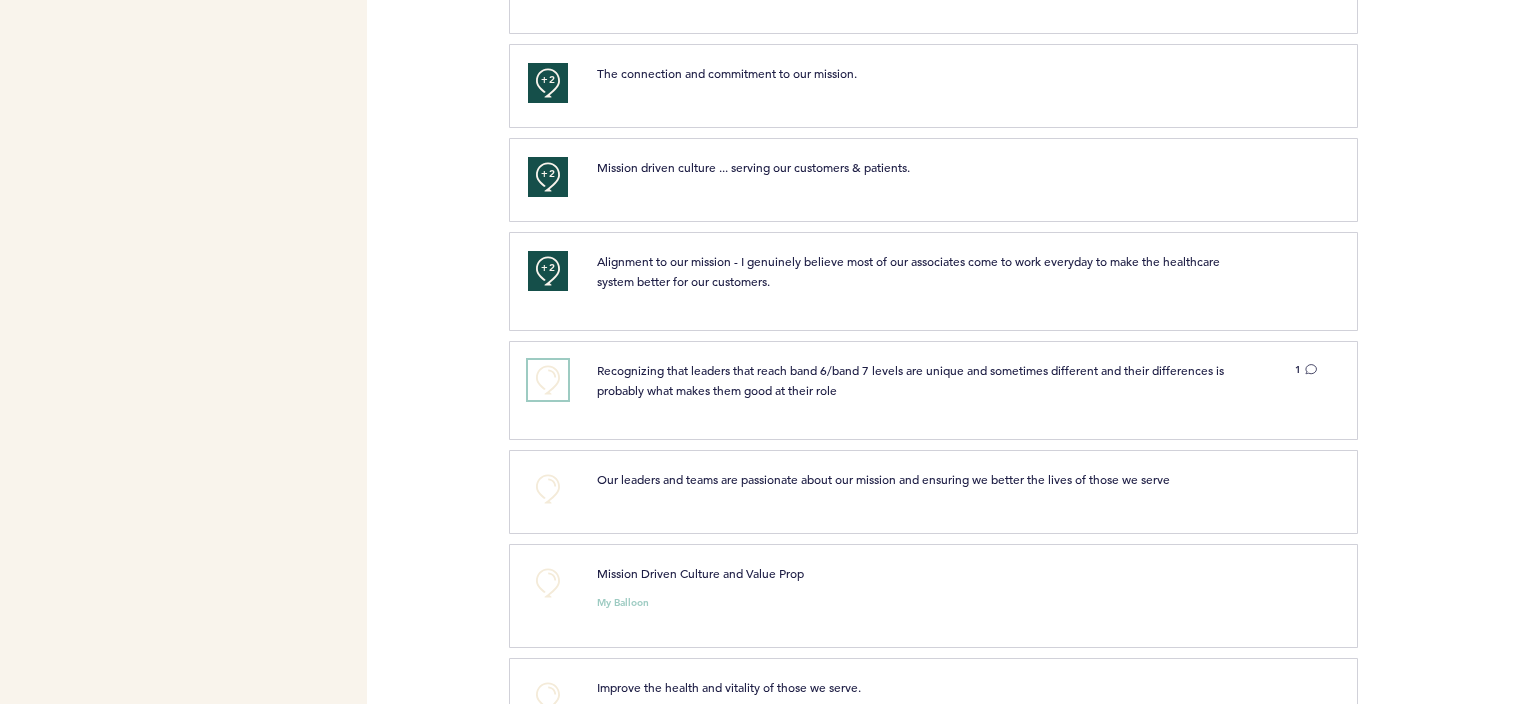 click on "+0" at bounding box center [548, 380] 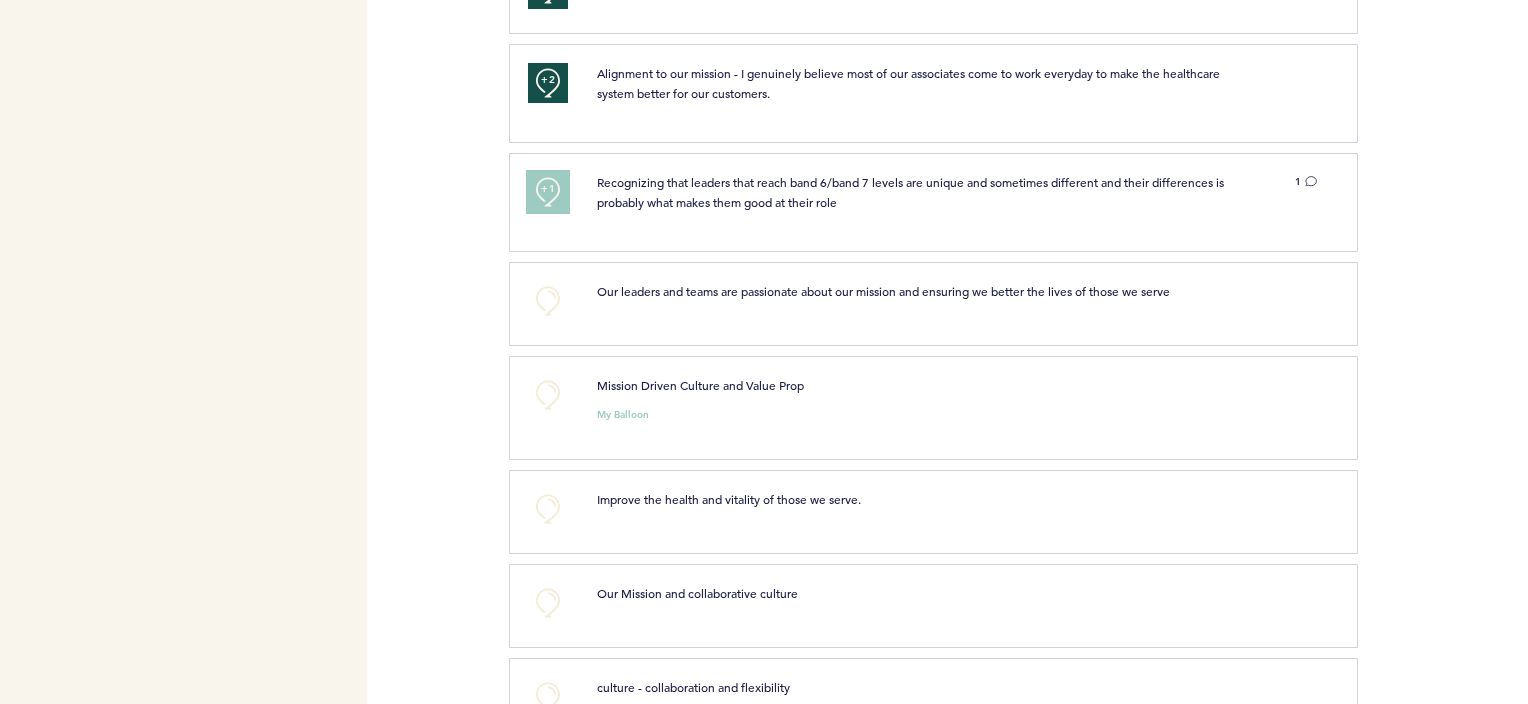 scroll, scrollTop: 1300, scrollLeft: 0, axis: vertical 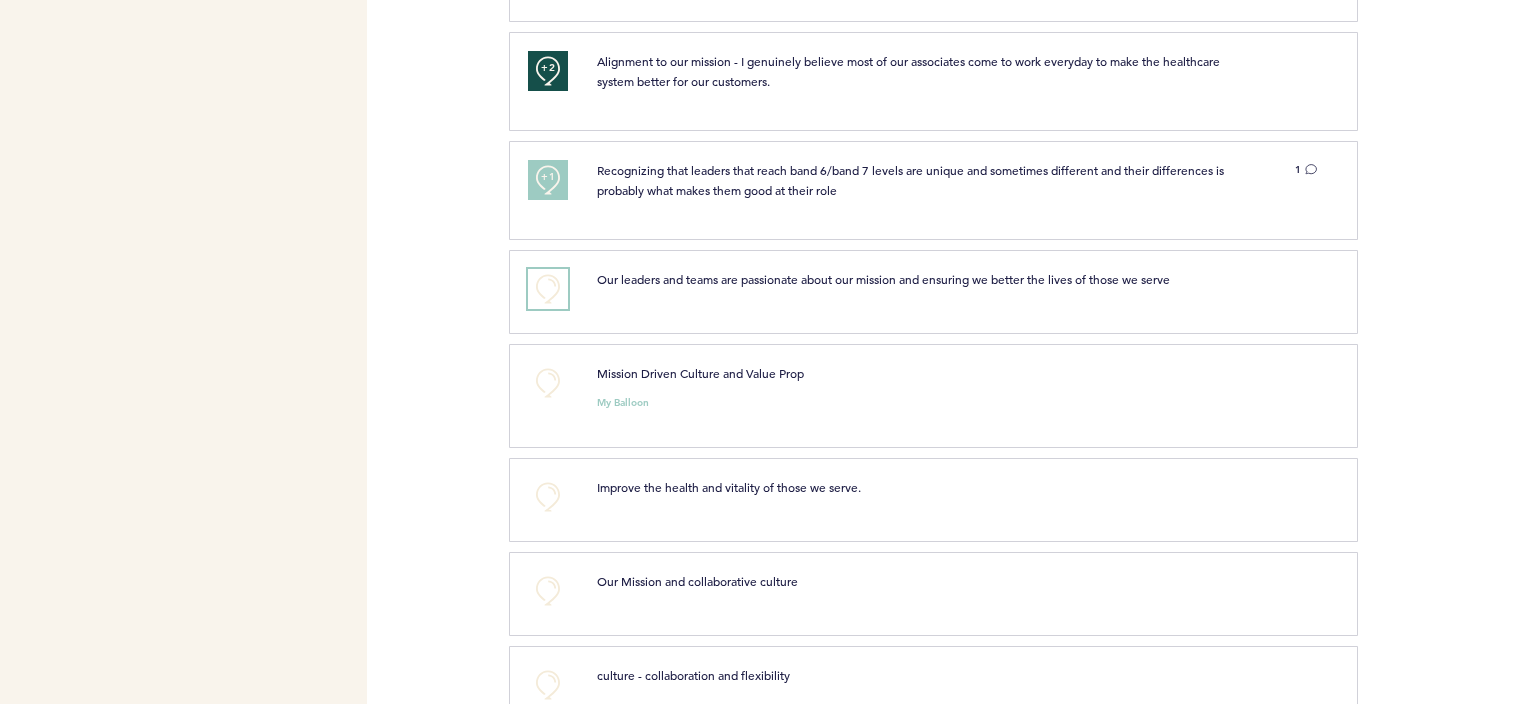 click on "+0" at bounding box center [548, 289] 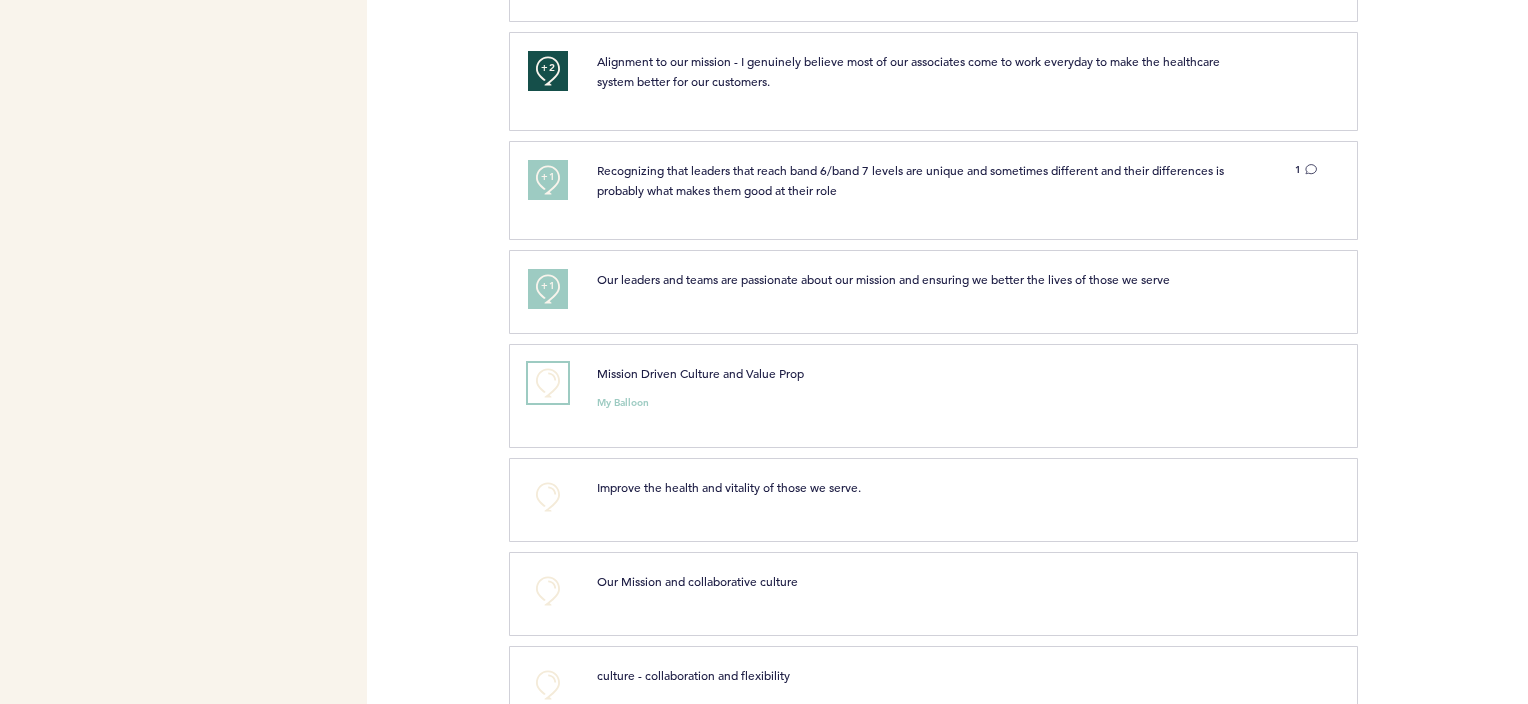 click on "+0" at bounding box center (548, 383) 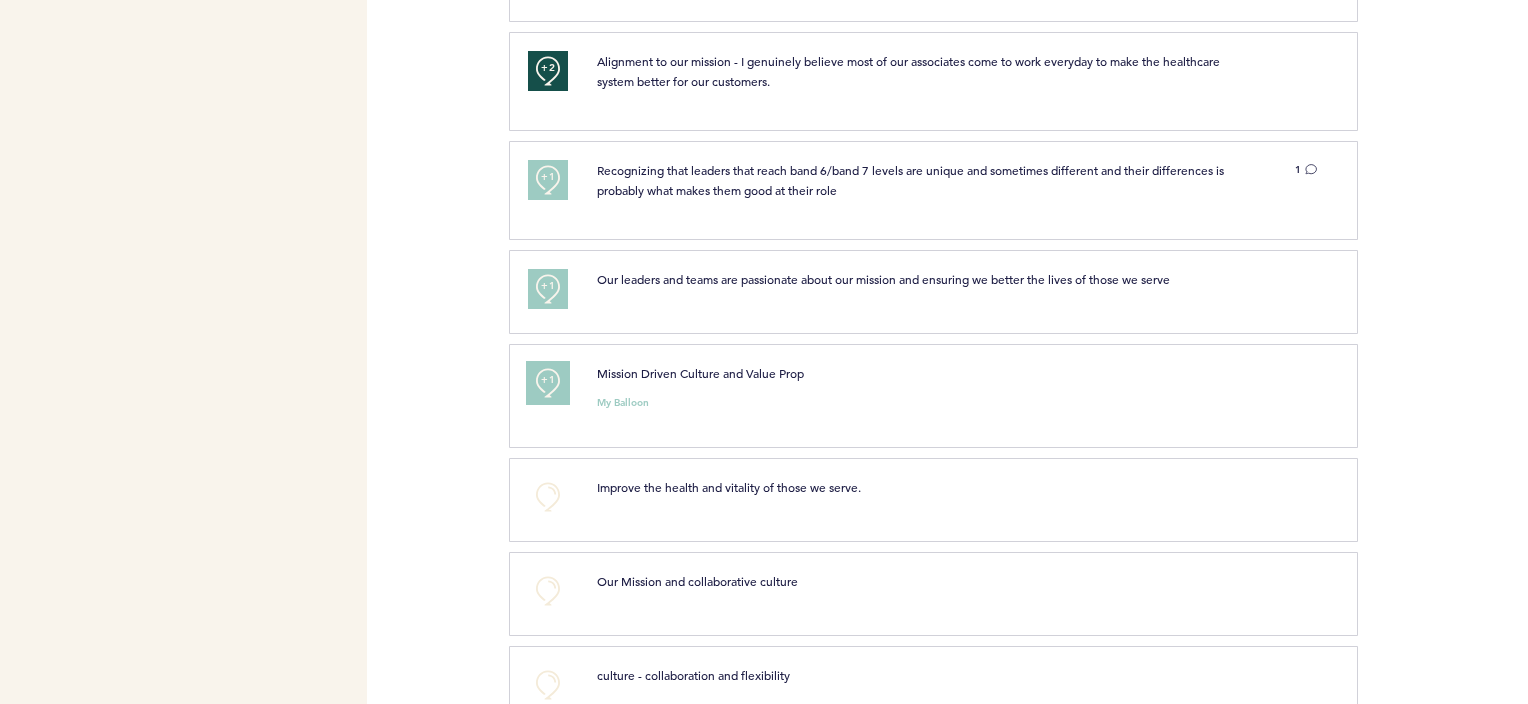 click on "+1" at bounding box center [548, 380] 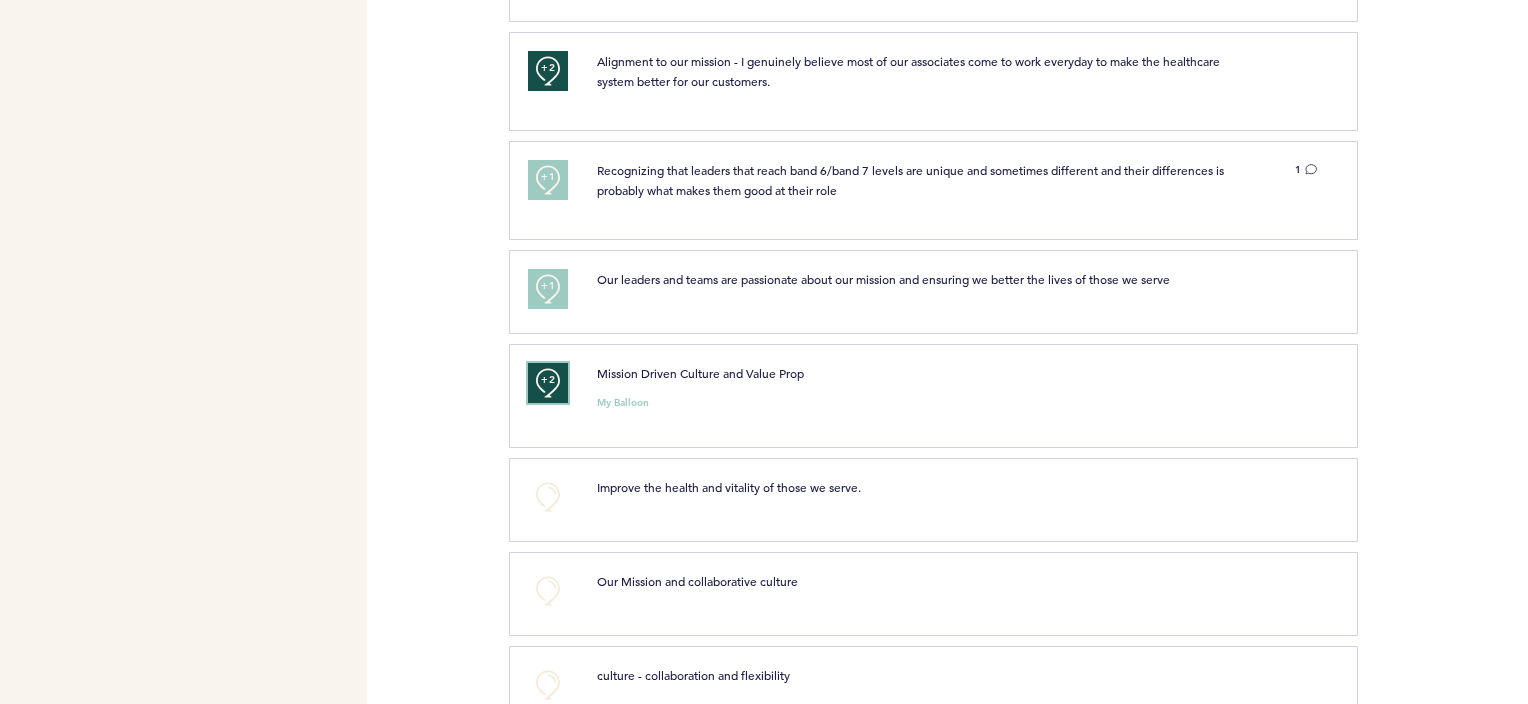 scroll, scrollTop: 1500, scrollLeft: 0, axis: vertical 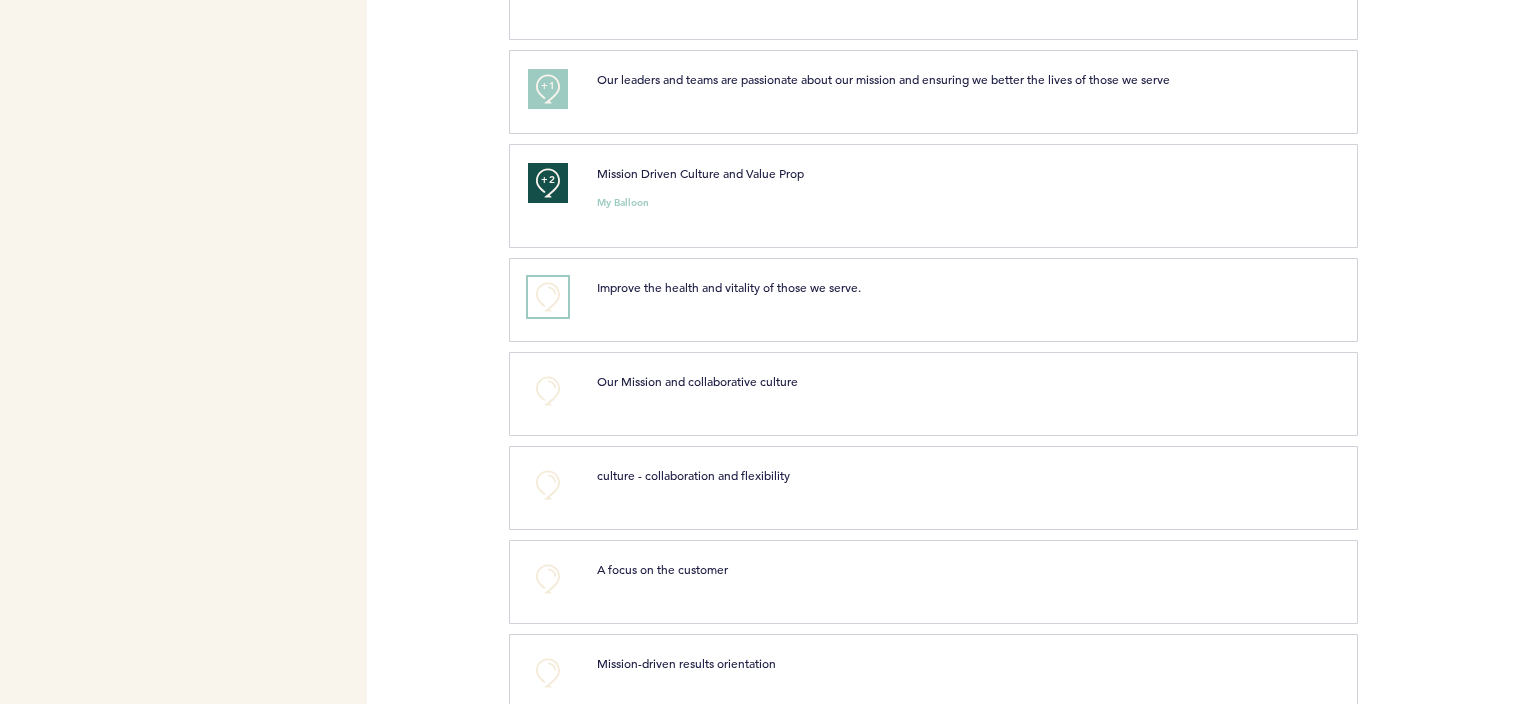 click on "+0" at bounding box center (548, 297) 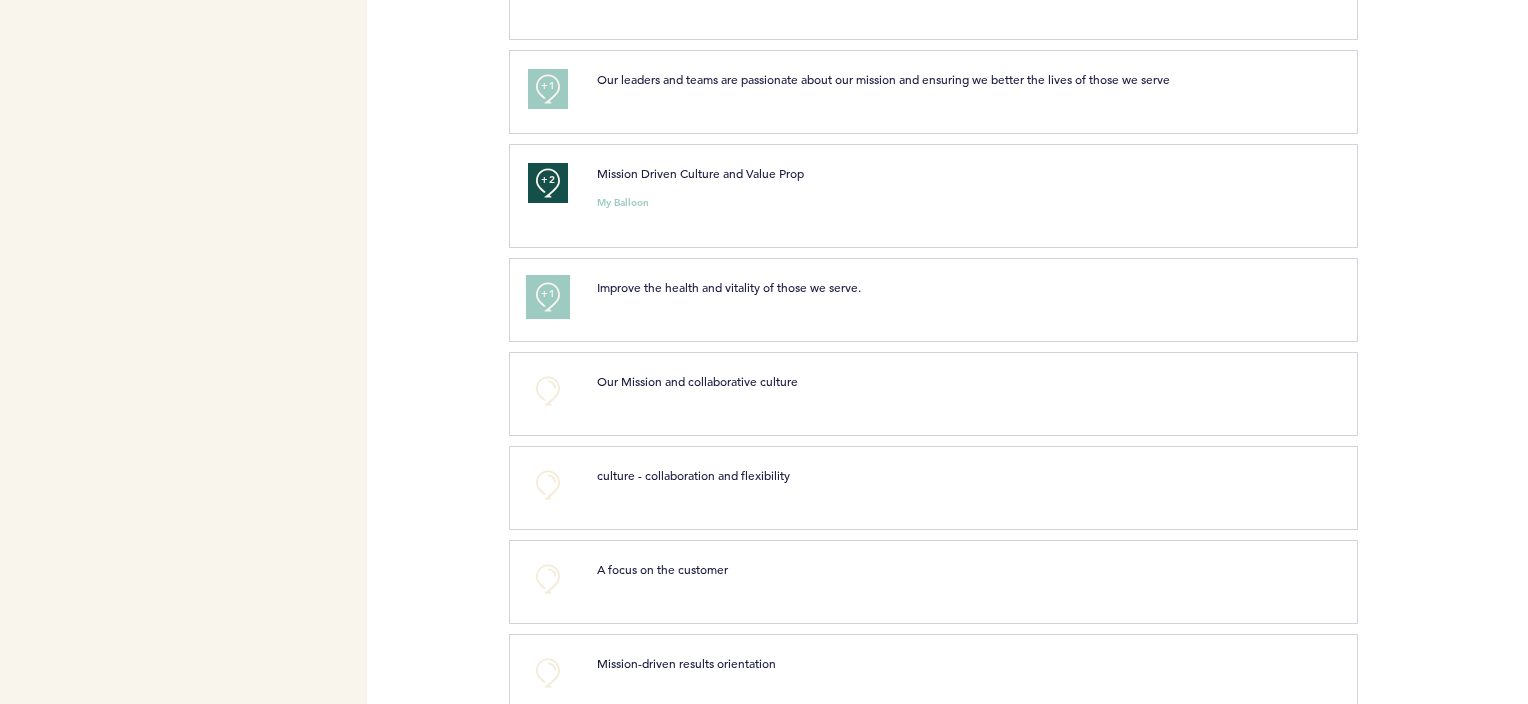 click on "+1" at bounding box center [548, 294] 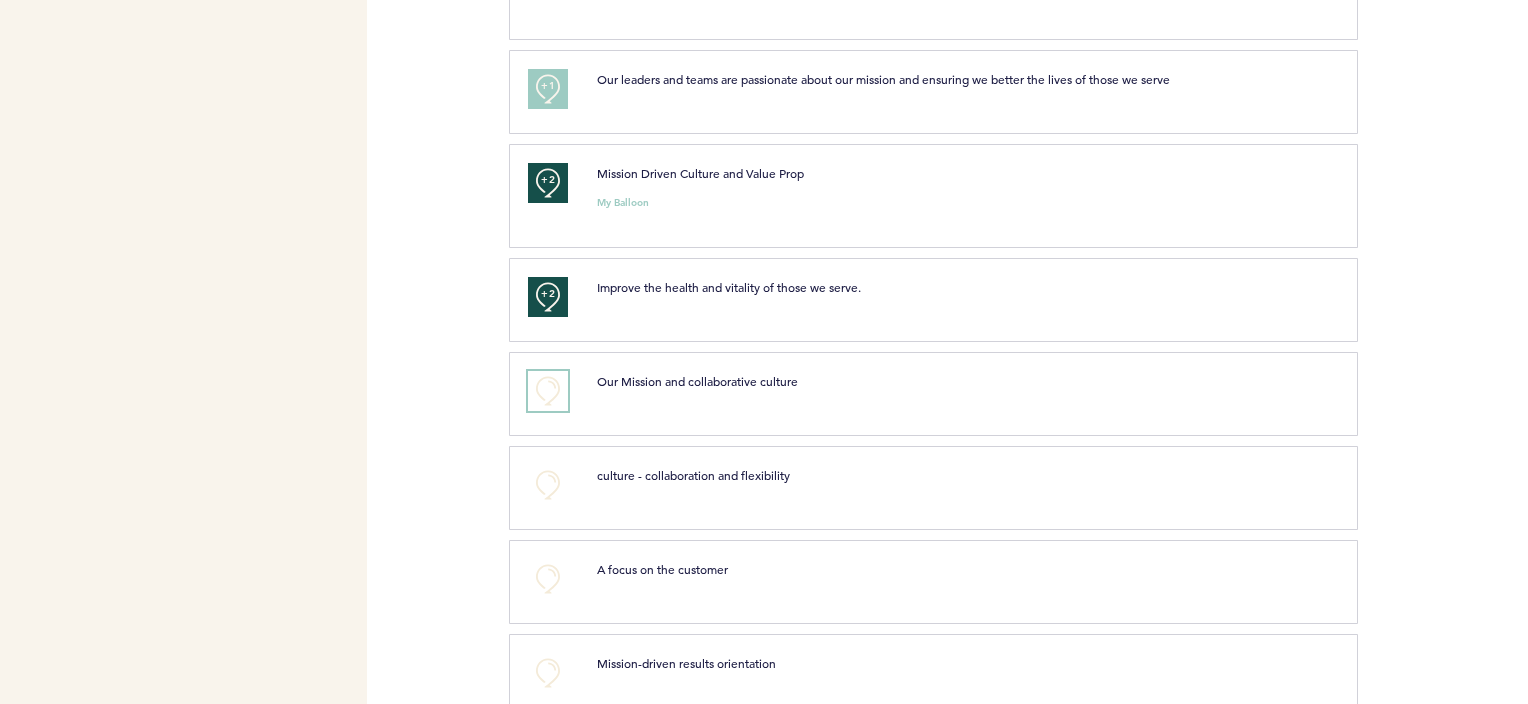 click on "+0" at bounding box center [548, 391] 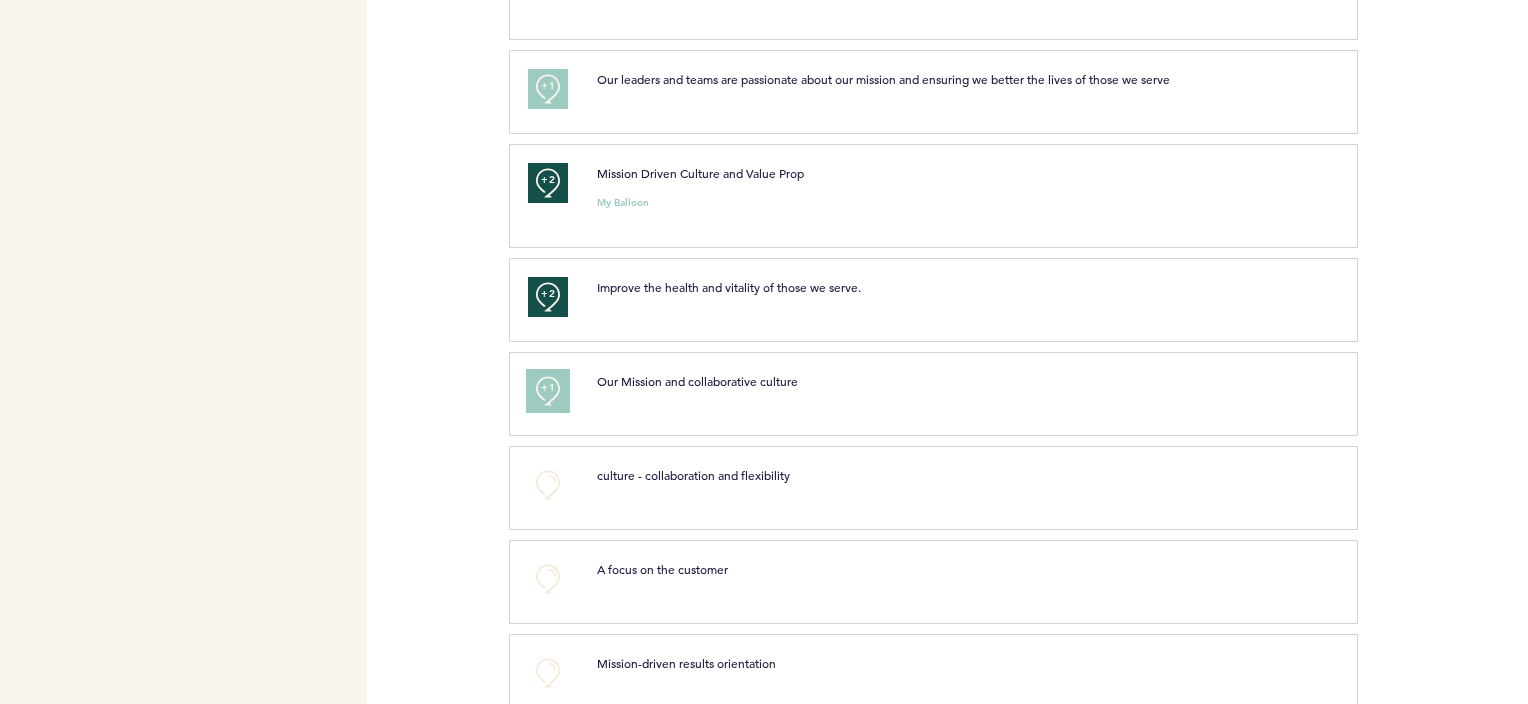 click on "+1" at bounding box center [548, 388] 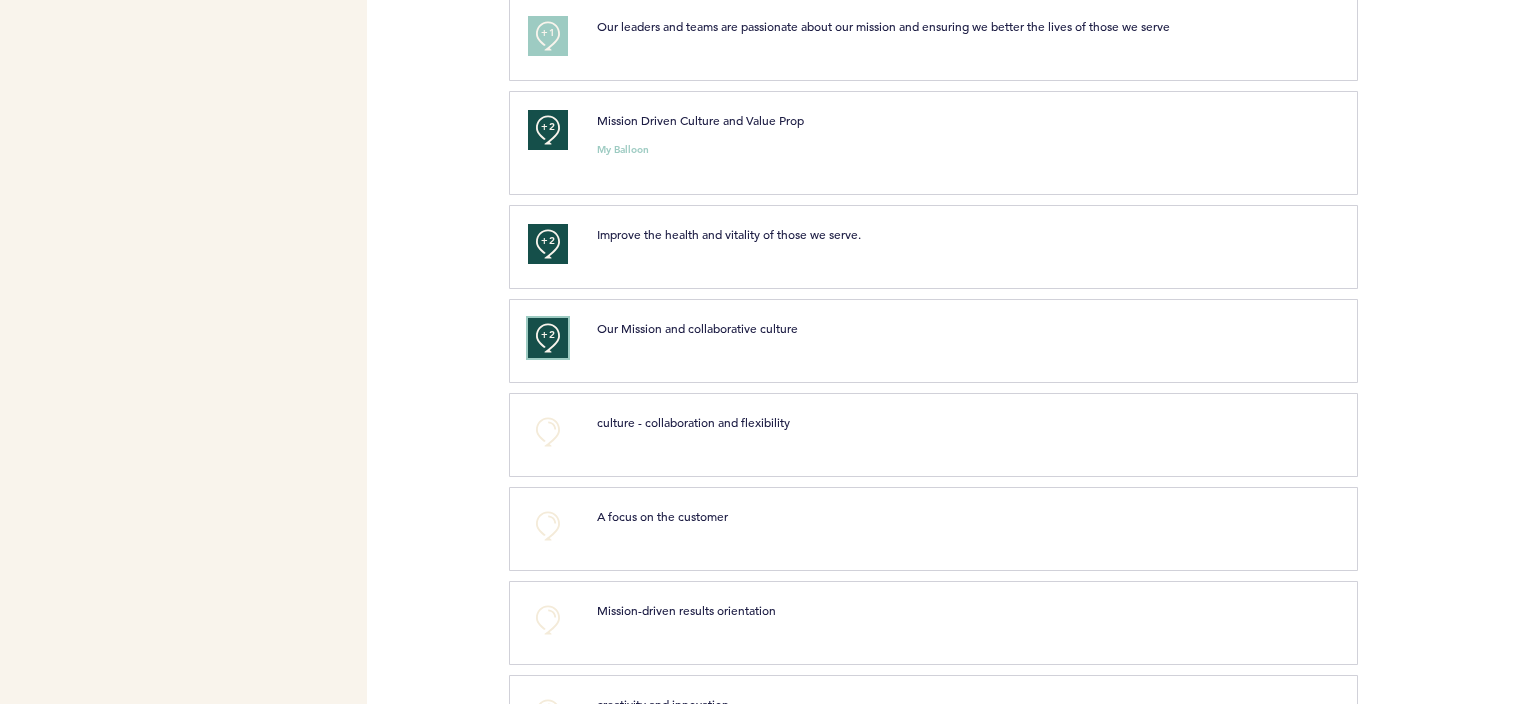 scroll, scrollTop: 1600, scrollLeft: 0, axis: vertical 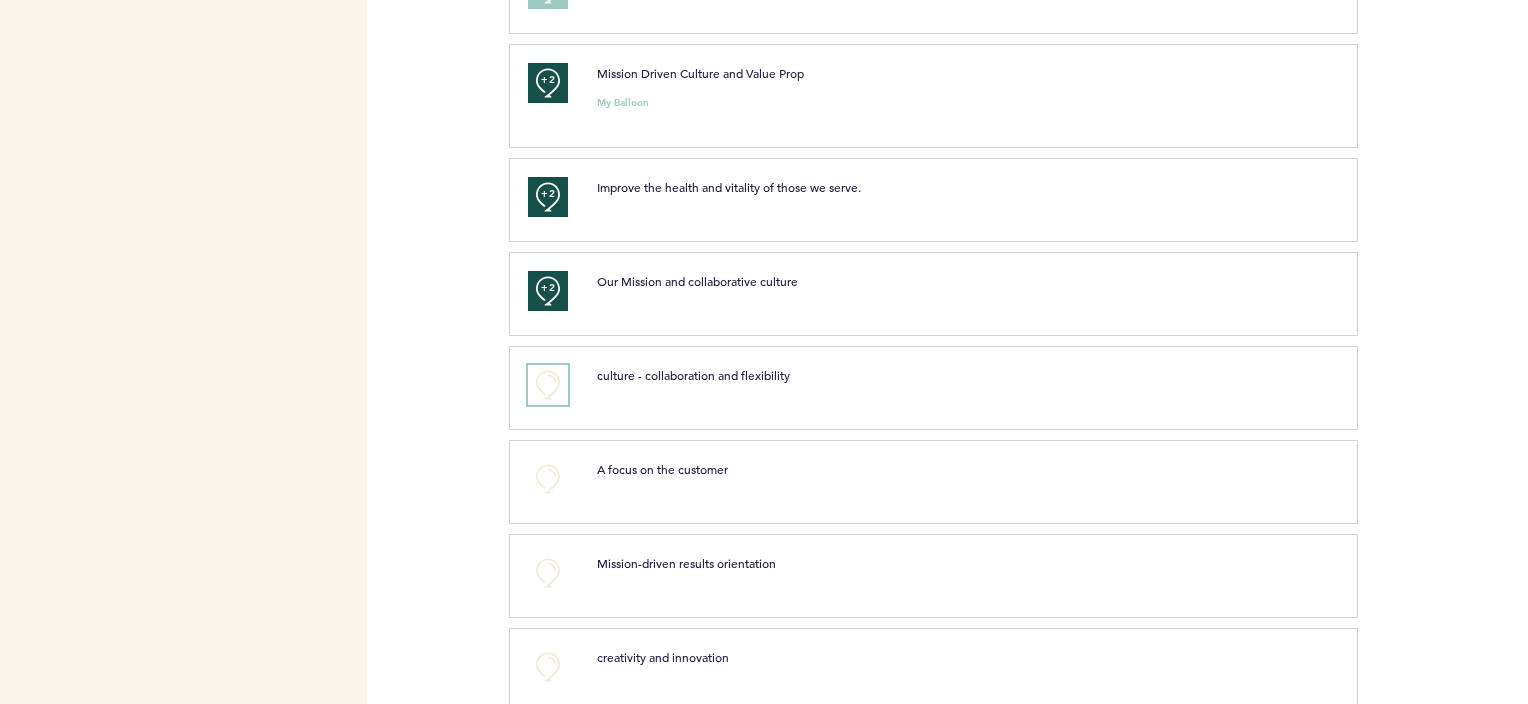 click on "+0" at bounding box center [548, 385] 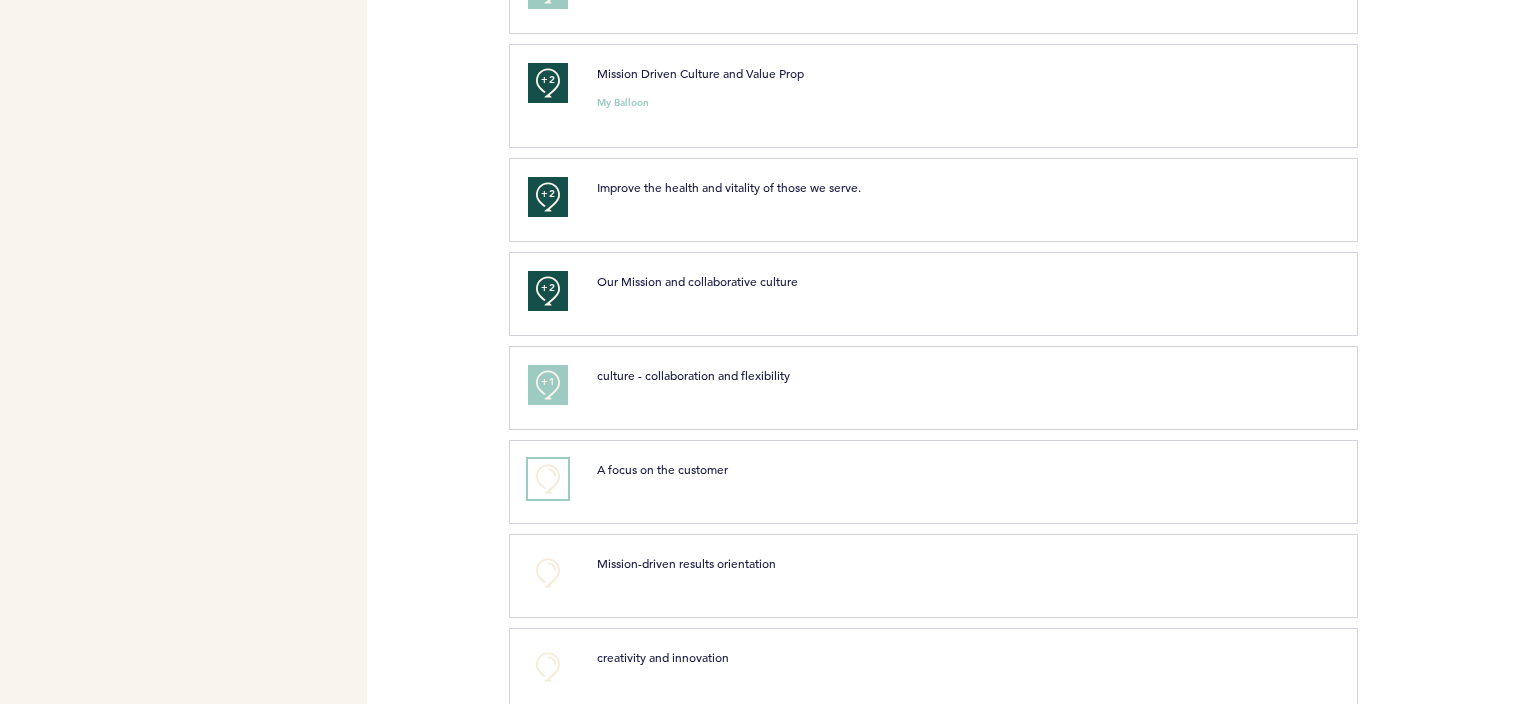 click on "+0" at bounding box center (548, 479) 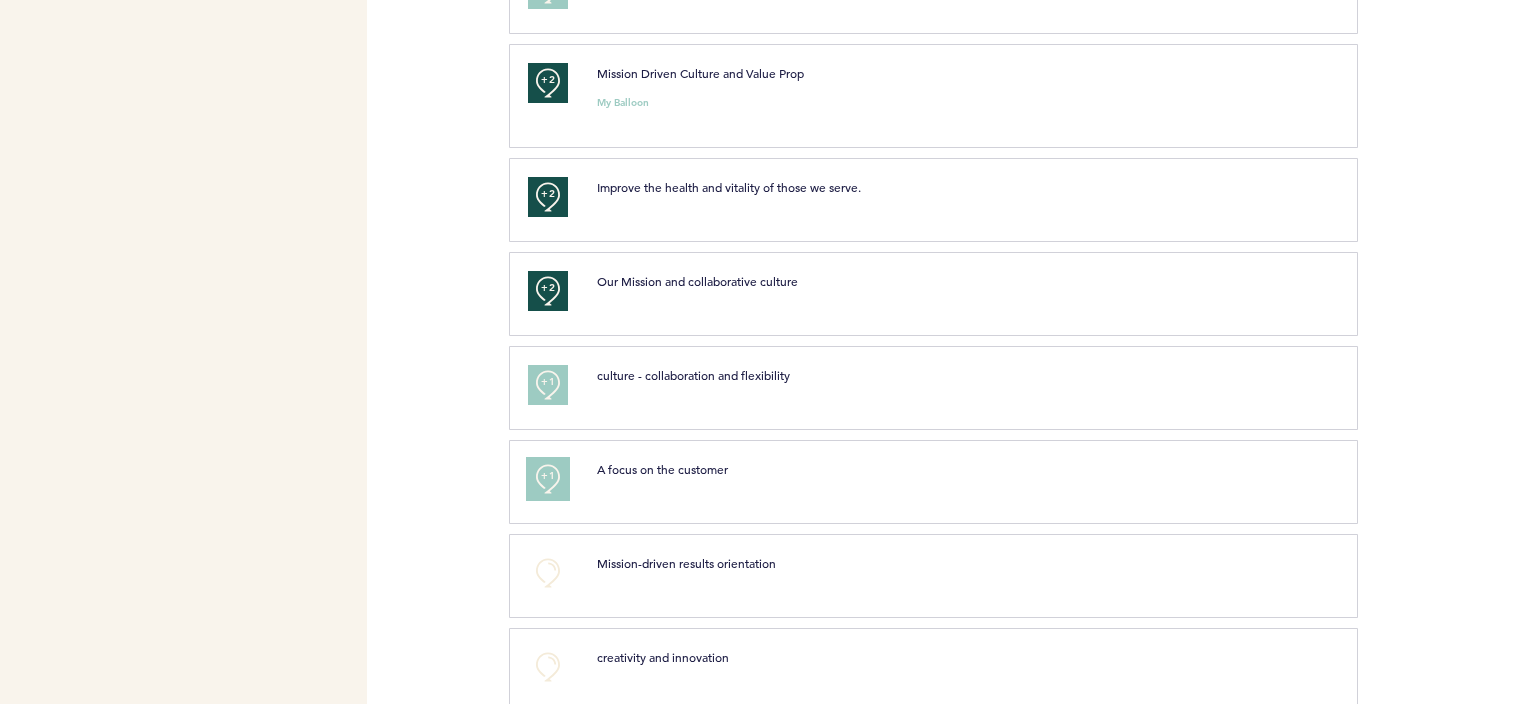 scroll, scrollTop: 1800, scrollLeft: 0, axis: vertical 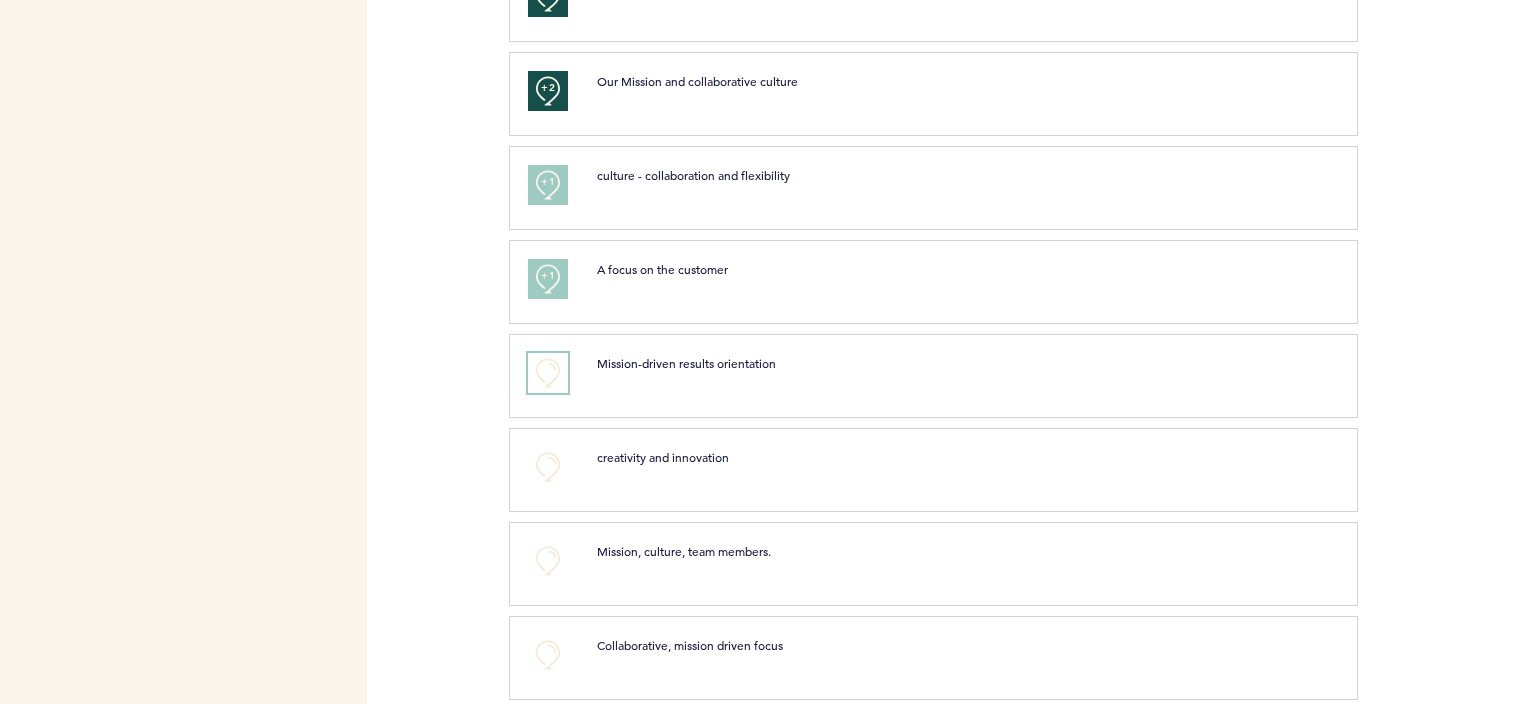click on "+0" at bounding box center [548, 373] 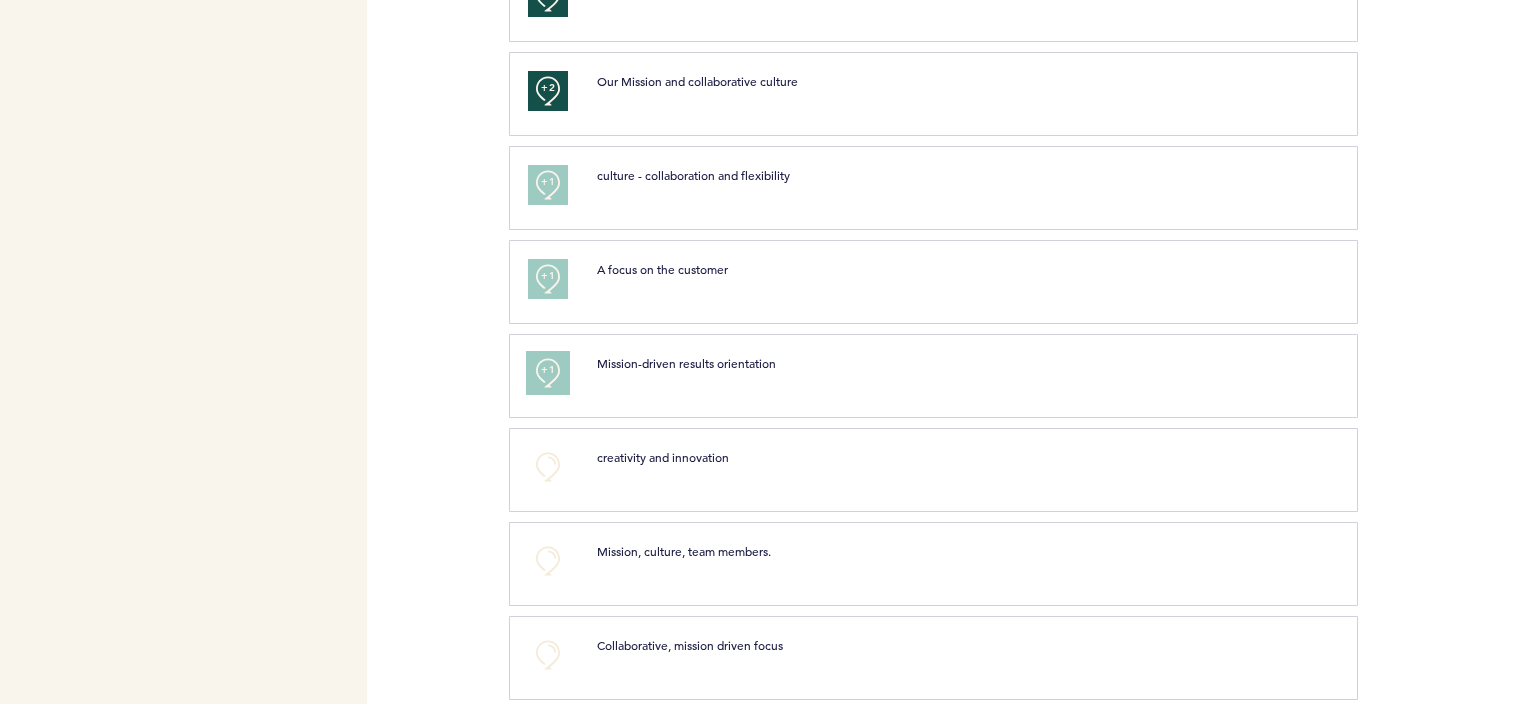 click on "+1" at bounding box center [548, 370] 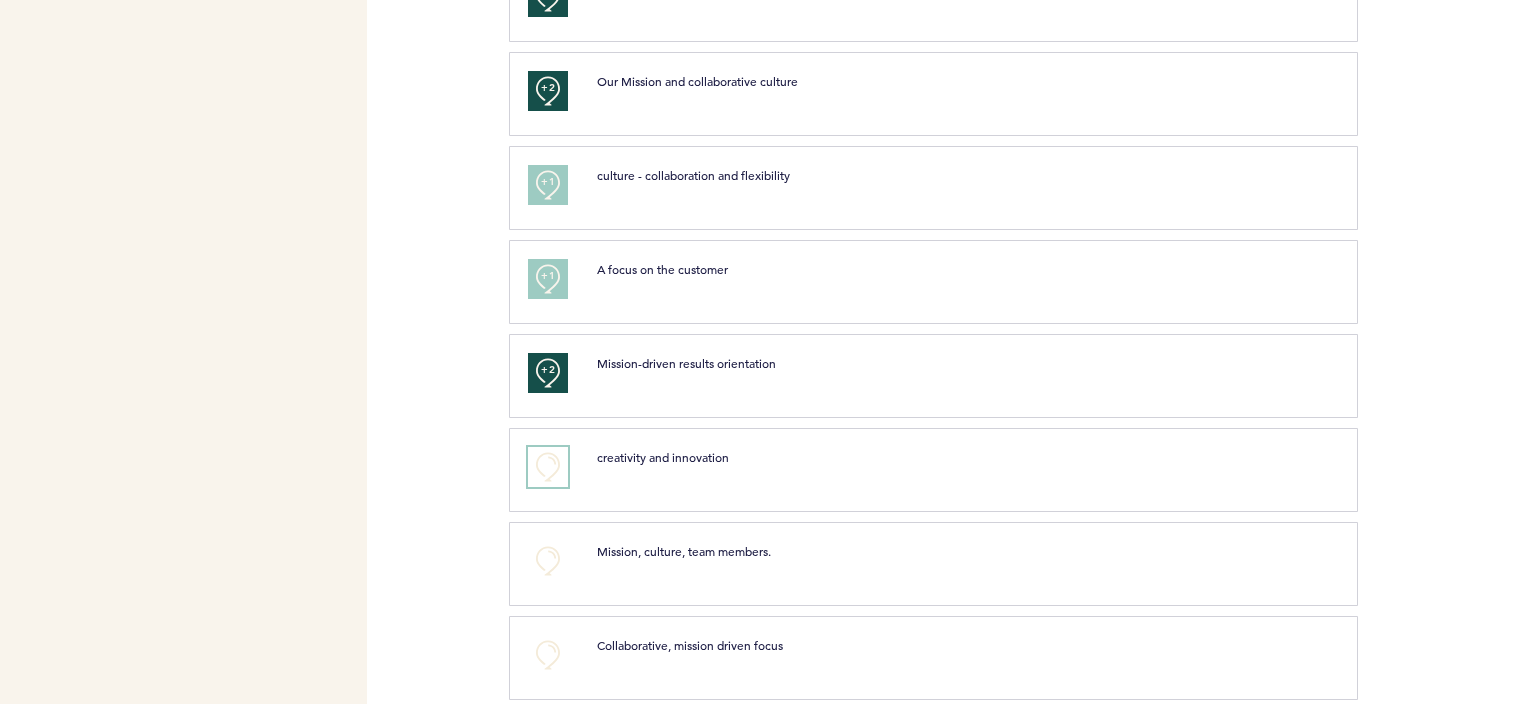 click on "+0" at bounding box center (548, 467) 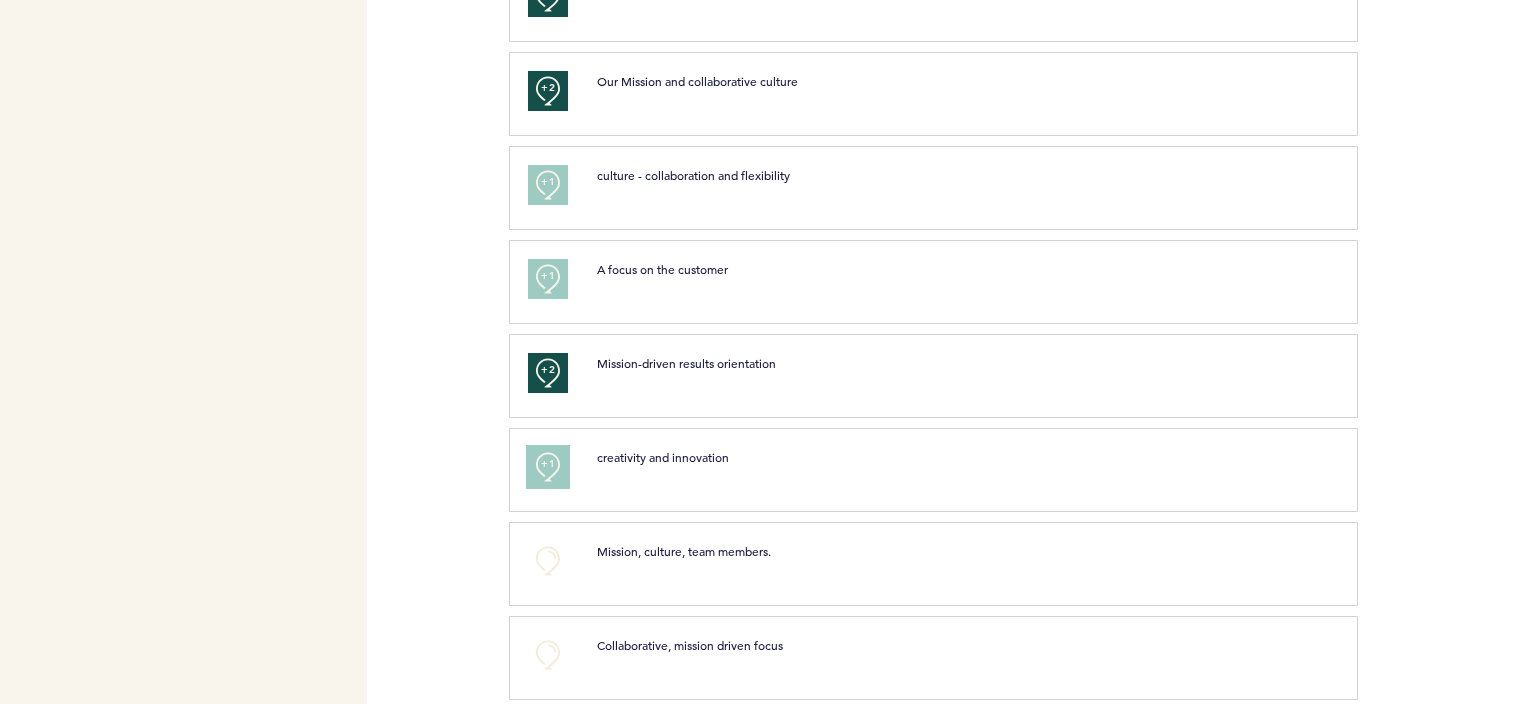 click on "+1" at bounding box center (548, 464) 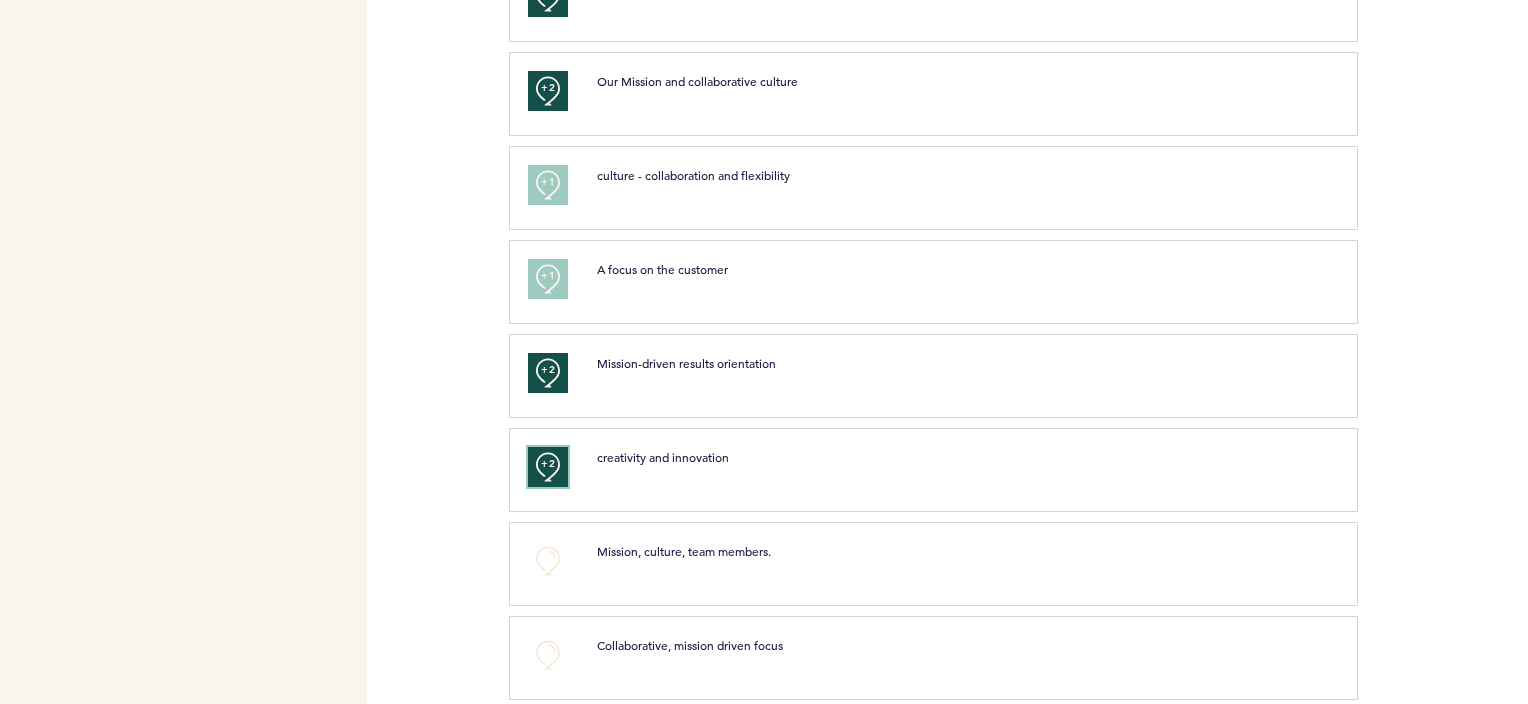 scroll, scrollTop: 2096, scrollLeft: 0, axis: vertical 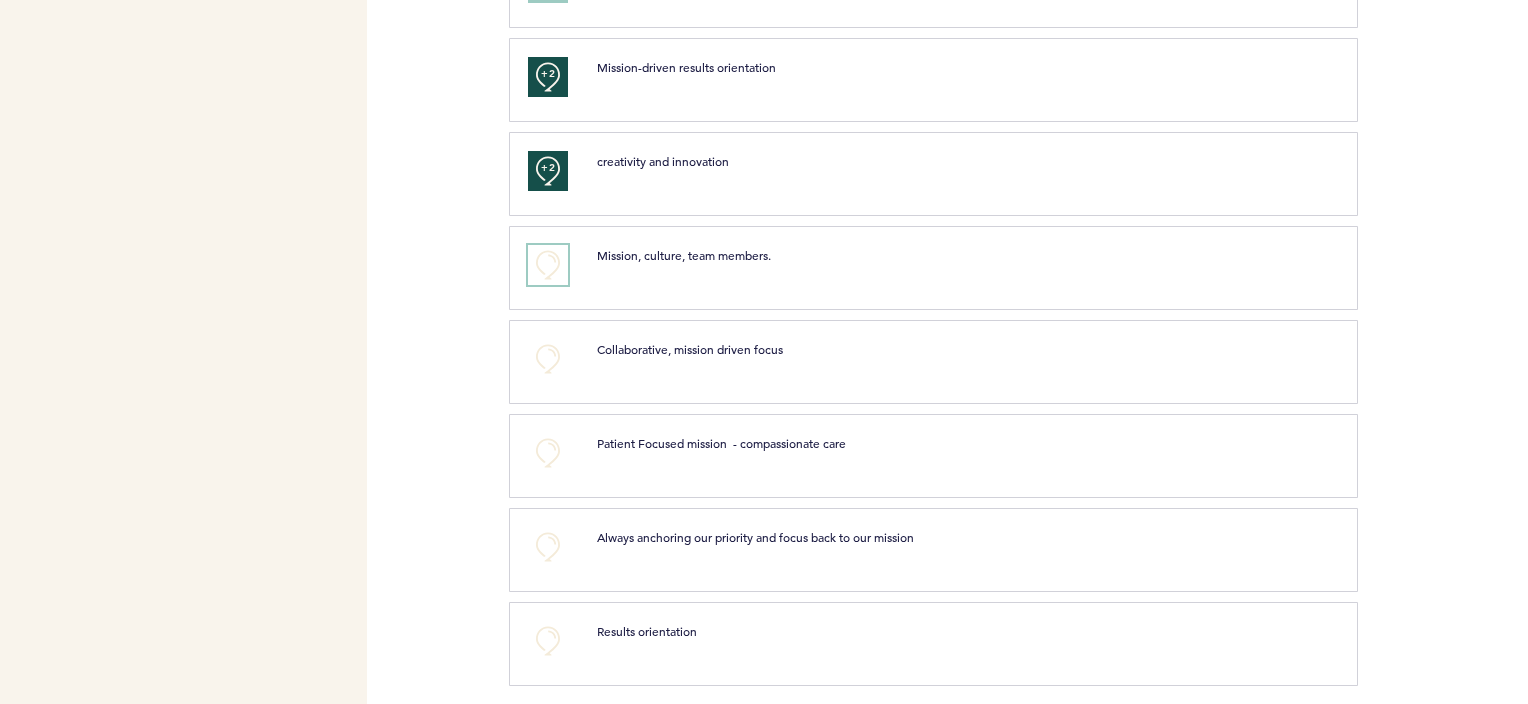 click on "+0" at bounding box center [548, 265] 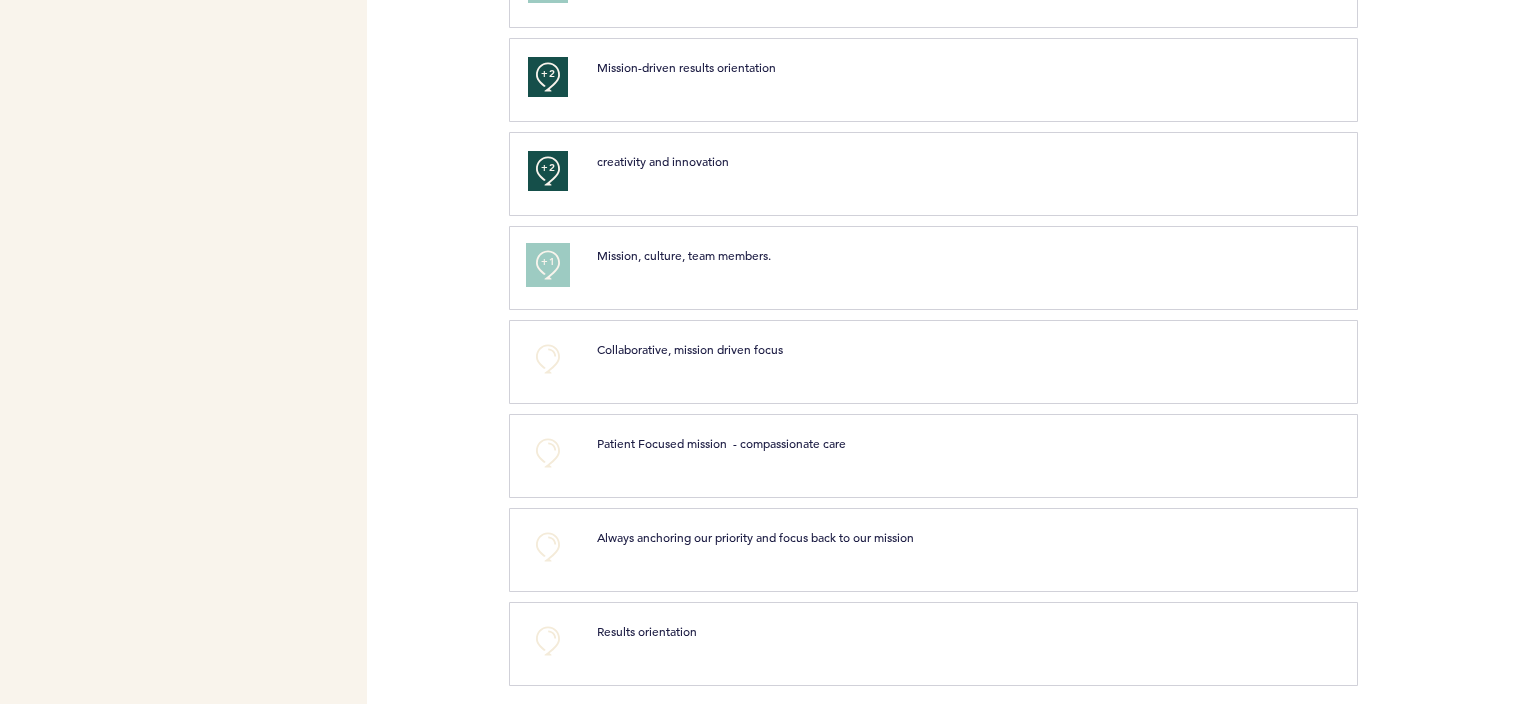click on "+1" at bounding box center (548, 262) 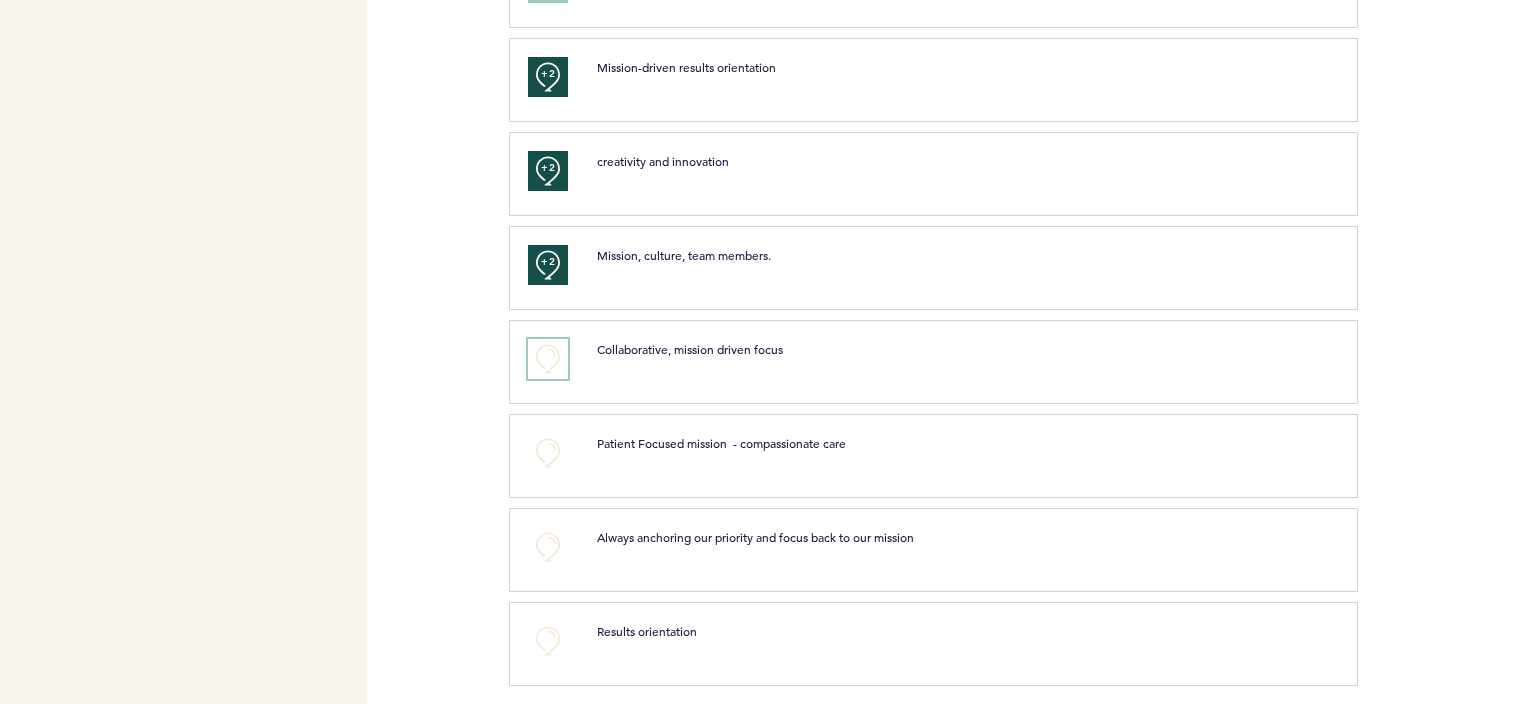 click on "+0" at bounding box center (548, 359) 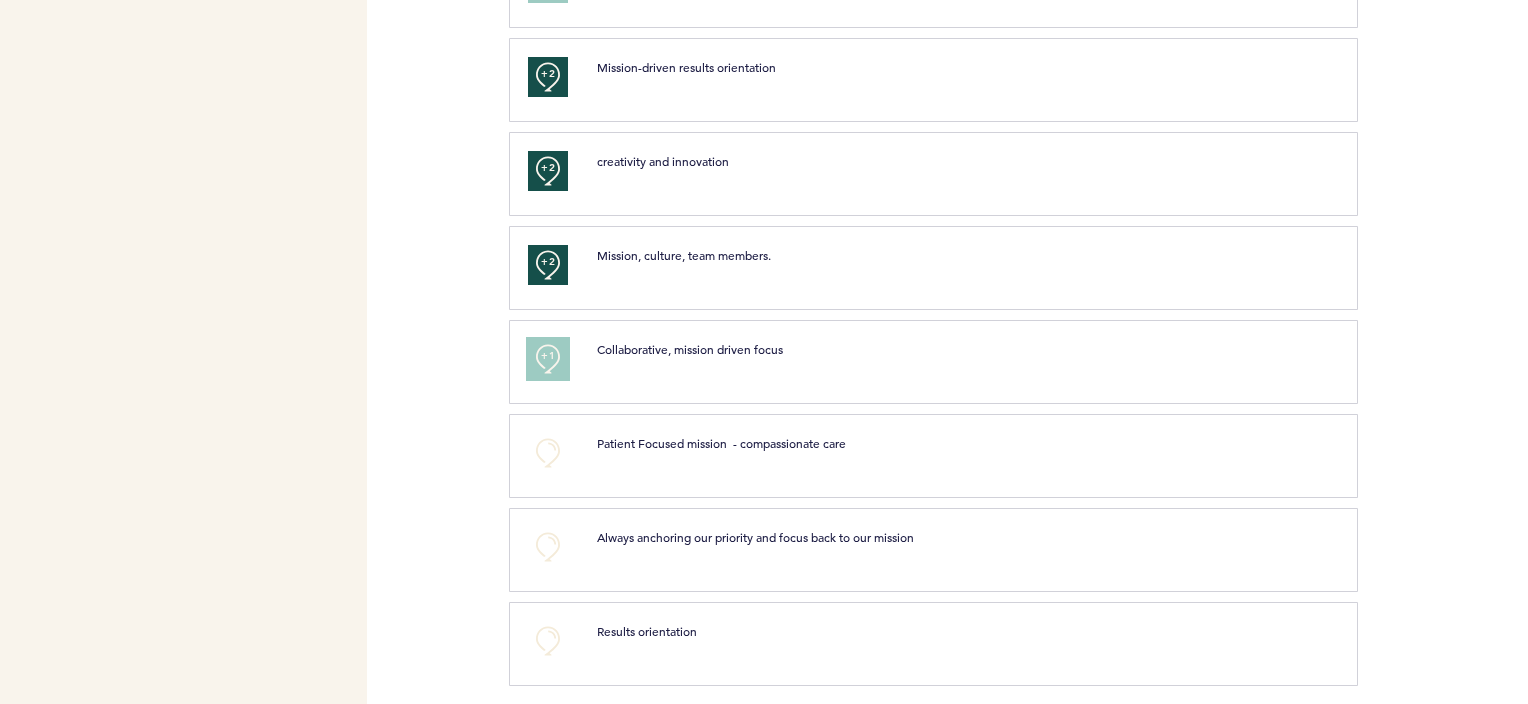 click on "+1" at bounding box center [548, 356] 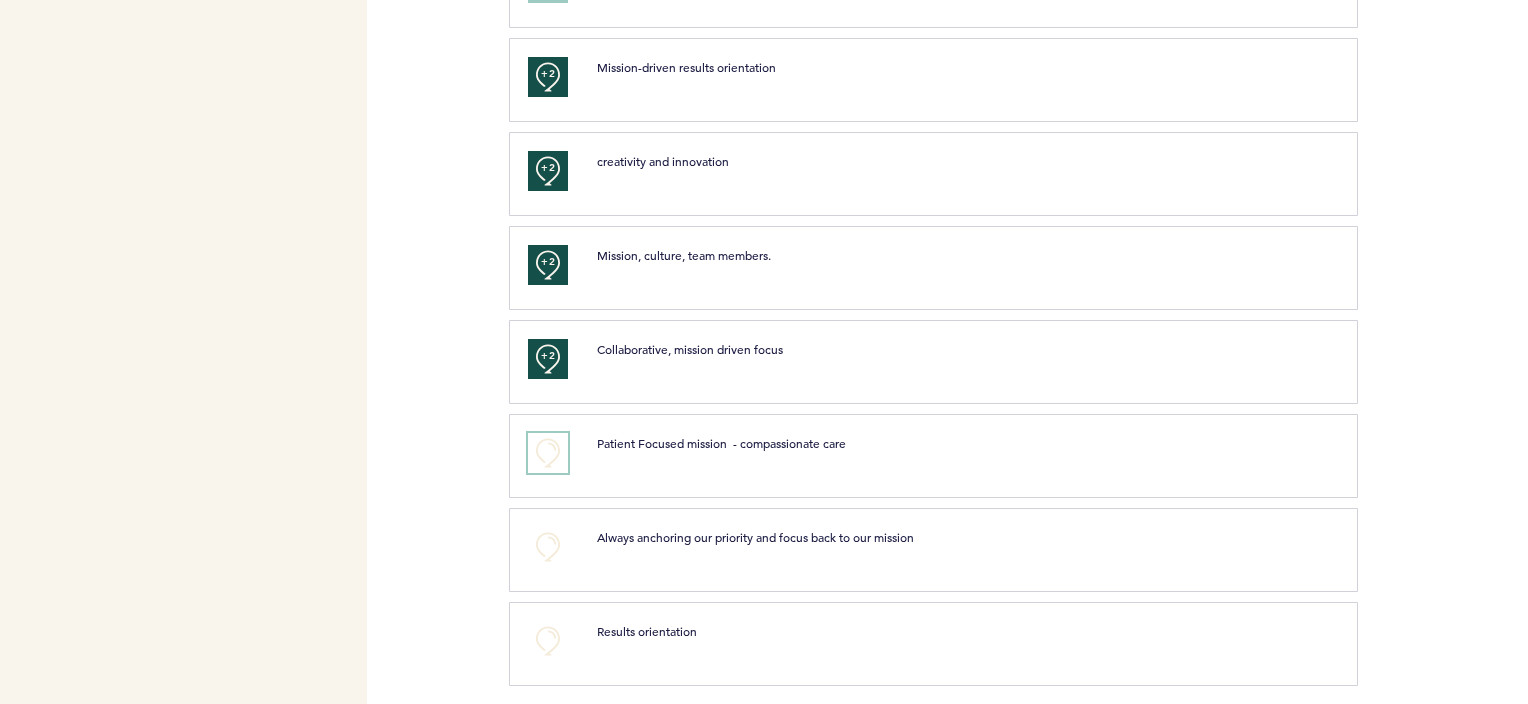 click on "+0" at bounding box center (548, 453) 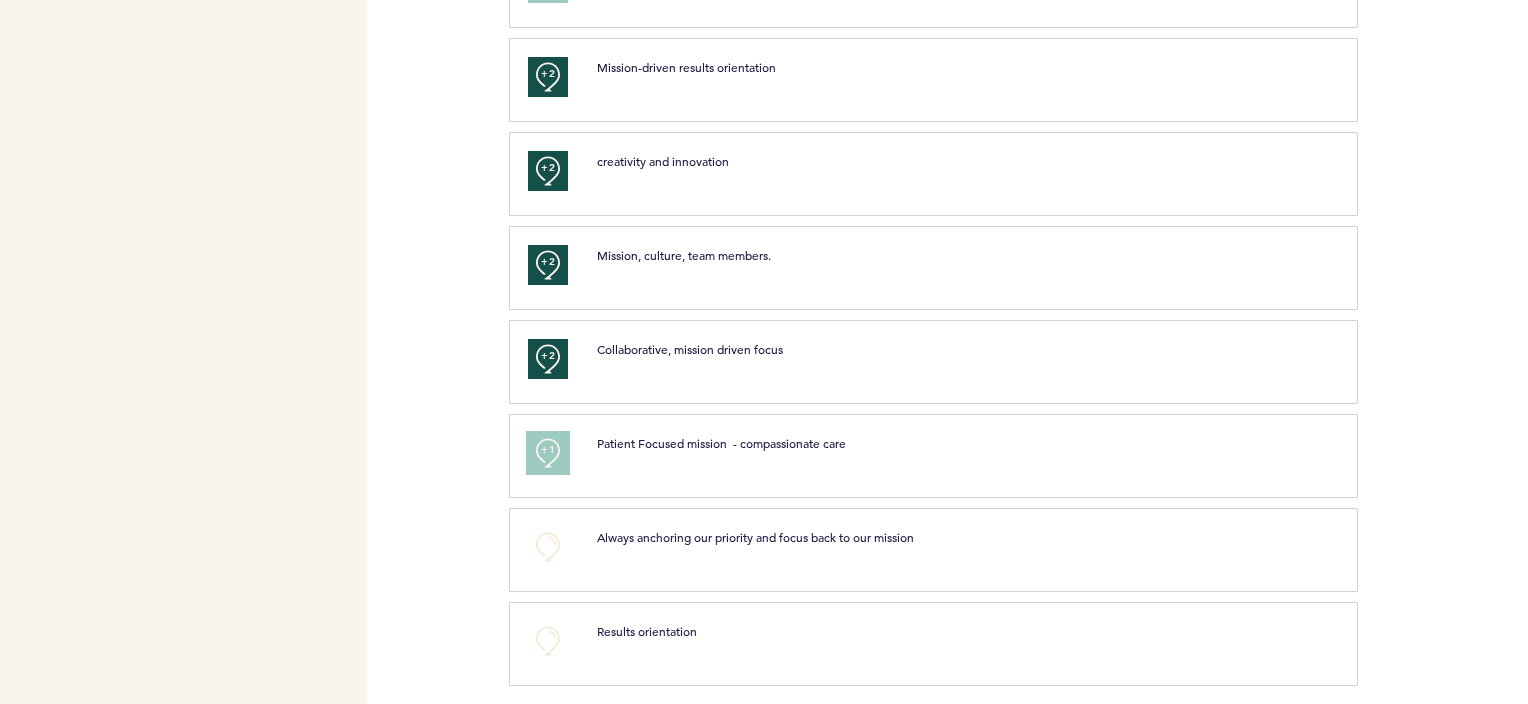 click on "+1" at bounding box center (548, 450) 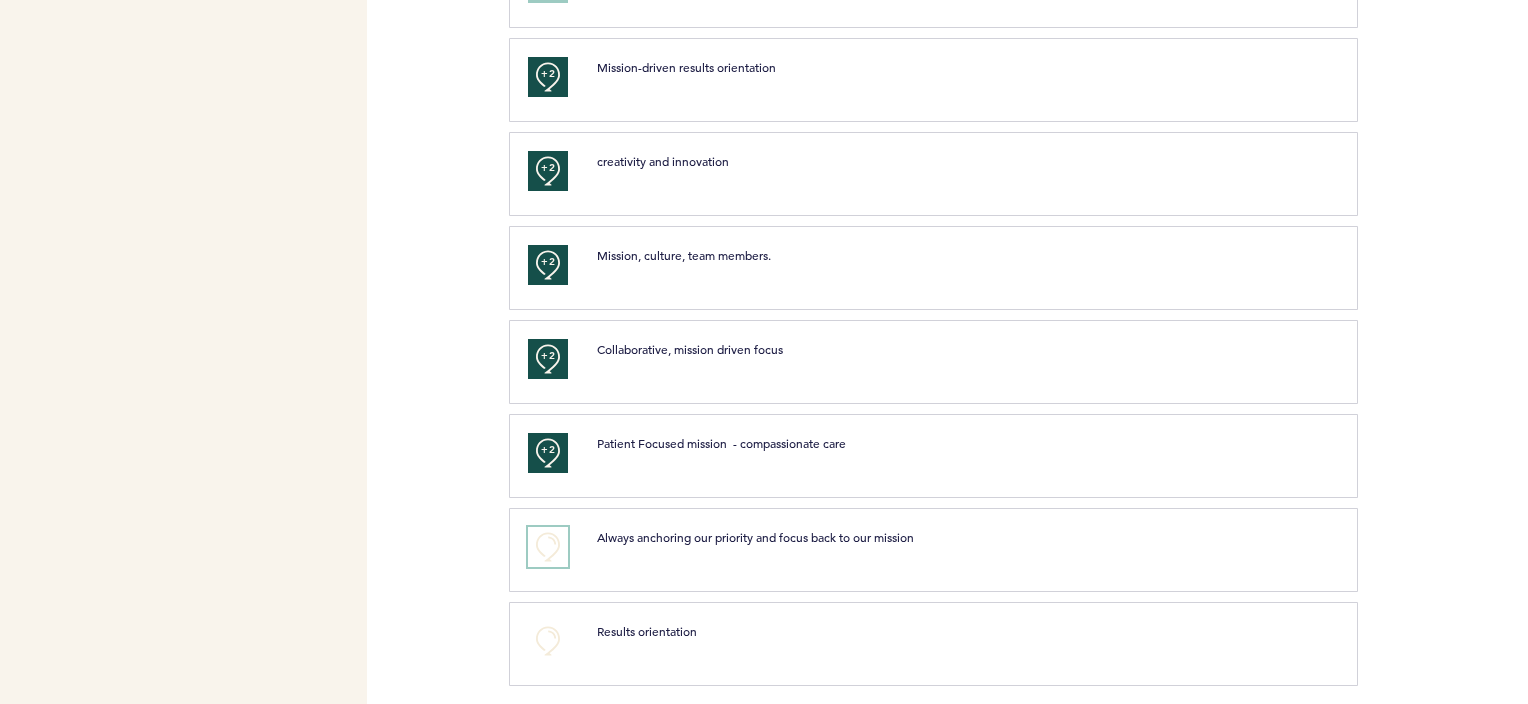 click on "+0" at bounding box center (548, 547) 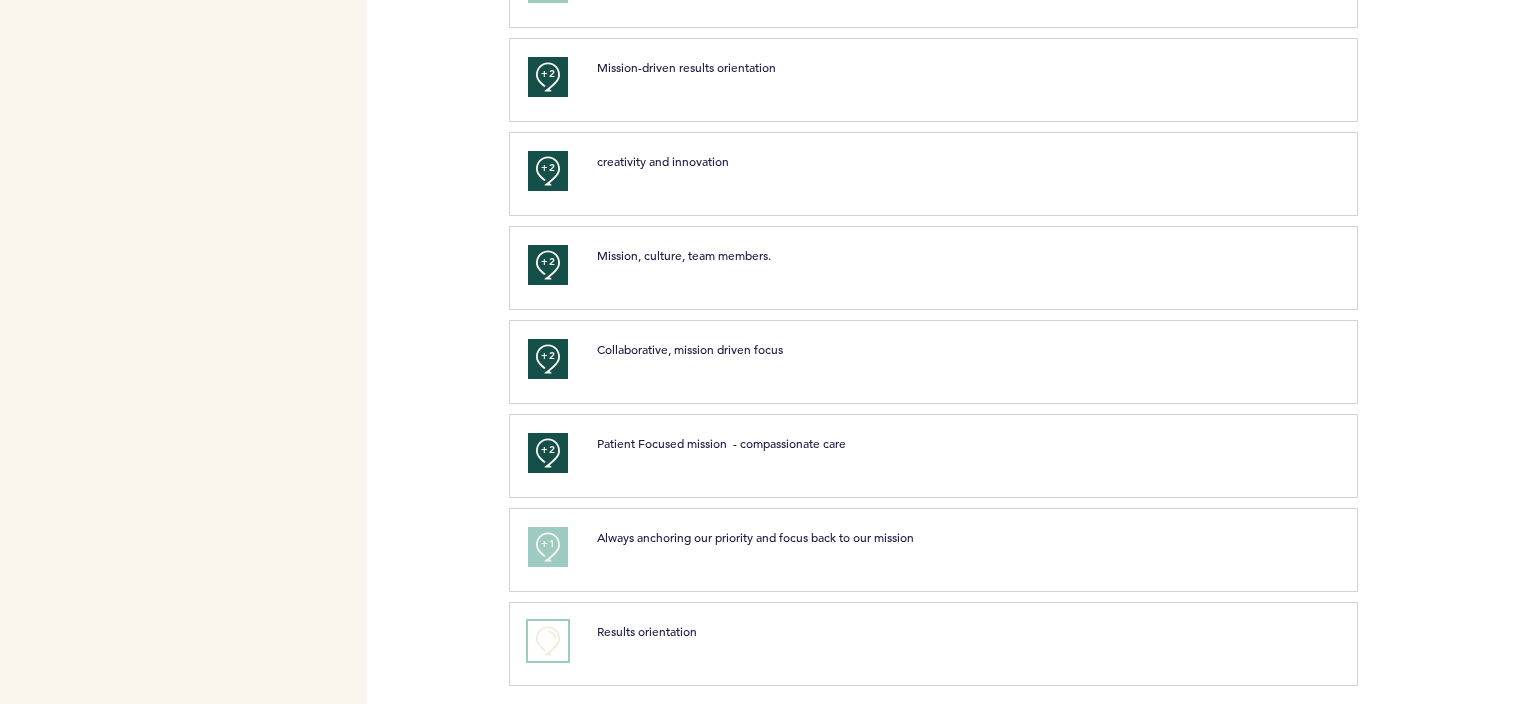 click on "+0" at bounding box center (548, 641) 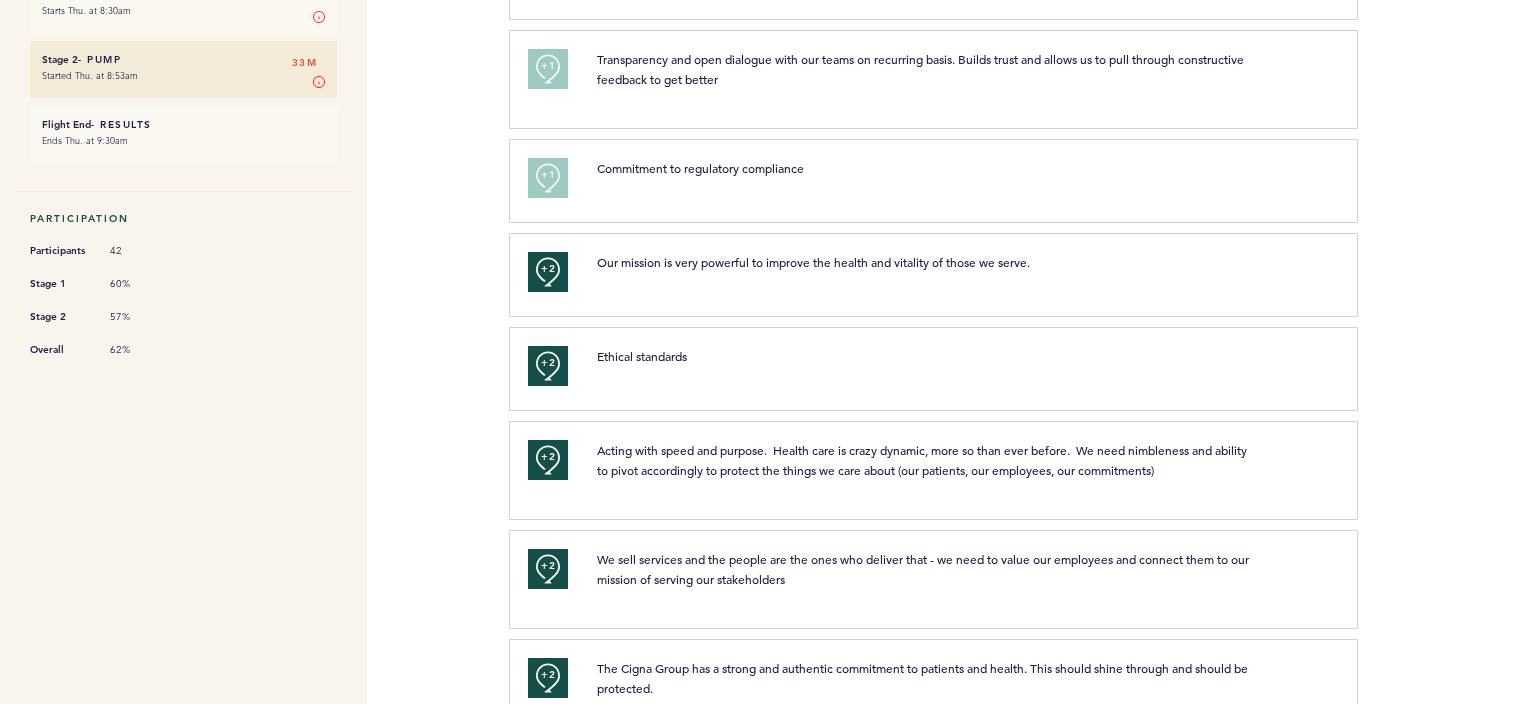 scroll, scrollTop: 0, scrollLeft: 0, axis: both 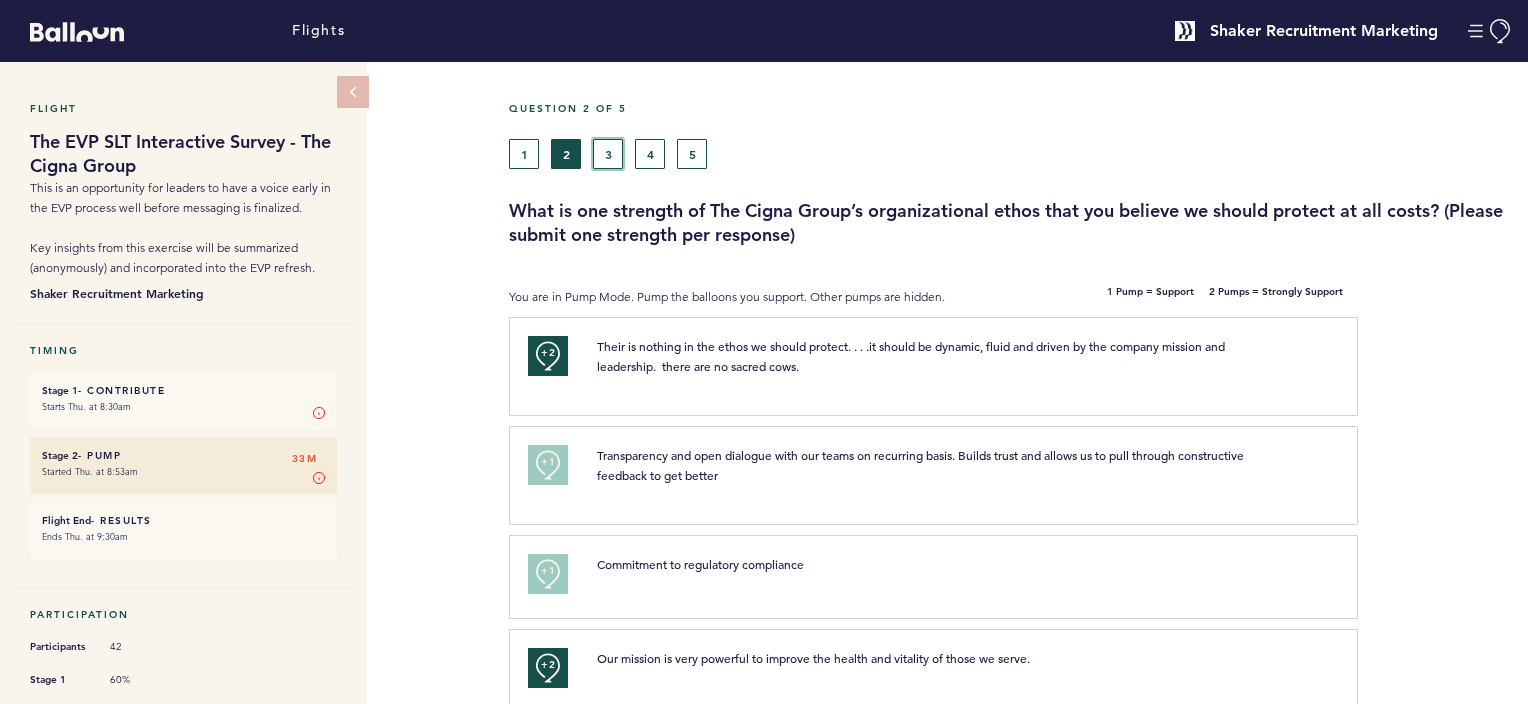 click on "3" at bounding box center (608, 154) 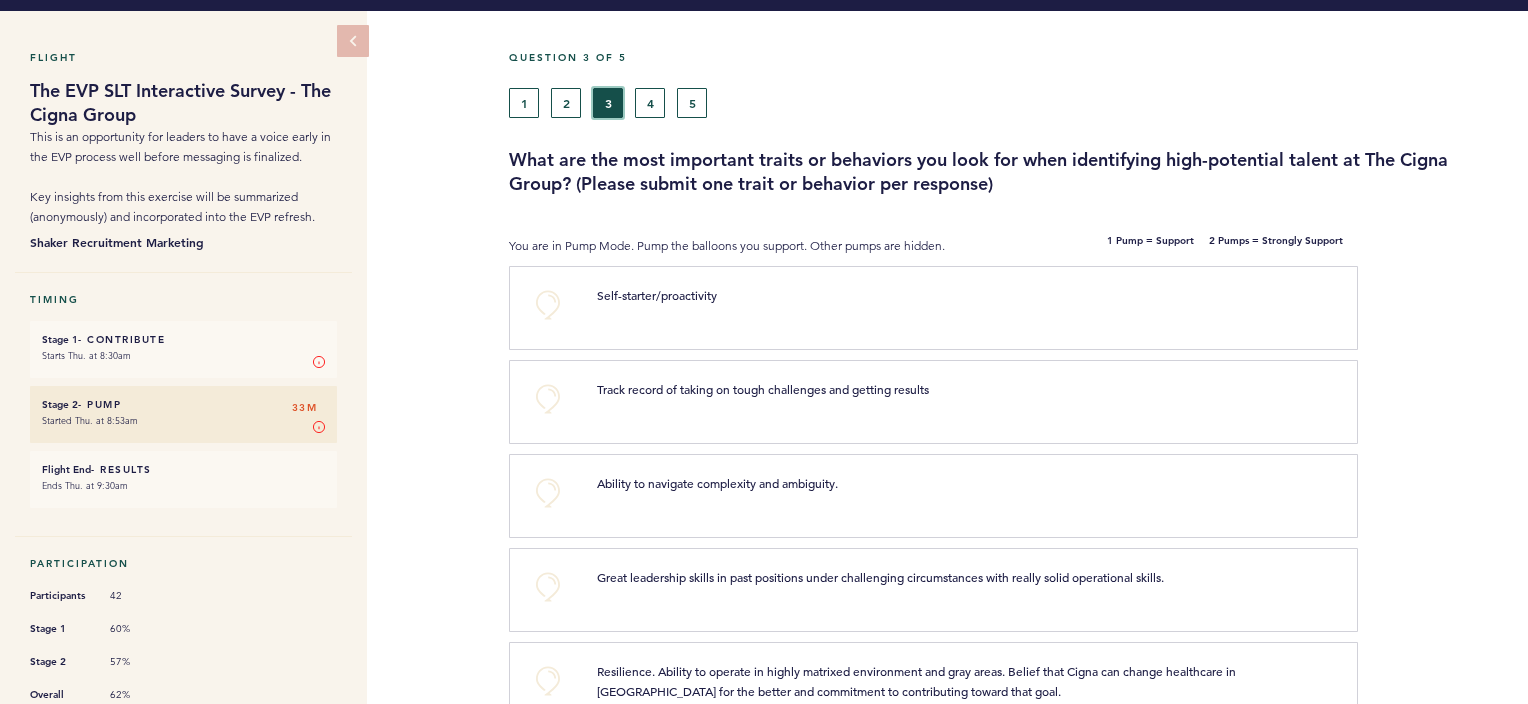 scroll, scrollTop: 100, scrollLeft: 0, axis: vertical 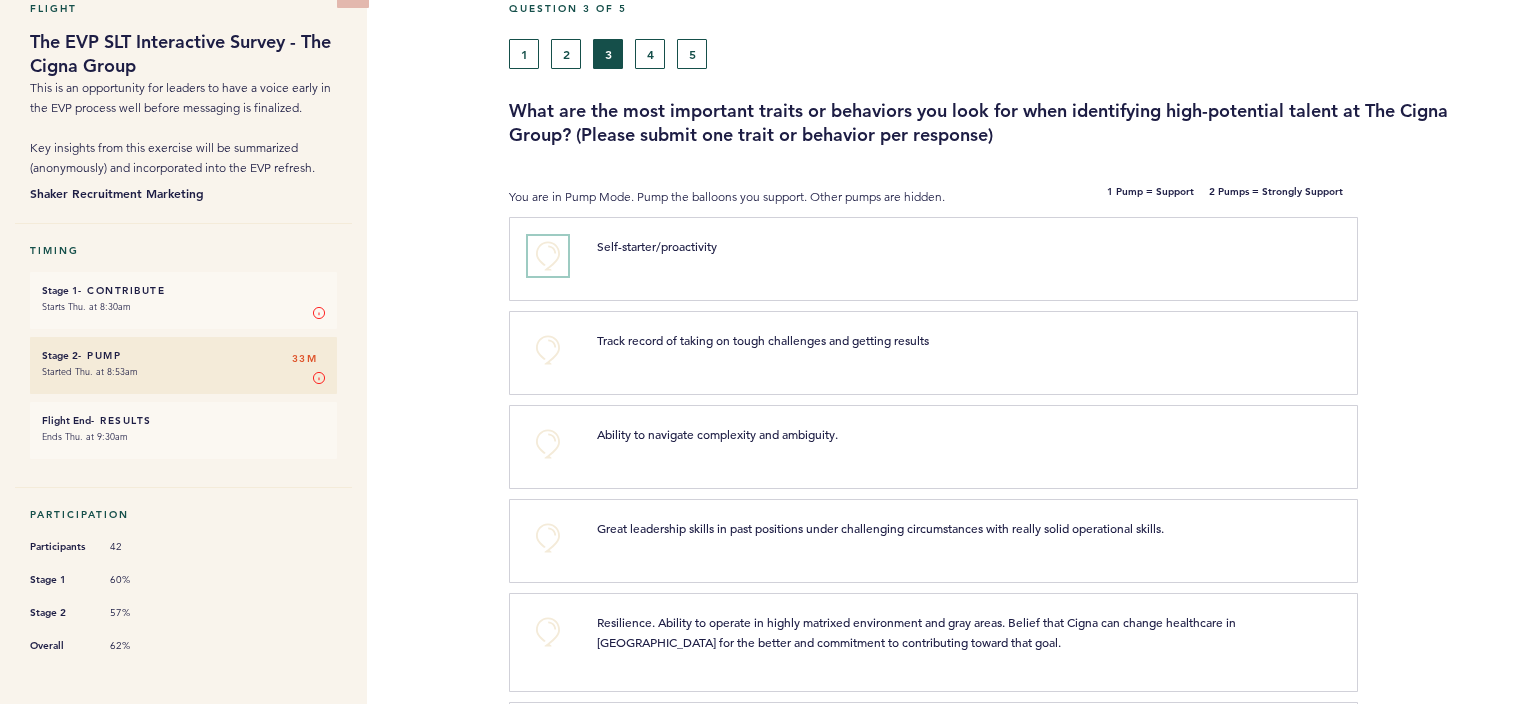 click on "+0" at bounding box center (548, 256) 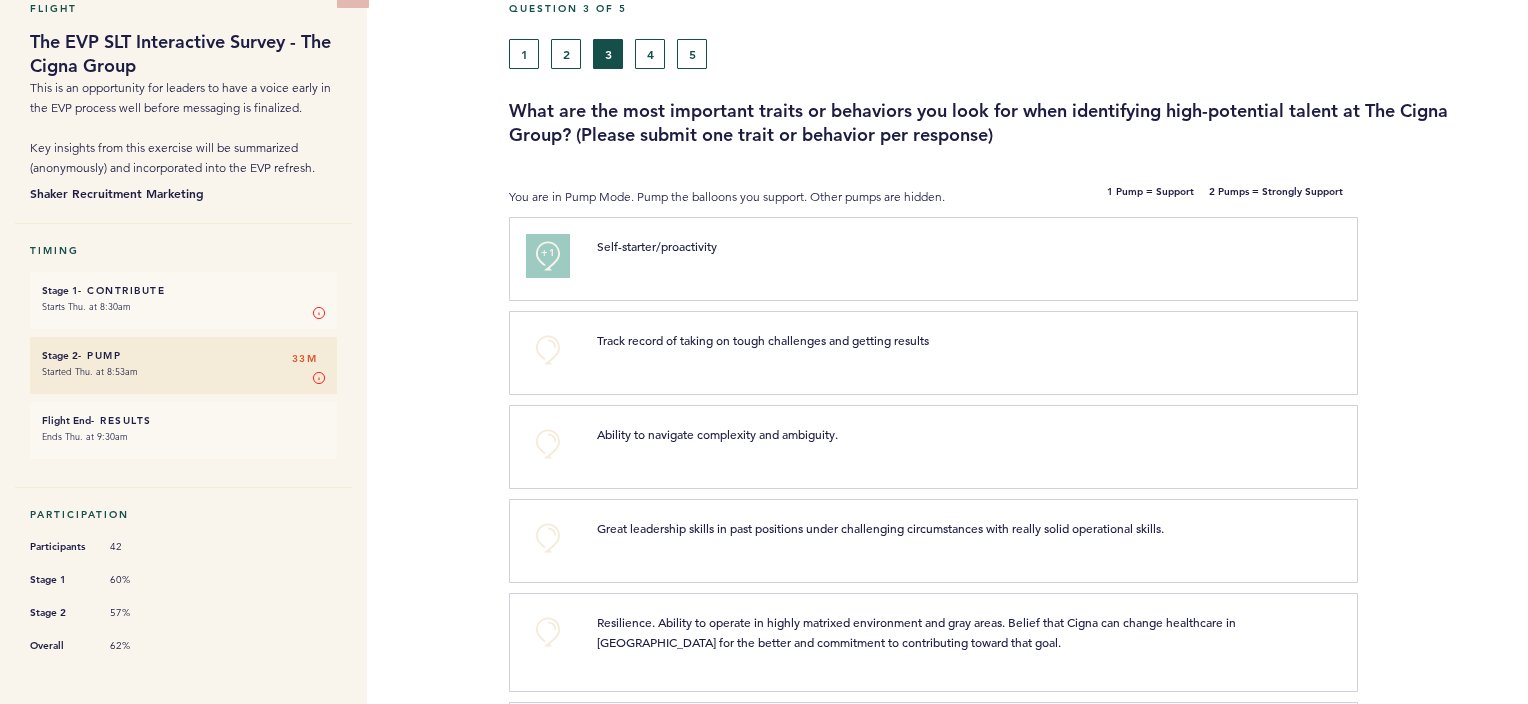 click on "+1" at bounding box center [548, 253] 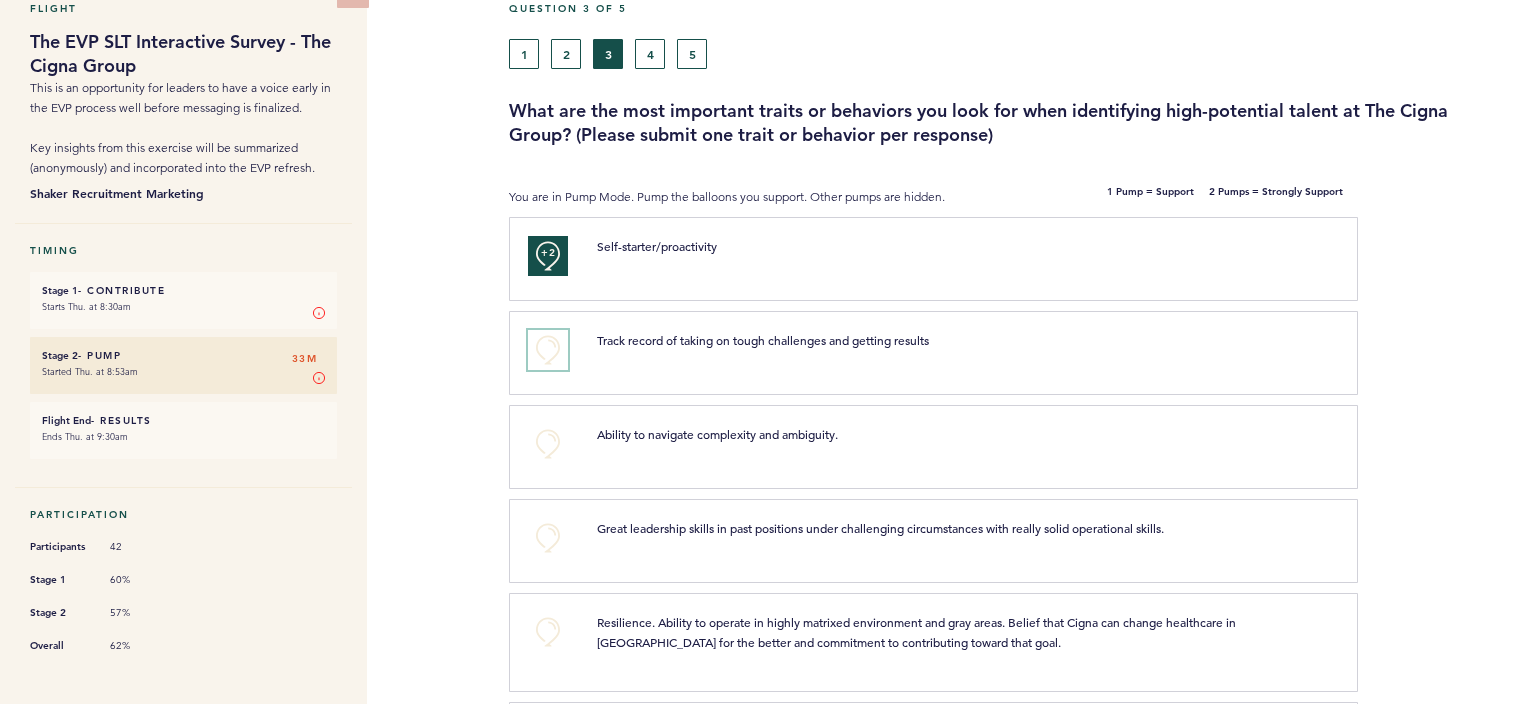 click on "+0" at bounding box center [548, 350] 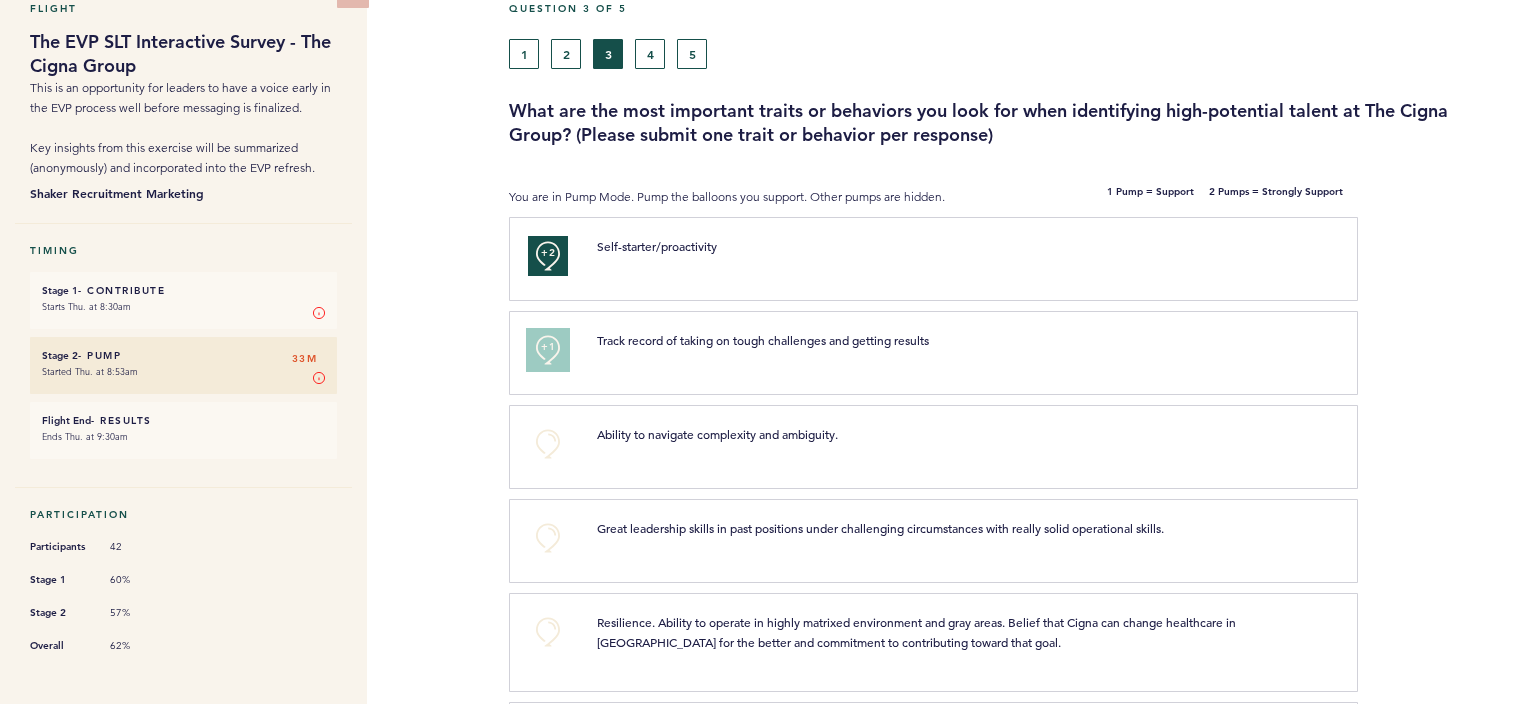 click on "+1" at bounding box center [548, 347] 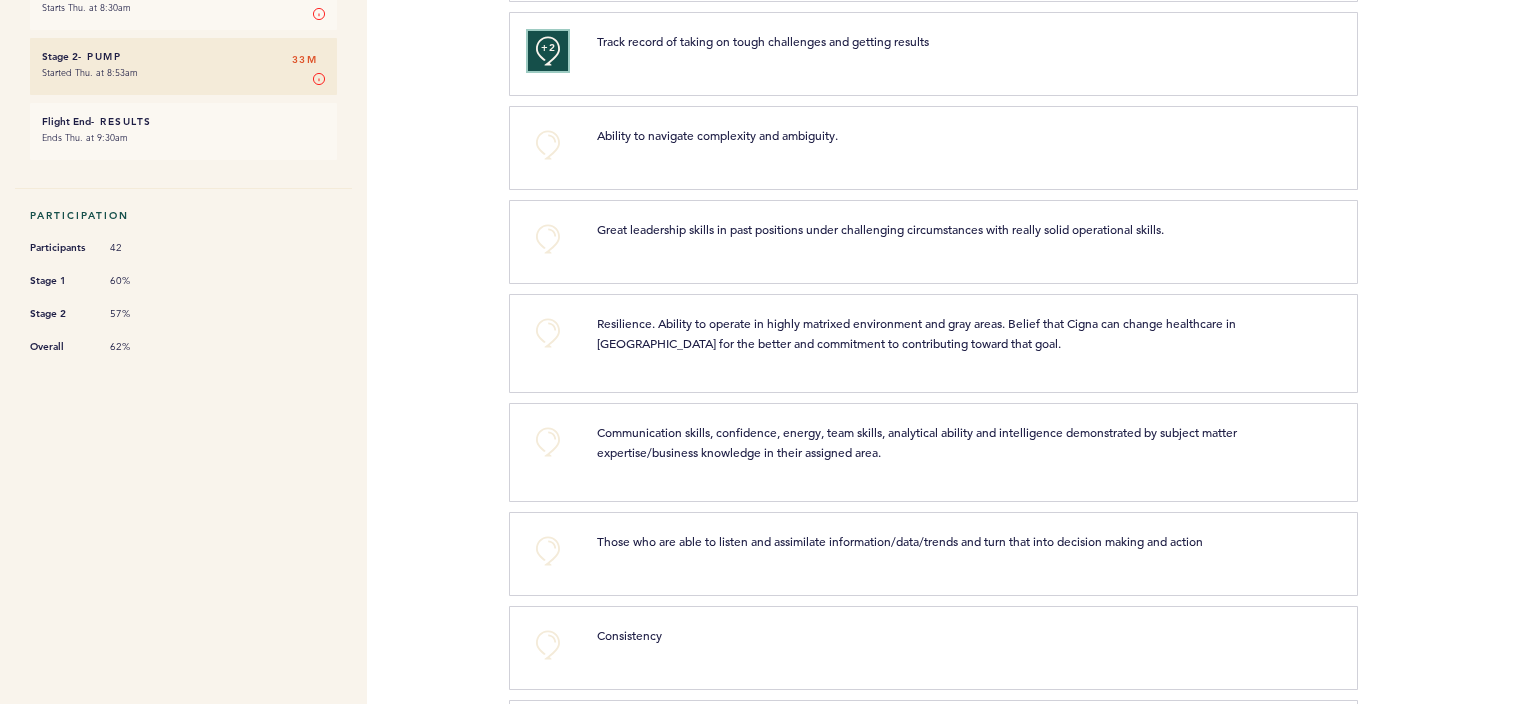 scroll, scrollTop: 400, scrollLeft: 0, axis: vertical 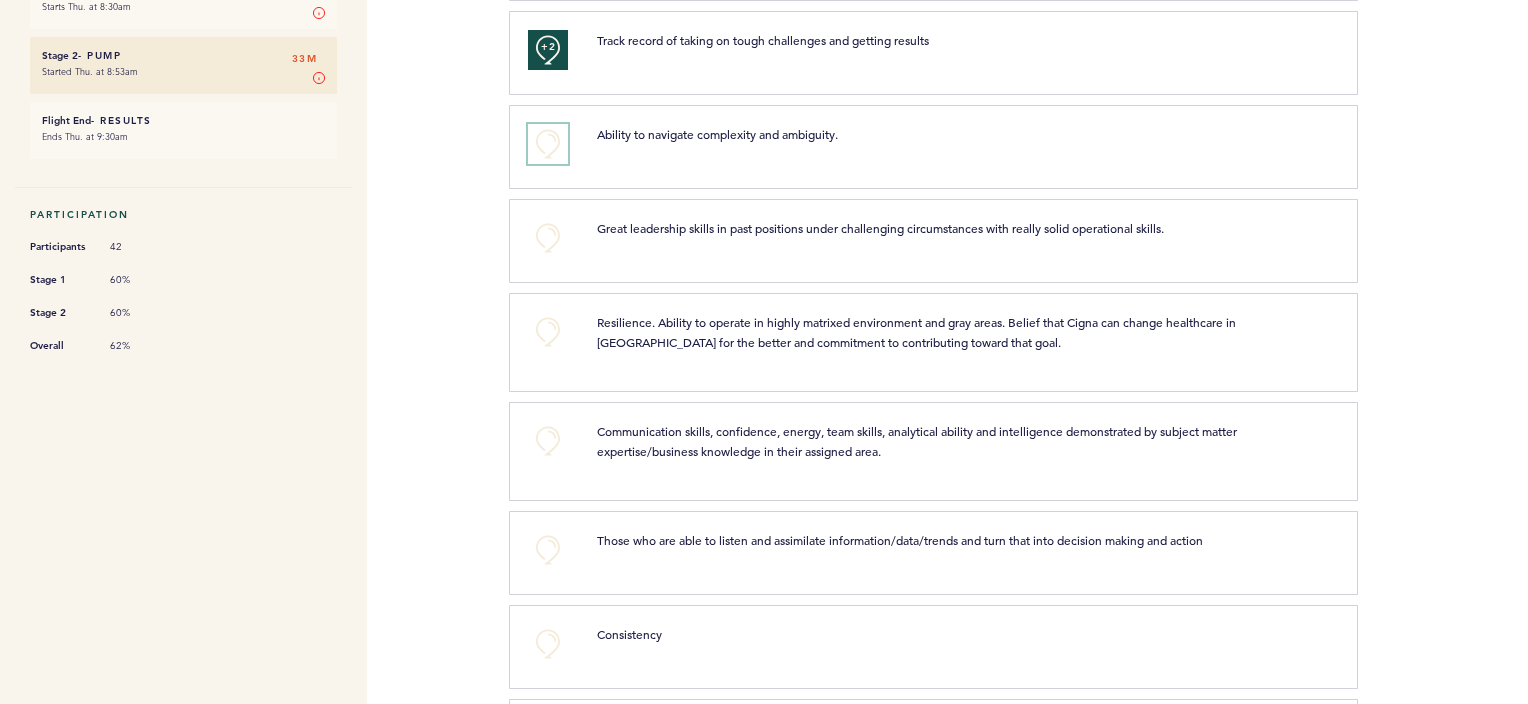 click on "+0" at bounding box center [548, 144] 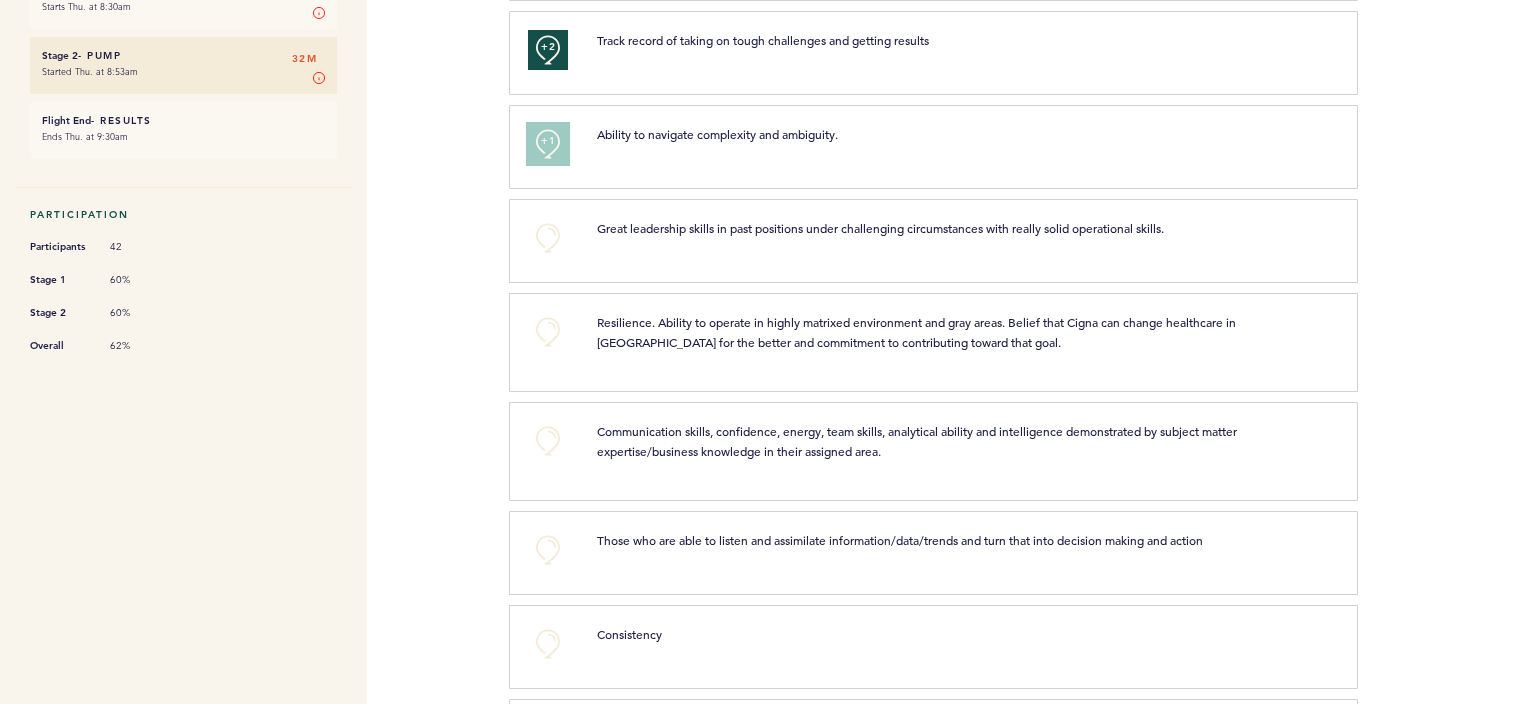 click on "+1" at bounding box center (548, 141) 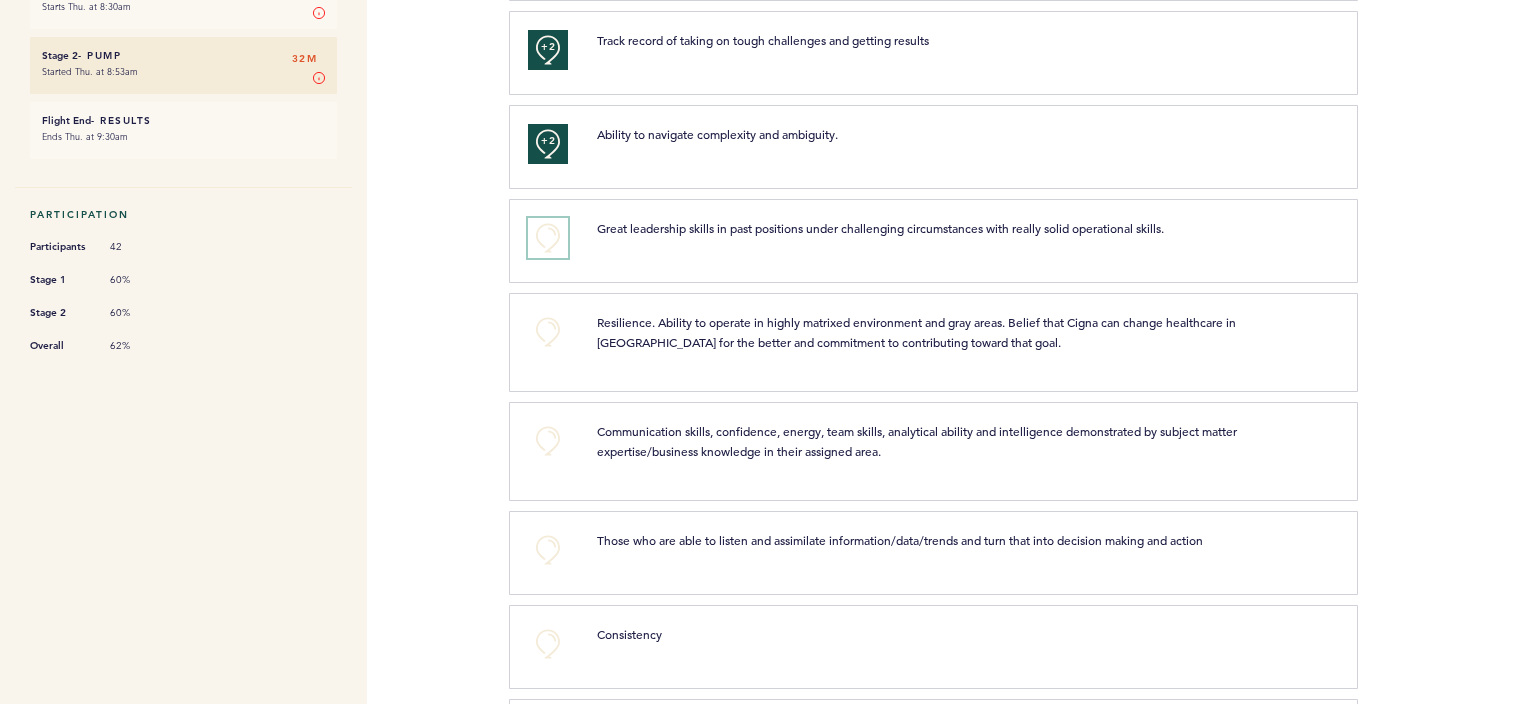 click on "+0" at bounding box center [548, 238] 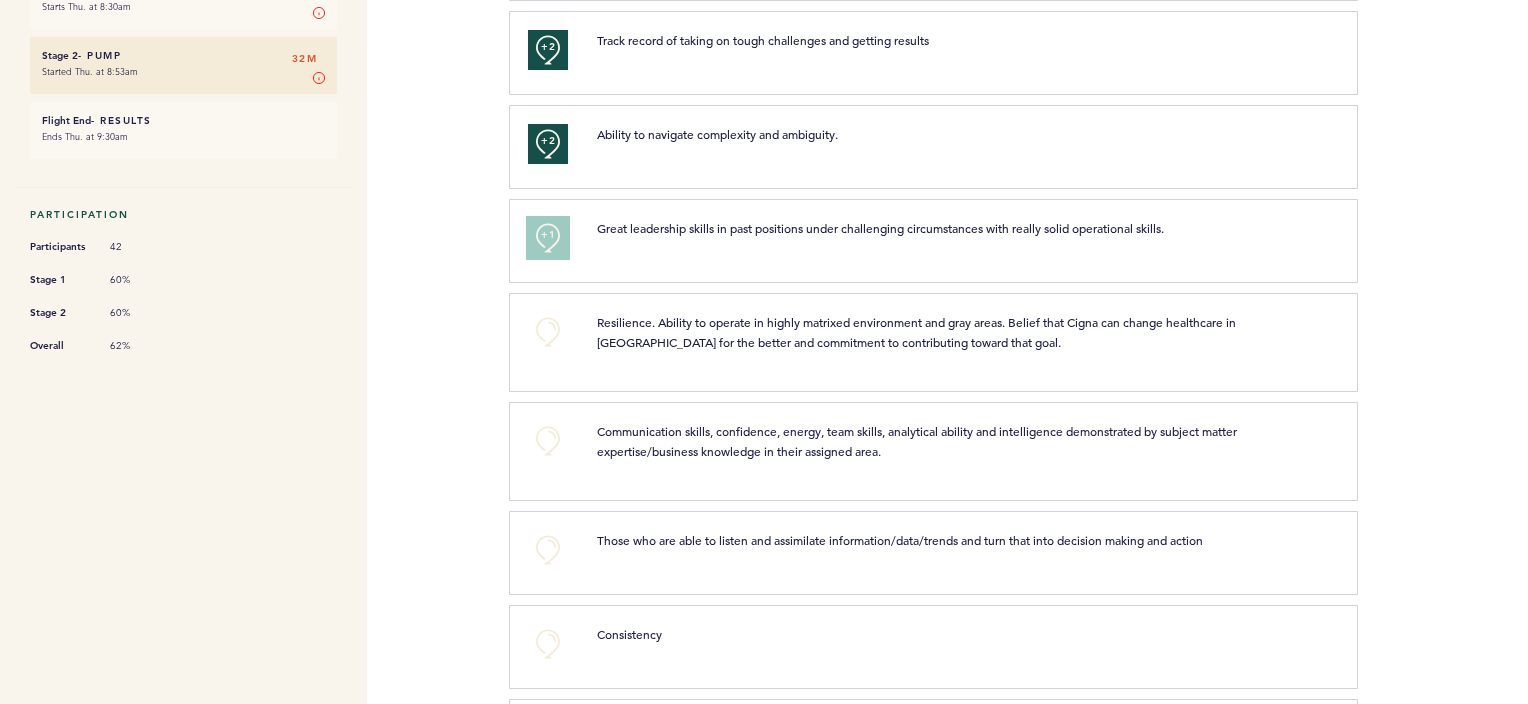 click on "+1" at bounding box center (548, 235) 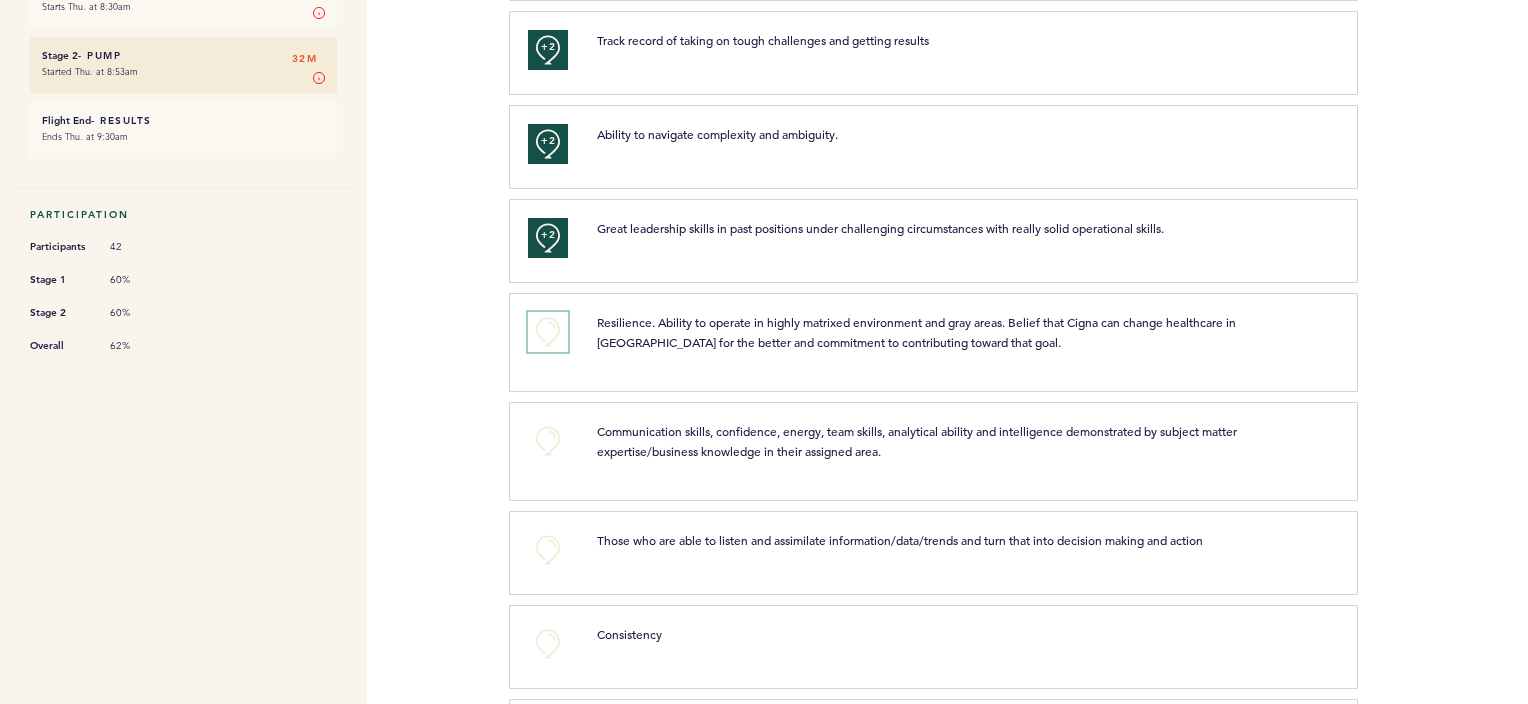 click on "+0" at bounding box center [548, 332] 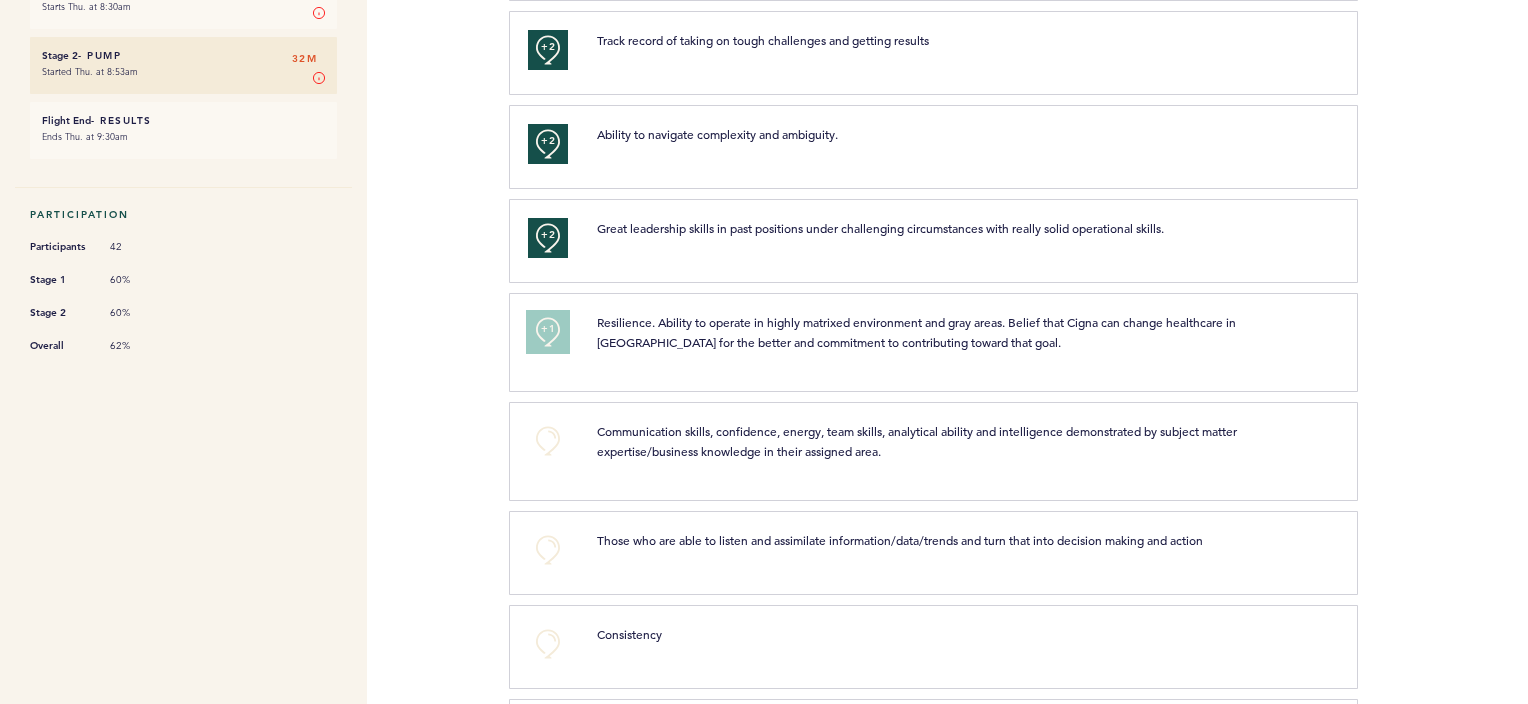 click on "+1" at bounding box center [548, 329] 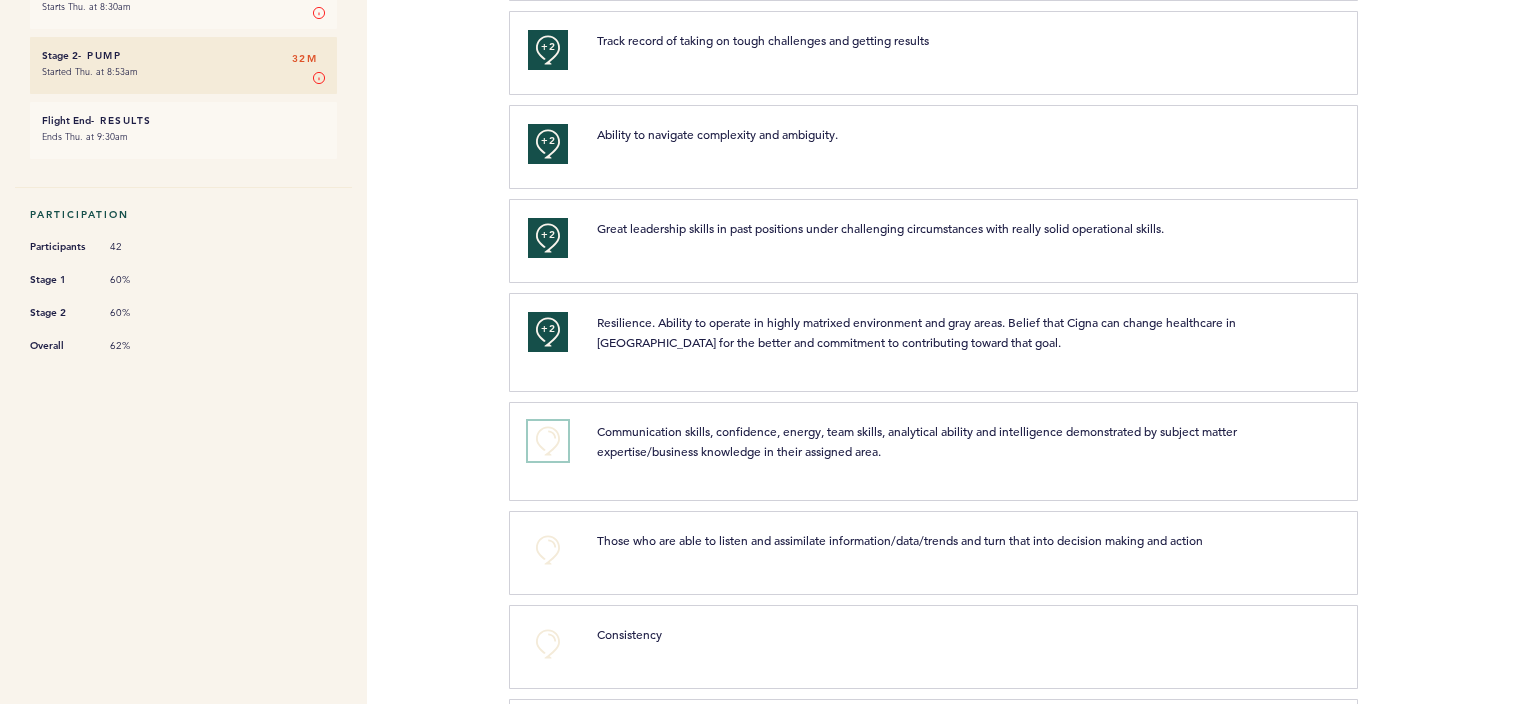 click on "+0" at bounding box center (548, 441) 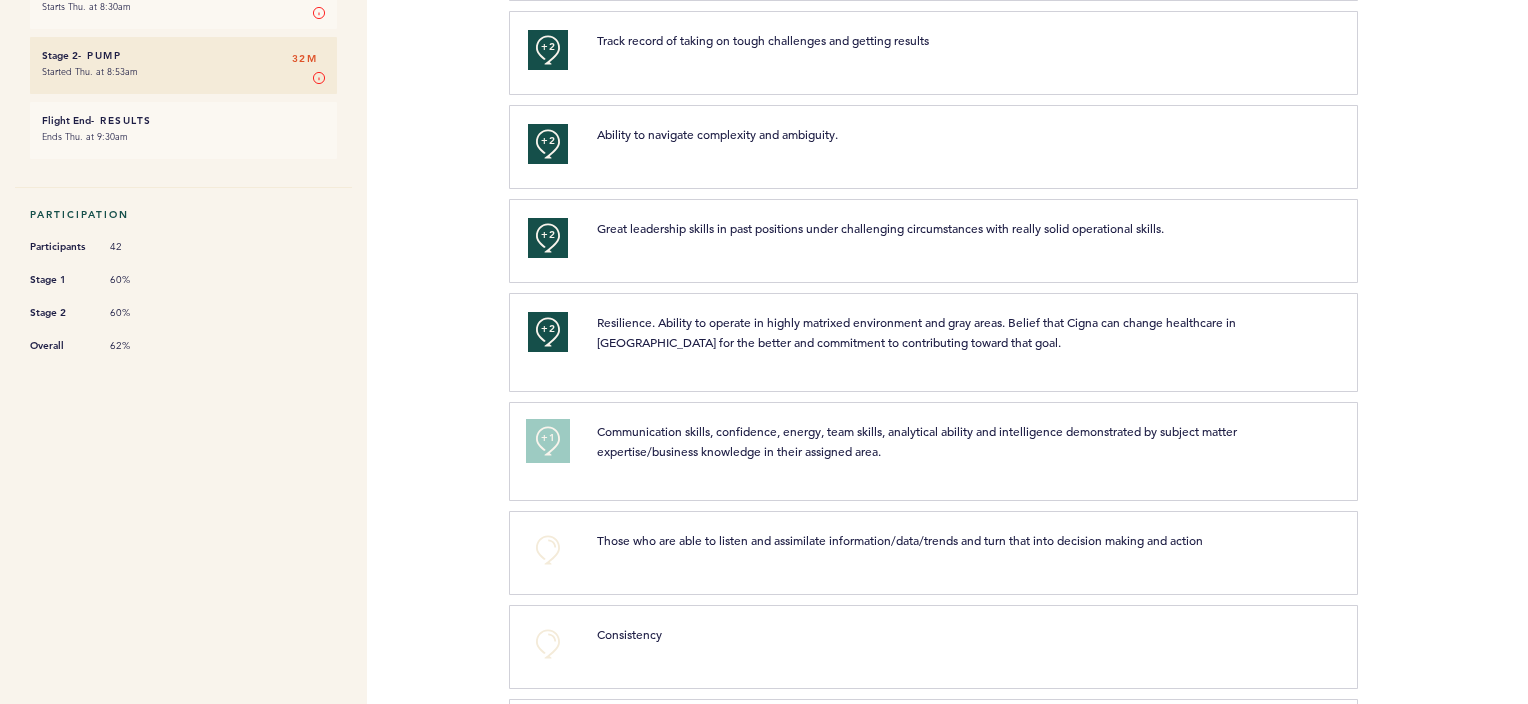 click on "+1" at bounding box center [548, 438] 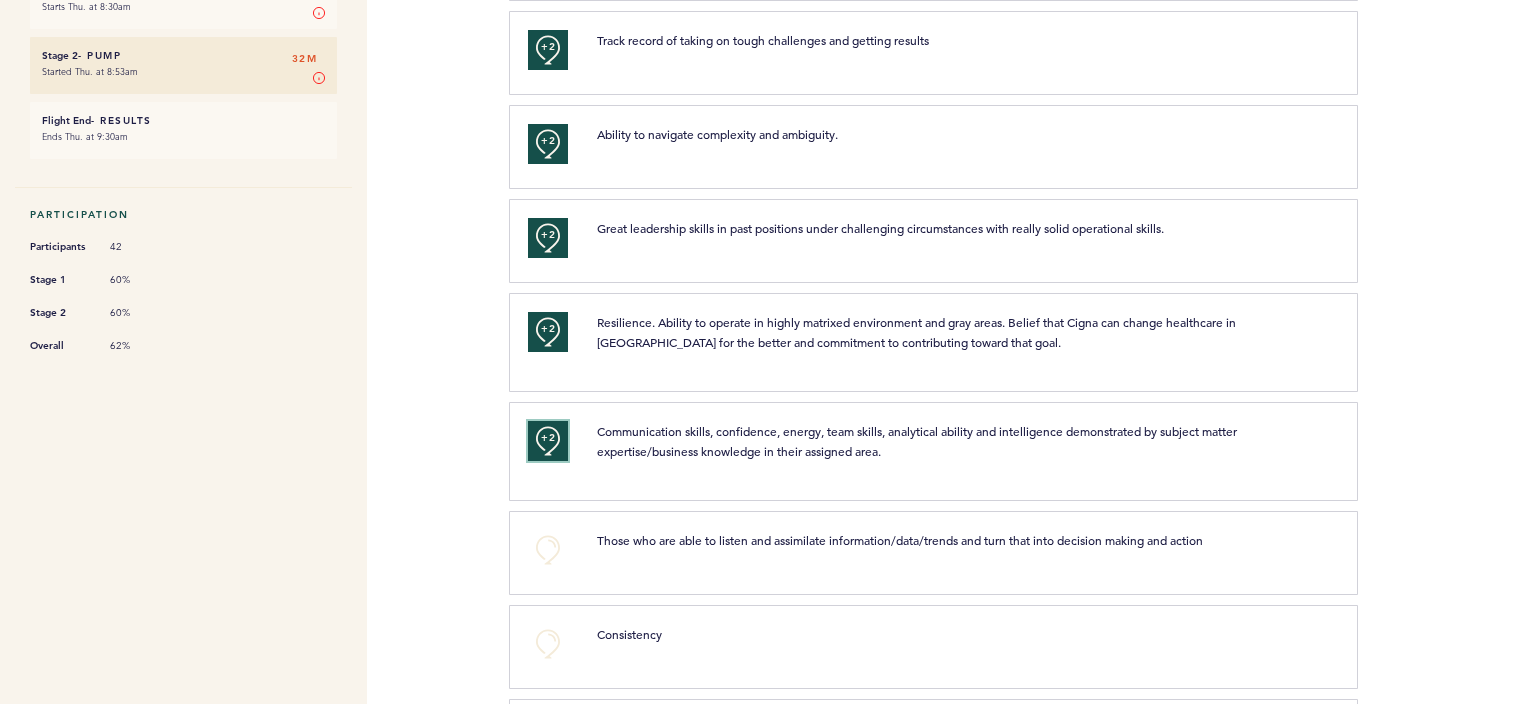 scroll, scrollTop: 600, scrollLeft: 0, axis: vertical 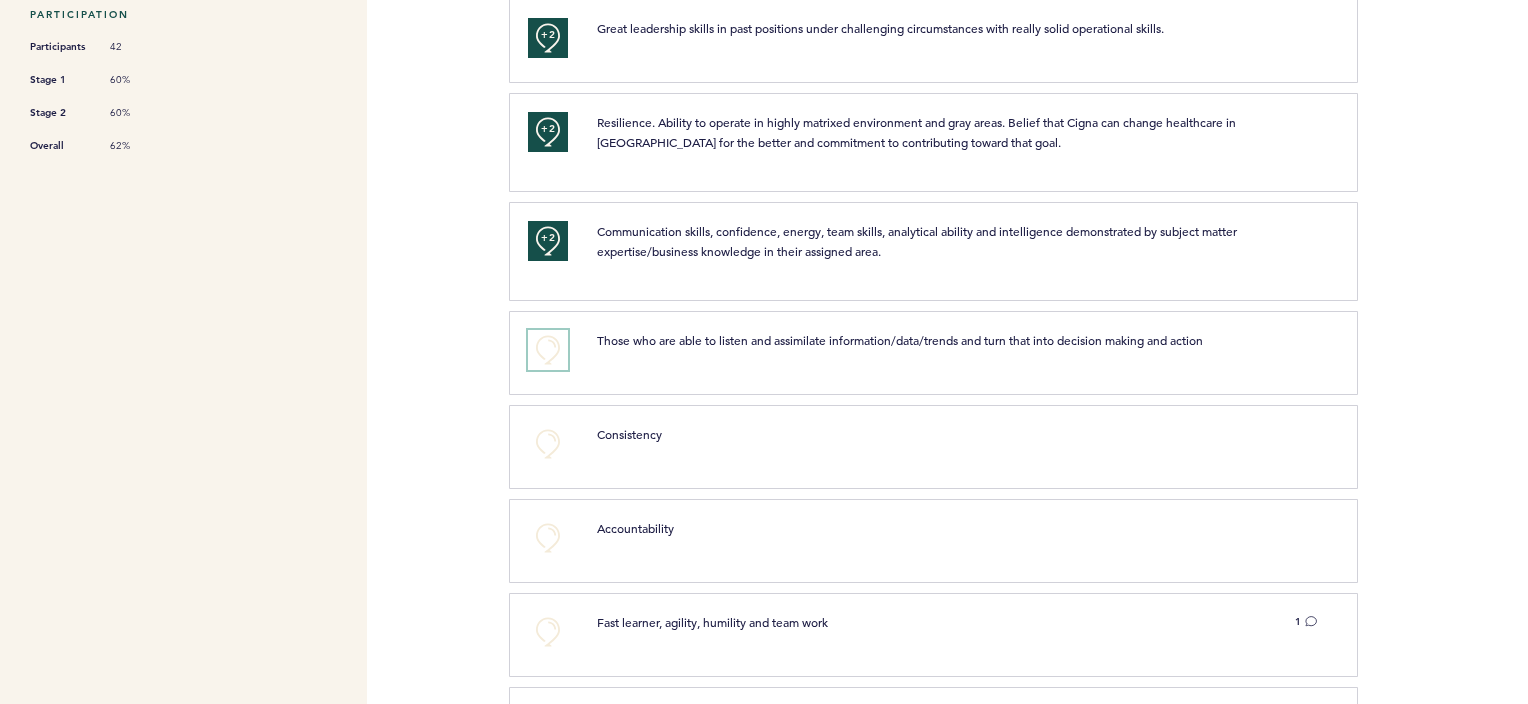 click on "+0" at bounding box center (548, 350) 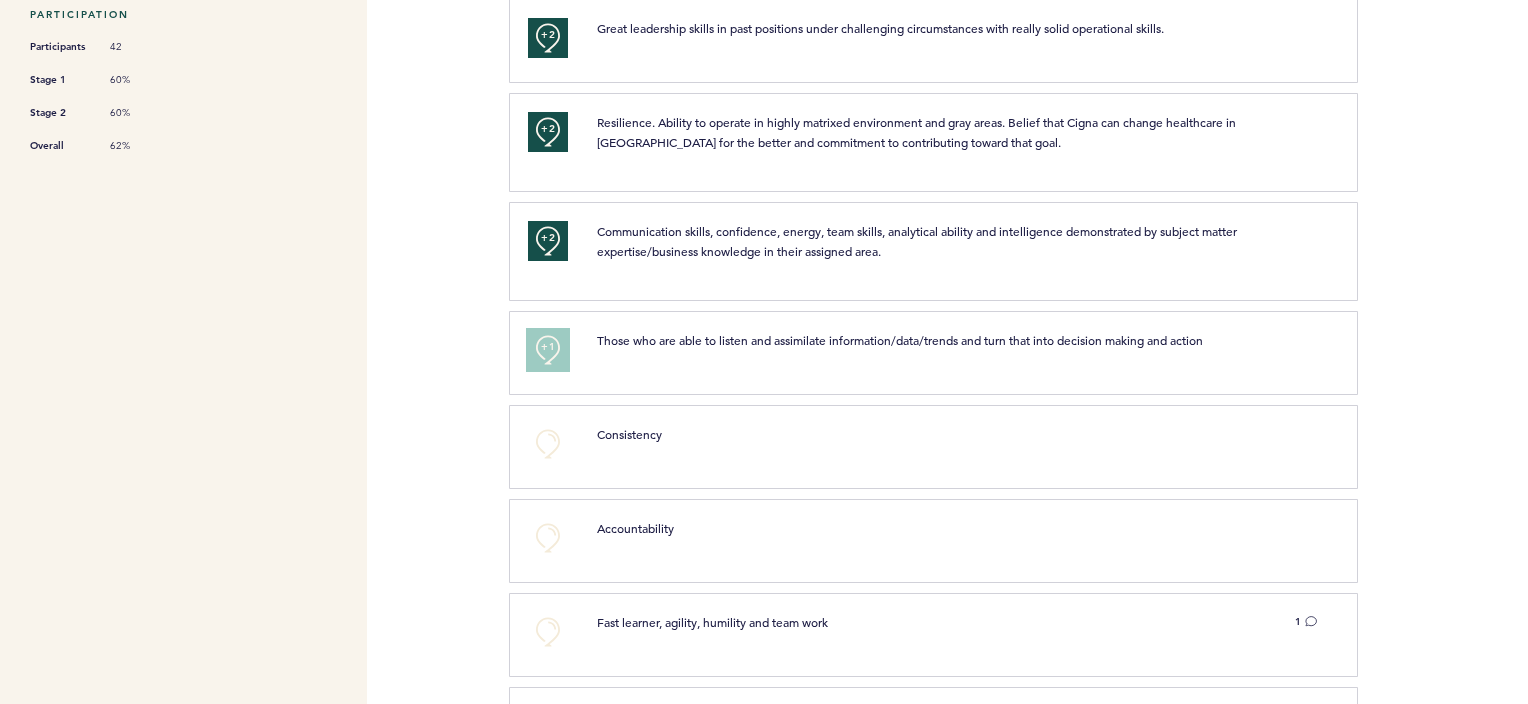 click on "+1" at bounding box center [548, 347] 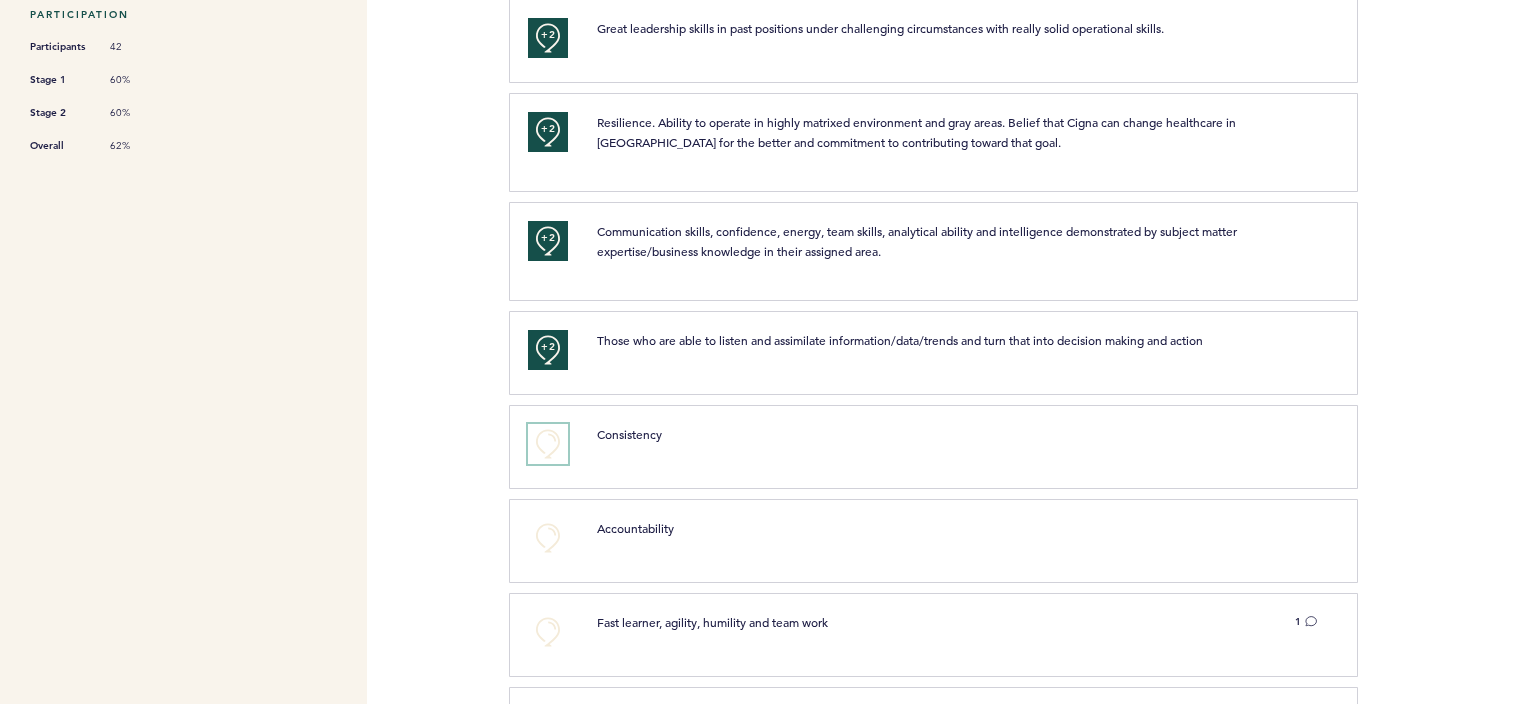 click on "+0" at bounding box center (548, 444) 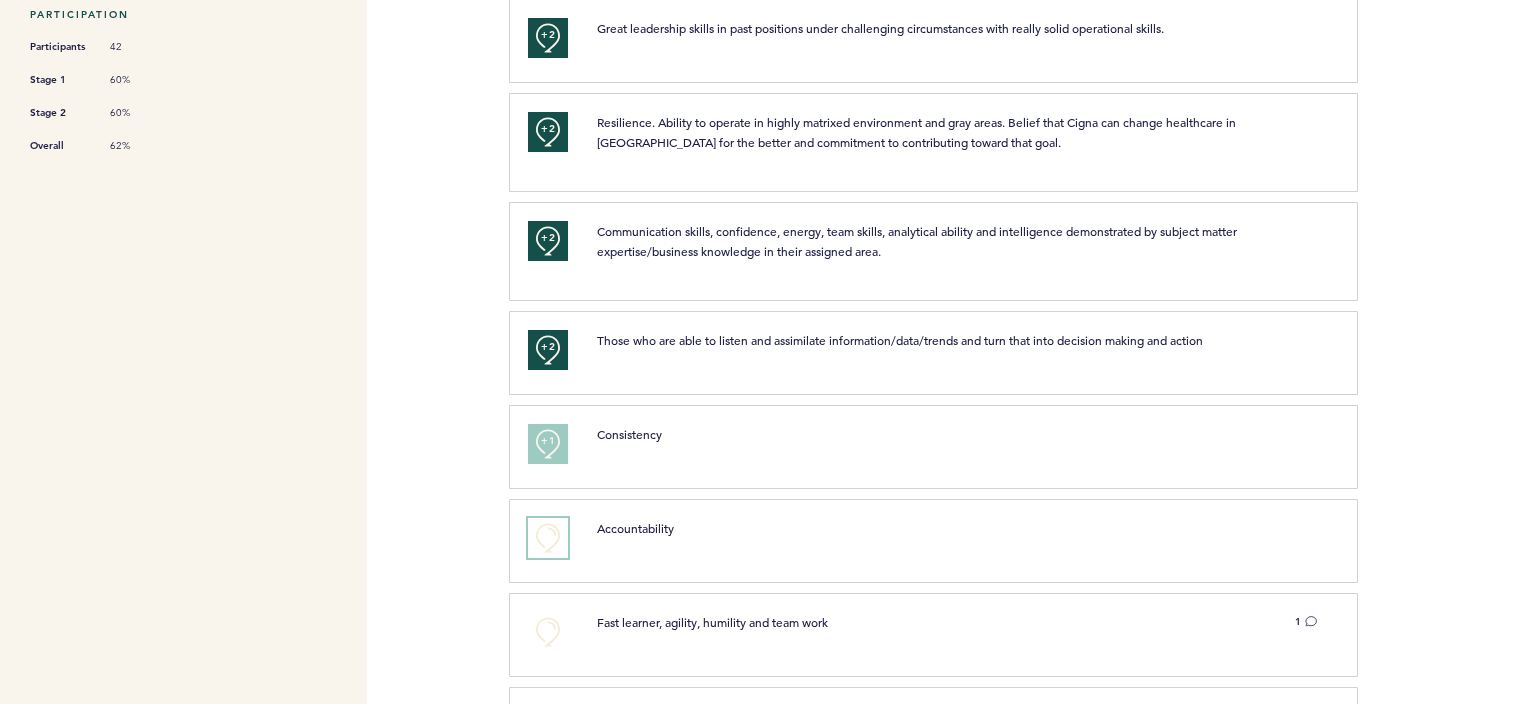 click on "+0" at bounding box center (548, 538) 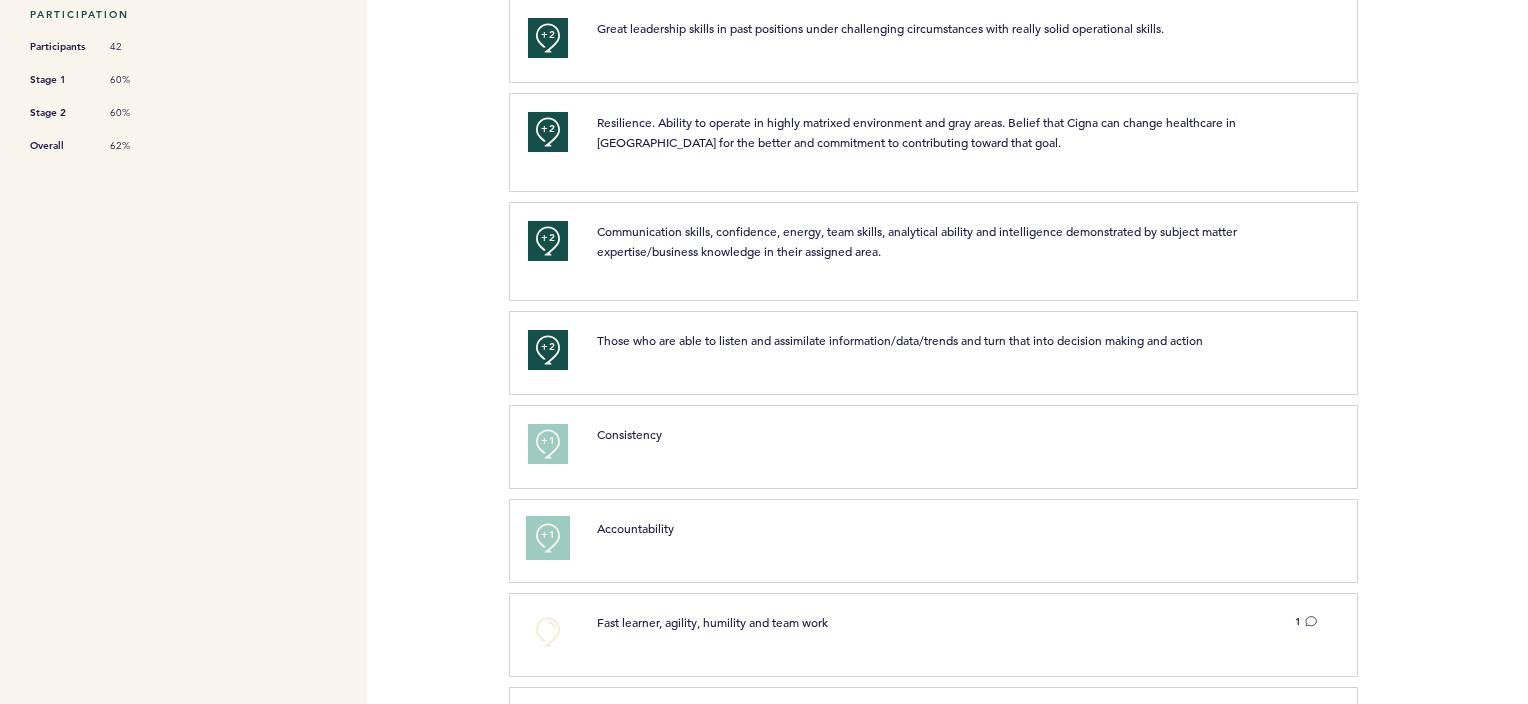 click on "+1" at bounding box center [548, 535] 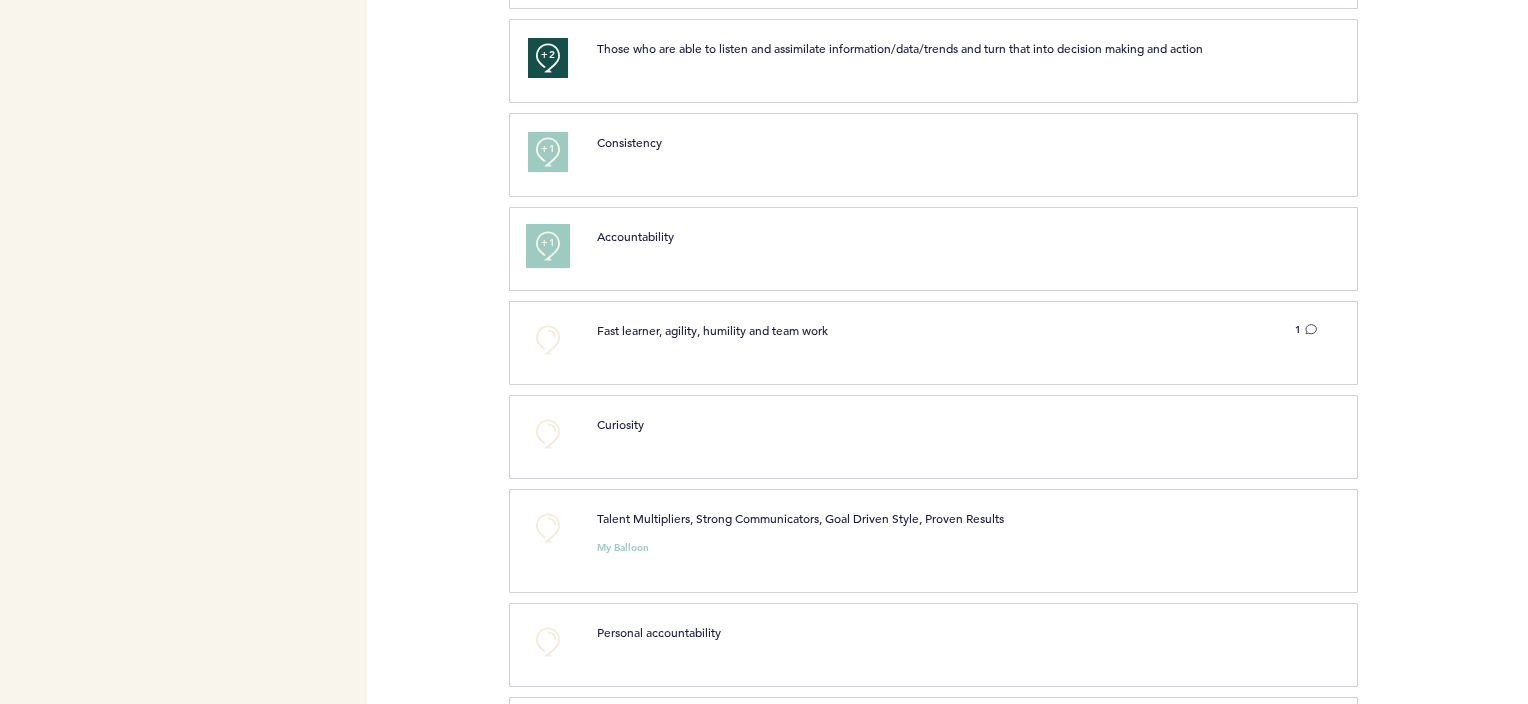 scroll, scrollTop: 900, scrollLeft: 0, axis: vertical 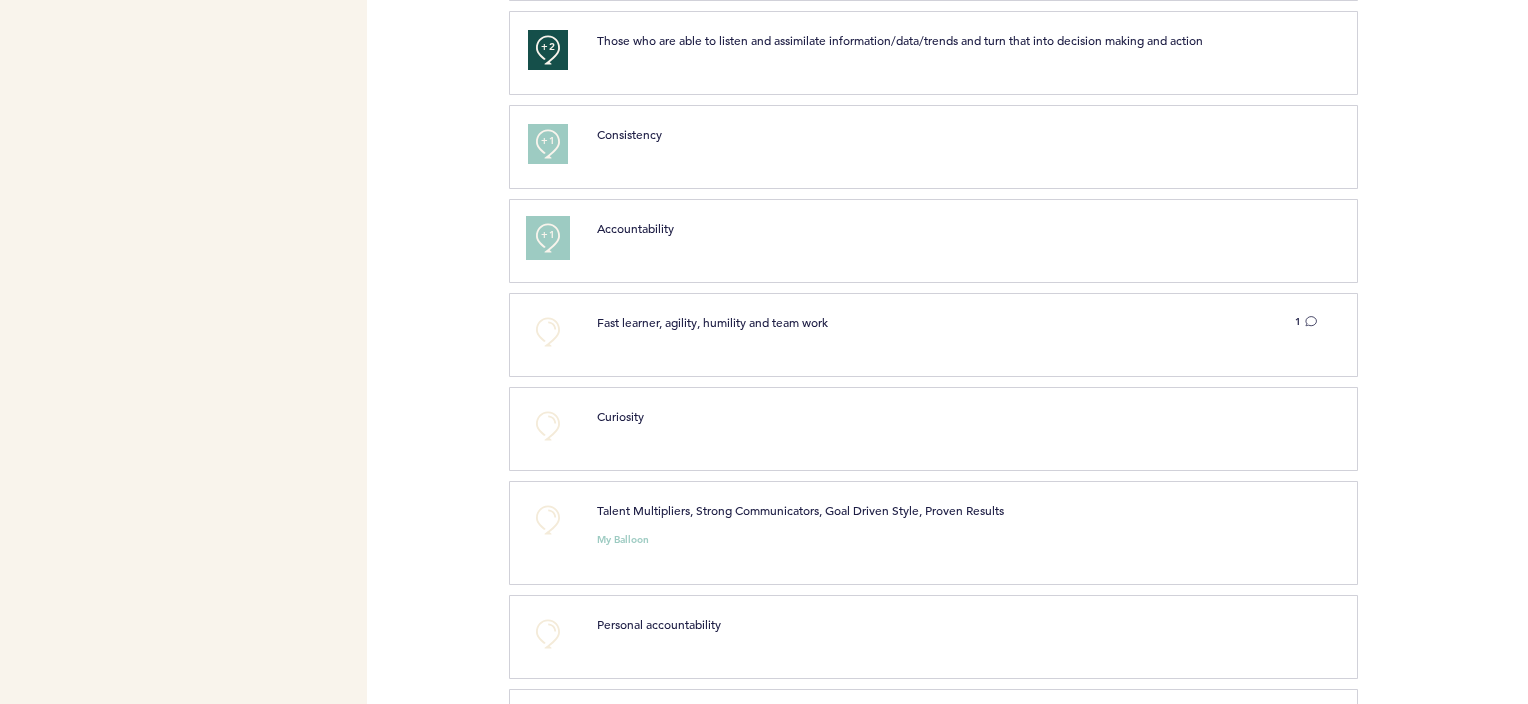 click on "+1" at bounding box center [548, 235] 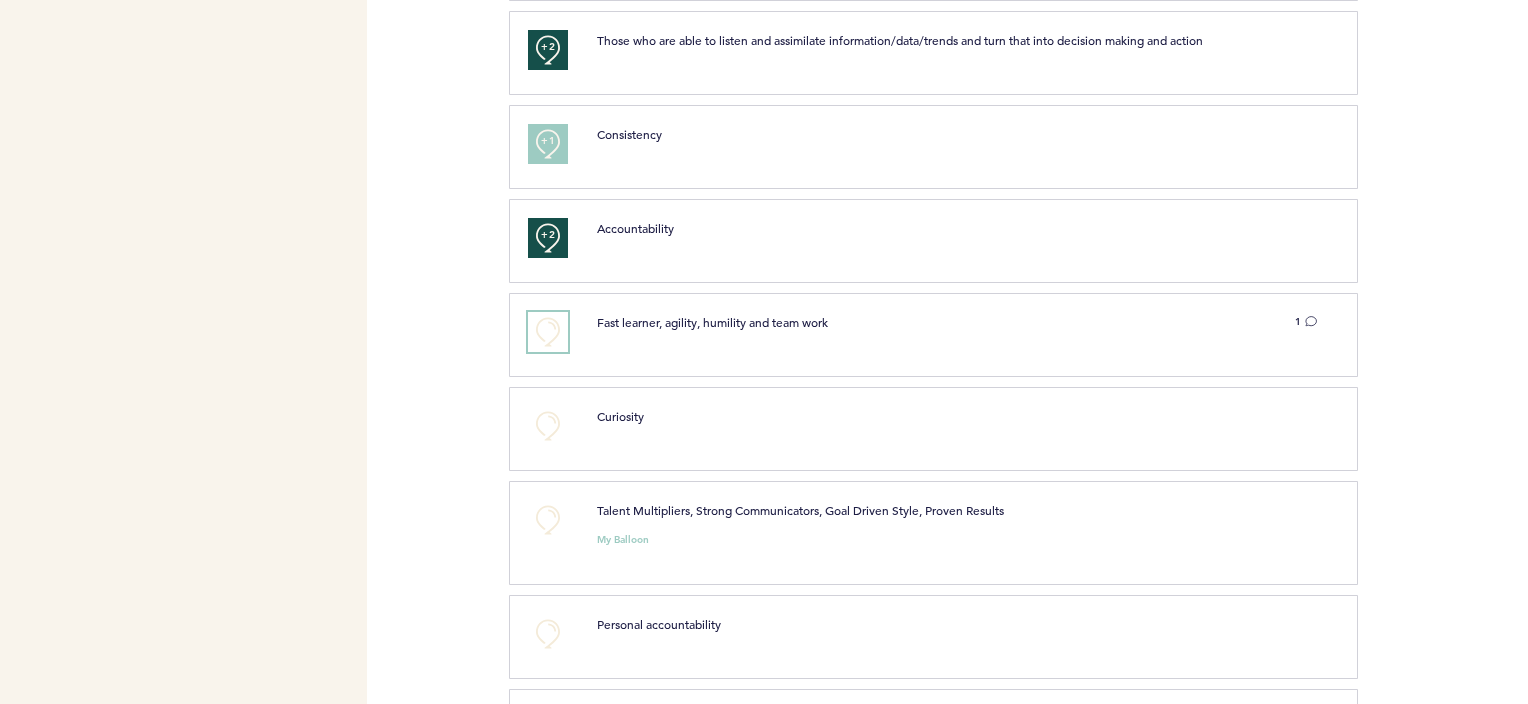 click on "+0" at bounding box center [548, 332] 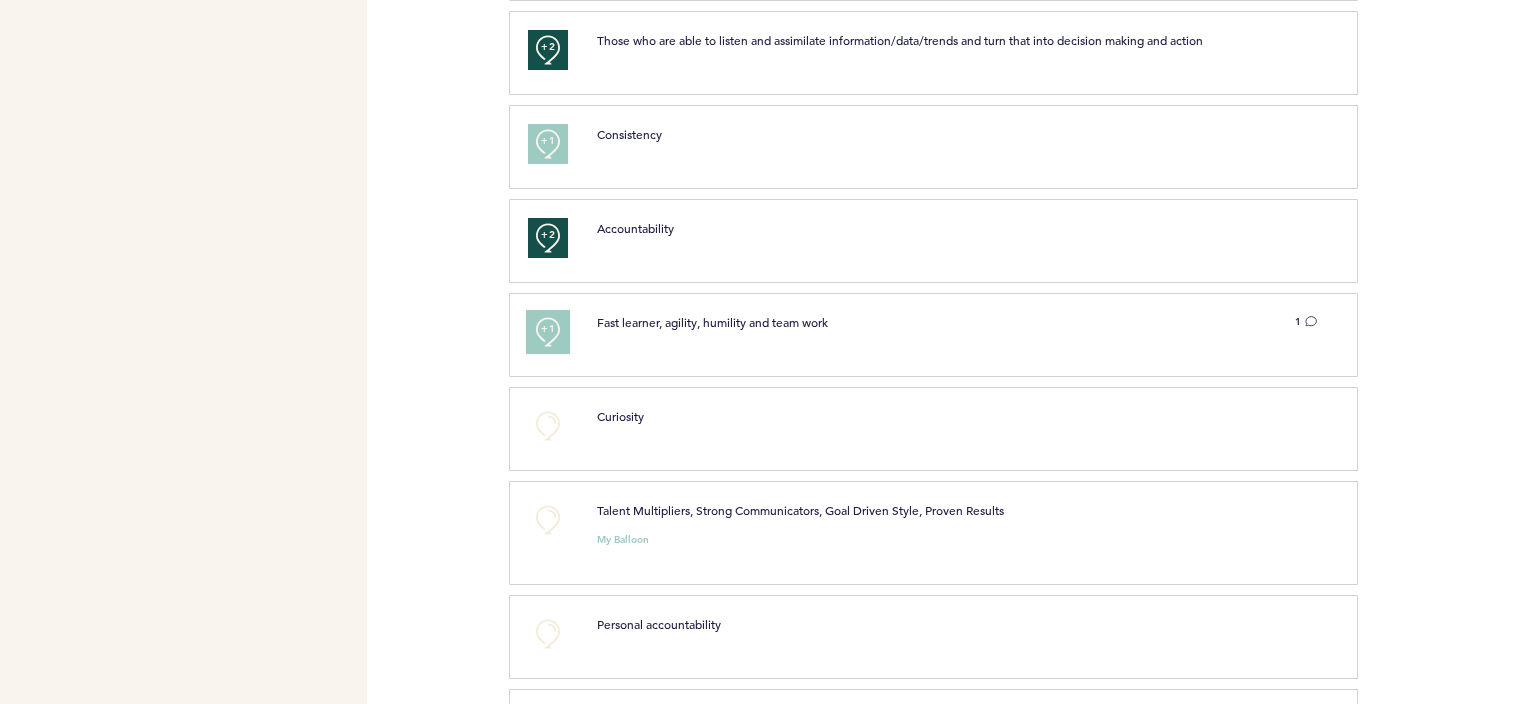 click on "+1" at bounding box center [548, 329] 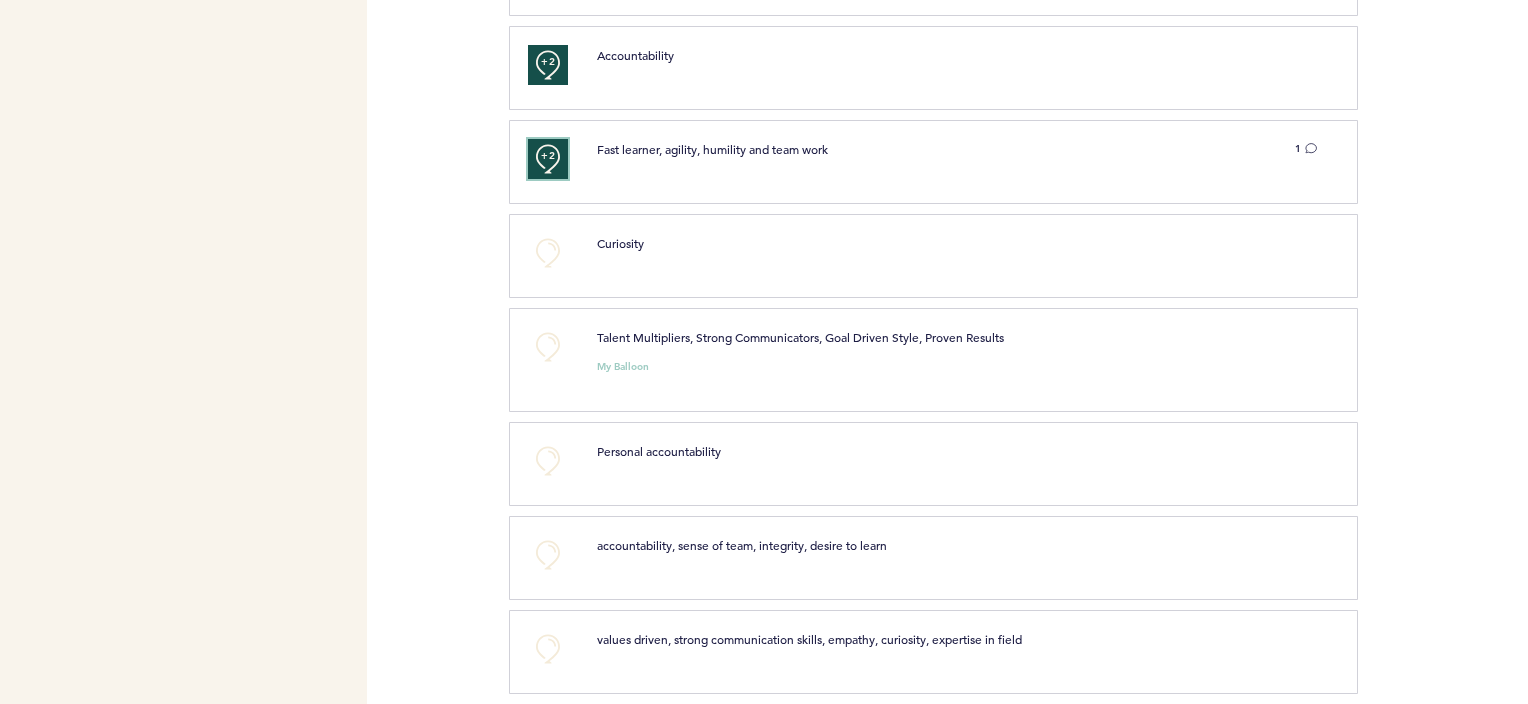 scroll, scrollTop: 1100, scrollLeft: 0, axis: vertical 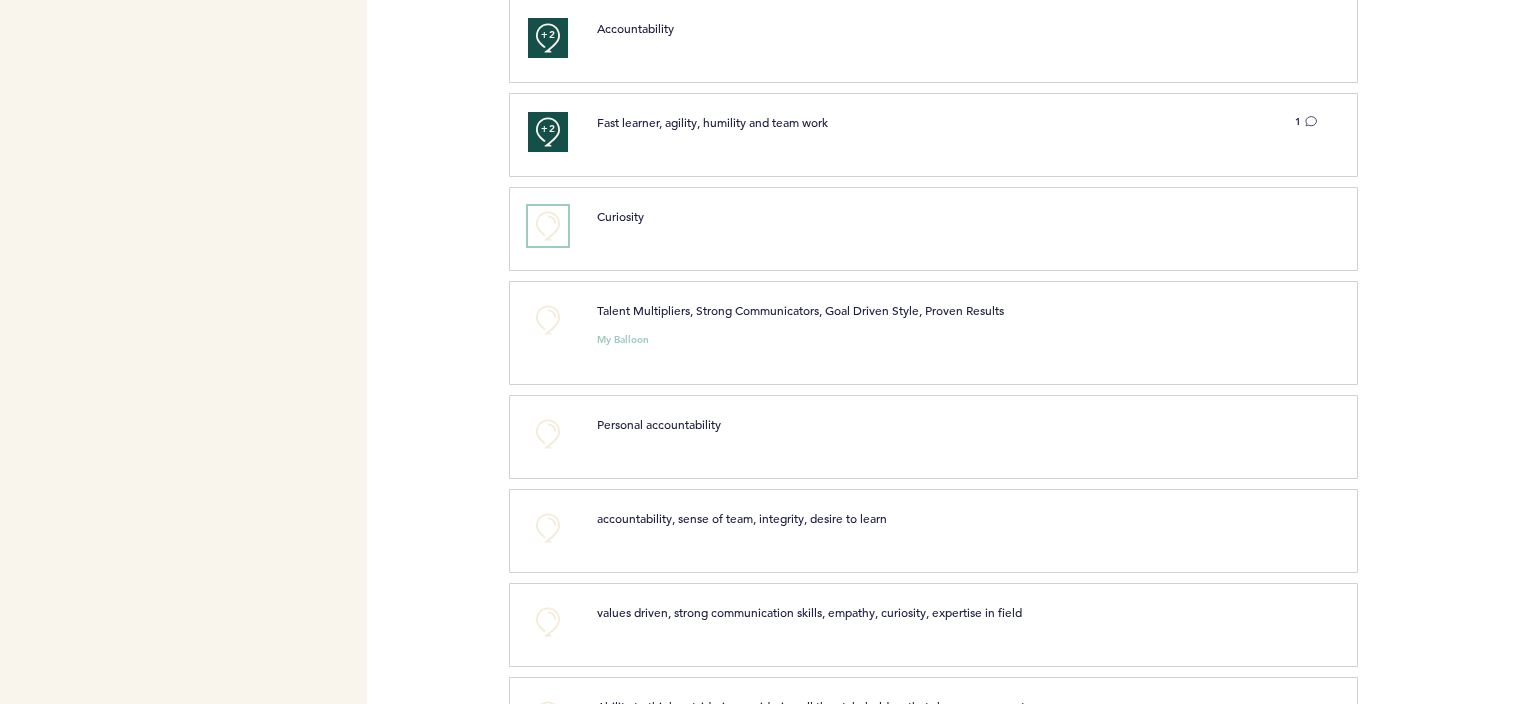 click on "+0" at bounding box center (548, 226) 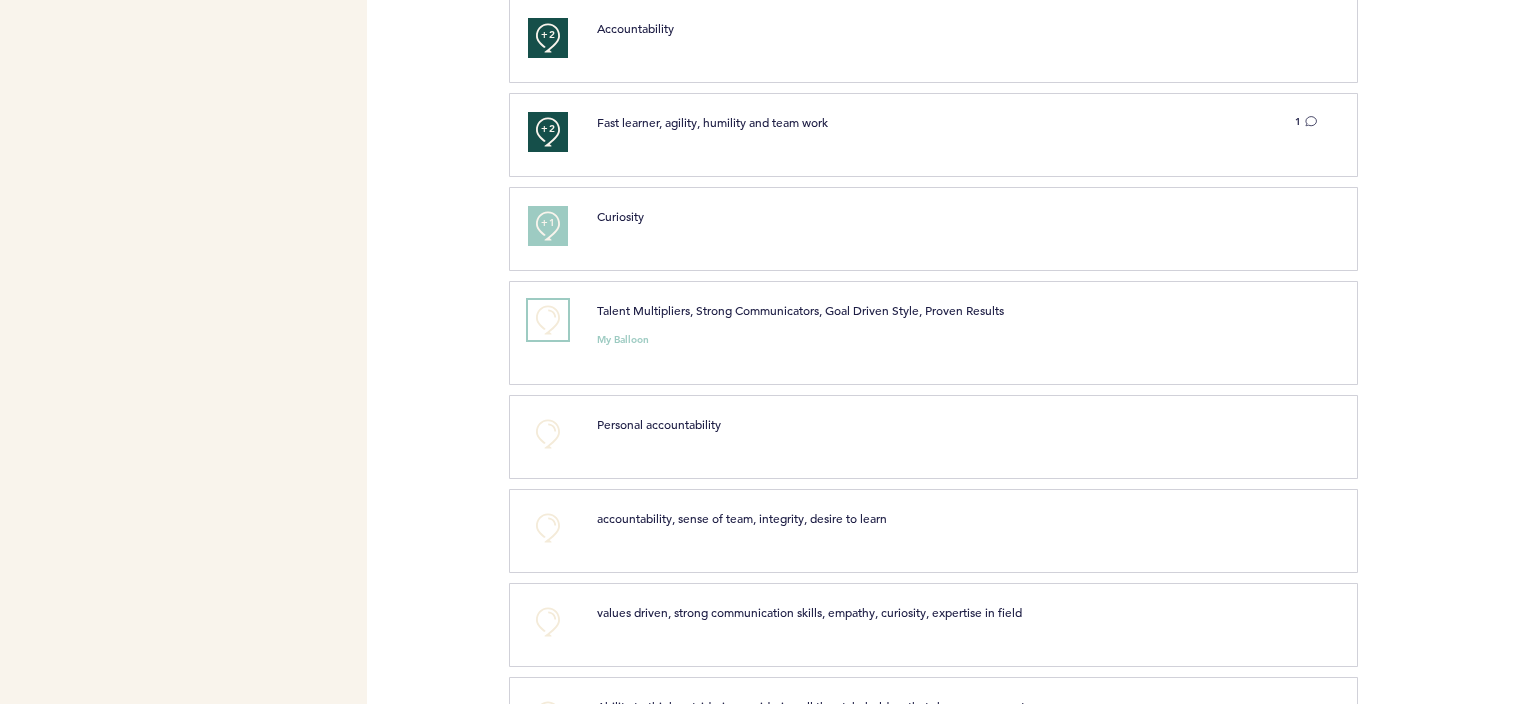 click on "+0" at bounding box center [548, 320] 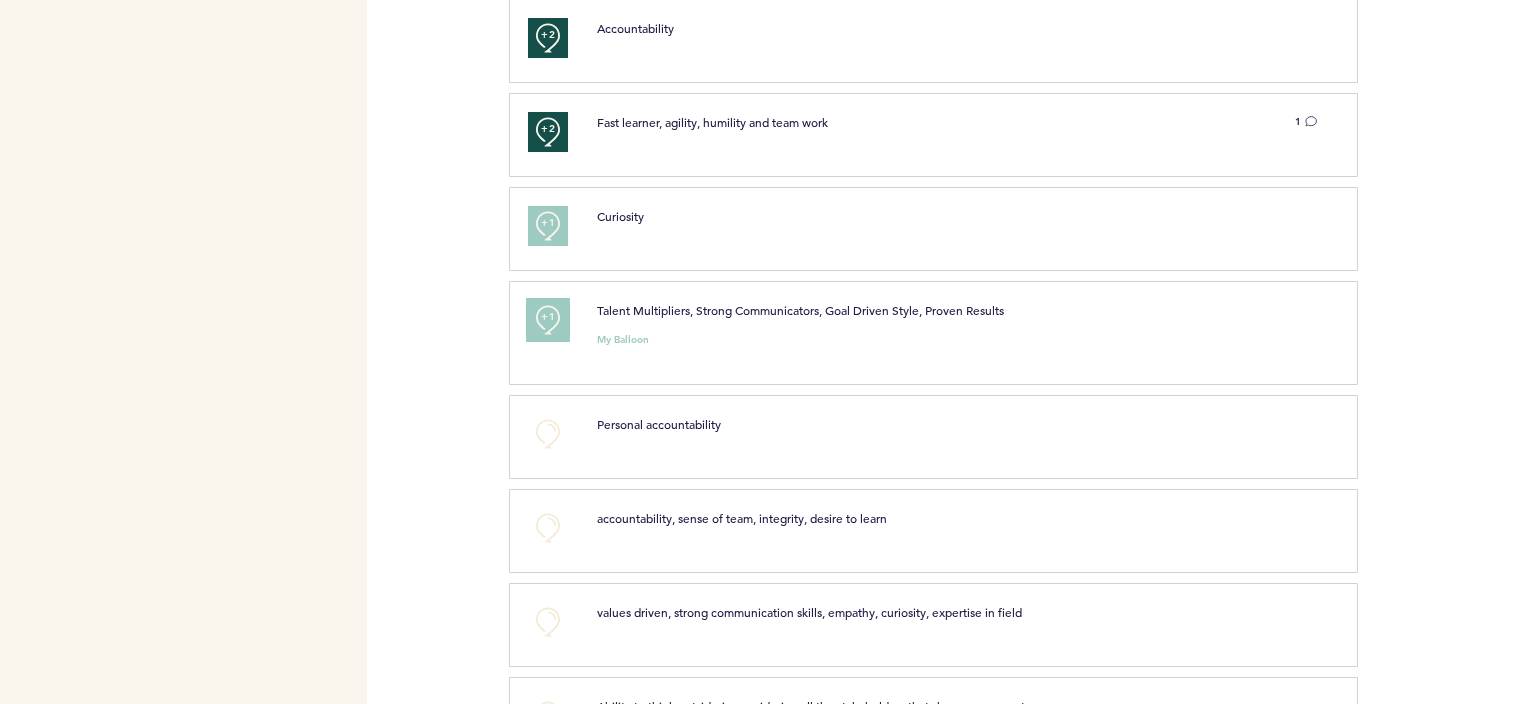 click on "+1" at bounding box center (548, 317) 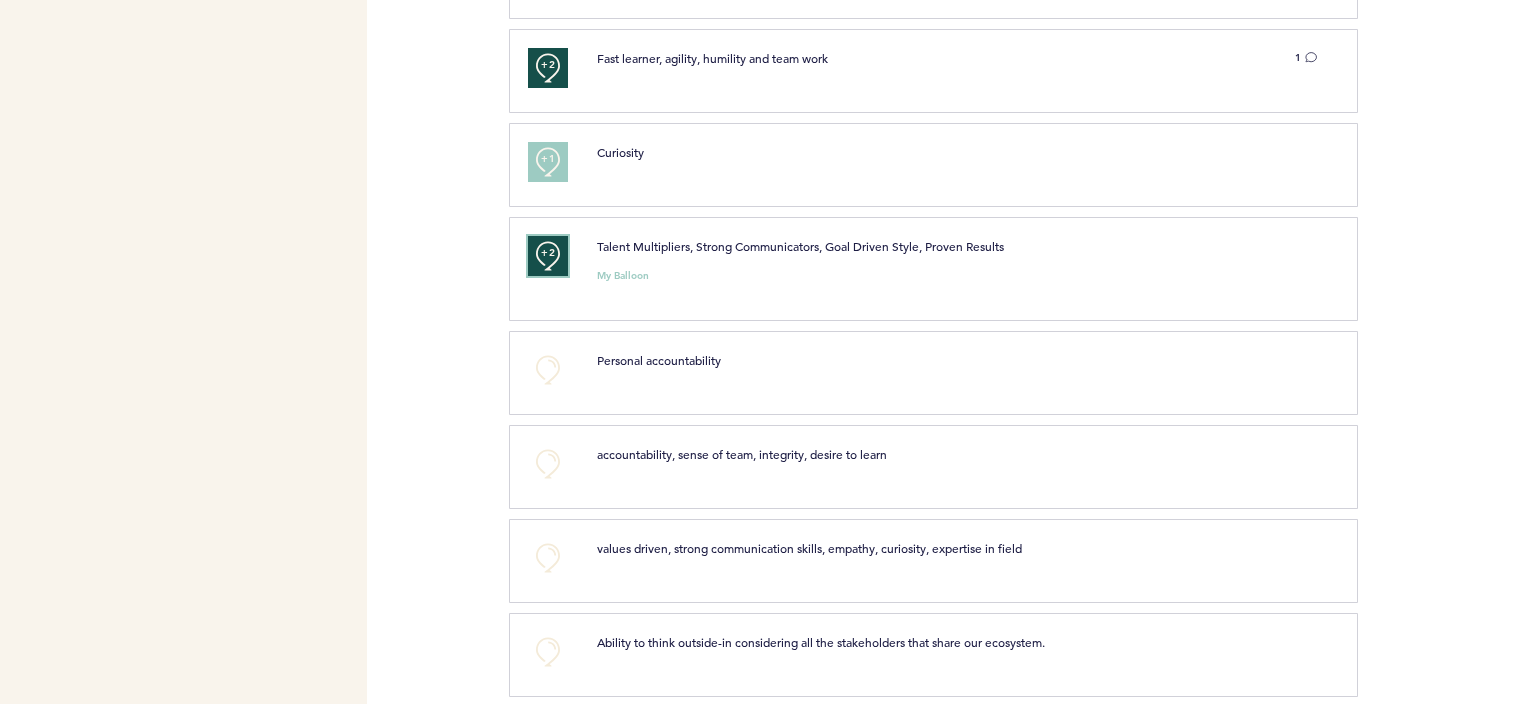 scroll, scrollTop: 1200, scrollLeft: 0, axis: vertical 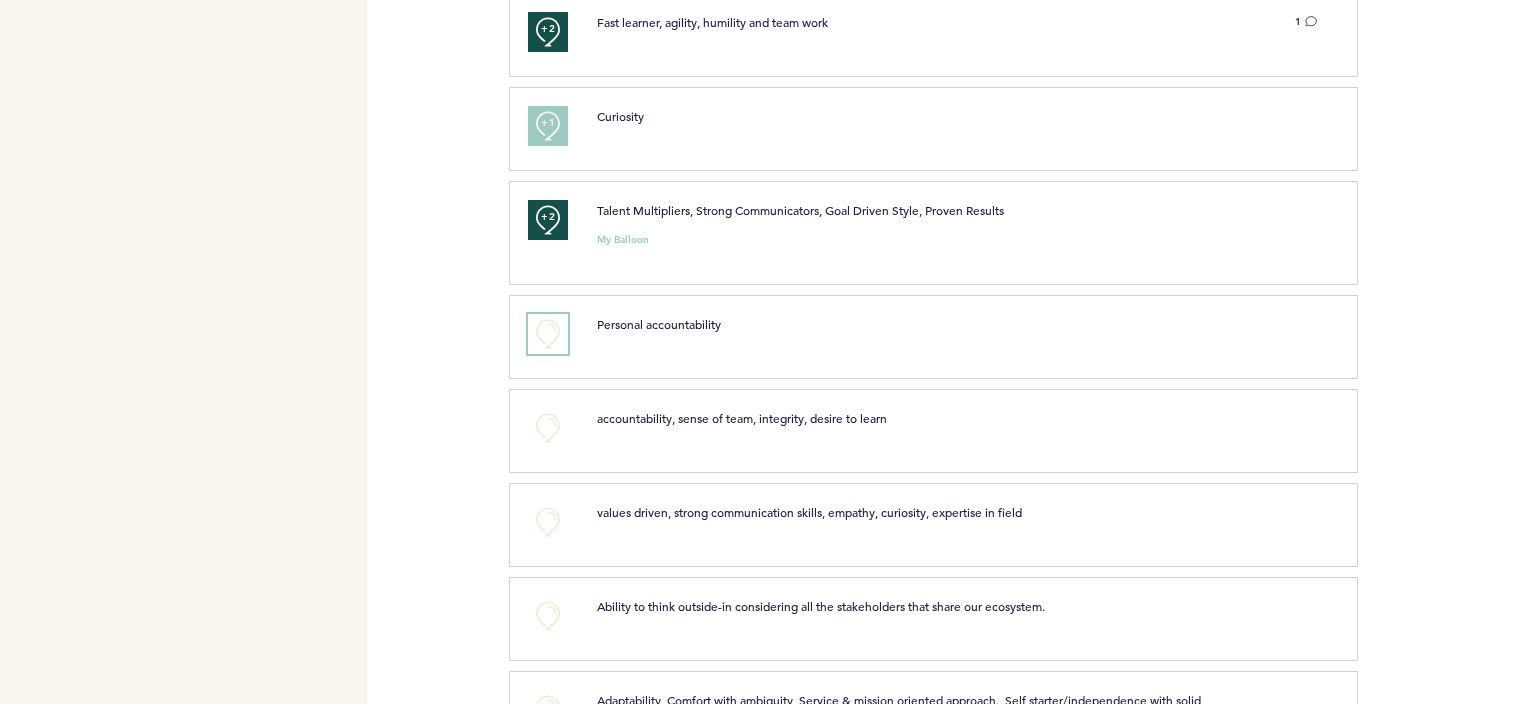 click on "+0" at bounding box center (548, 334) 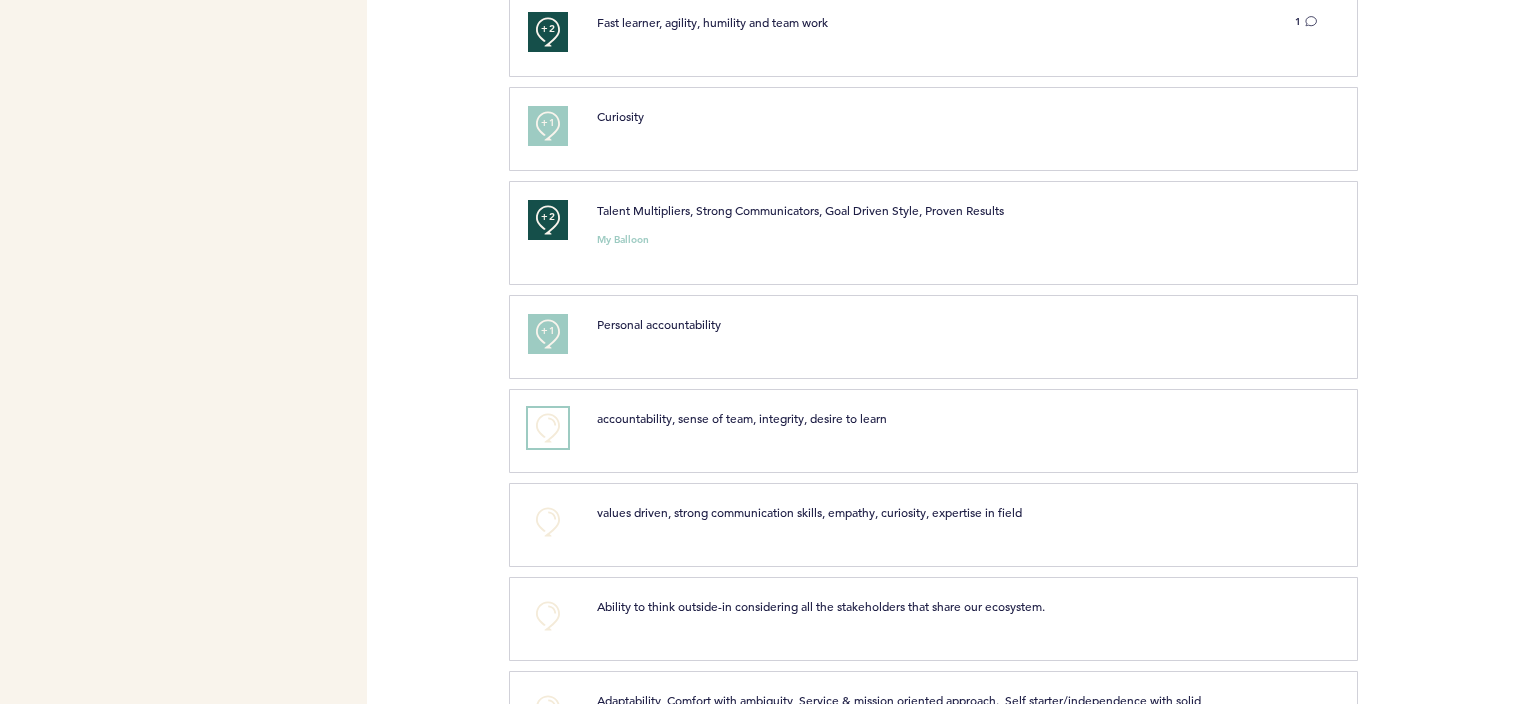click on "+0" at bounding box center [548, 428] 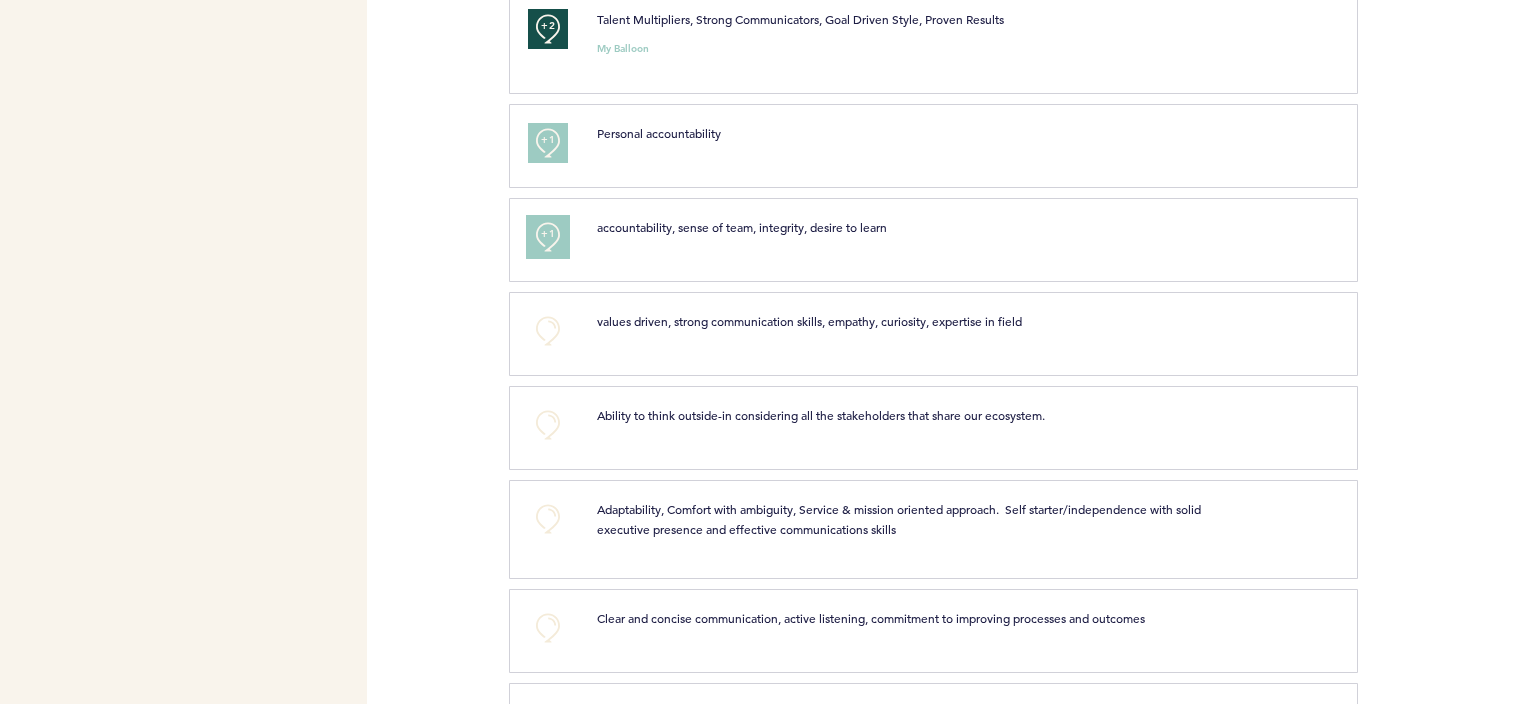 scroll, scrollTop: 1400, scrollLeft: 0, axis: vertical 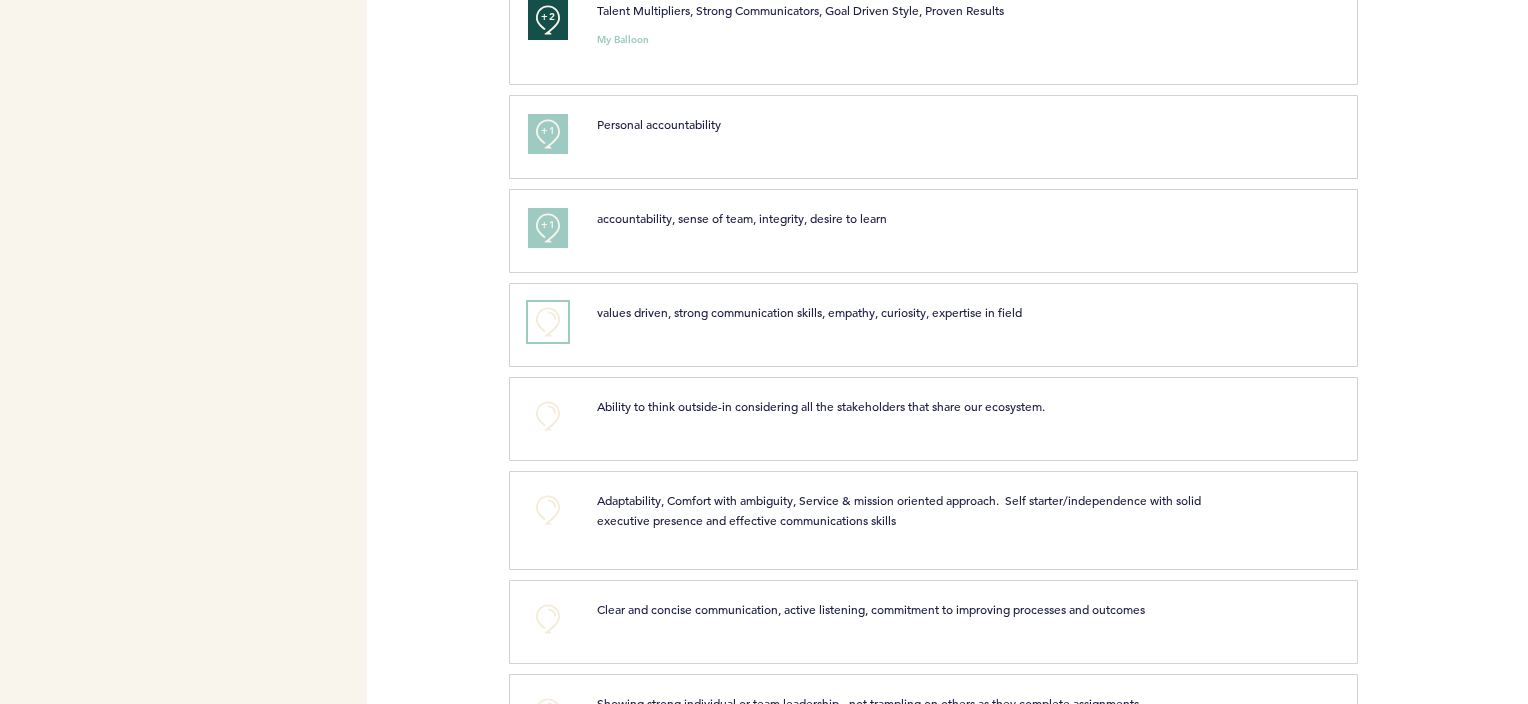 click on "+0" at bounding box center [548, 322] 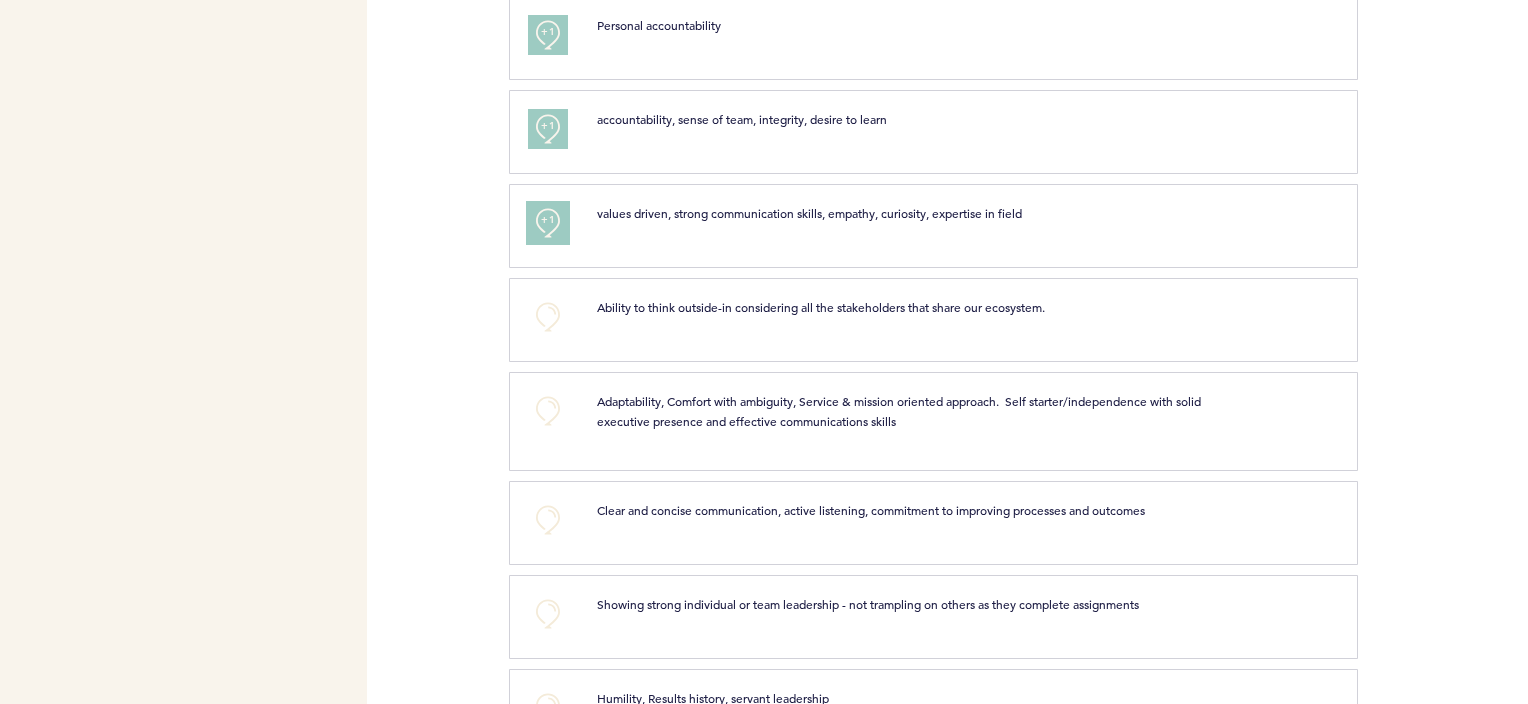 scroll, scrollTop: 1500, scrollLeft: 0, axis: vertical 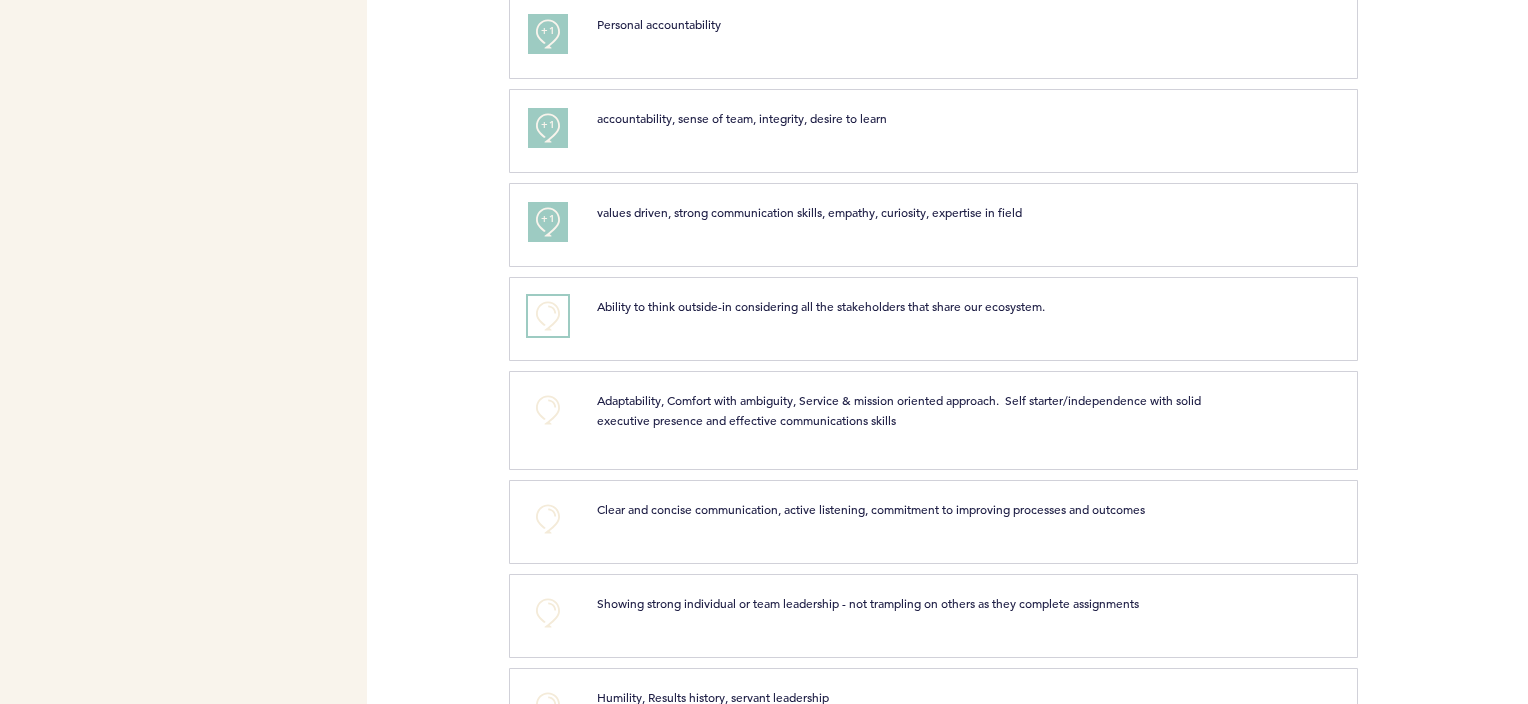 click on "+0" at bounding box center [548, 316] 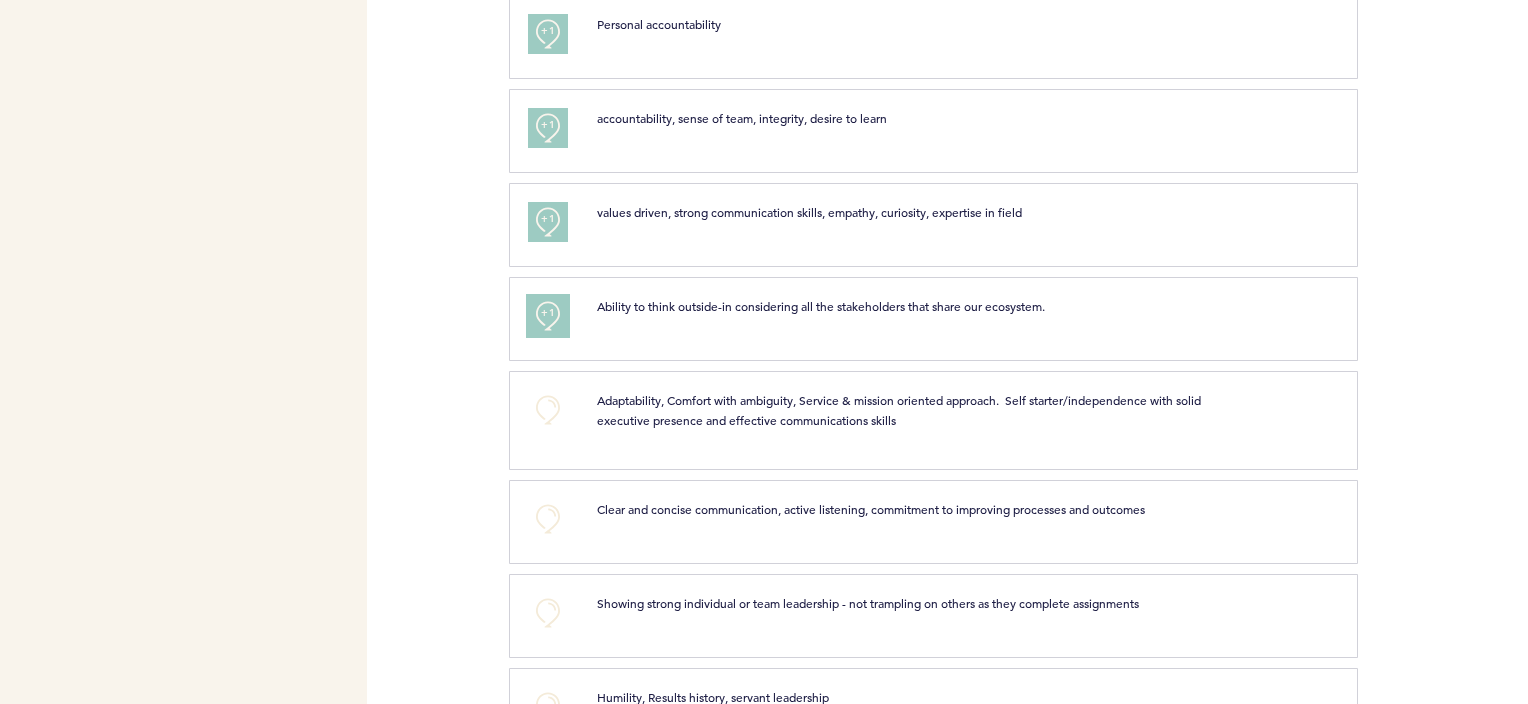 click on "+1" at bounding box center (548, 313) 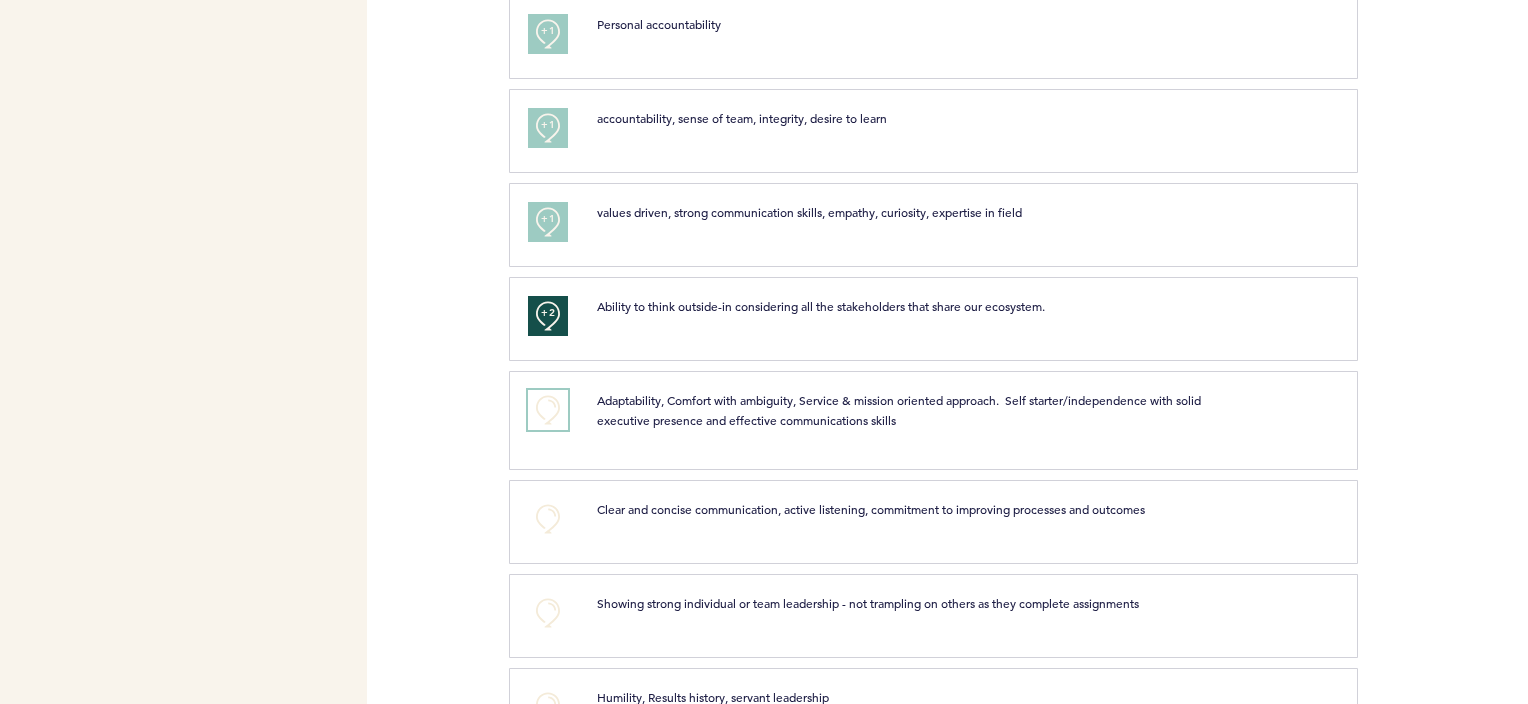 click on "+0" at bounding box center [548, 410] 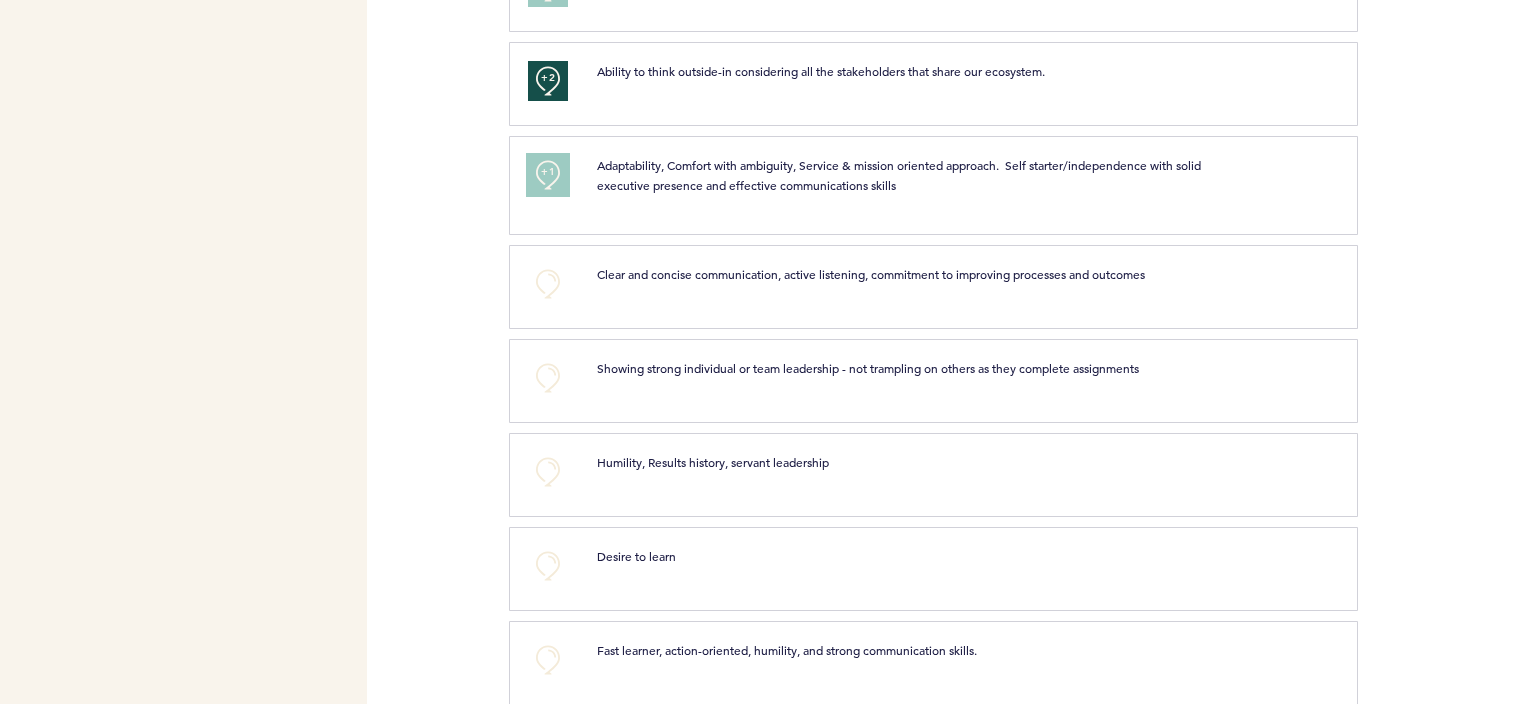 scroll, scrollTop: 1700, scrollLeft: 0, axis: vertical 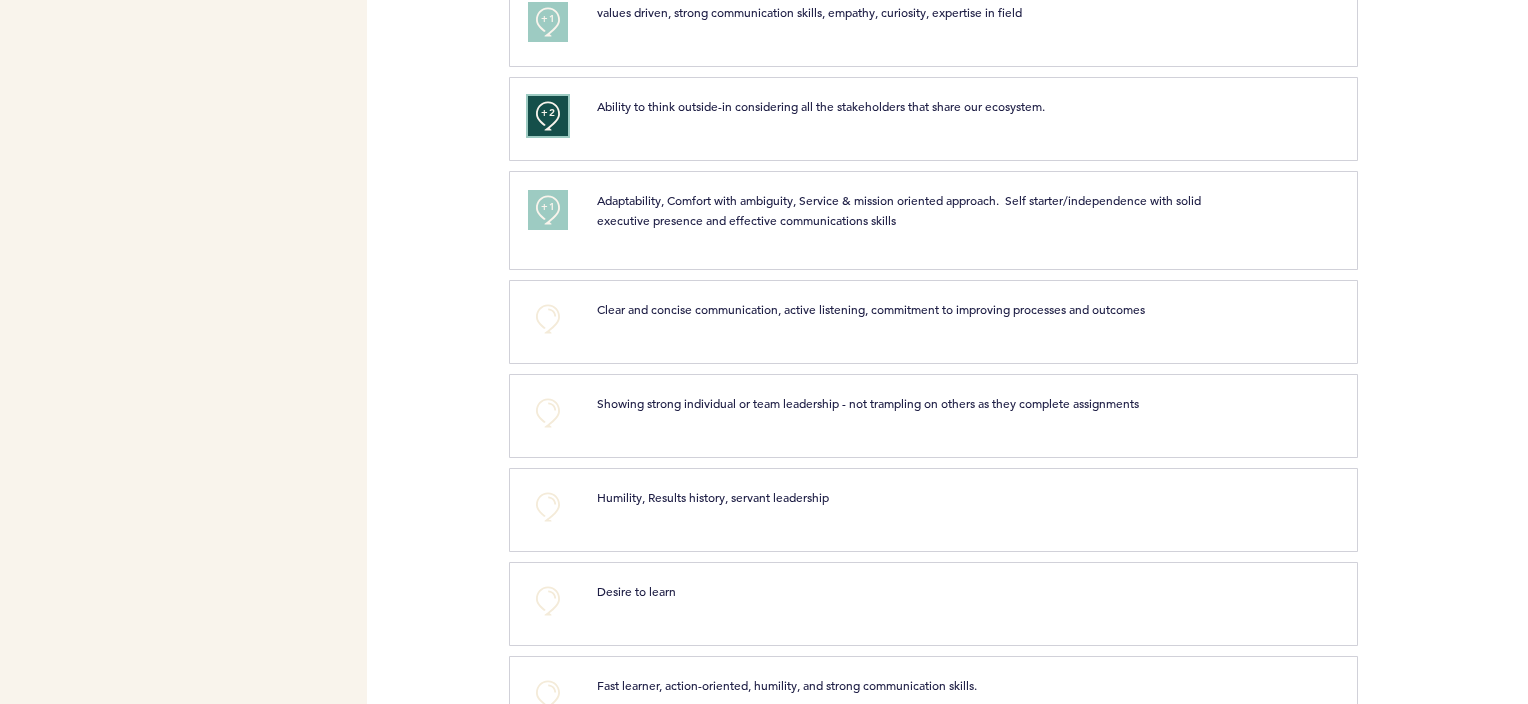 click on "+2" at bounding box center [548, 113] 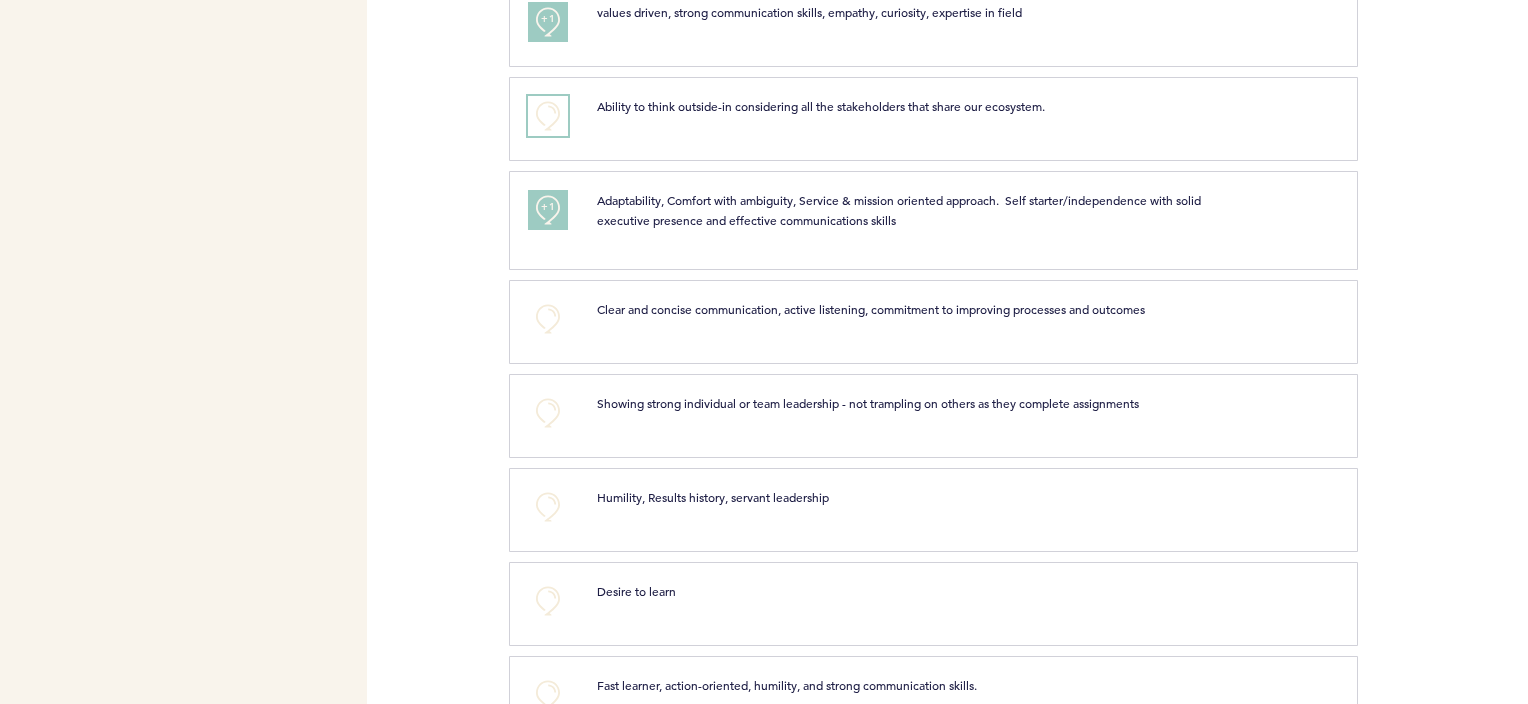 click on "+0" at bounding box center [548, 116] 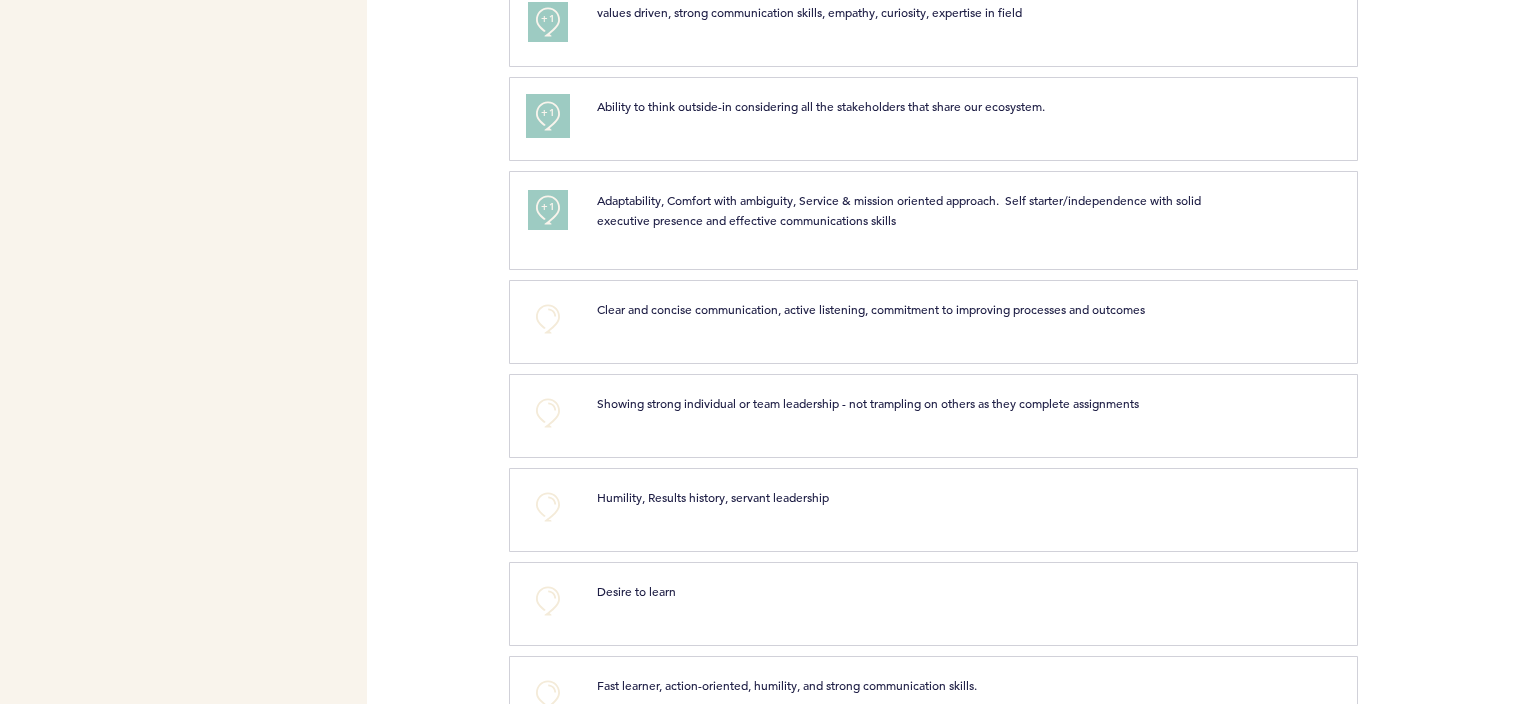 click on "+1" at bounding box center (548, 113) 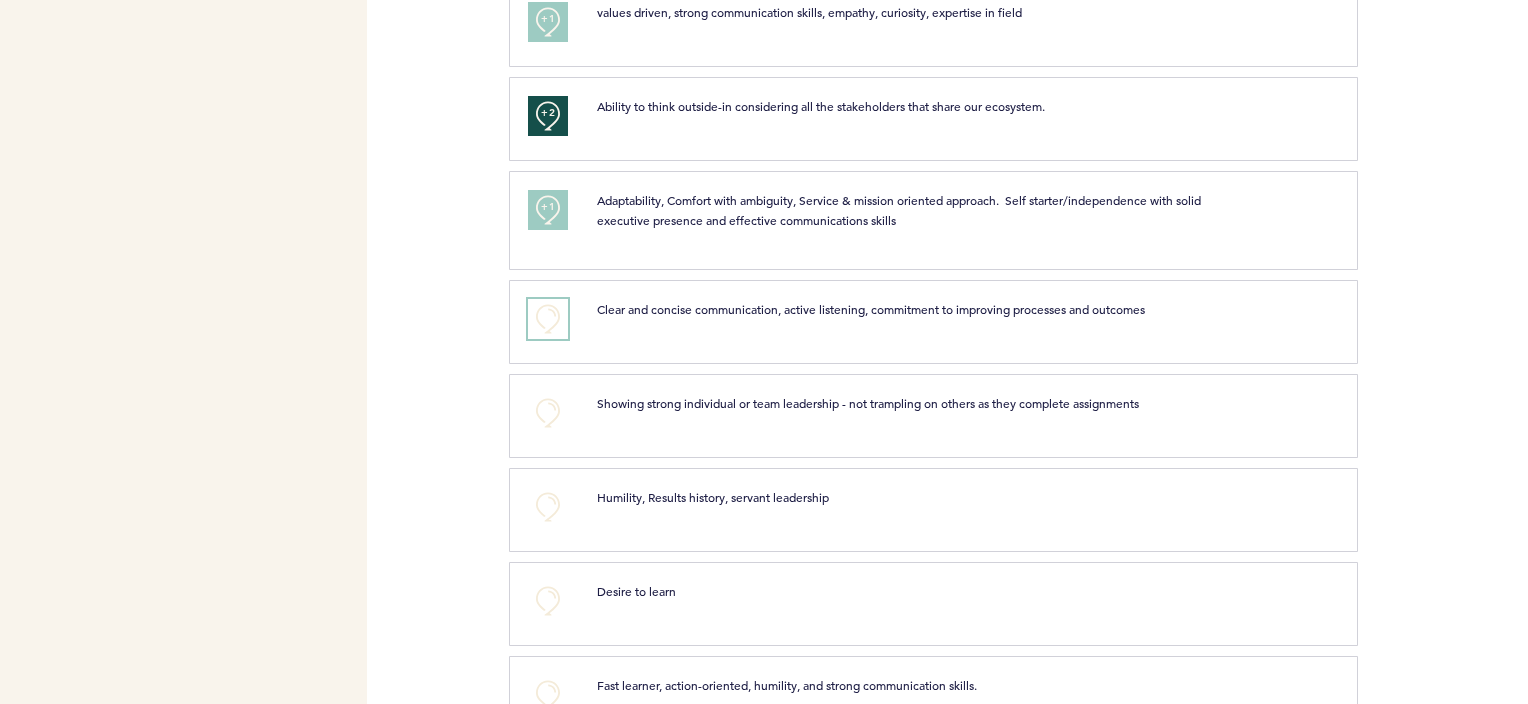 click on "+0" at bounding box center [548, 319] 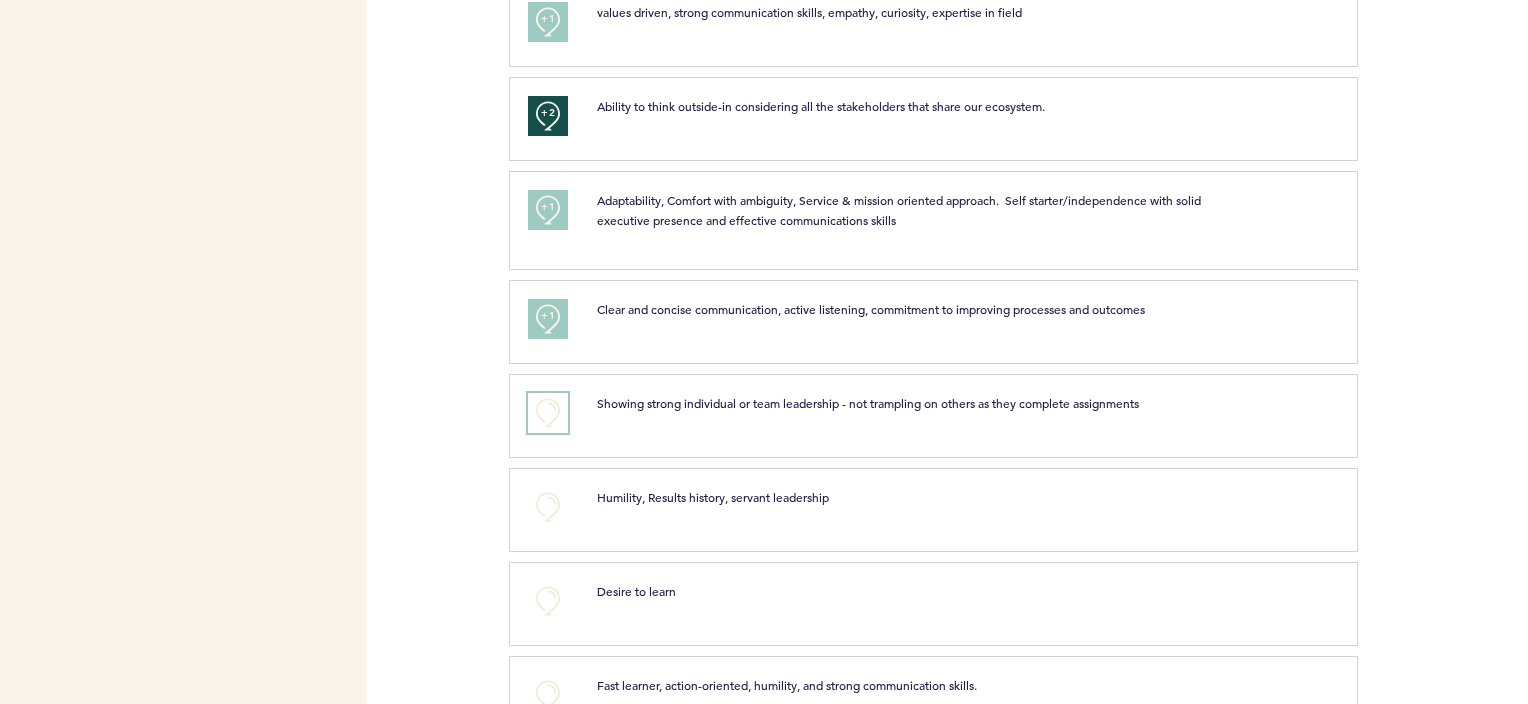 click on "+0" at bounding box center (548, 413) 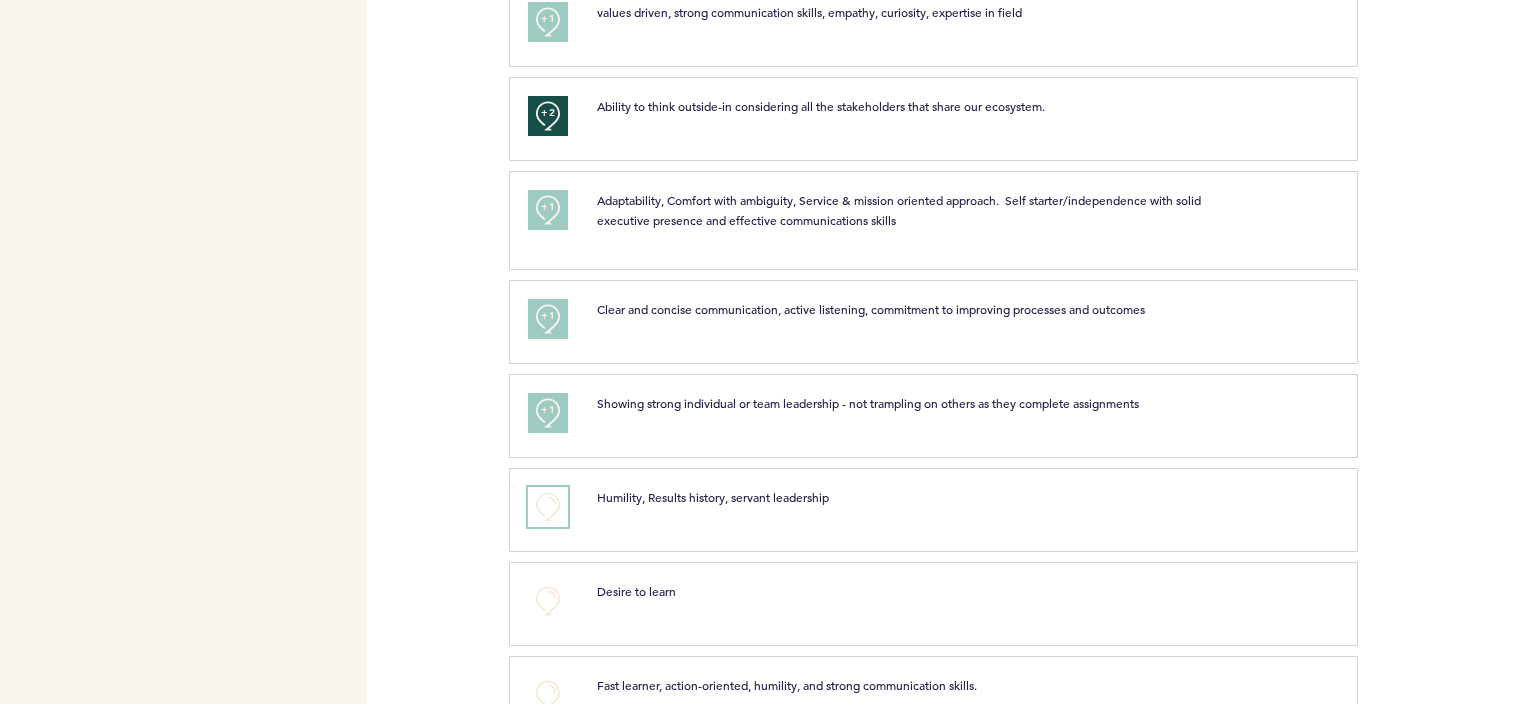 click on "+0" at bounding box center [548, 507] 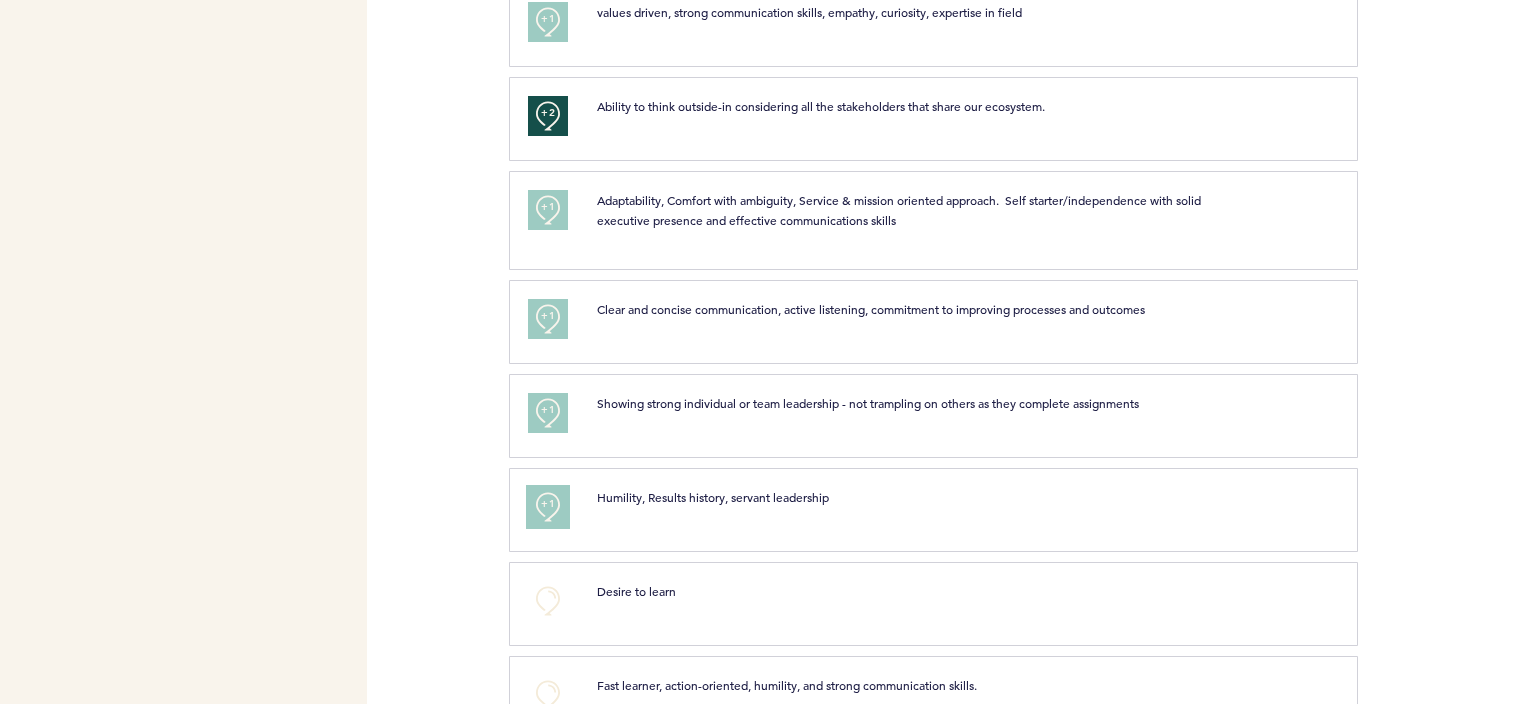 scroll, scrollTop: 1900, scrollLeft: 0, axis: vertical 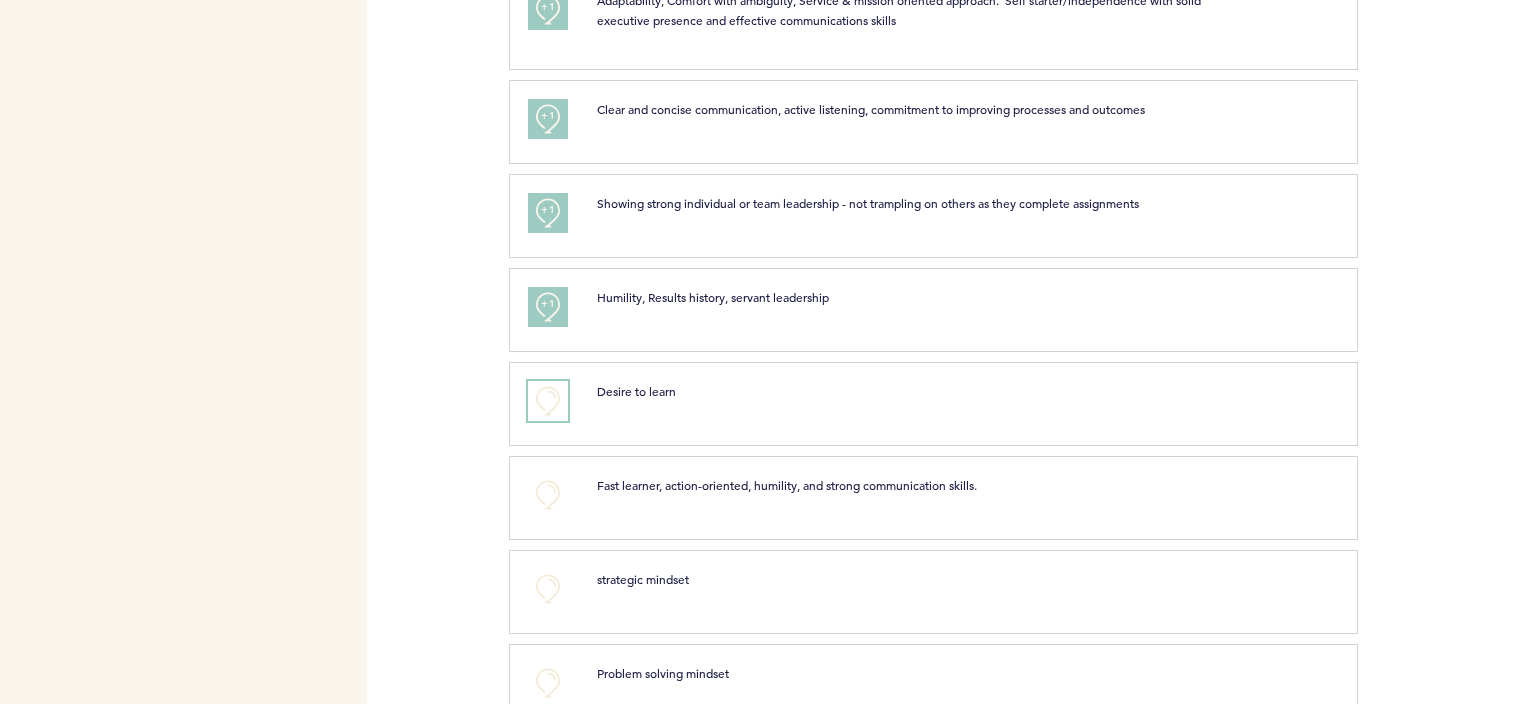 click on "+0" at bounding box center (548, 401) 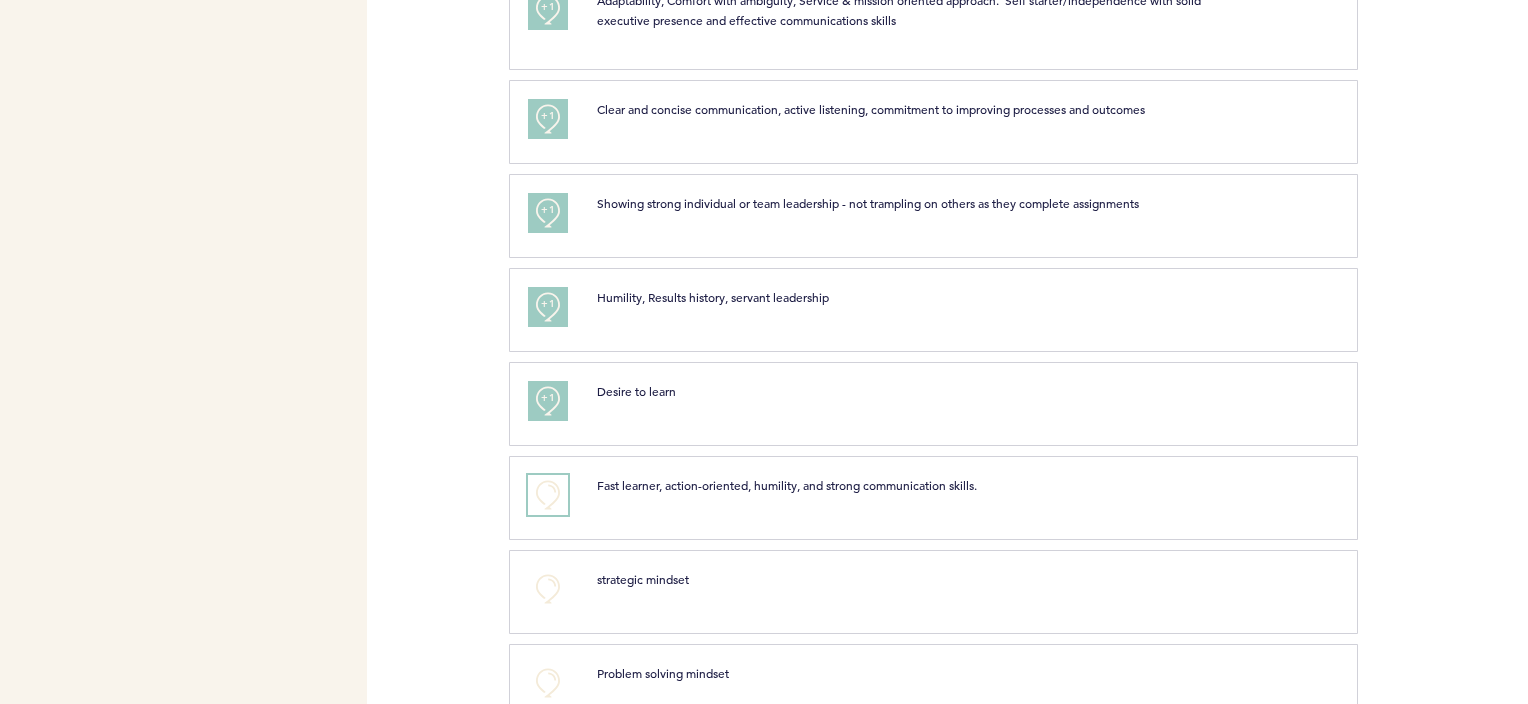 click on "+0" at bounding box center [548, 495] 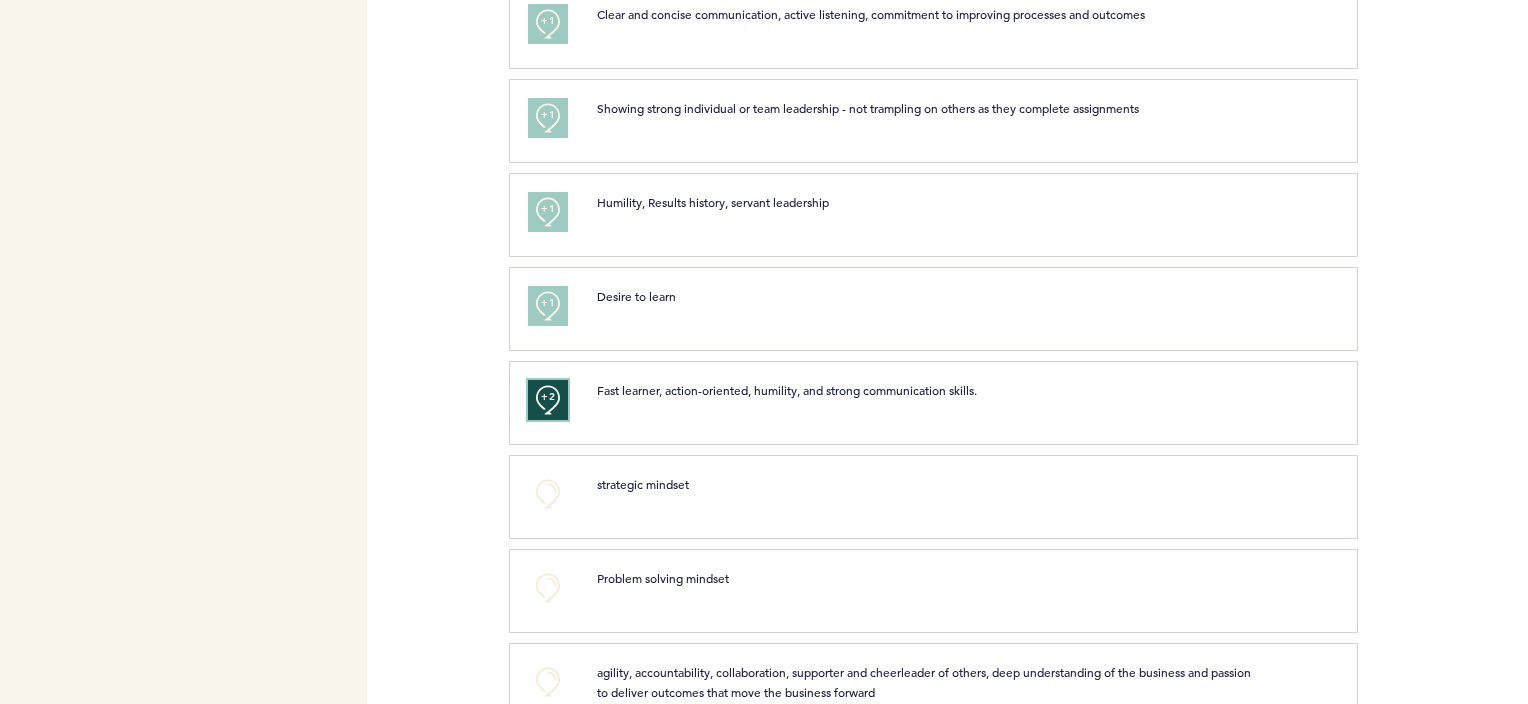 scroll, scrollTop: 2100, scrollLeft: 0, axis: vertical 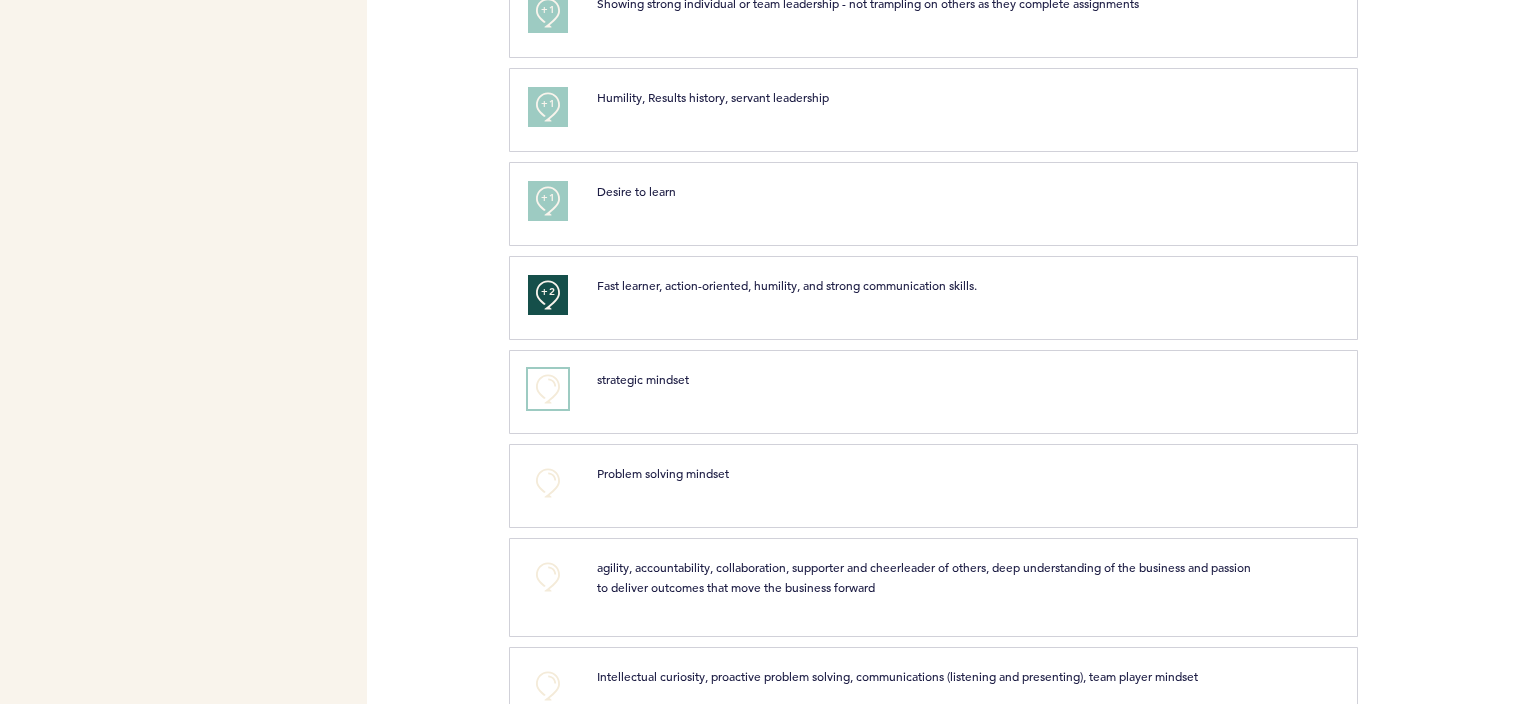 click on "+0" at bounding box center [548, 389] 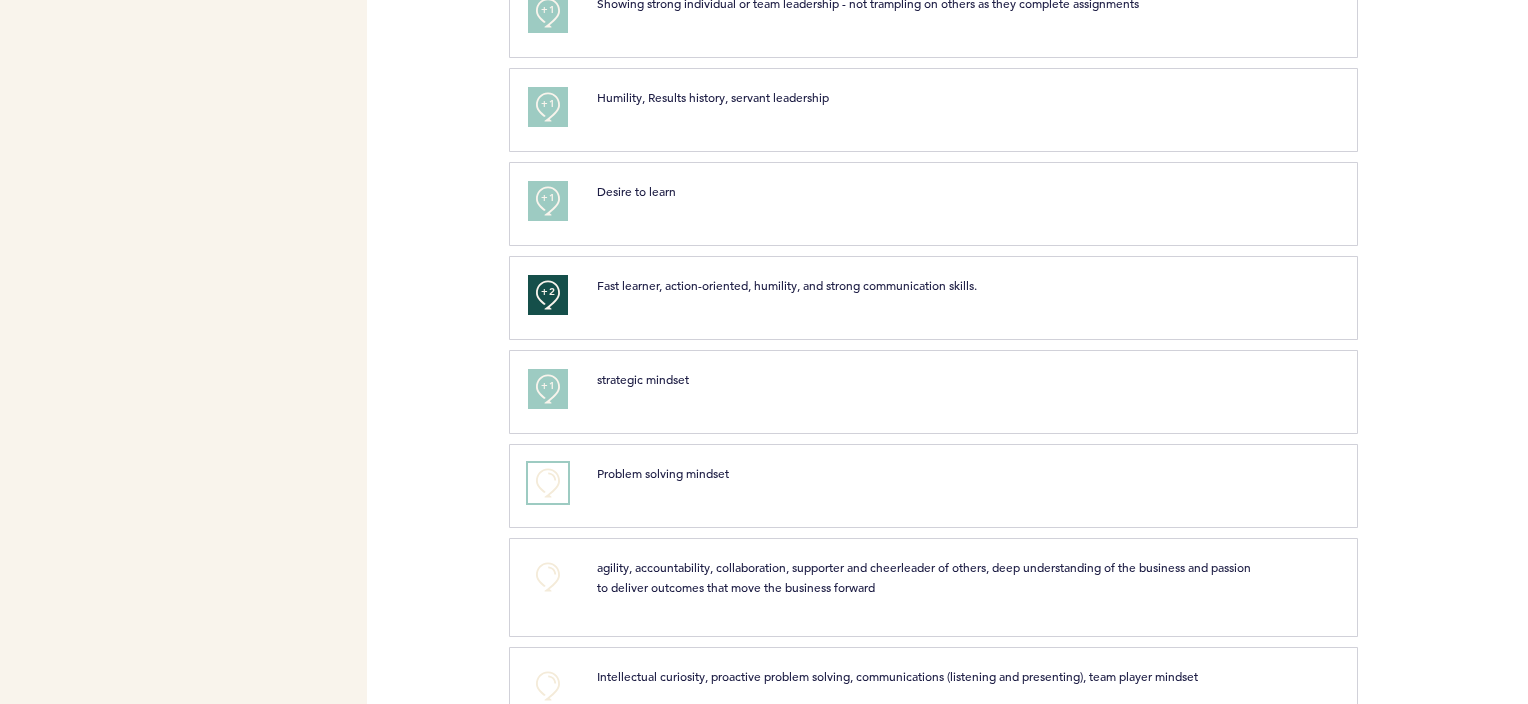 click on "+0" at bounding box center [548, 483] 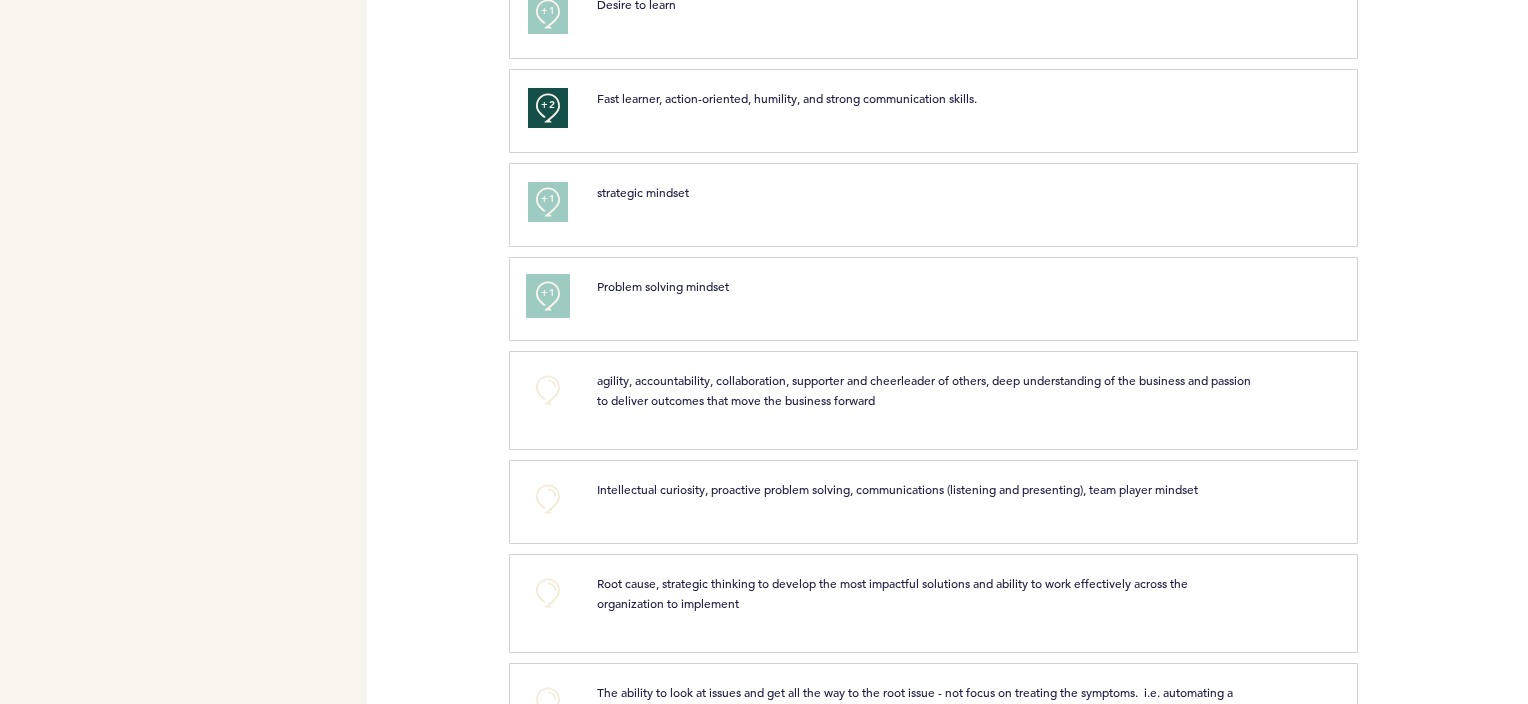 scroll, scrollTop: 2300, scrollLeft: 0, axis: vertical 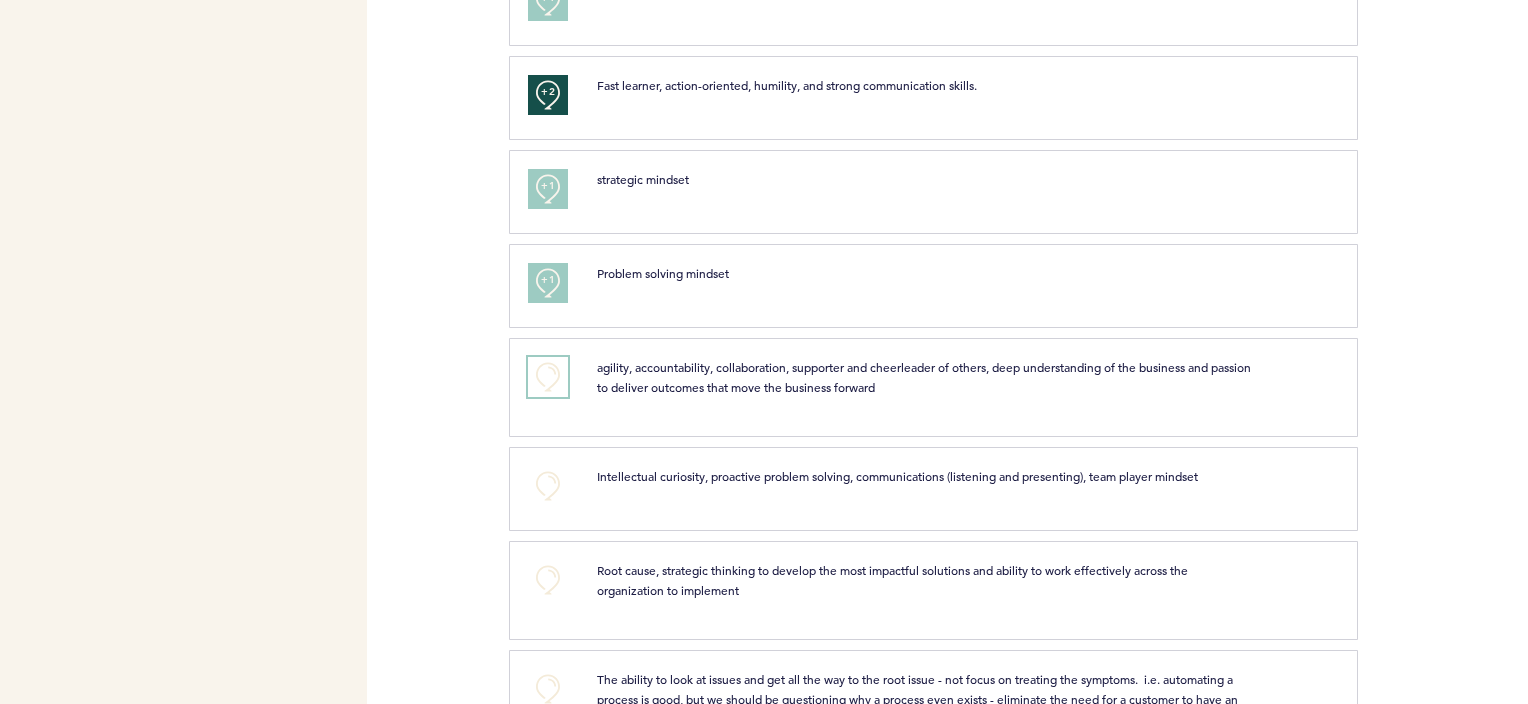 click on "+0" at bounding box center (548, 377) 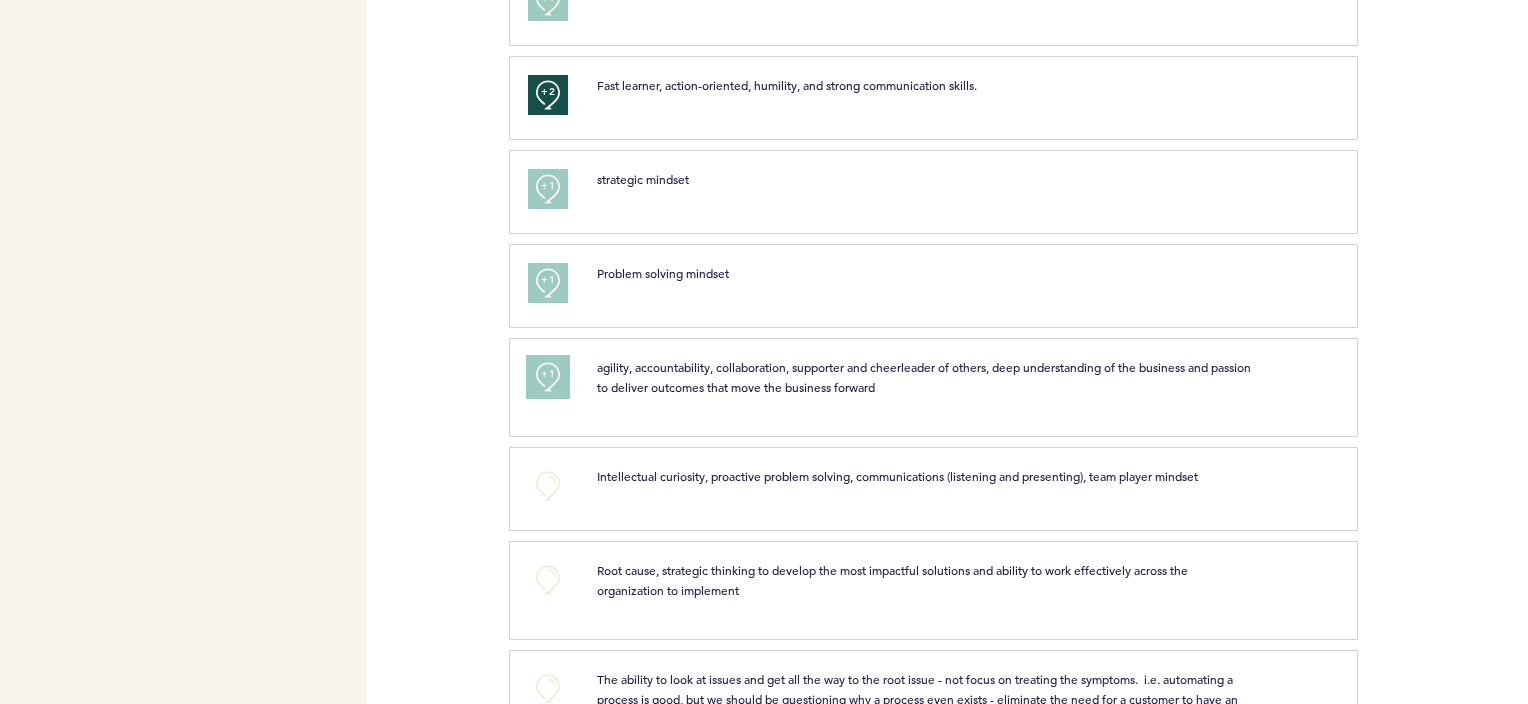 click on "+1" at bounding box center [548, 374] 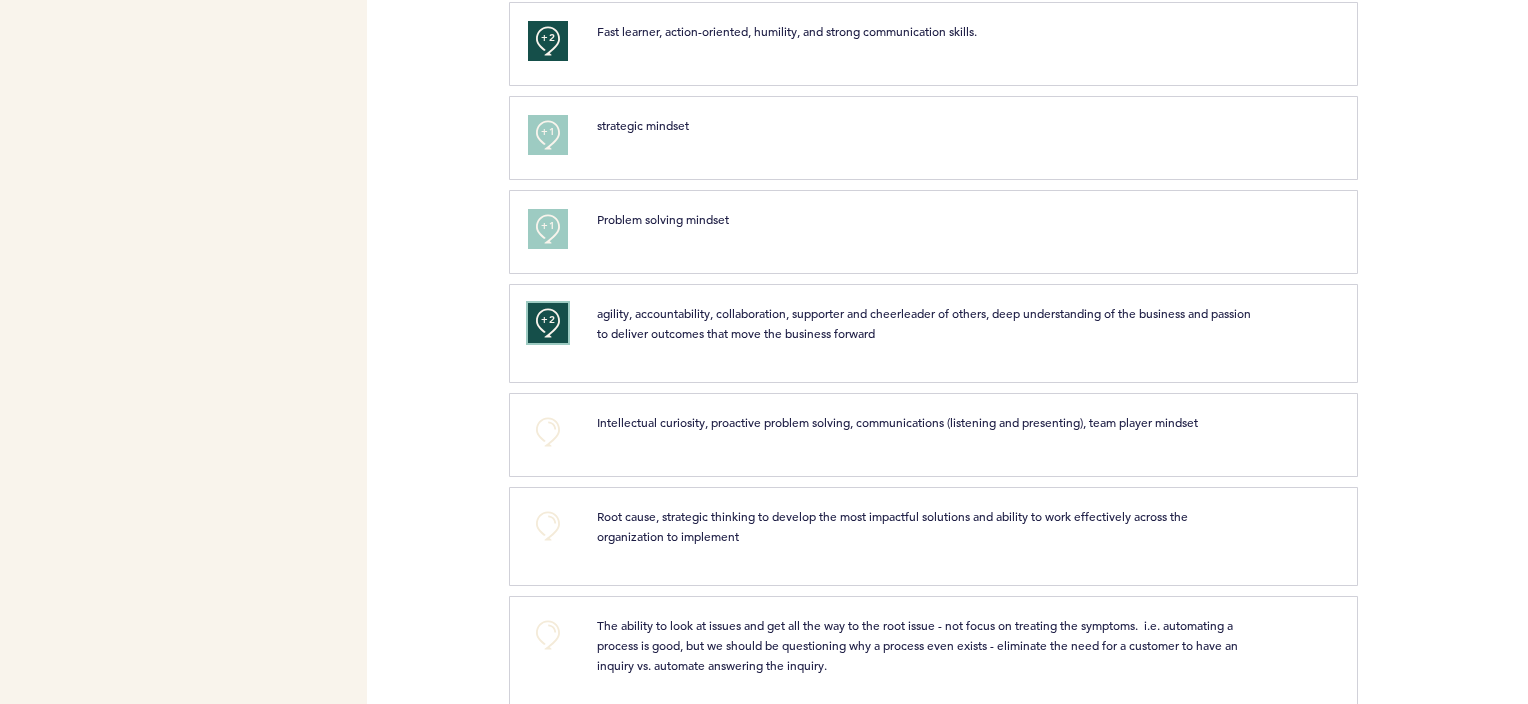 scroll, scrollTop: 2382, scrollLeft: 0, axis: vertical 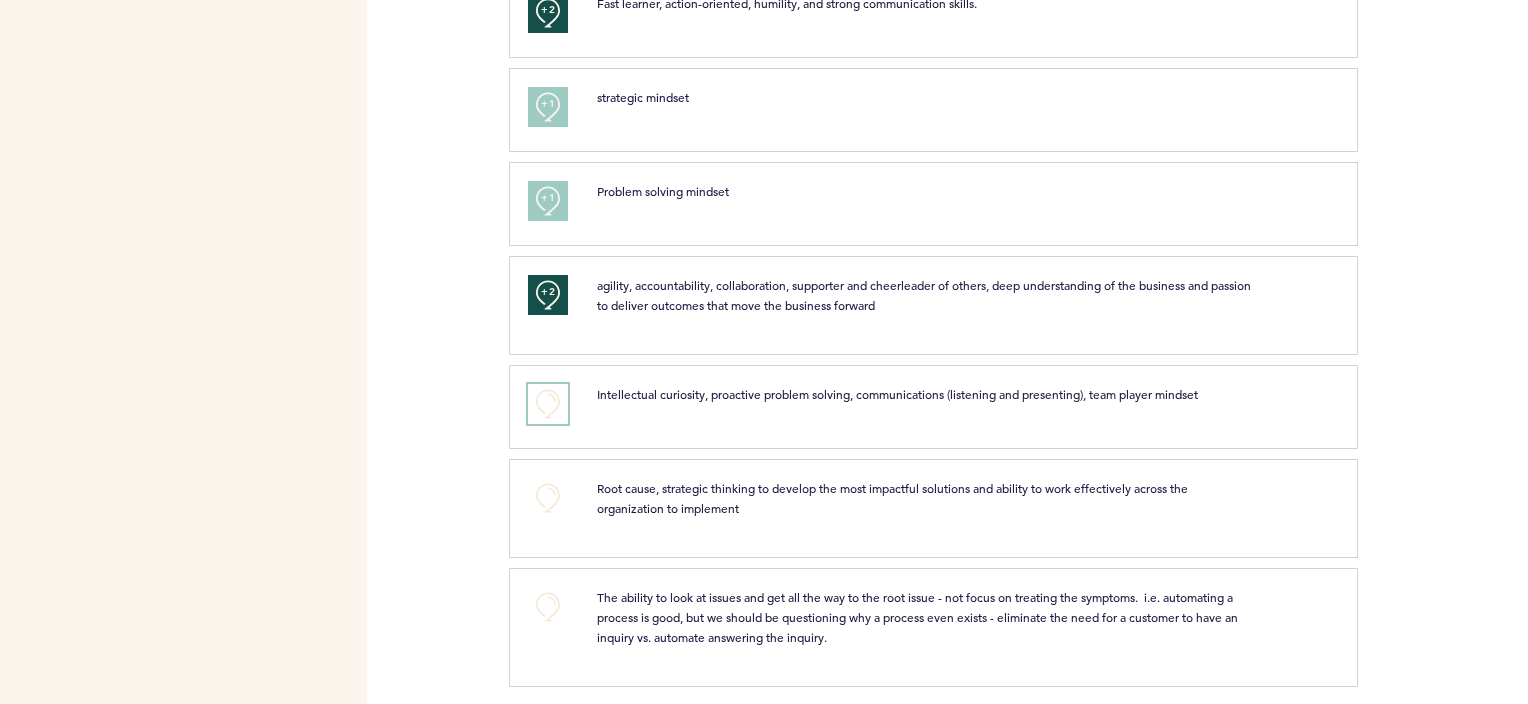 click on "+0" at bounding box center (548, 404) 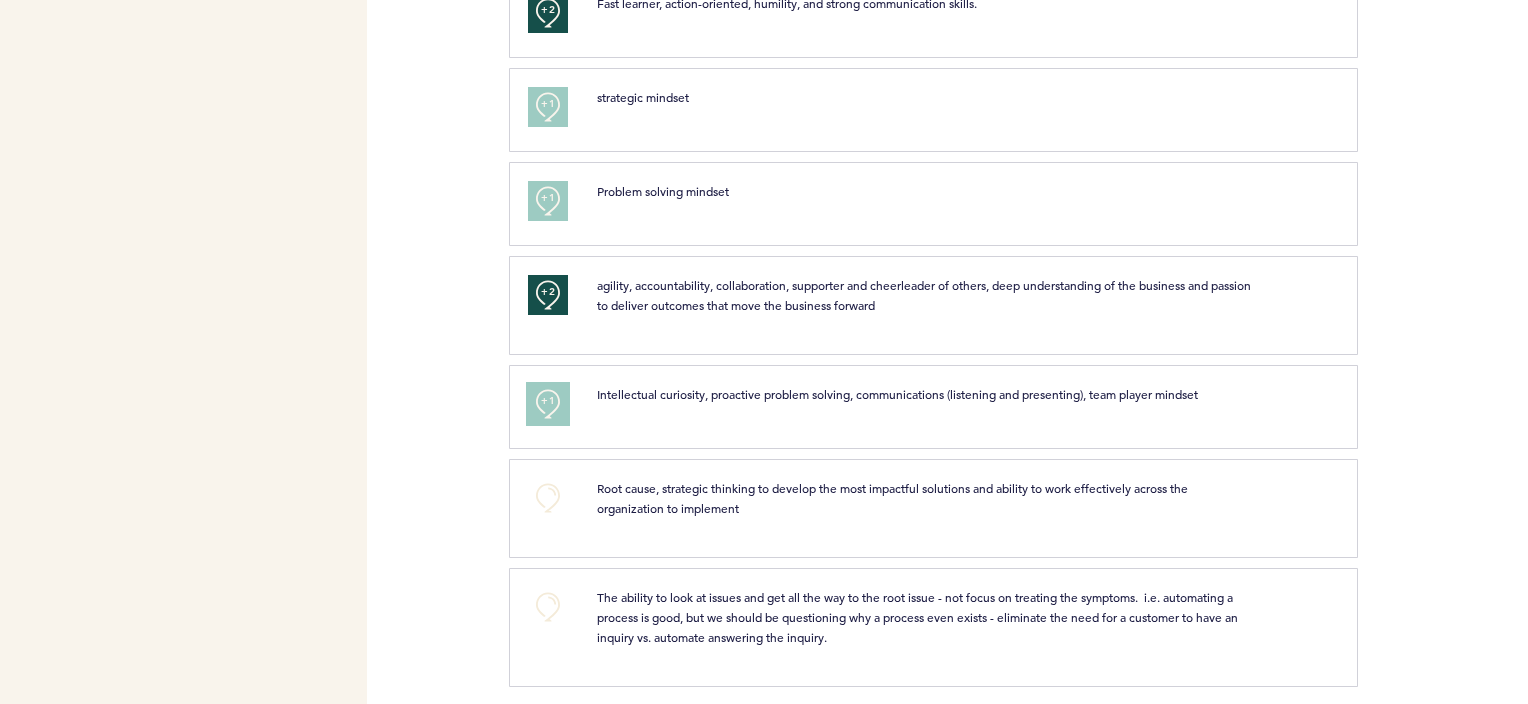 click on "+1" at bounding box center (548, 401) 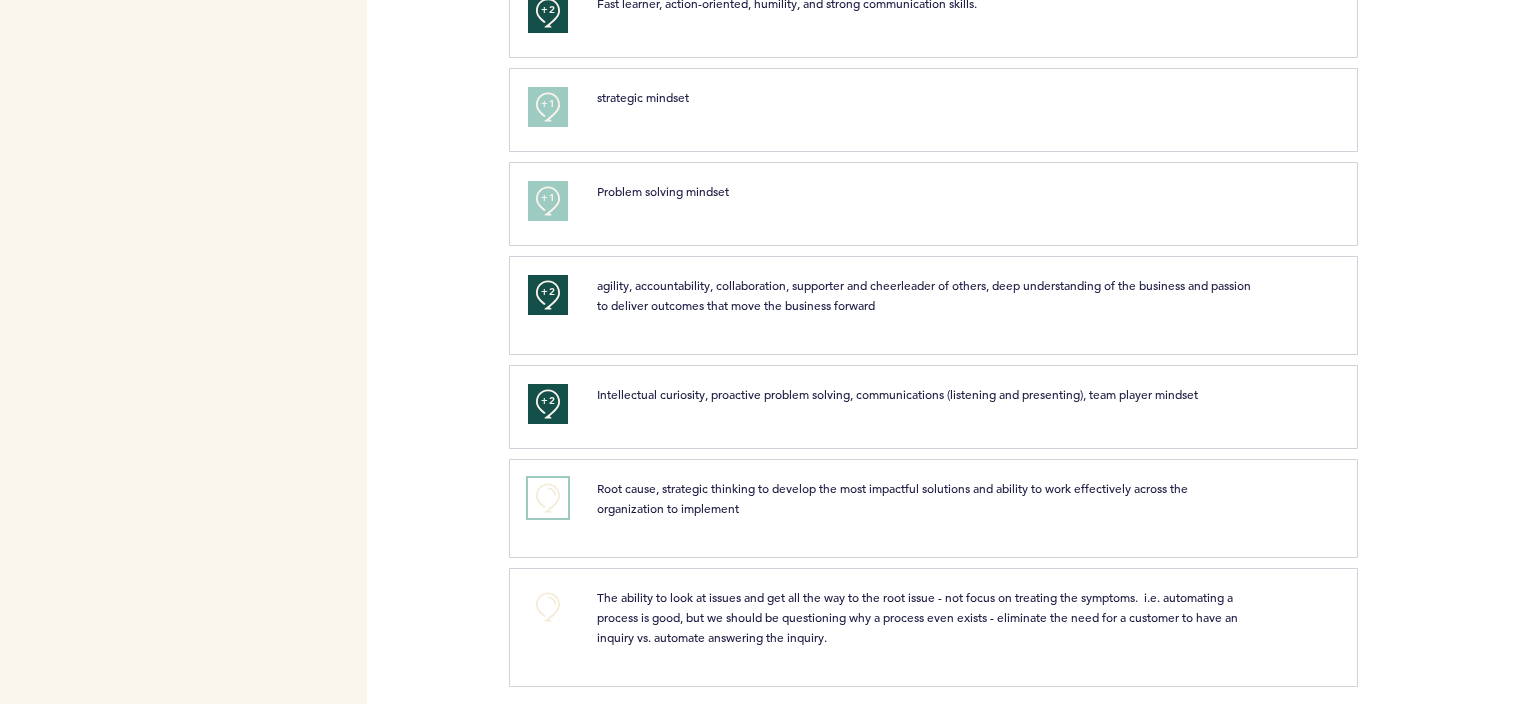 click on "+0" at bounding box center [548, 498] 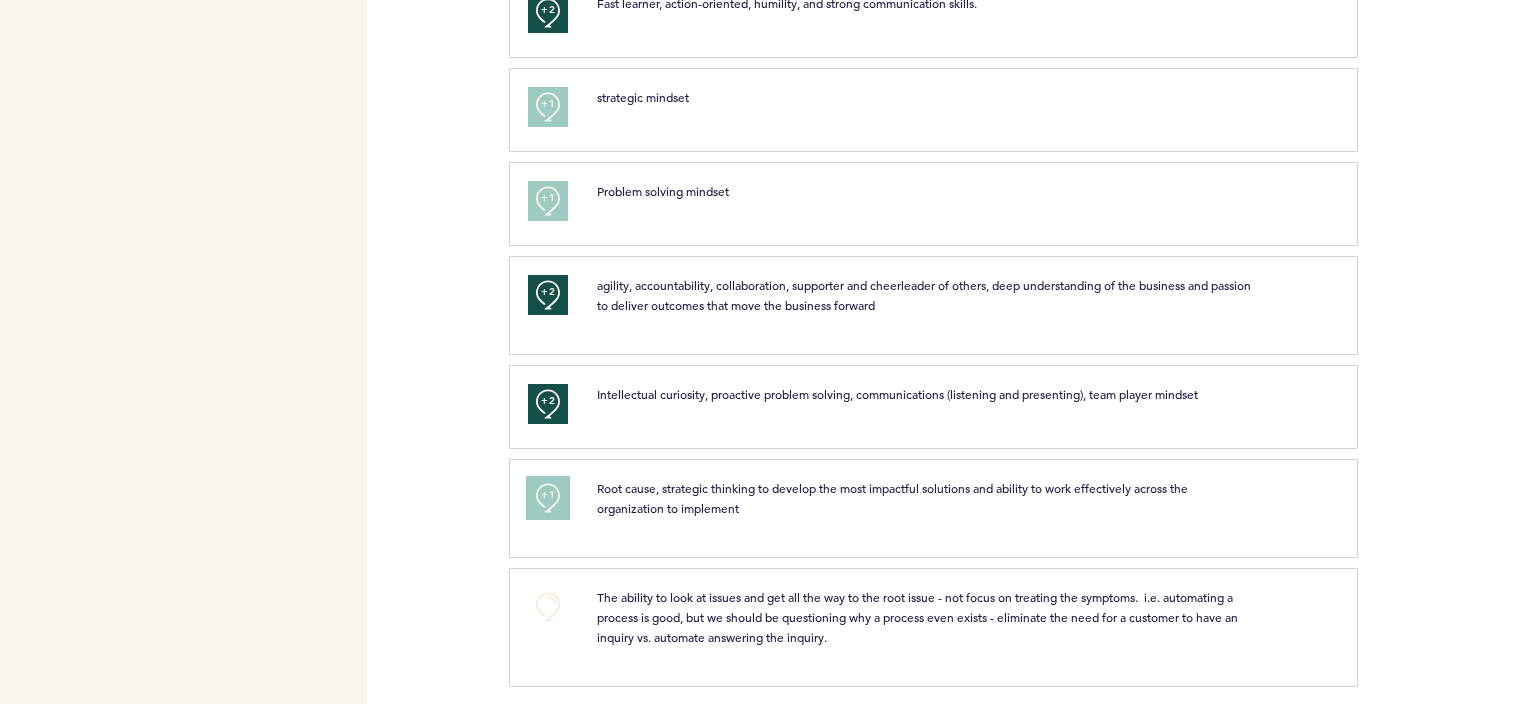 click on "+1" at bounding box center [548, 495] 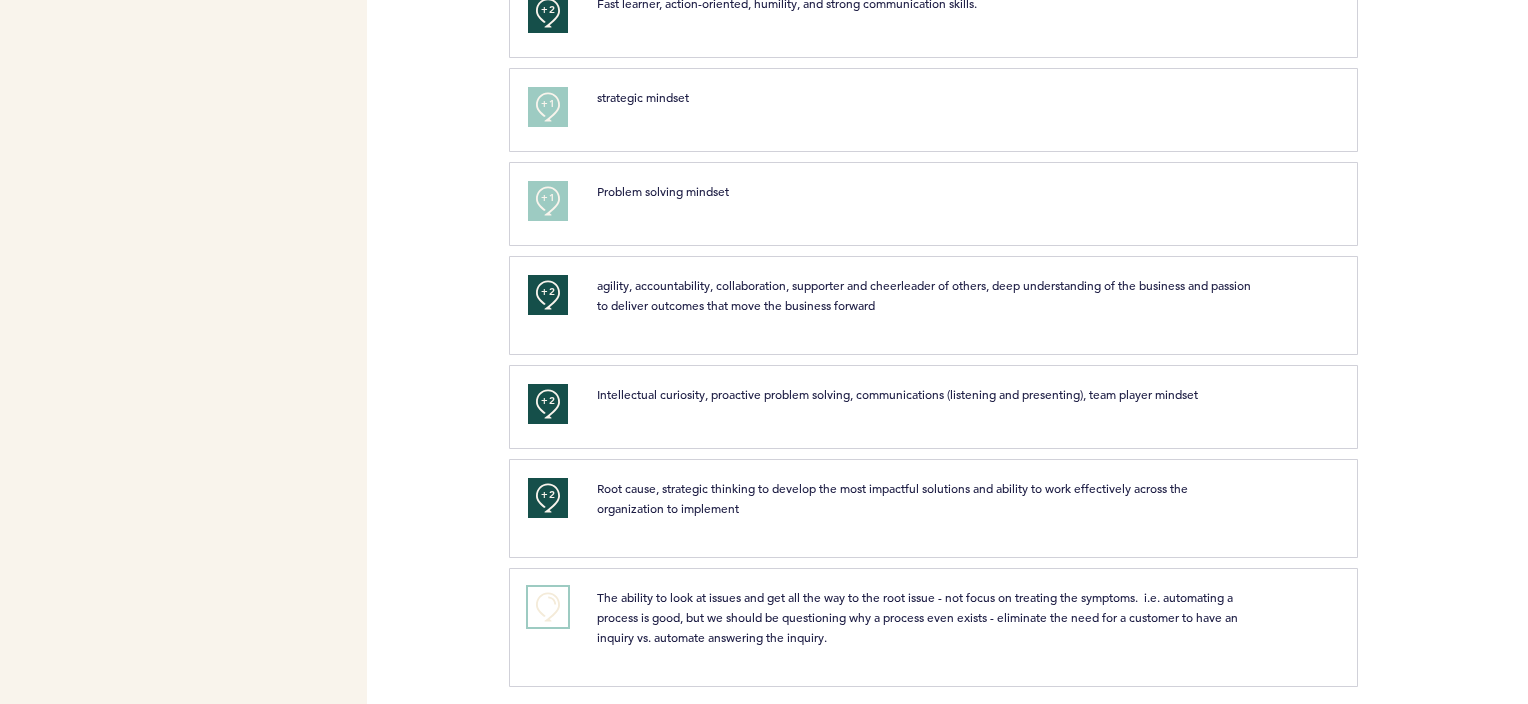 click on "+0" at bounding box center (548, 607) 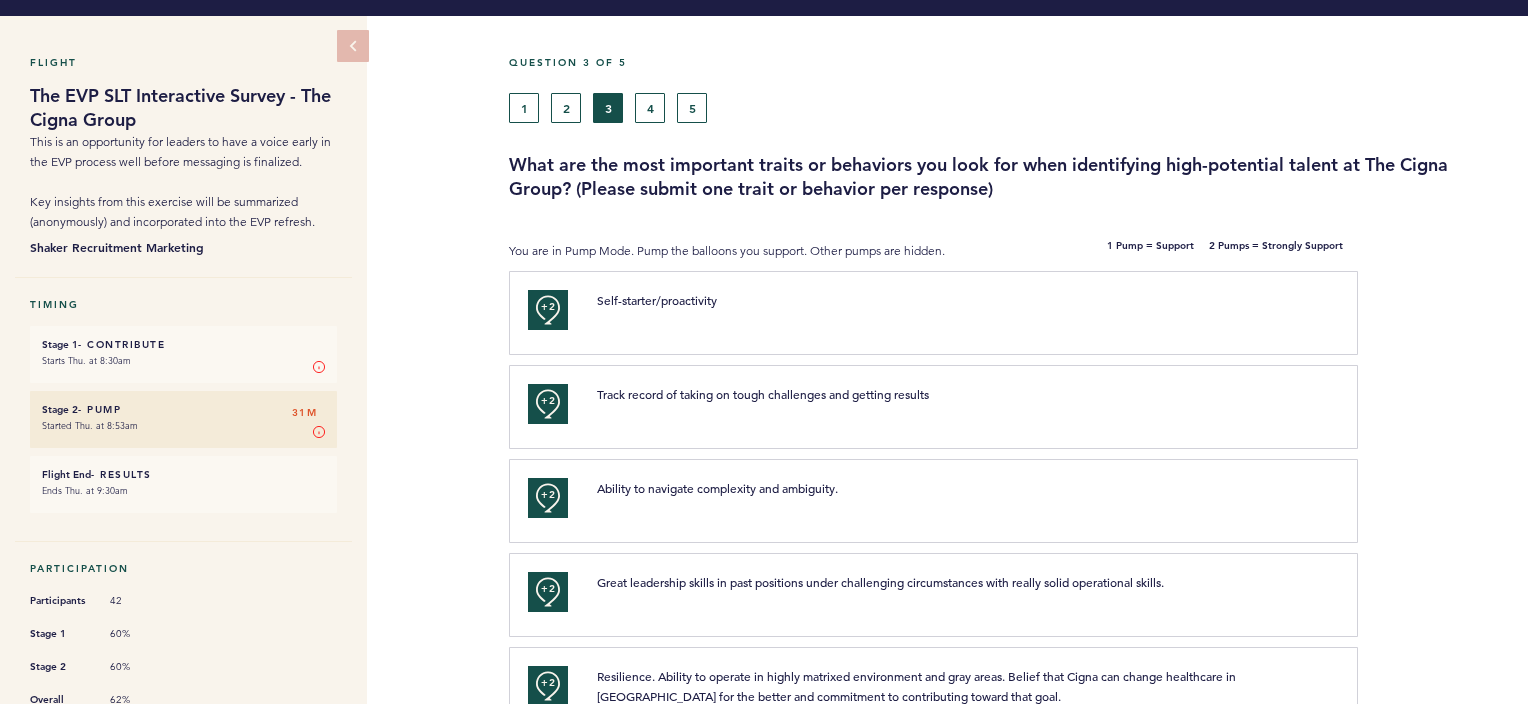 scroll, scrollTop: 0, scrollLeft: 0, axis: both 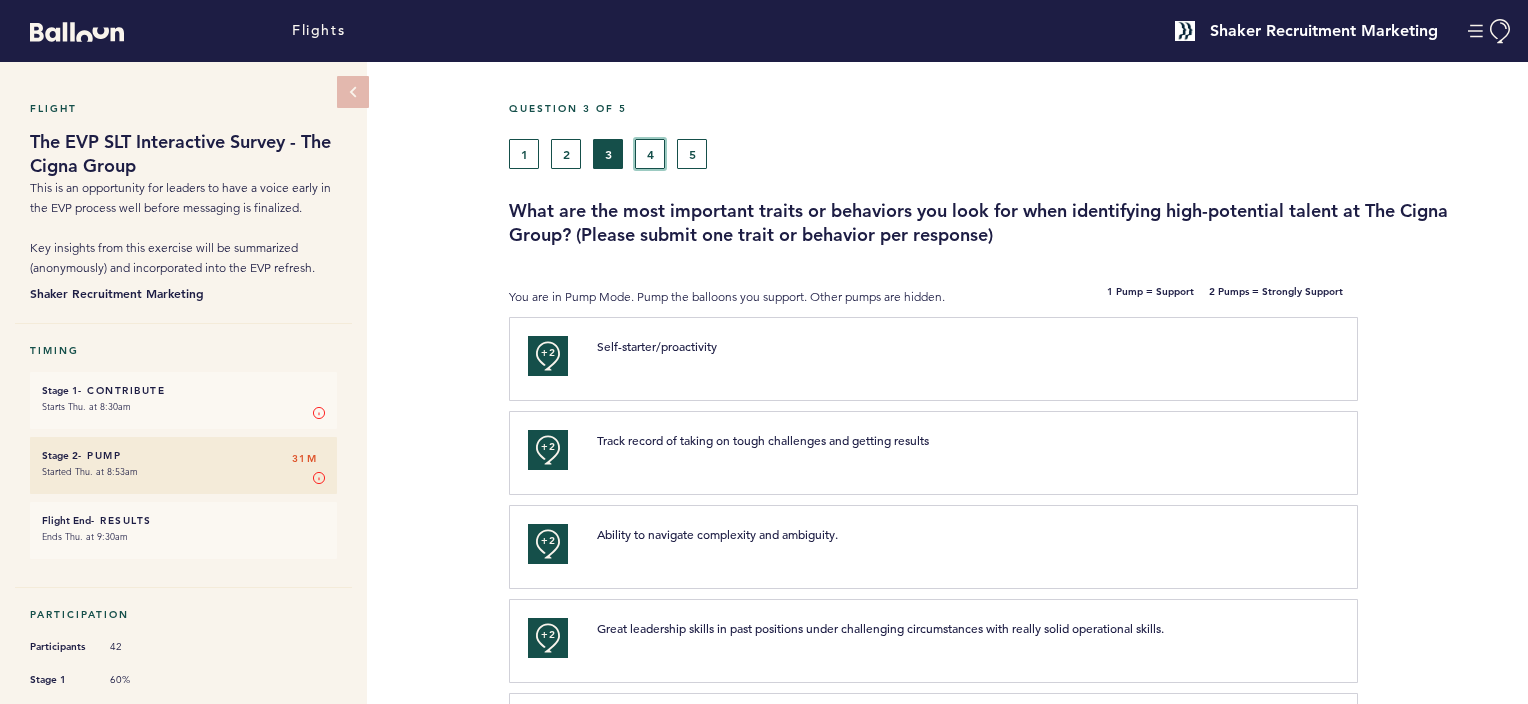 click on "4" at bounding box center [650, 154] 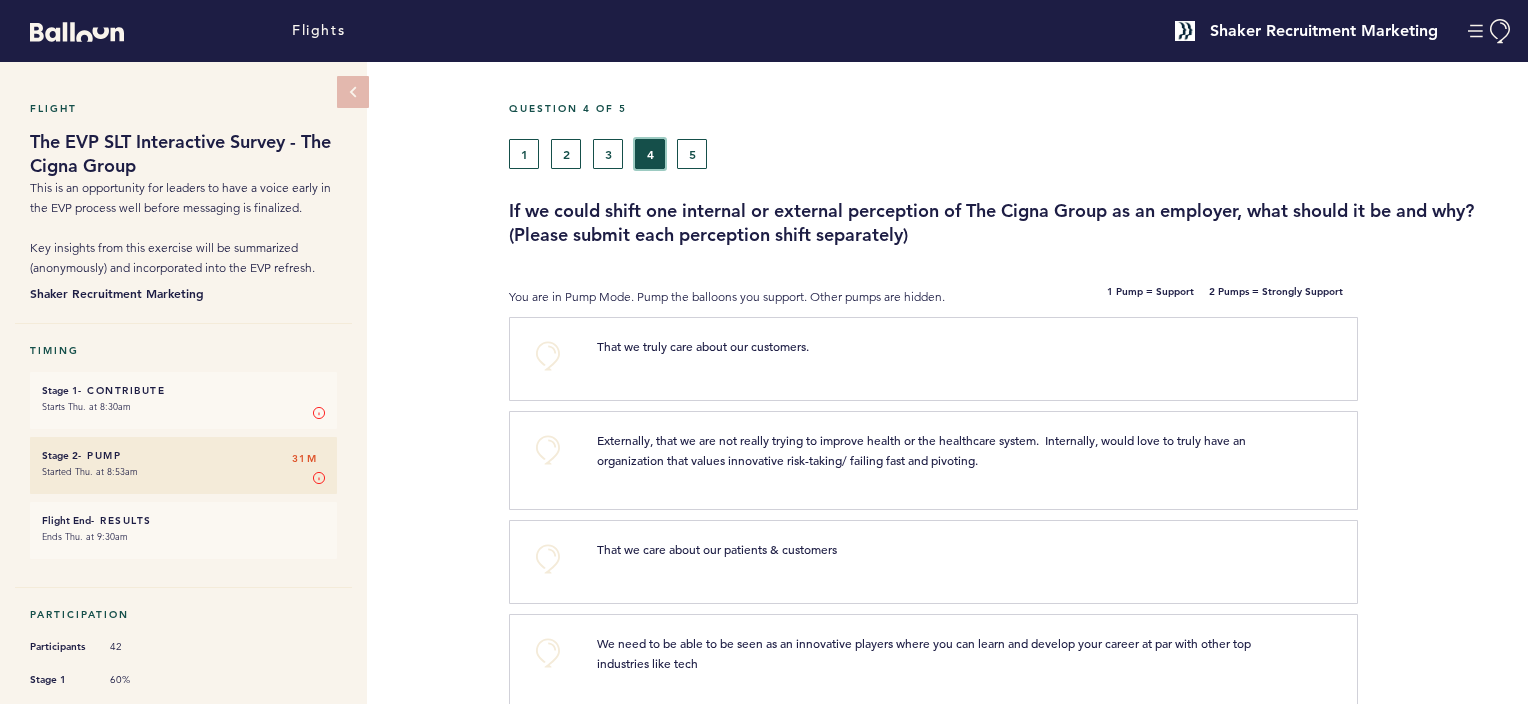 scroll, scrollTop: 100, scrollLeft: 0, axis: vertical 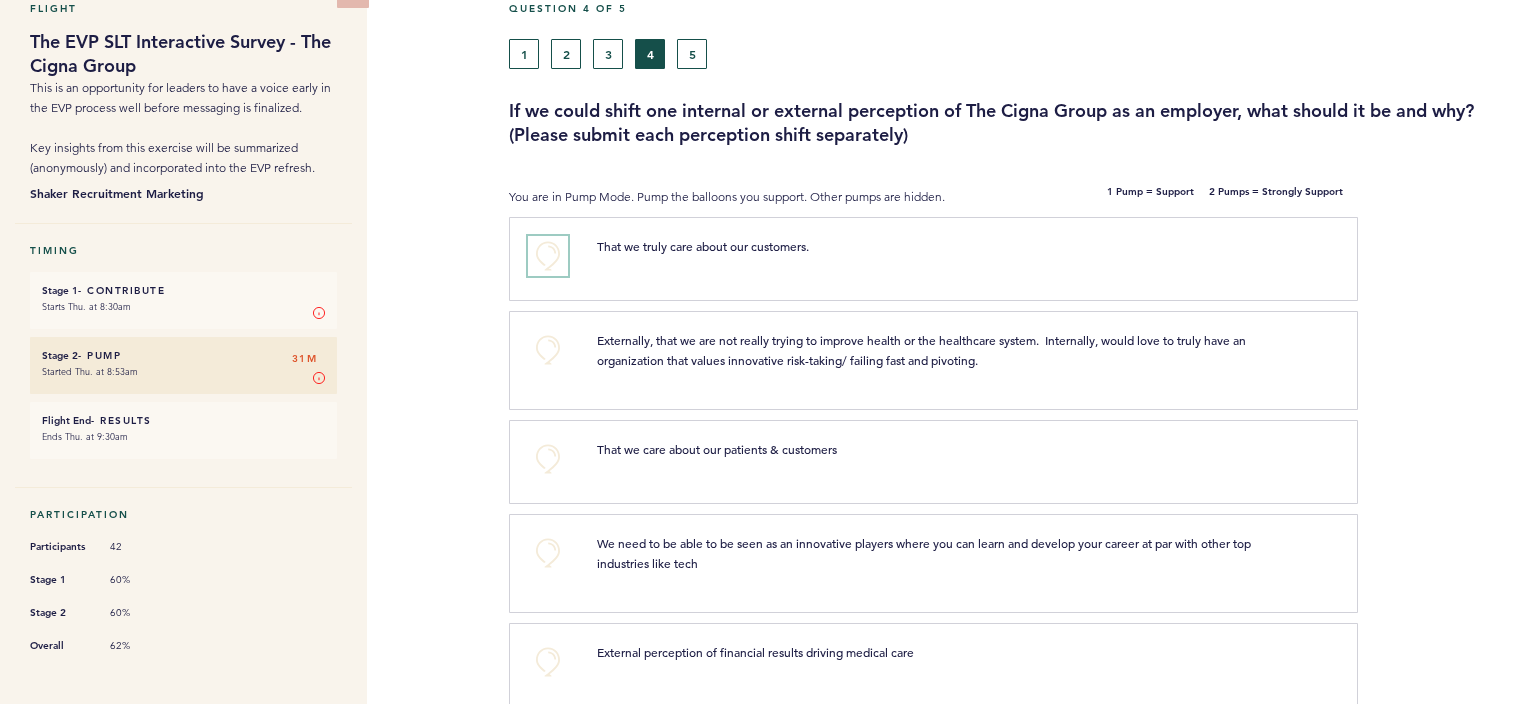 click on "+0" at bounding box center [548, 256] 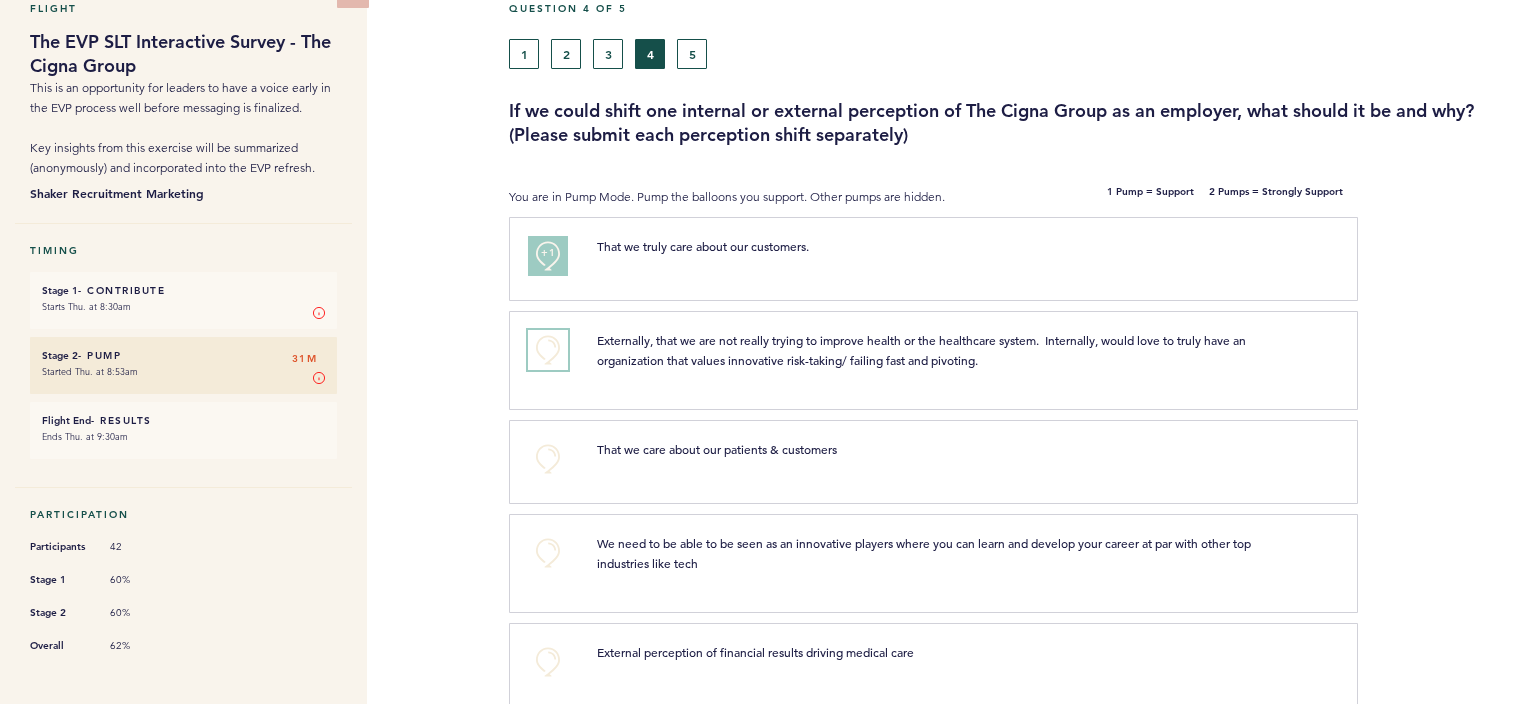 click on "+0" at bounding box center [548, 350] 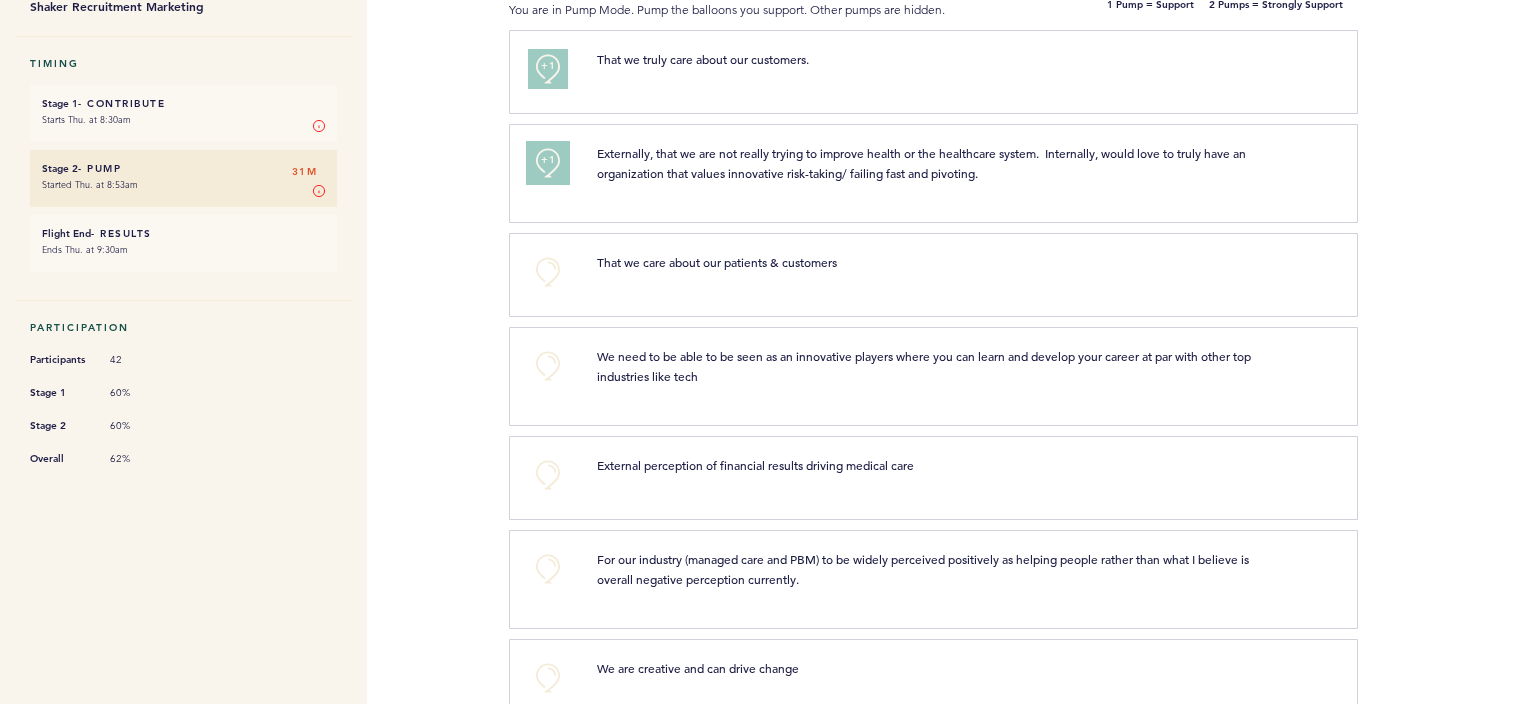 scroll, scrollTop: 300, scrollLeft: 0, axis: vertical 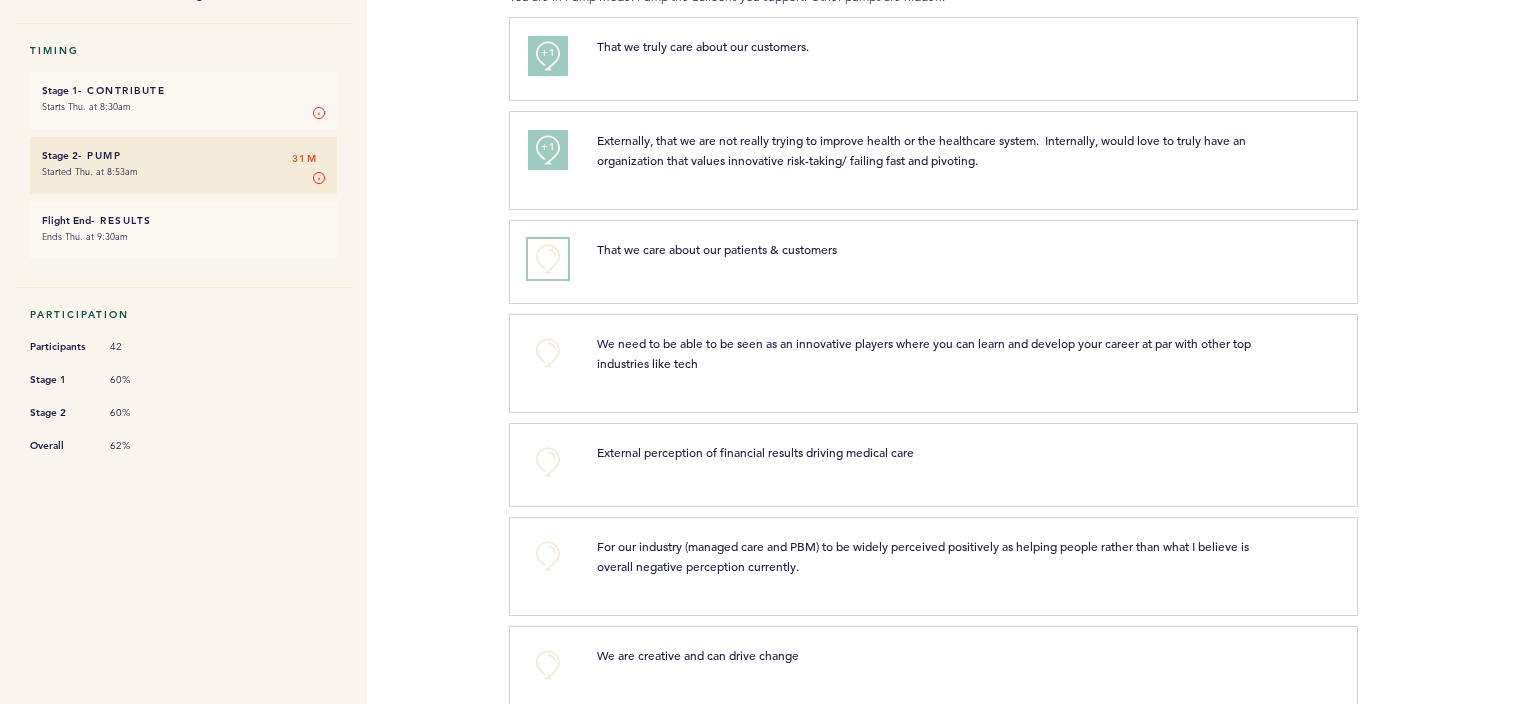click on "+0" at bounding box center (548, 259) 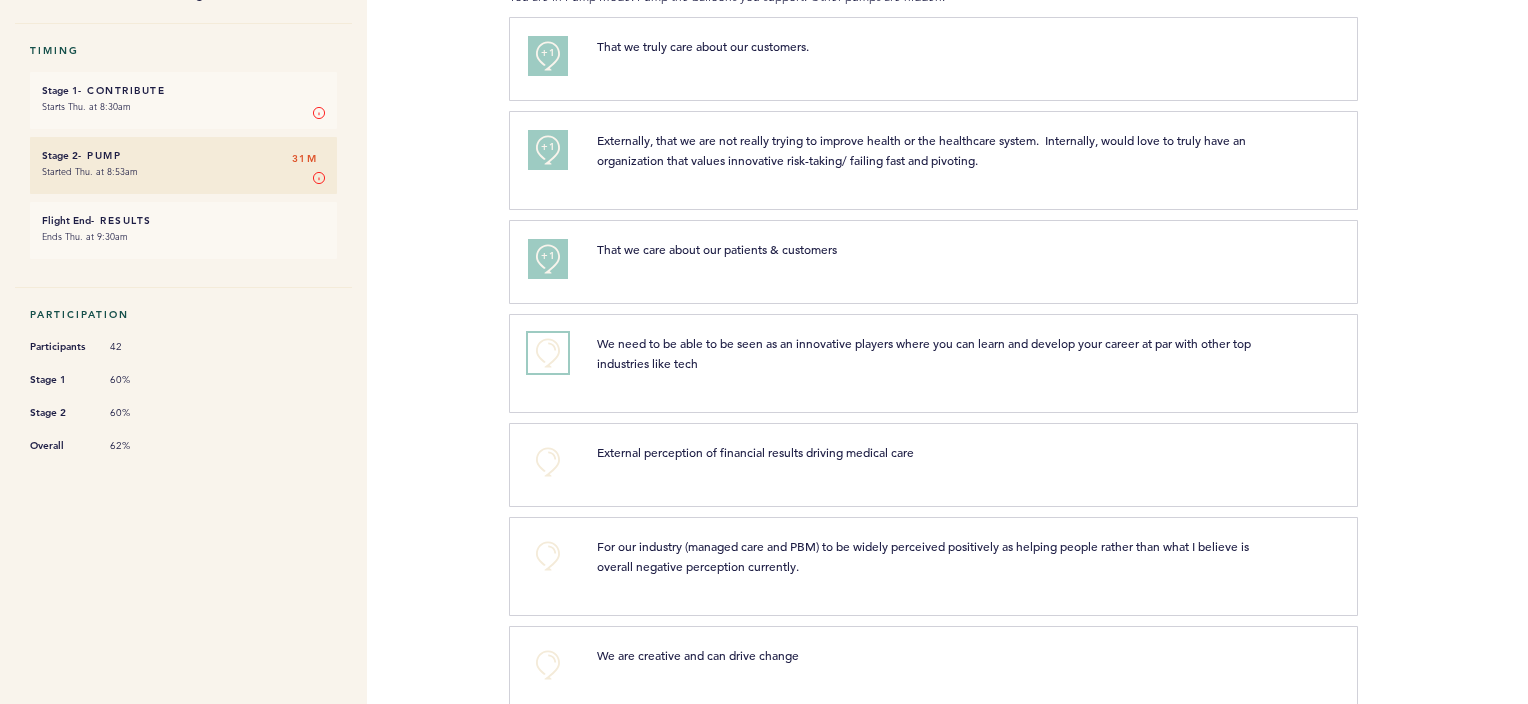 click on "+0" at bounding box center [548, 353] 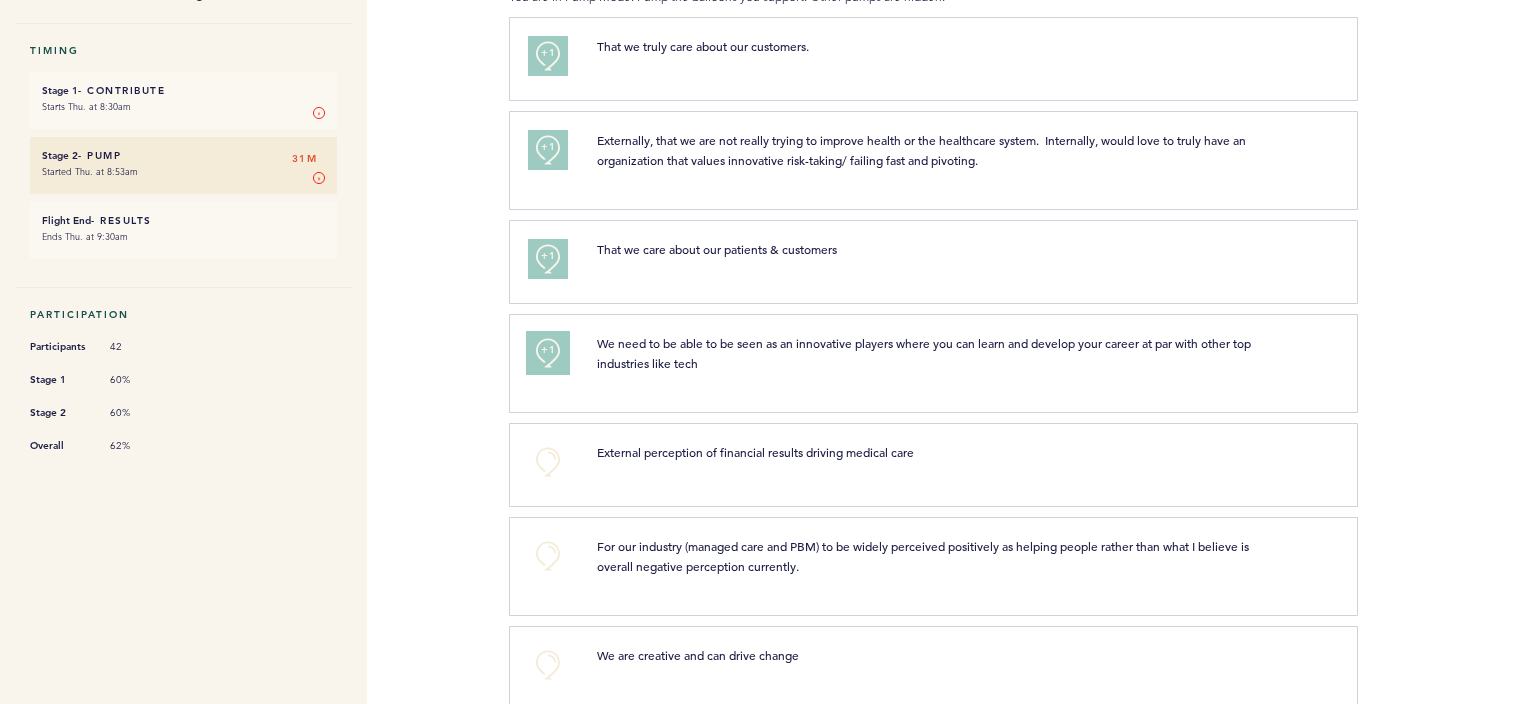 click on "+1" at bounding box center (548, 350) 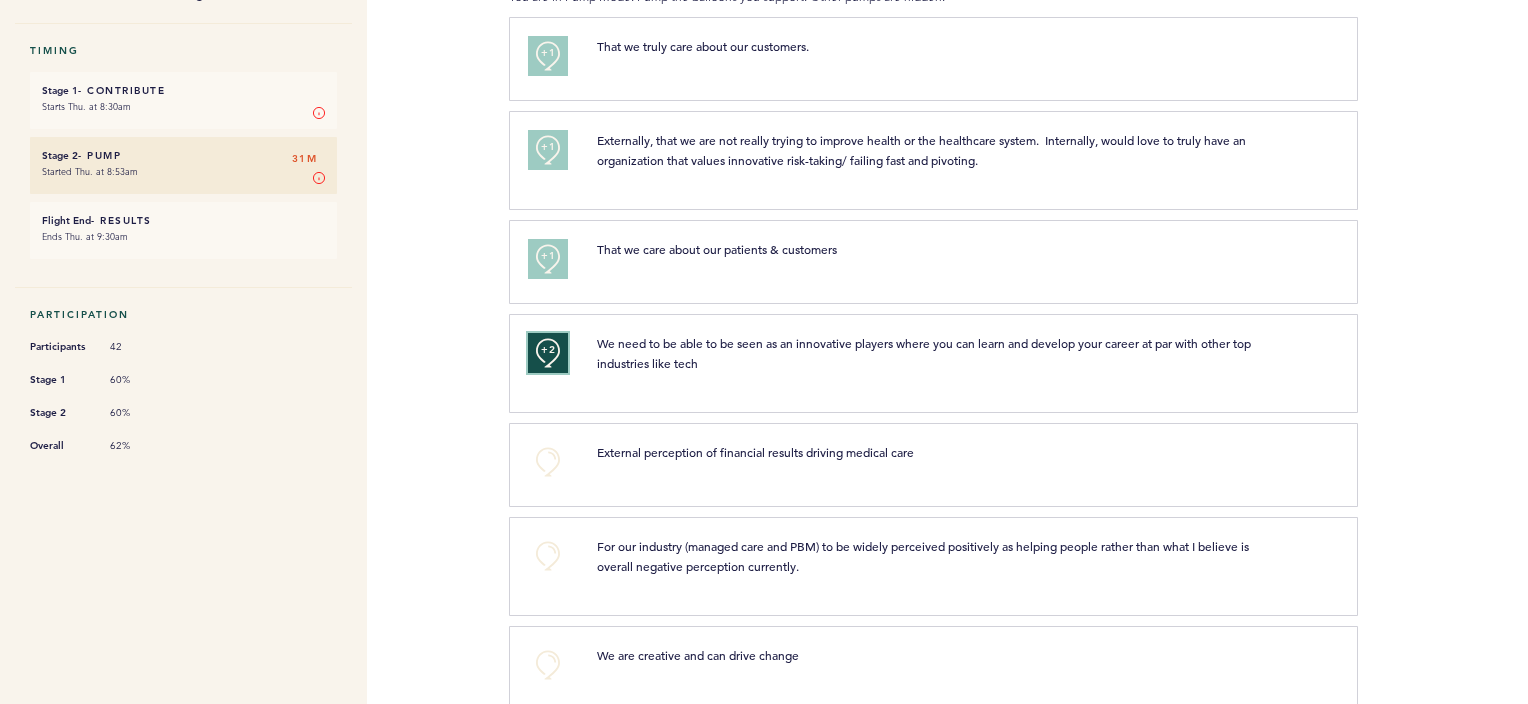 scroll, scrollTop: 400, scrollLeft: 0, axis: vertical 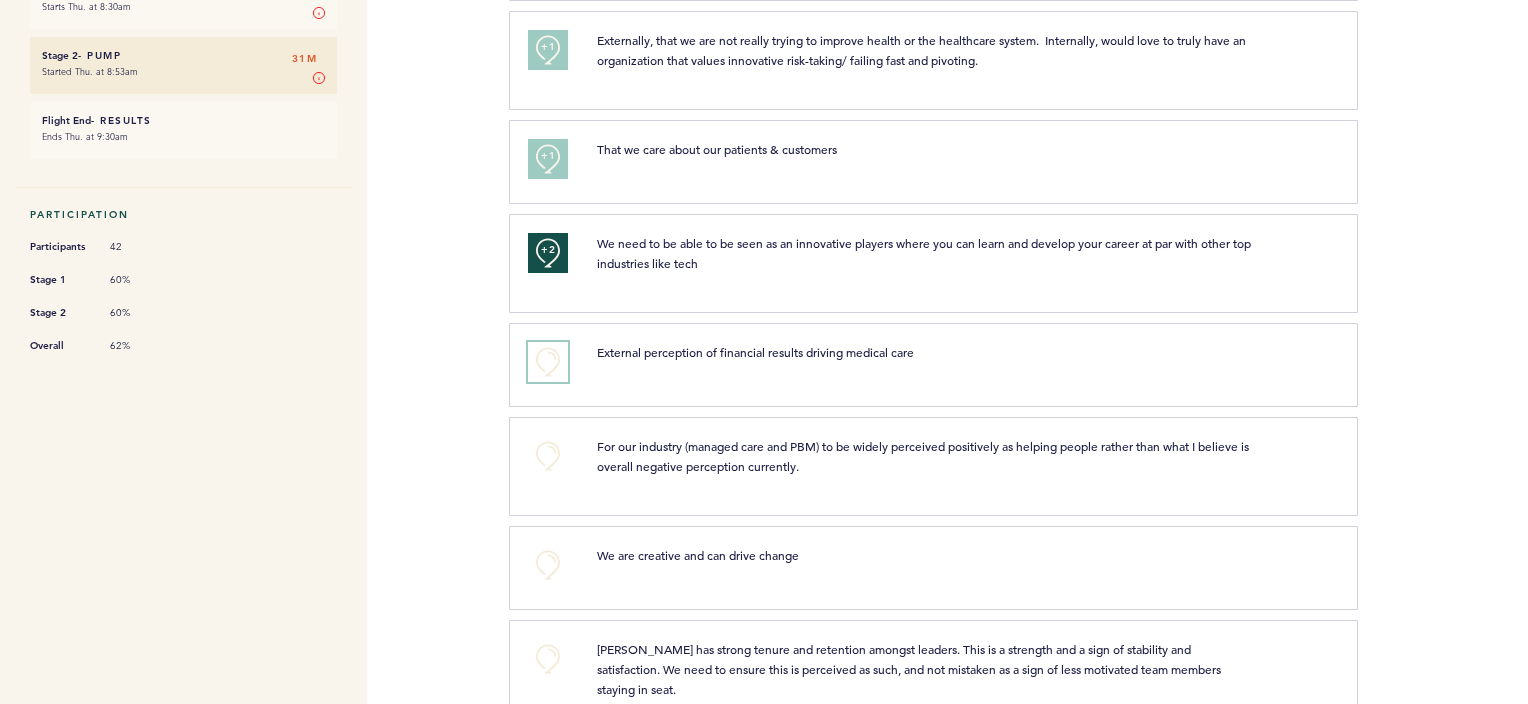 click on "+0" at bounding box center (548, 362) 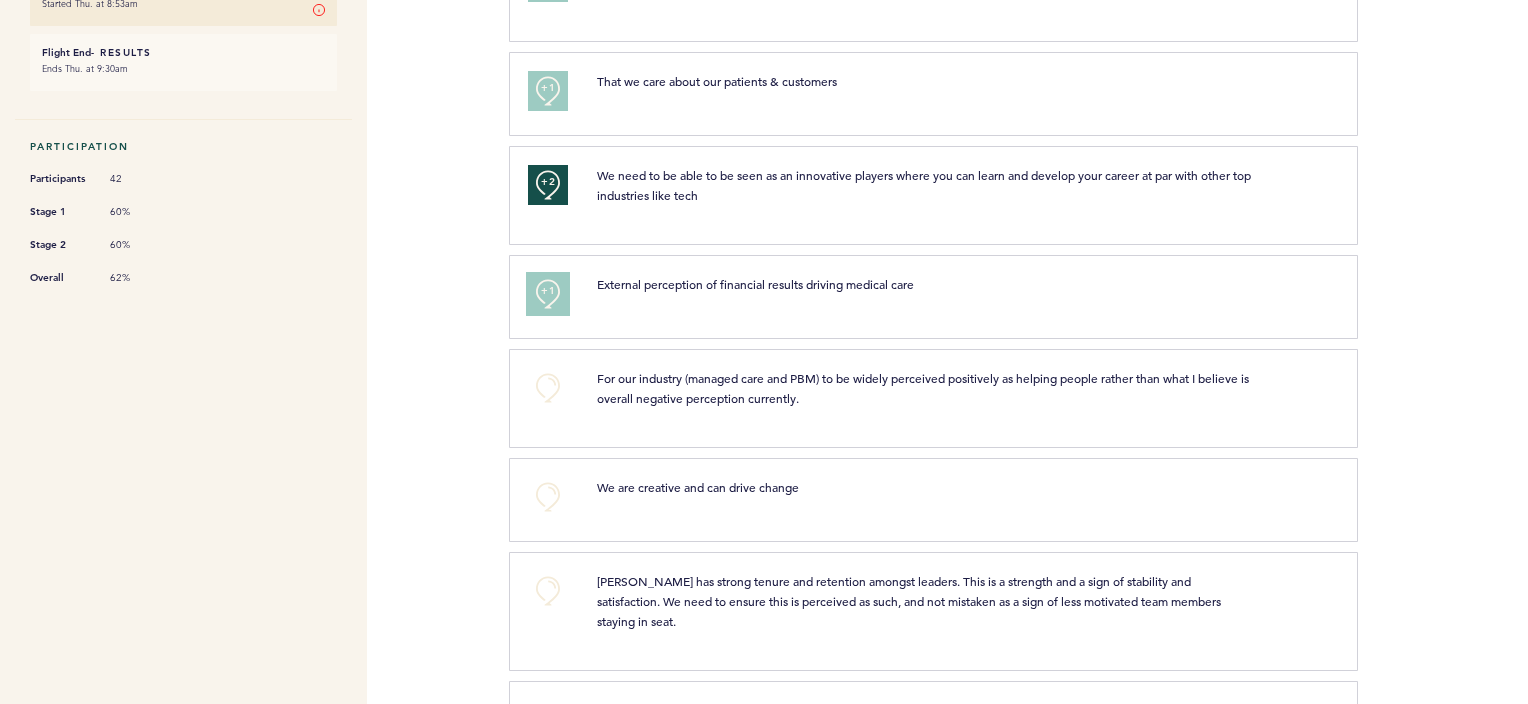 scroll, scrollTop: 500, scrollLeft: 0, axis: vertical 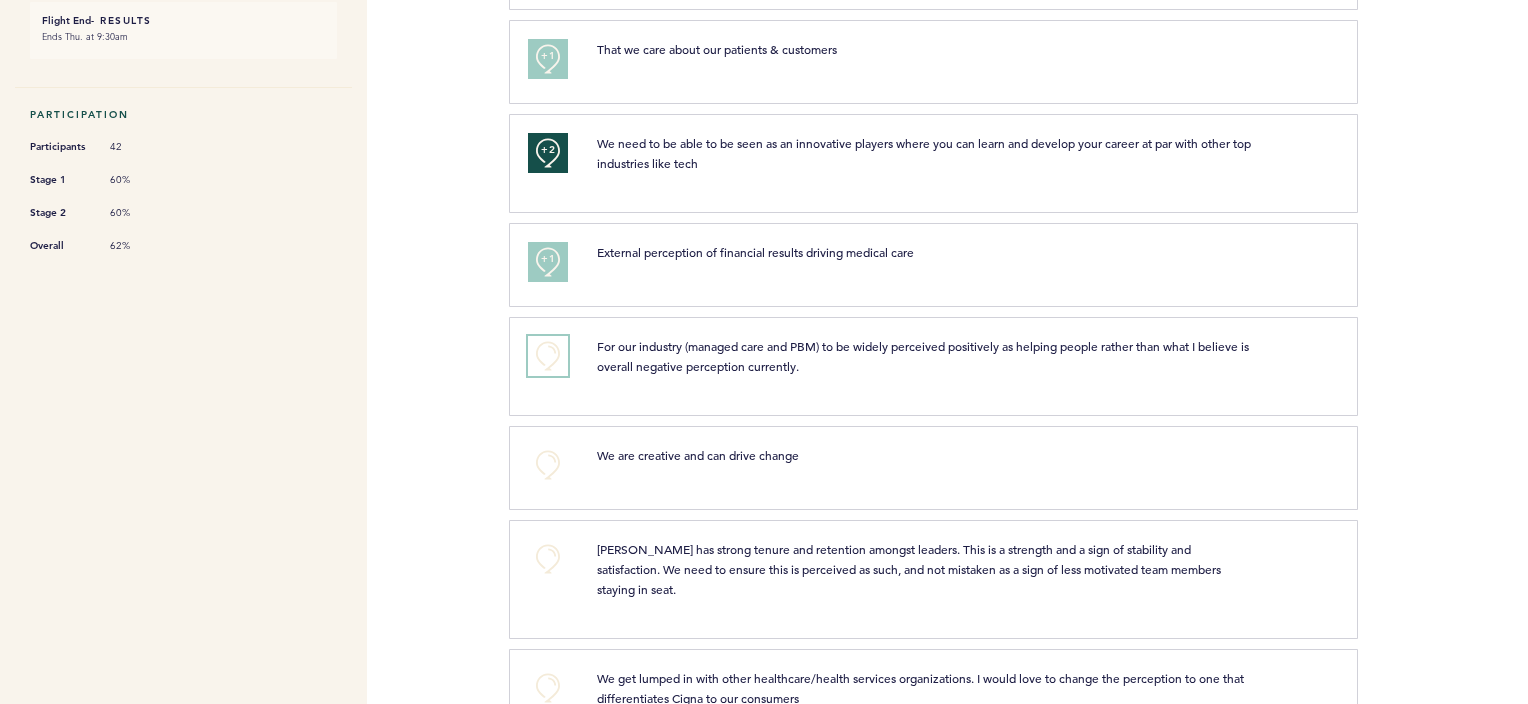click on "+0" at bounding box center (548, 356) 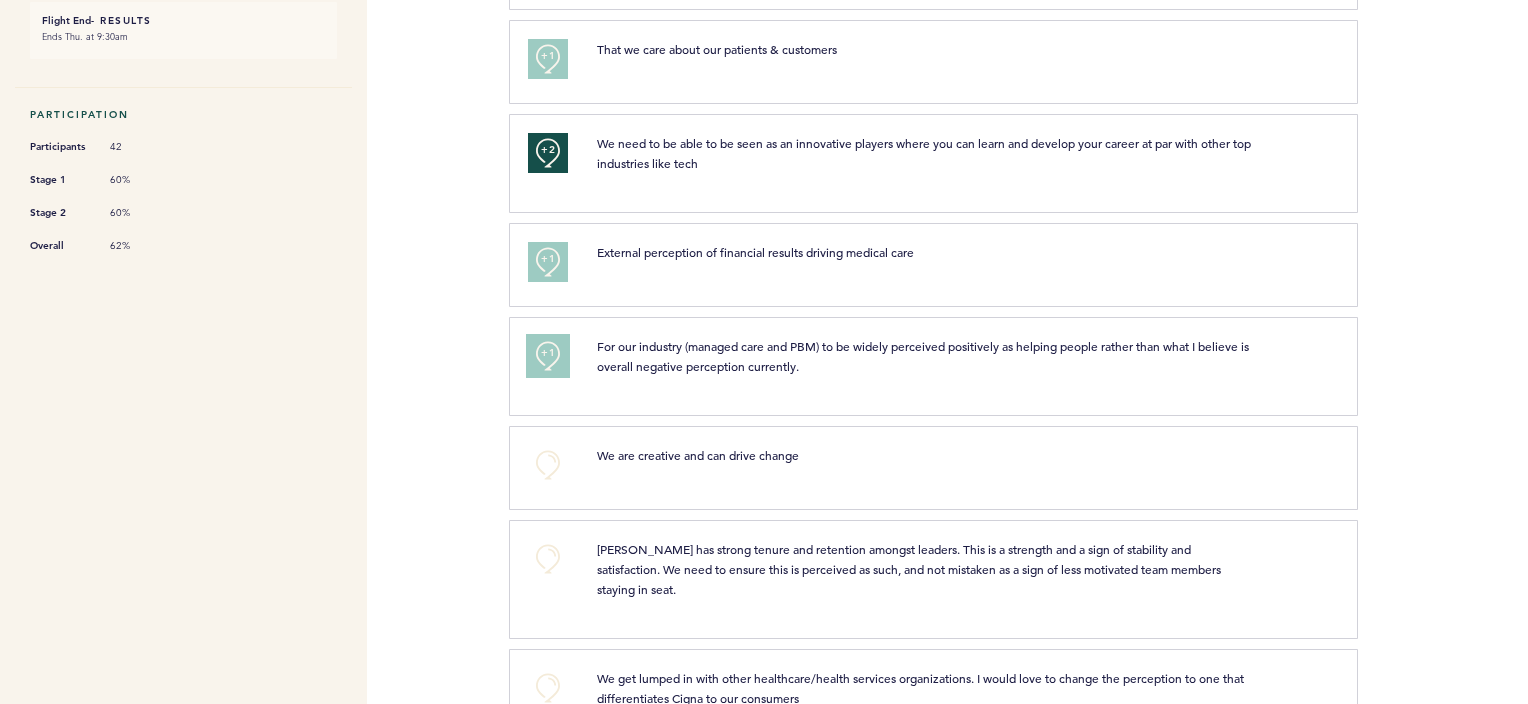 click on "+1" at bounding box center [548, 353] 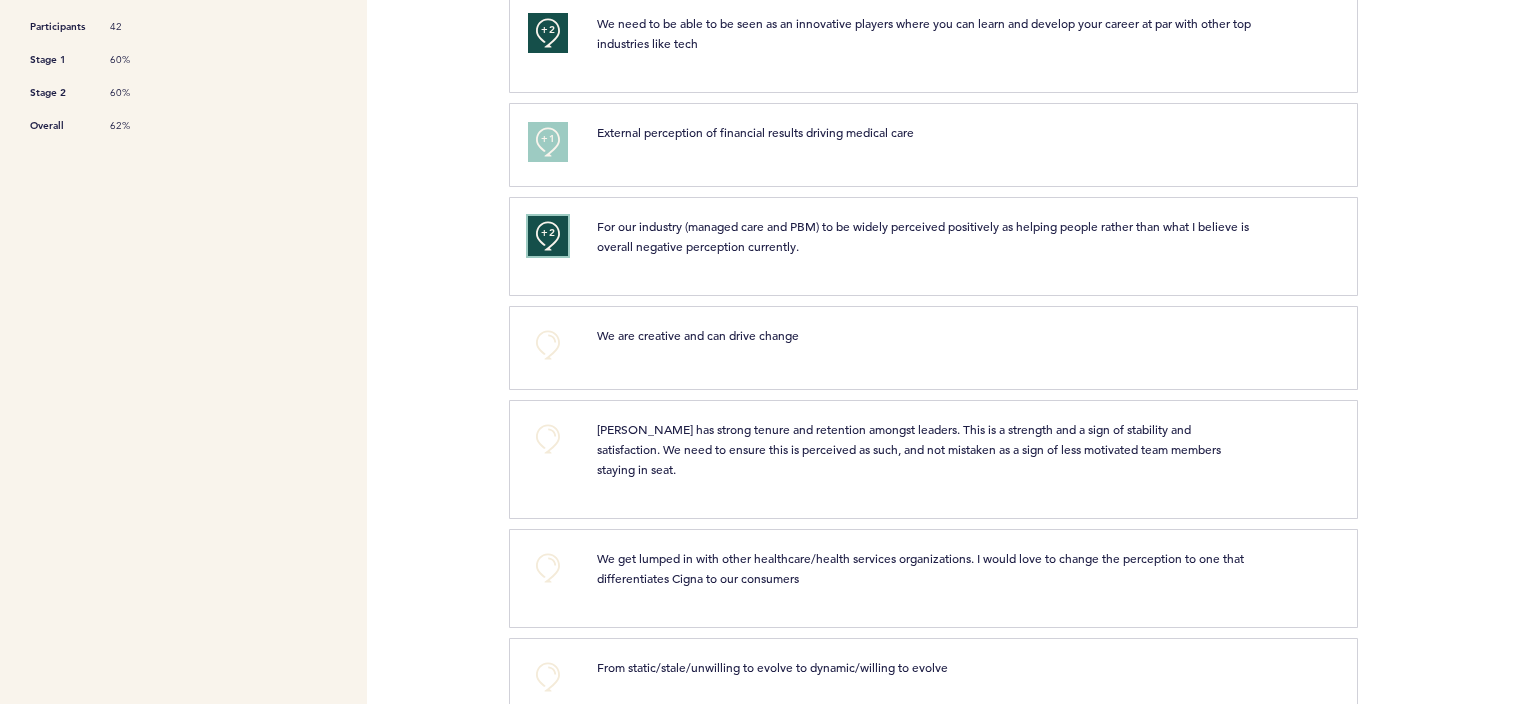 scroll, scrollTop: 700, scrollLeft: 0, axis: vertical 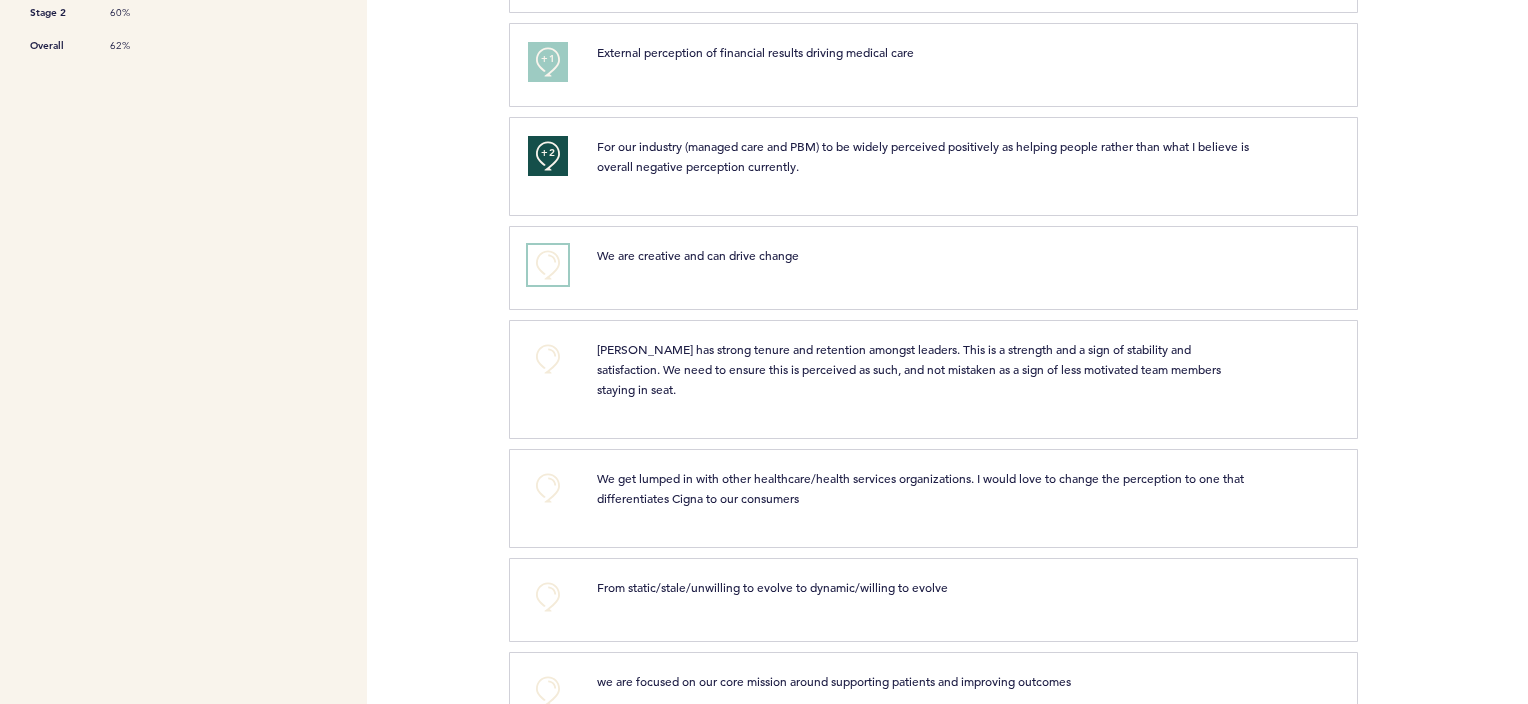 click on "+0" at bounding box center [548, 265] 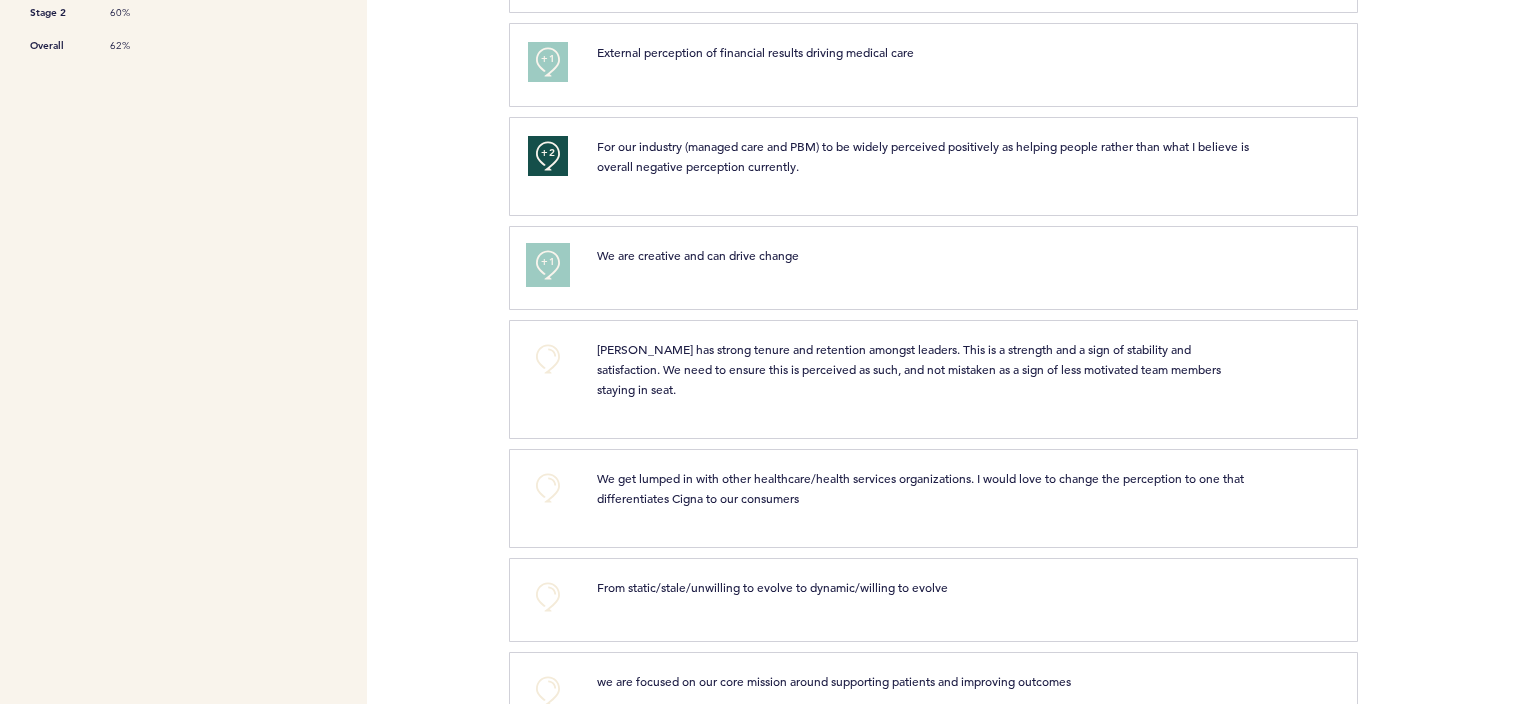 click on "+1" at bounding box center (548, 262) 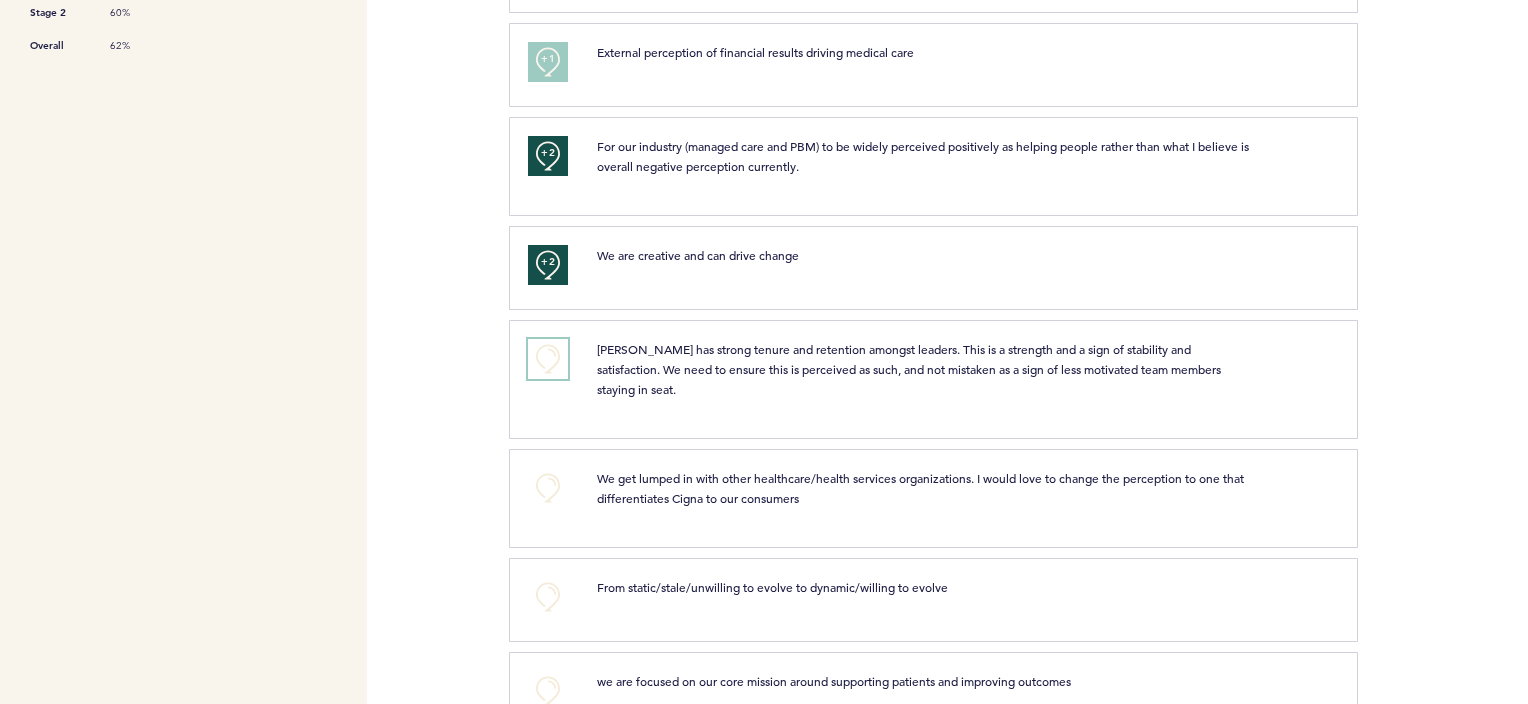 click on "+0" at bounding box center (548, 359) 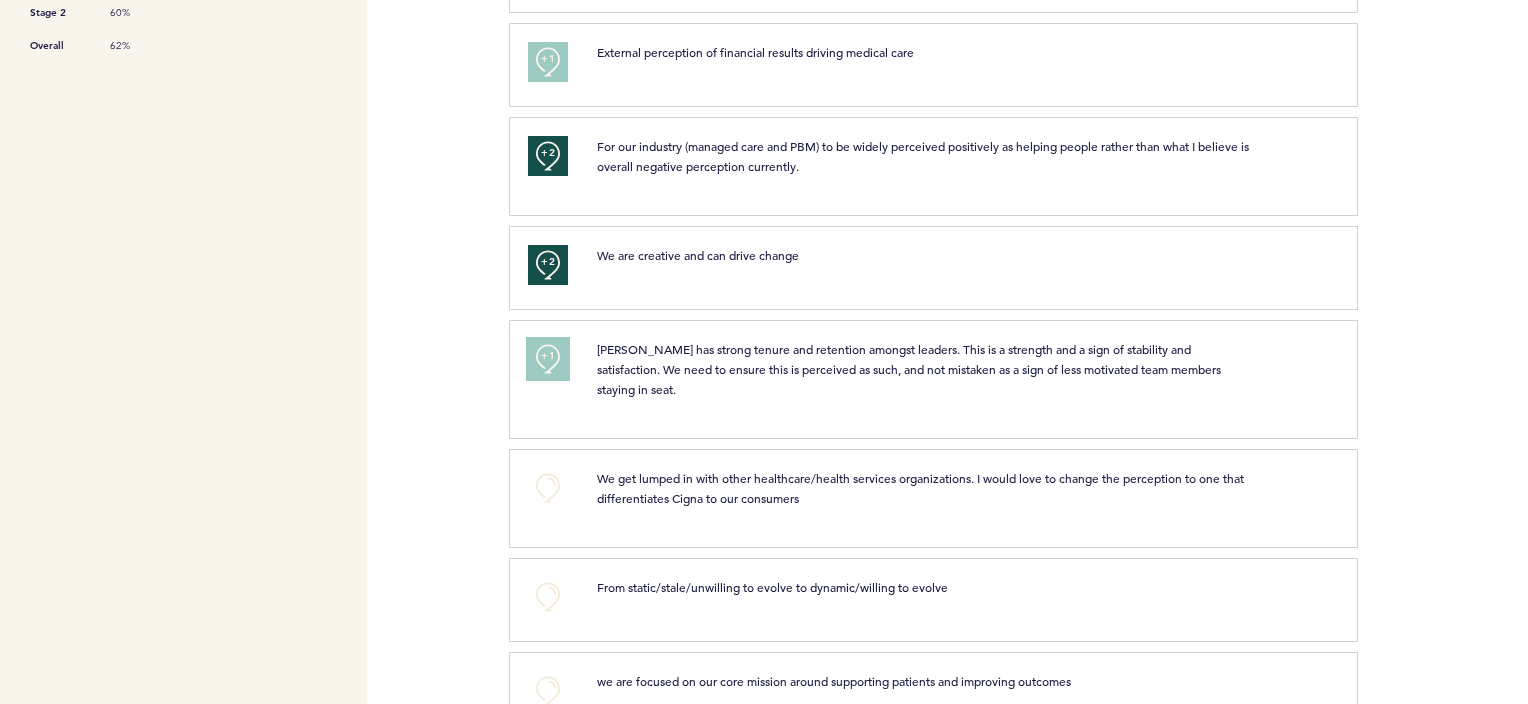 click on "+1" at bounding box center [548, 356] 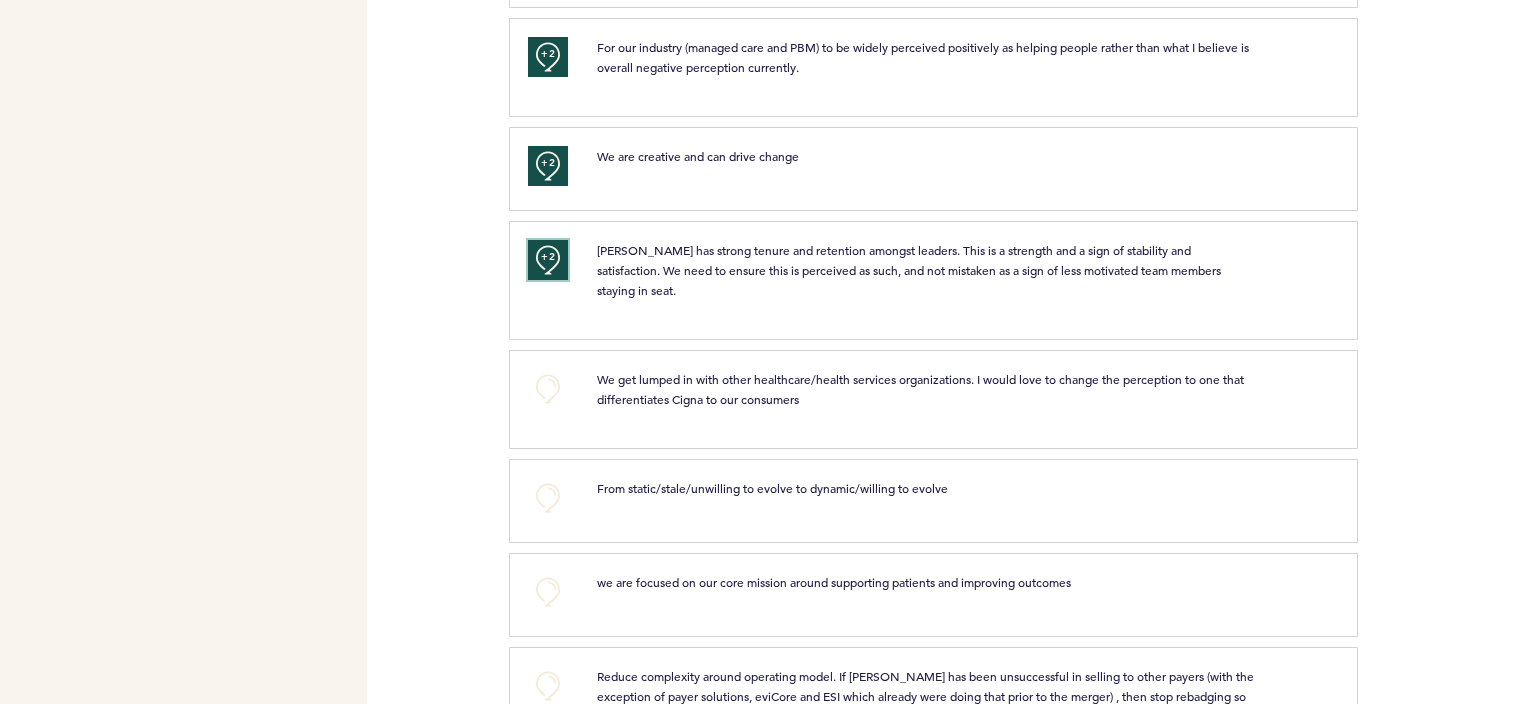 scroll, scrollTop: 800, scrollLeft: 0, axis: vertical 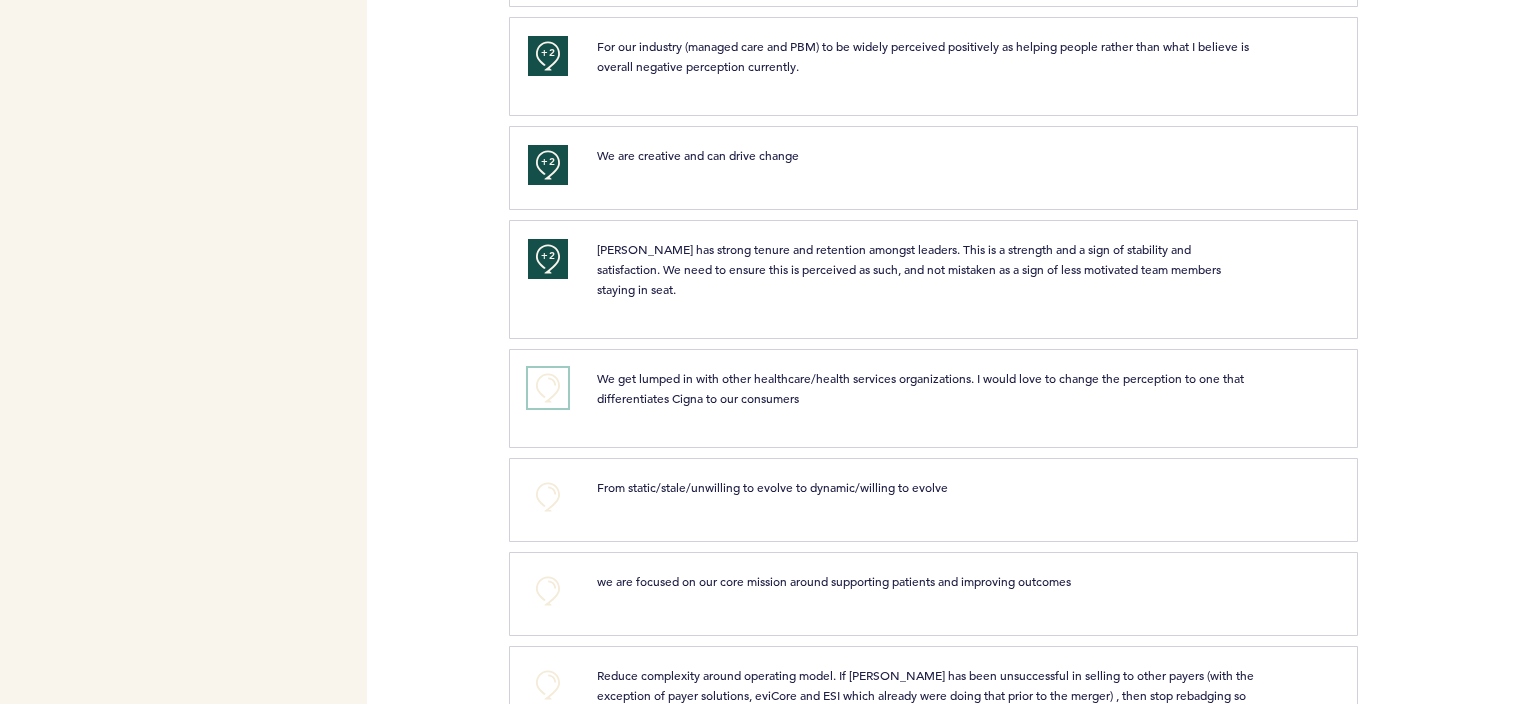 click on "+0" at bounding box center [548, 388] 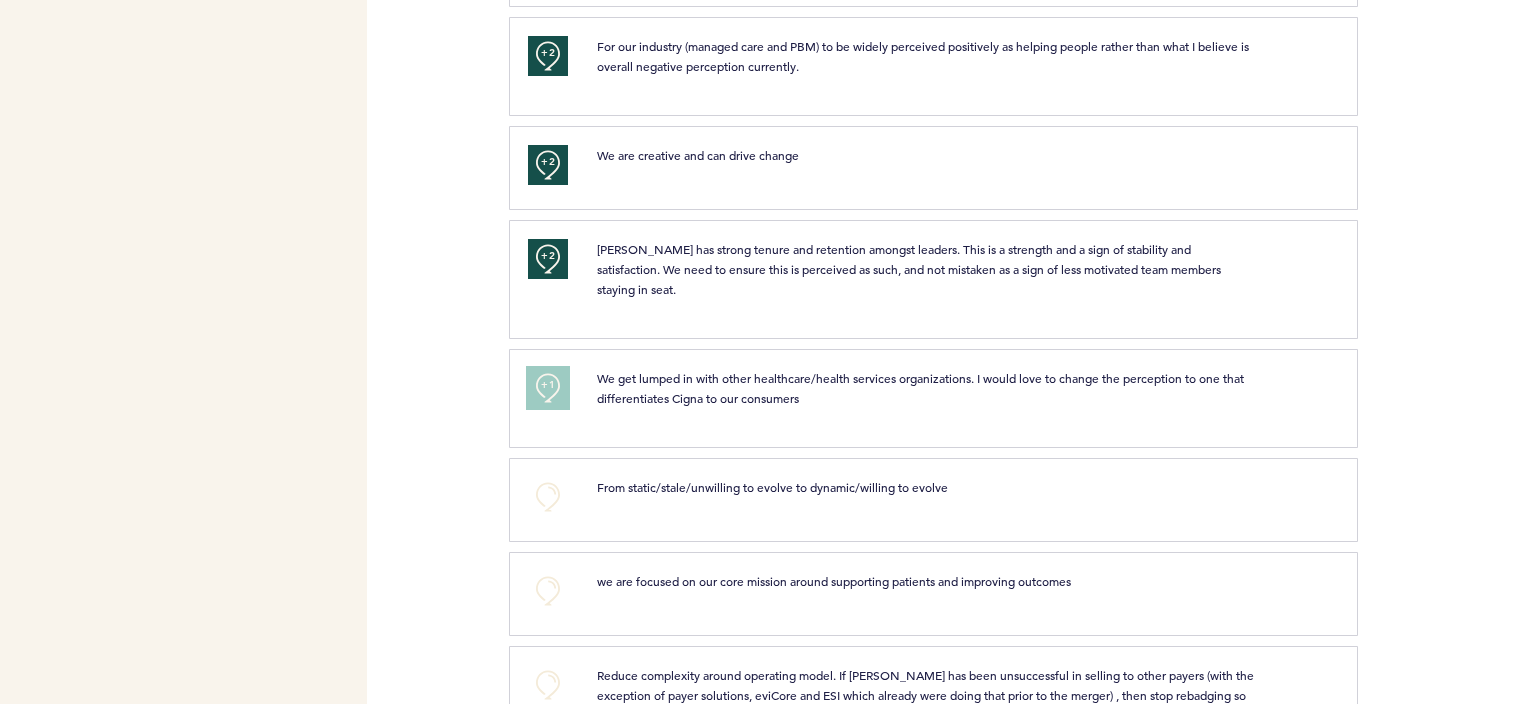 click on "+1" at bounding box center [548, 385] 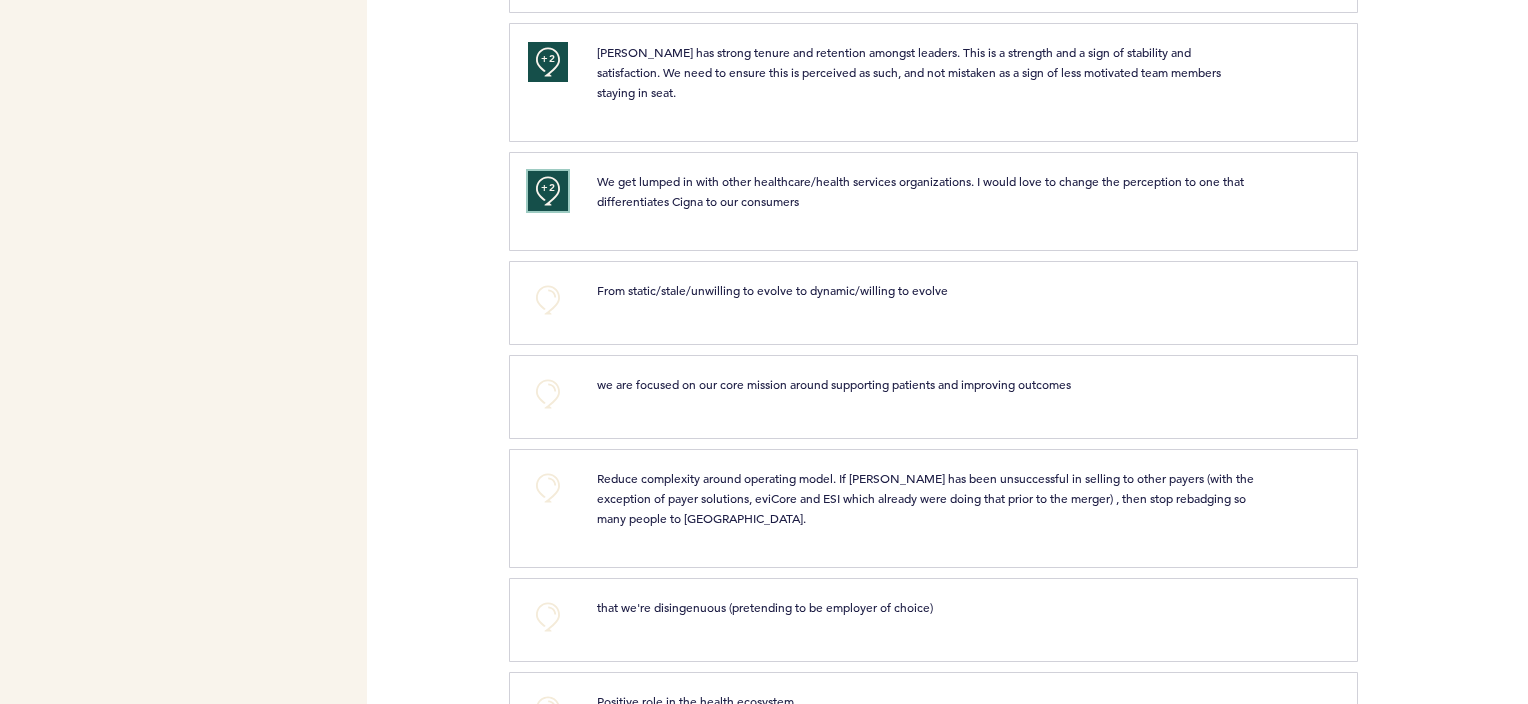 scroll, scrollTop: 1000, scrollLeft: 0, axis: vertical 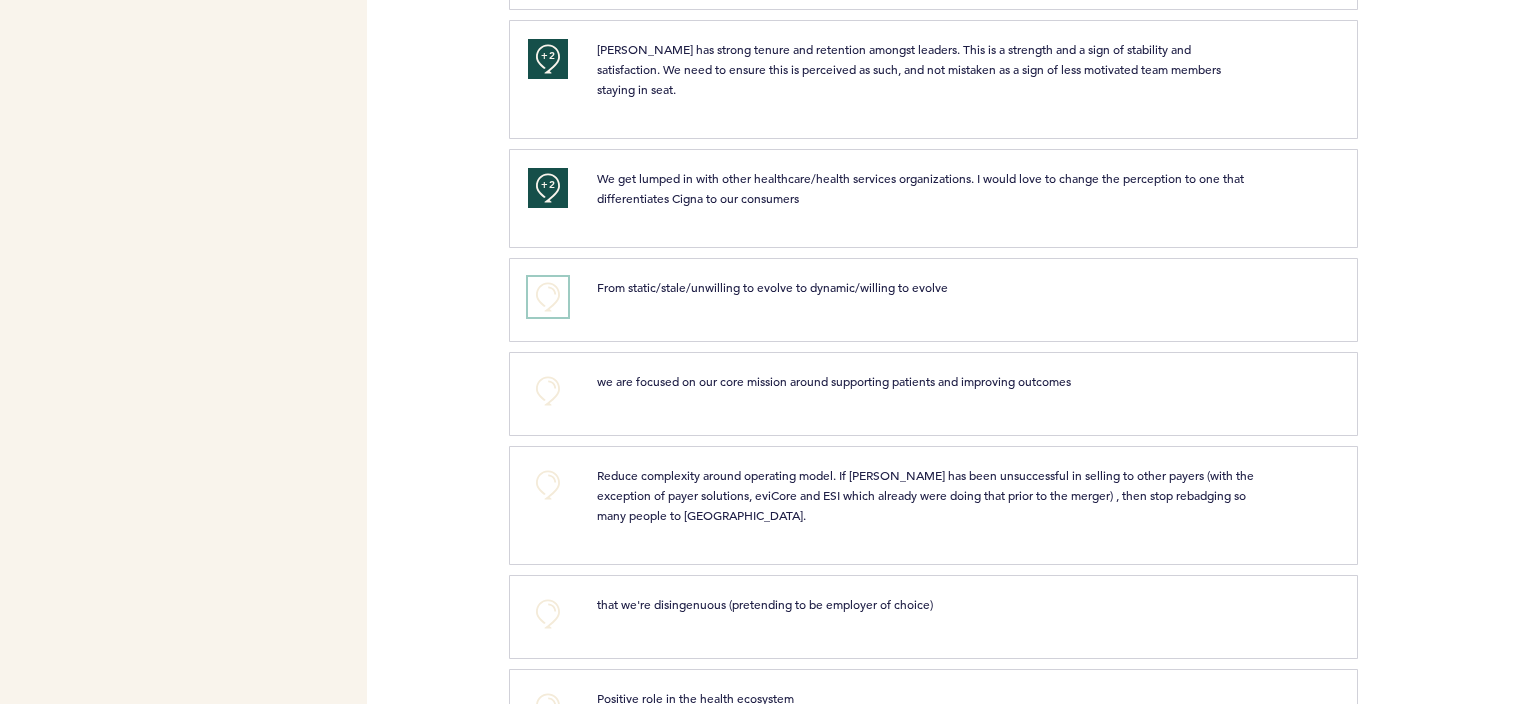 click on "+0" at bounding box center [548, 297] 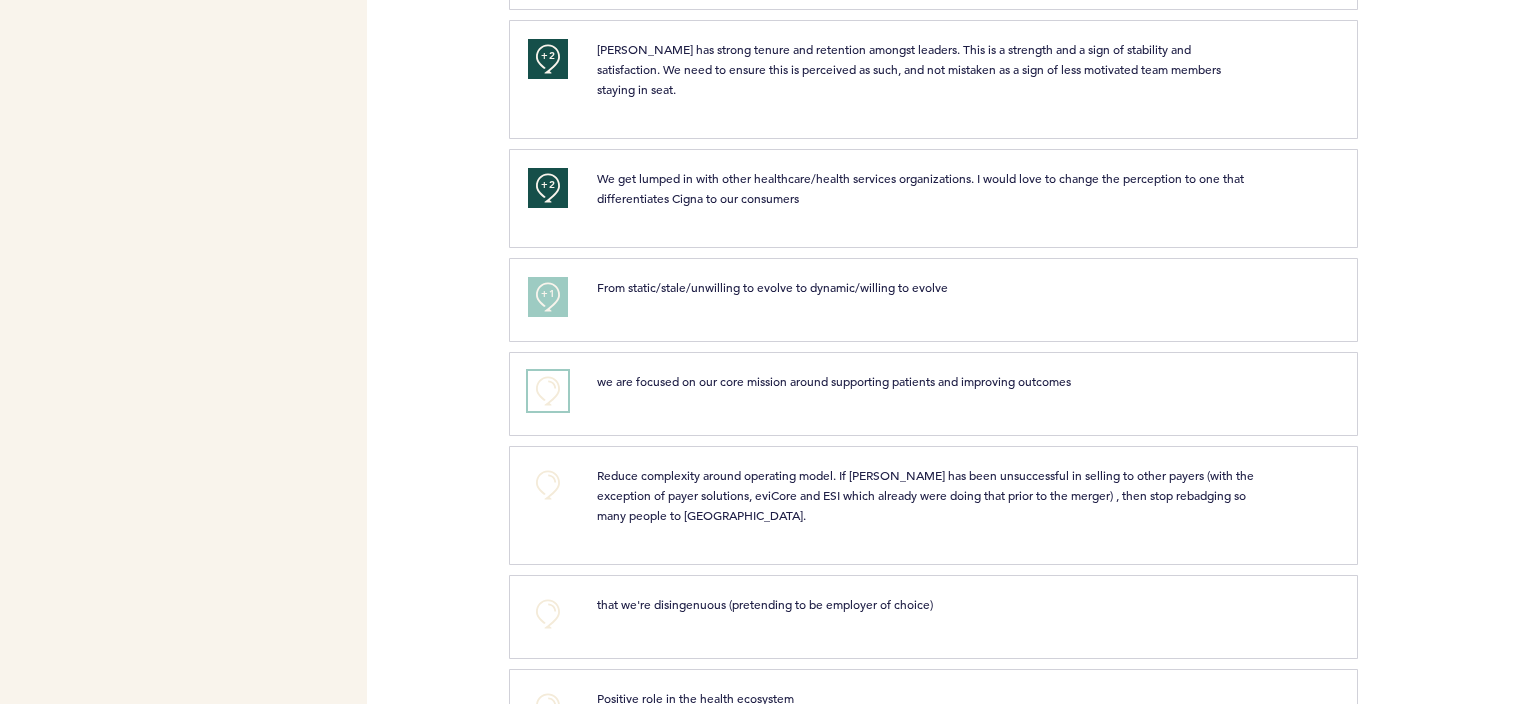 click on "+0" at bounding box center (548, 391) 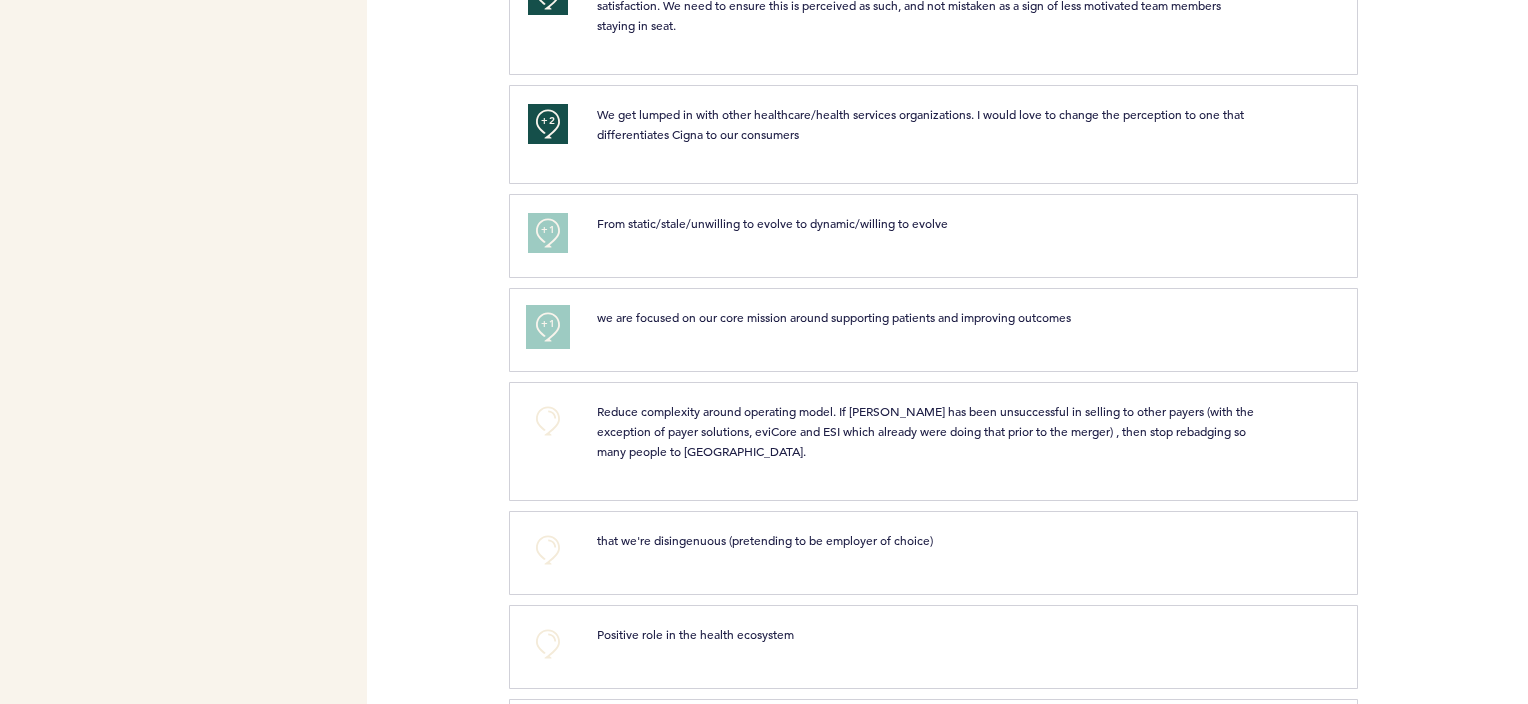 scroll, scrollTop: 1100, scrollLeft: 0, axis: vertical 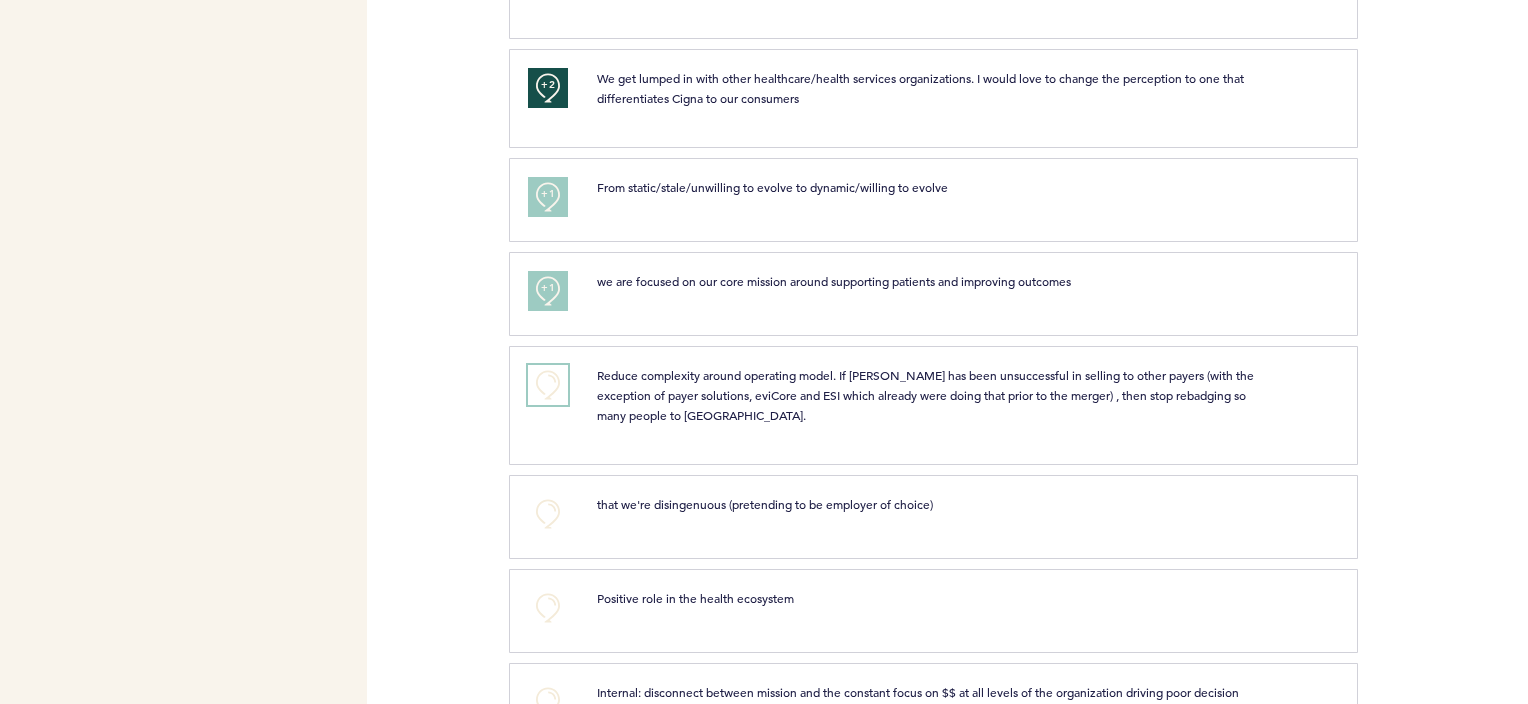 click on "+0" at bounding box center (548, 385) 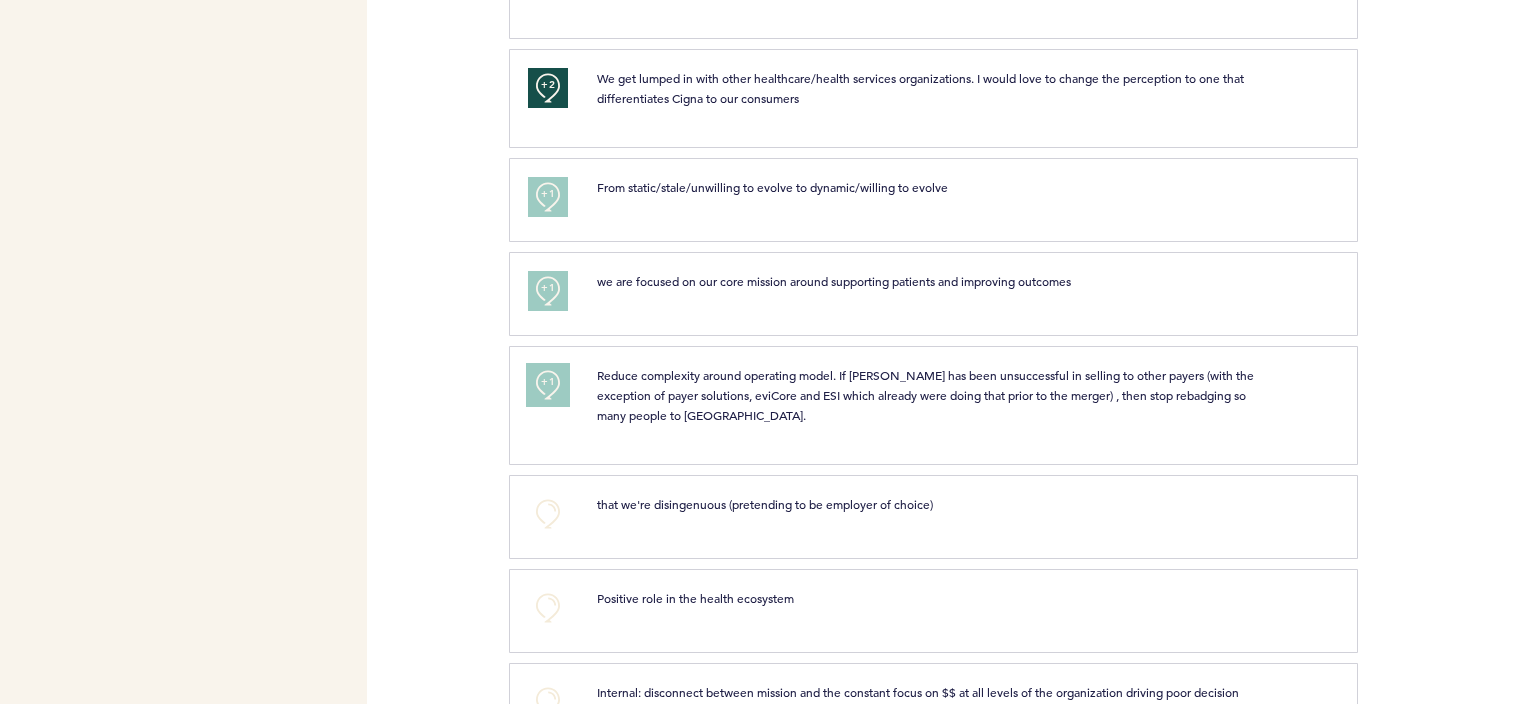 click on "+1" at bounding box center [548, 382] 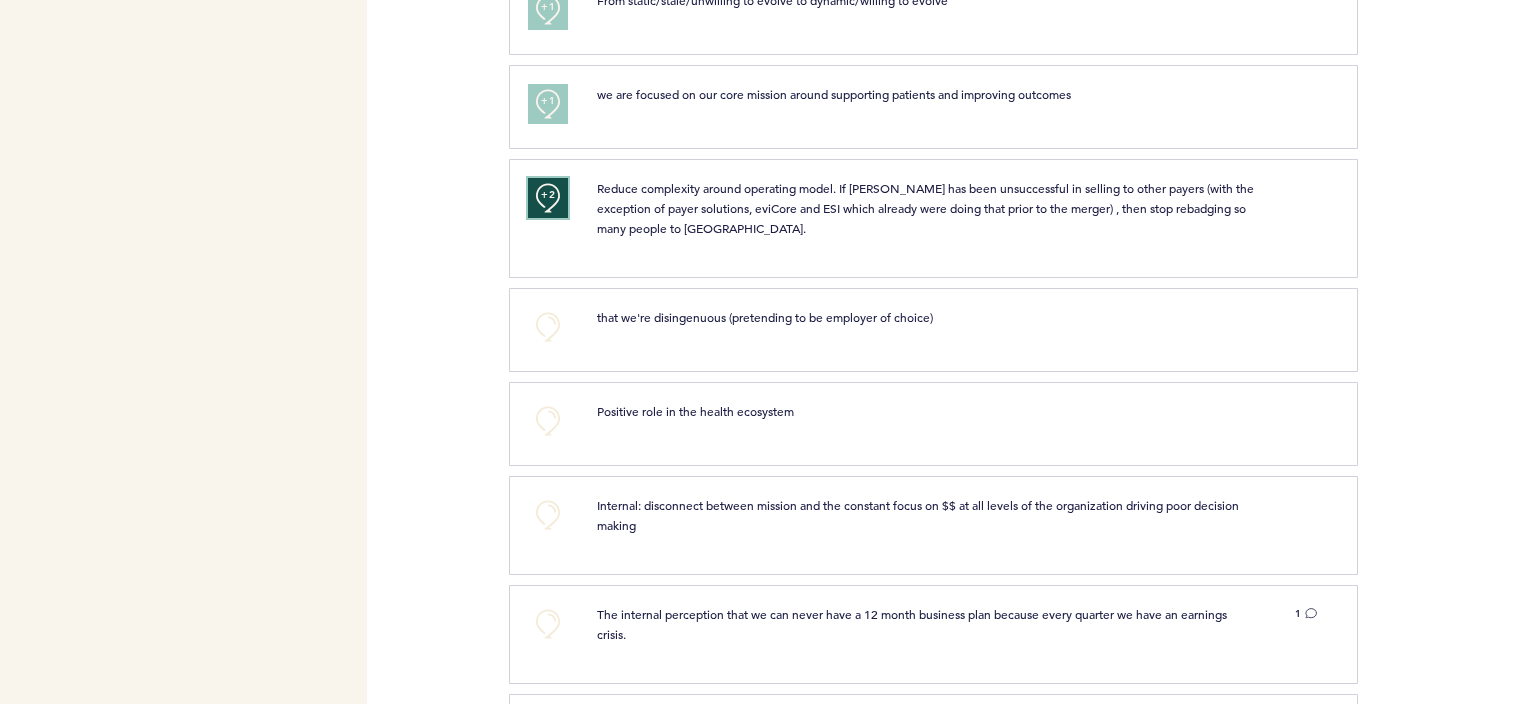 scroll, scrollTop: 1300, scrollLeft: 0, axis: vertical 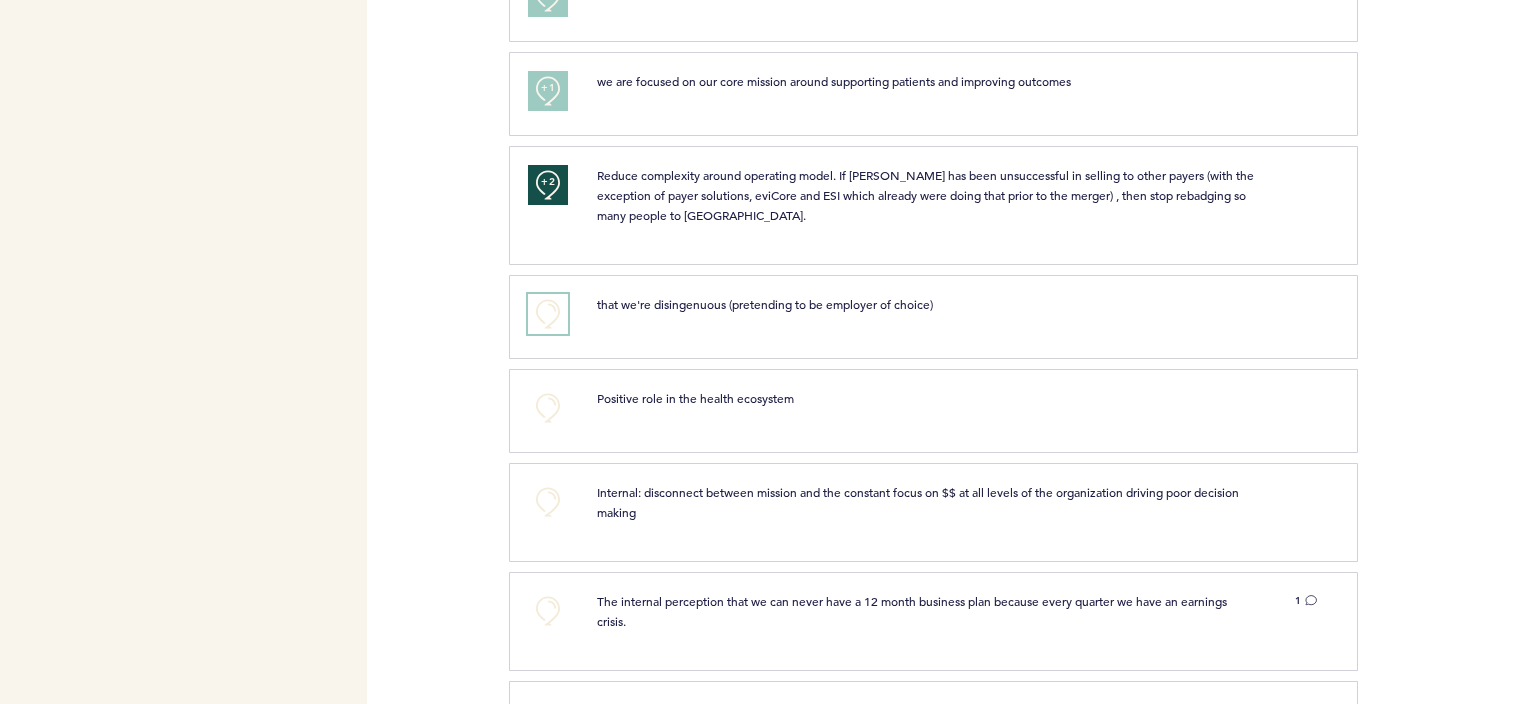 click on "+0" at bounding box center (548, 314) 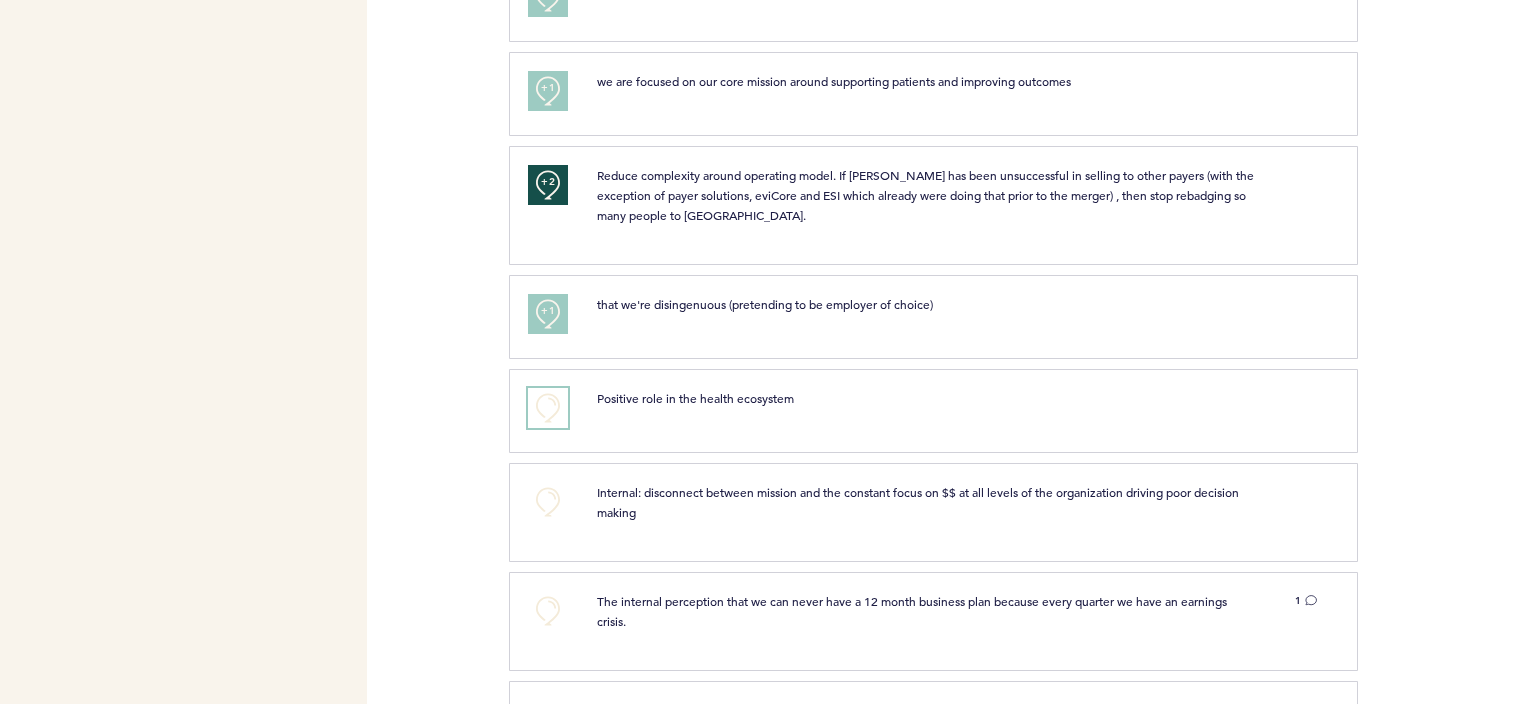 click on "+0" at bounding box center (548, 408) 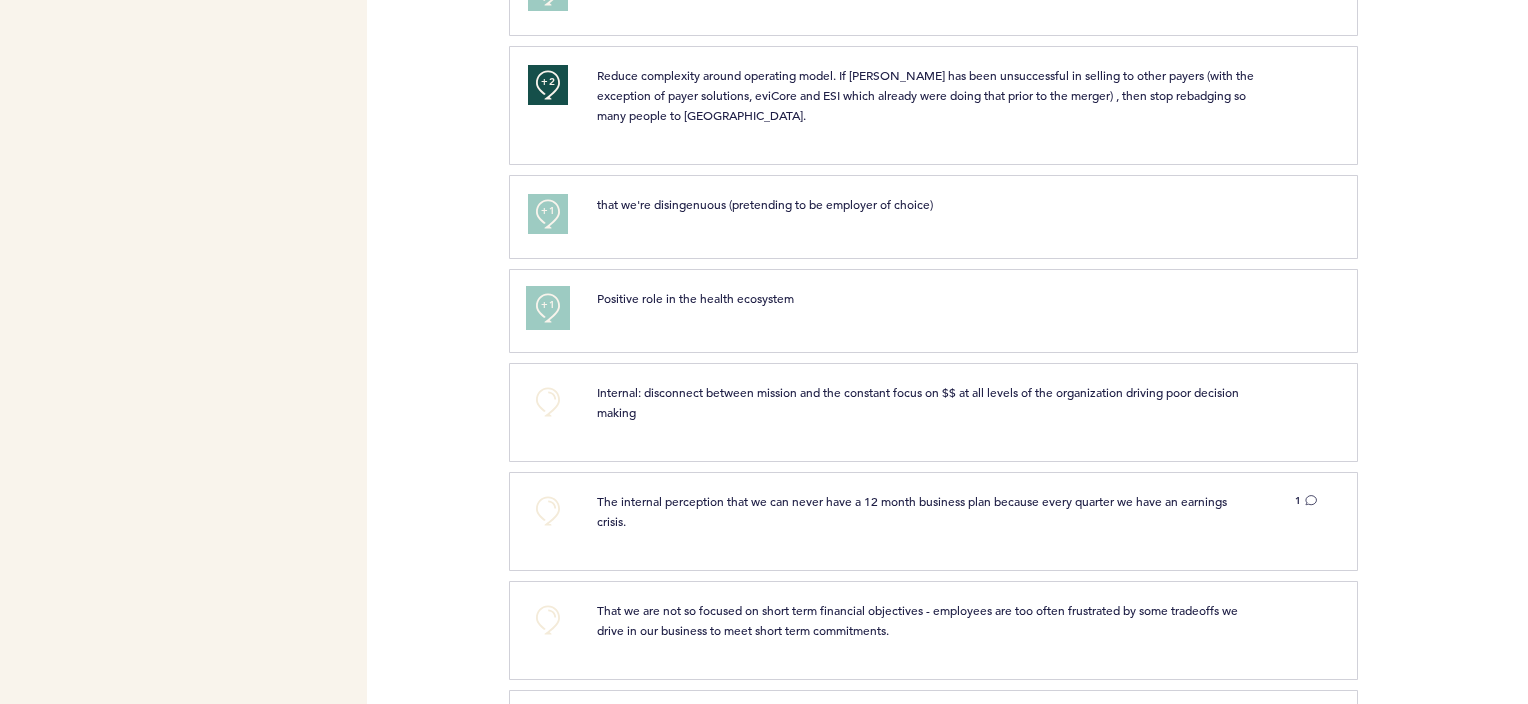 scroll, scrollTop: 1500, scrollLeft: 0, axis: vertical 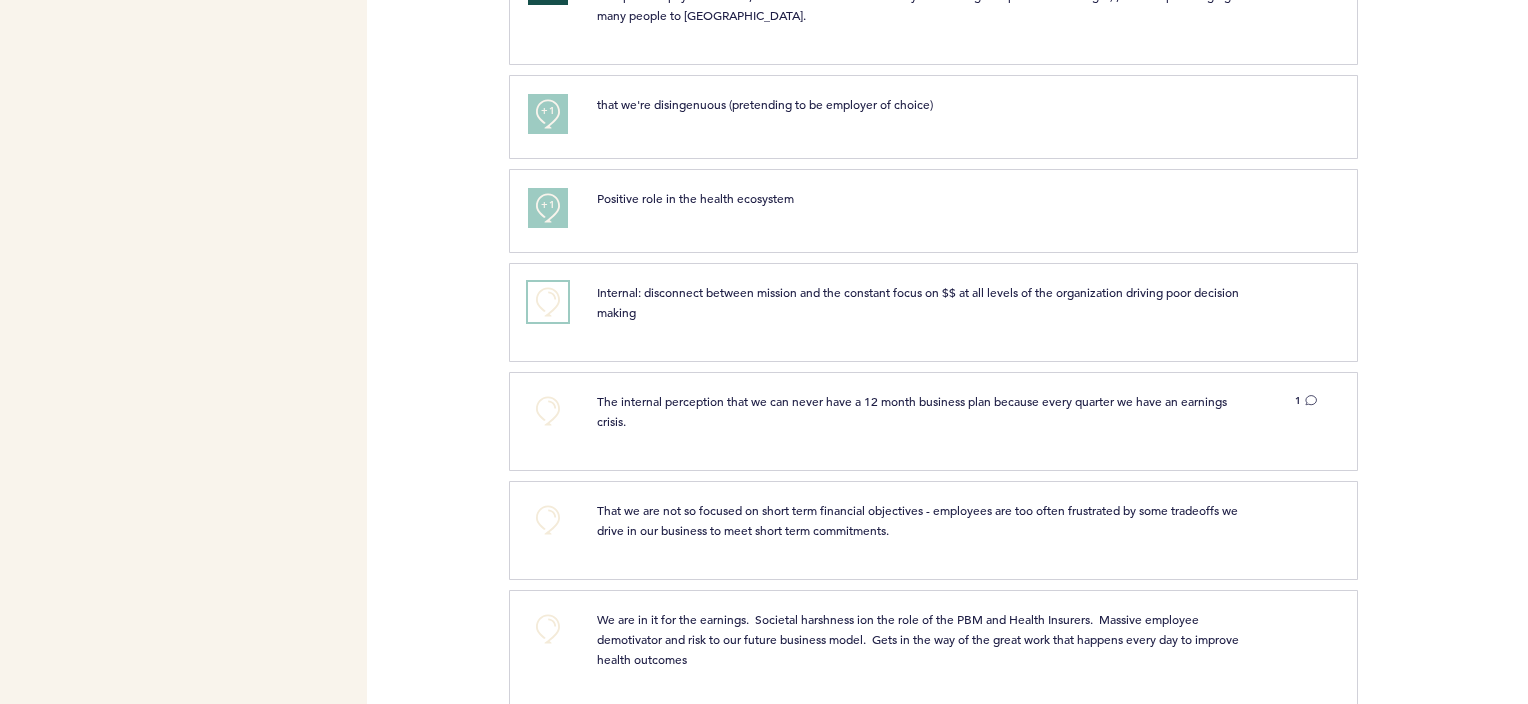 click on "+0" at bounding box center (548, 302) 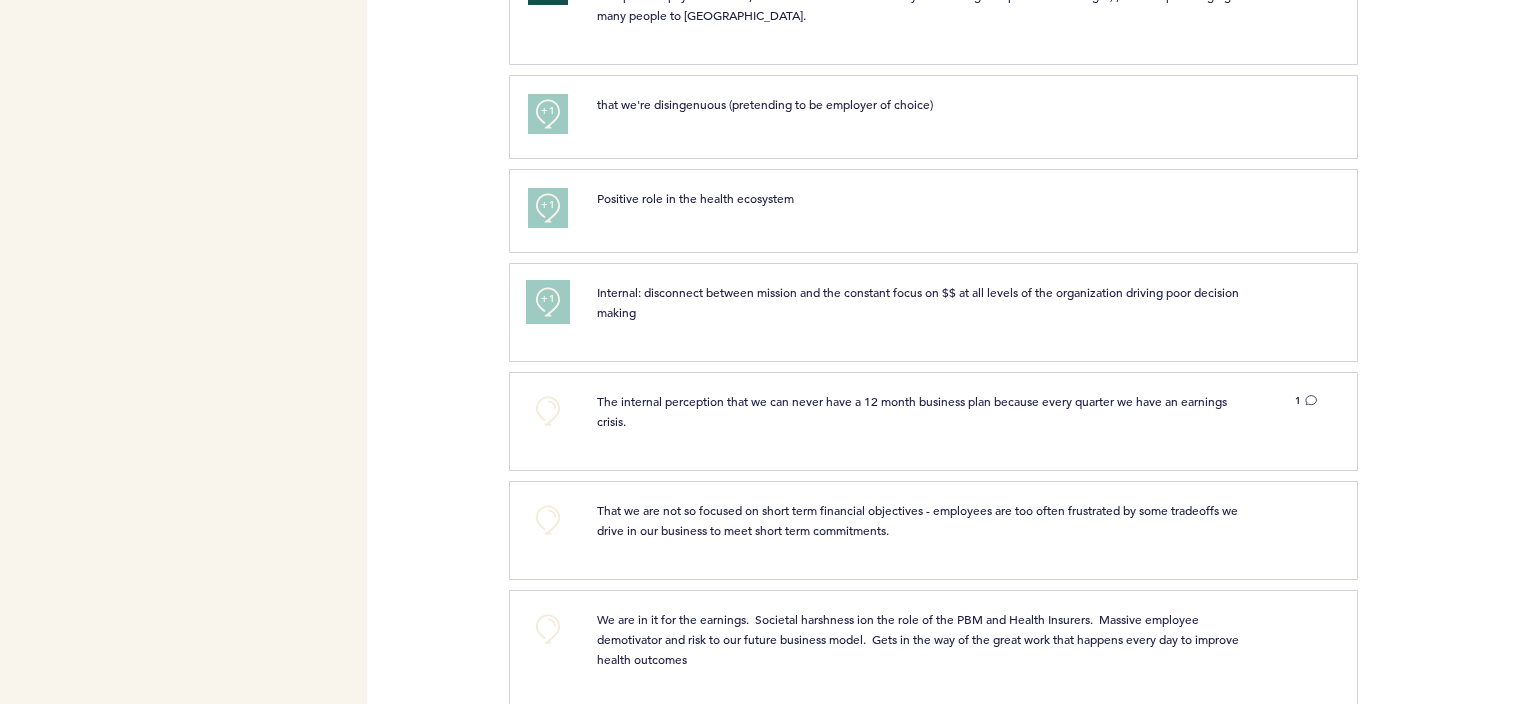 click on "+1" at bounding box center (548, 299) 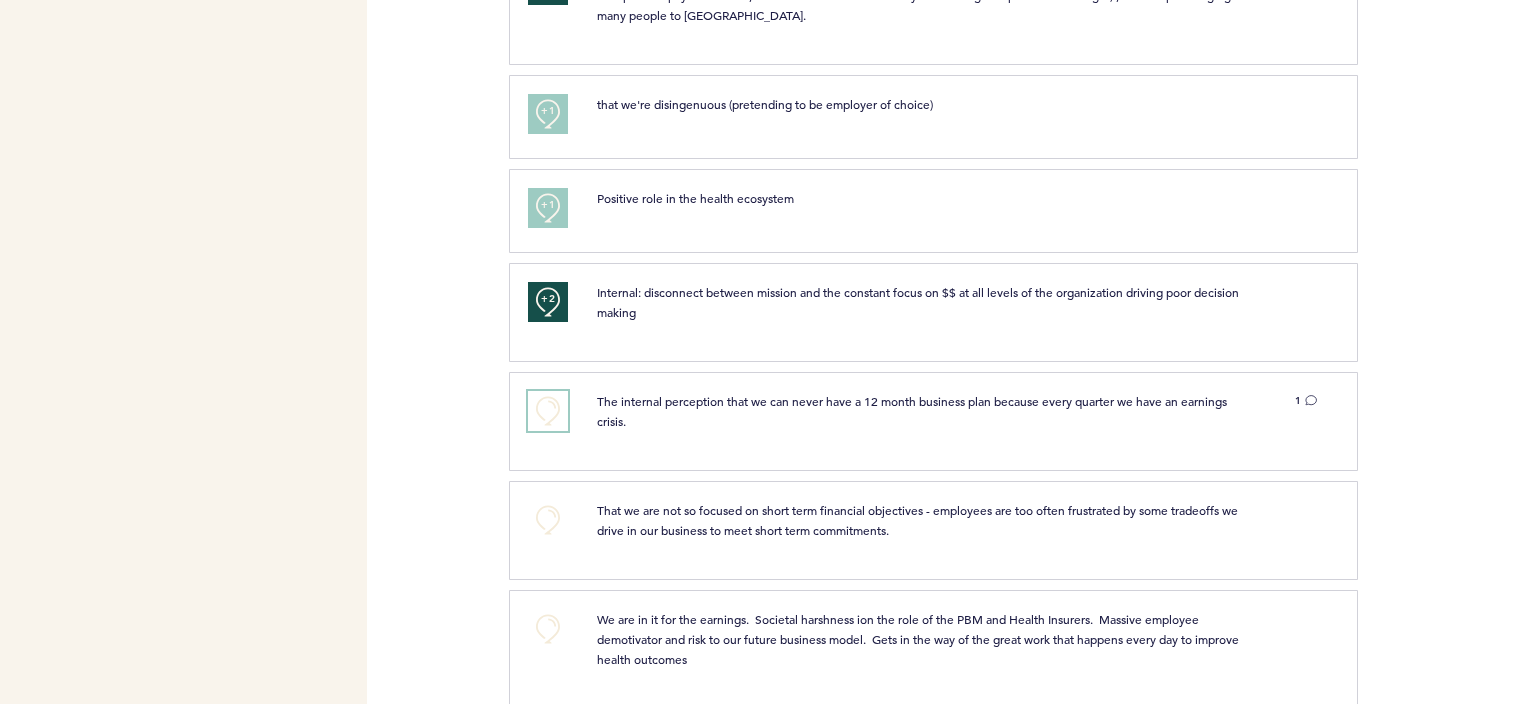 click on "+0" at bounding box center (548, 411) 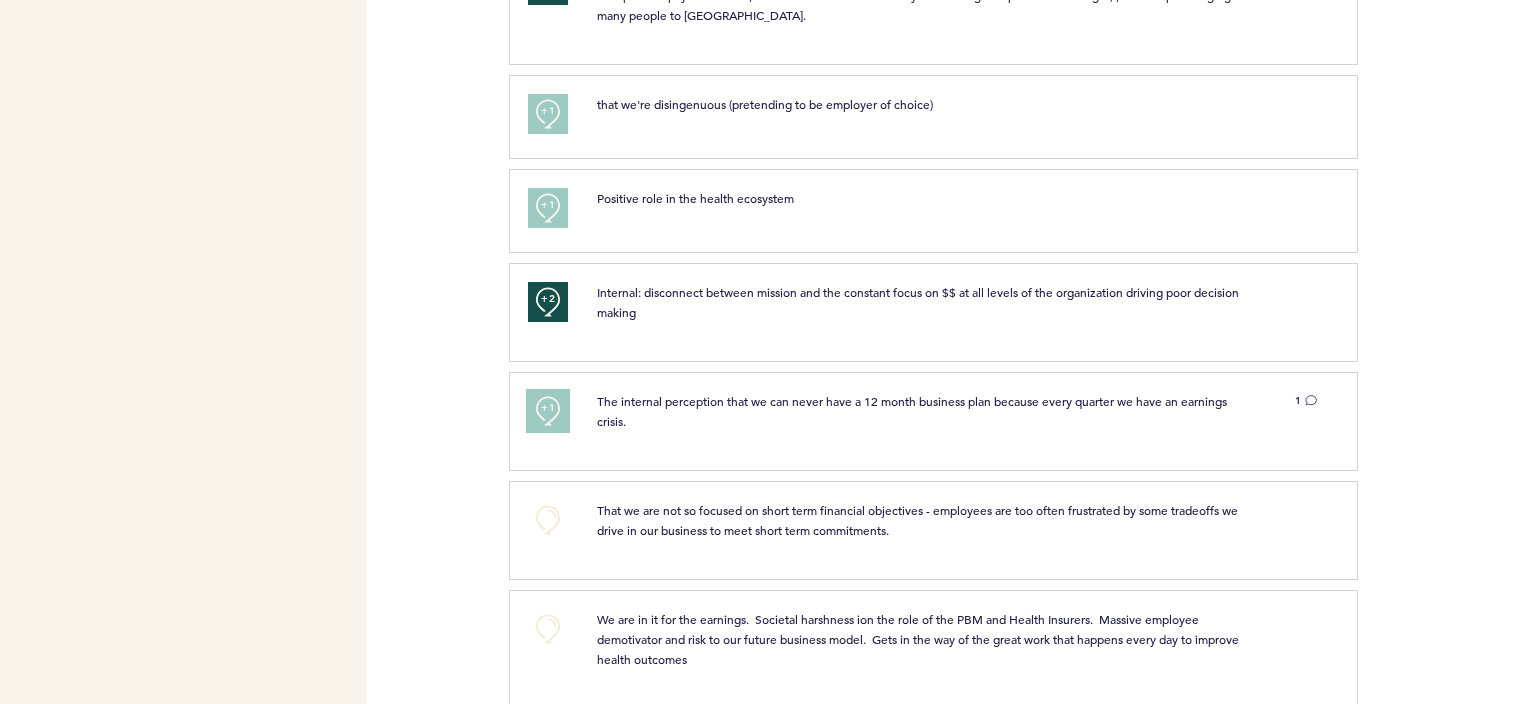 click on "+1" at bounding box center [548, 408] 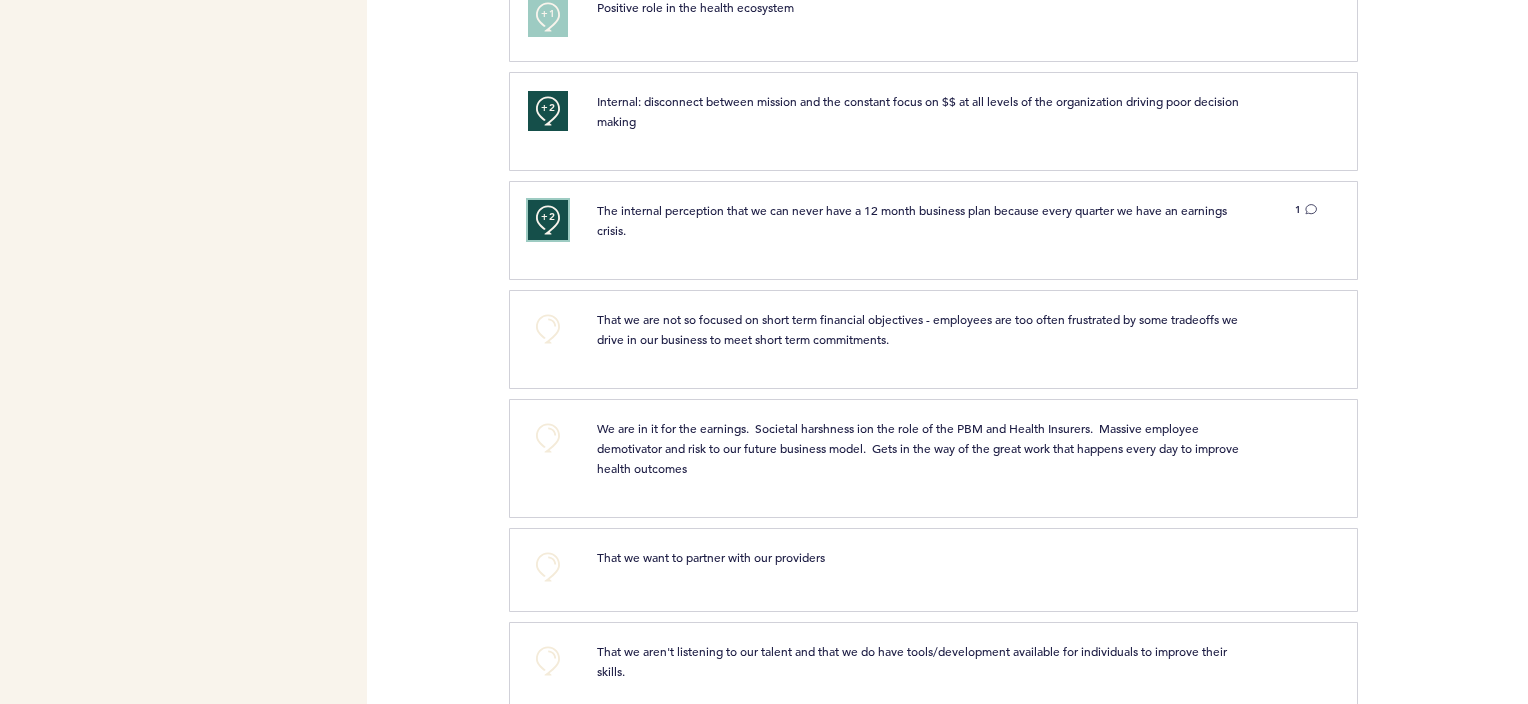 scroll, scrollTop: 1700, scrollLeft: 0, axis: vertical 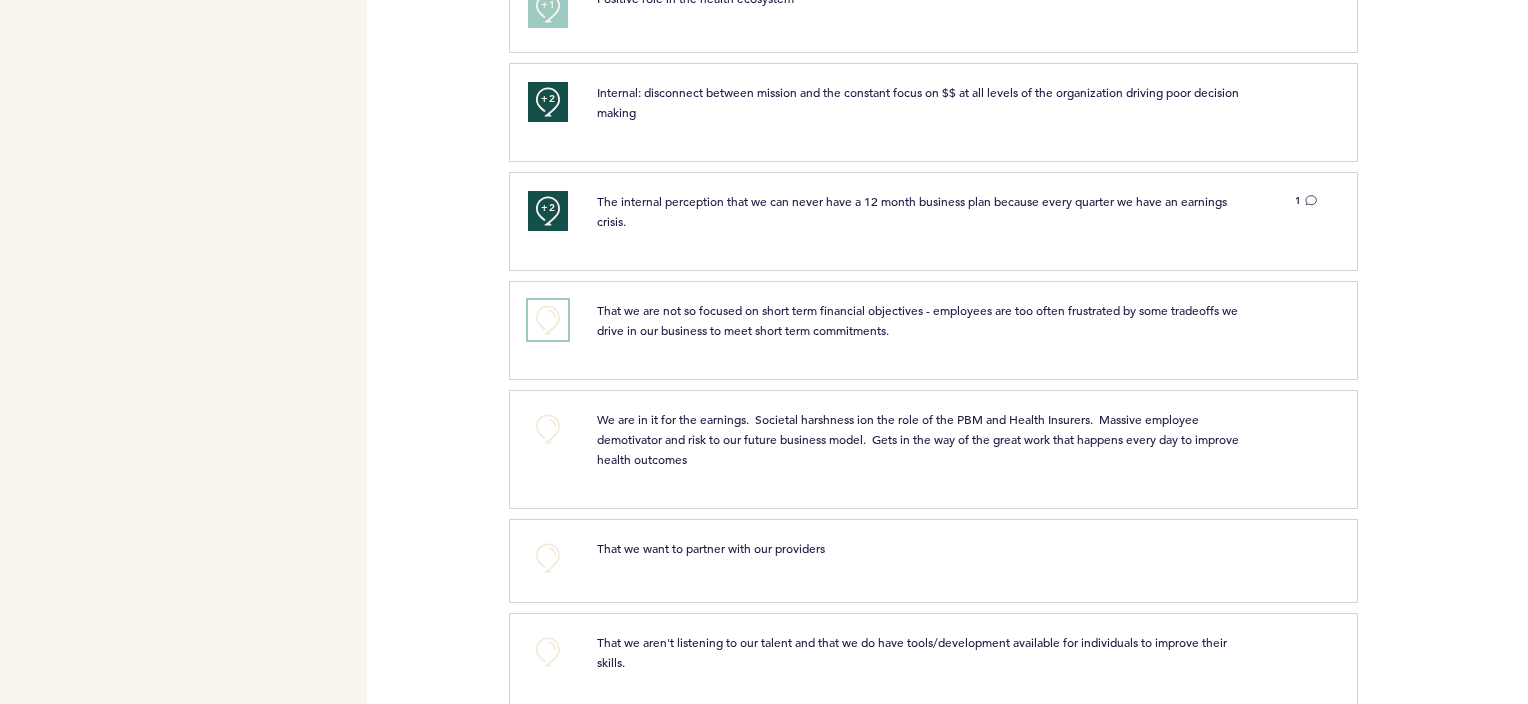 click on "+0" at bounding box center (548, 320) 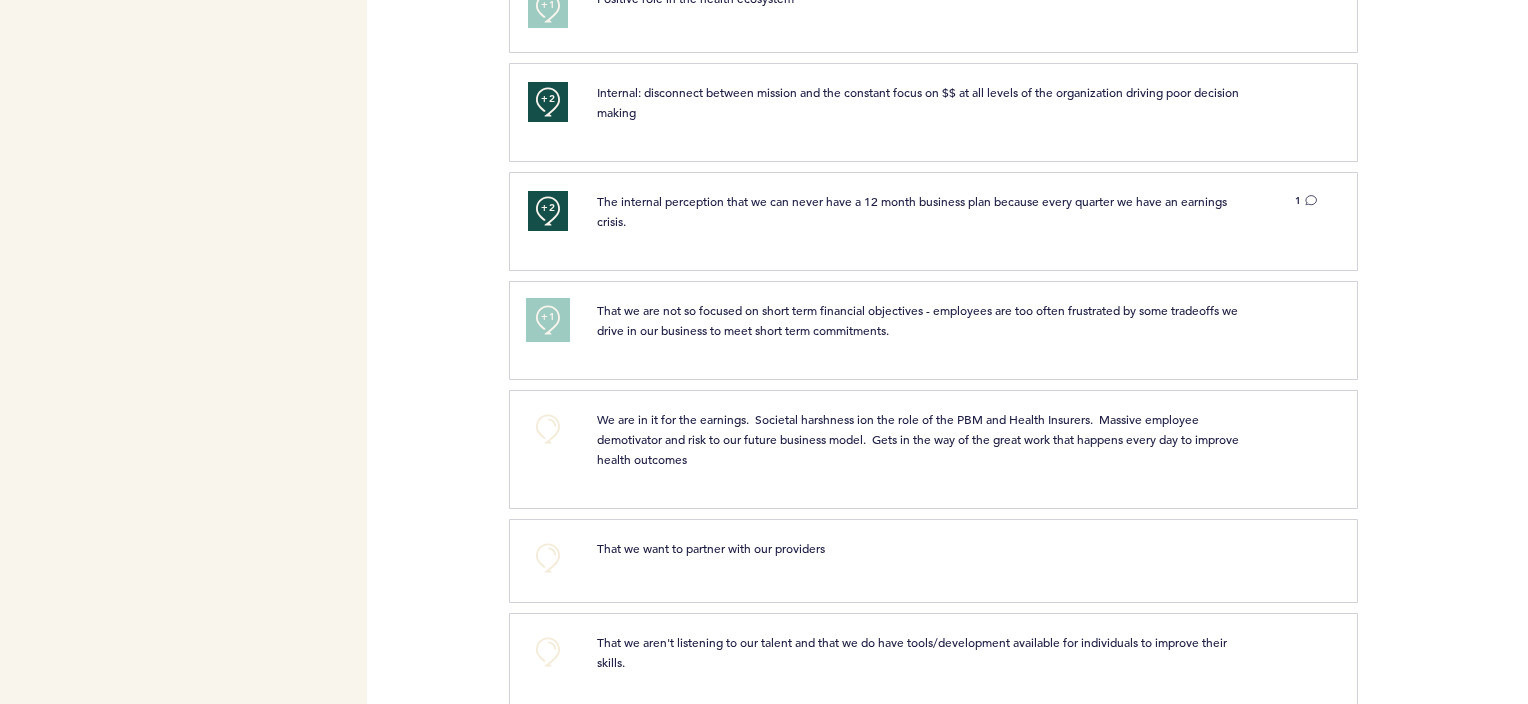 click on "+1" at bounding box center (548, 320) 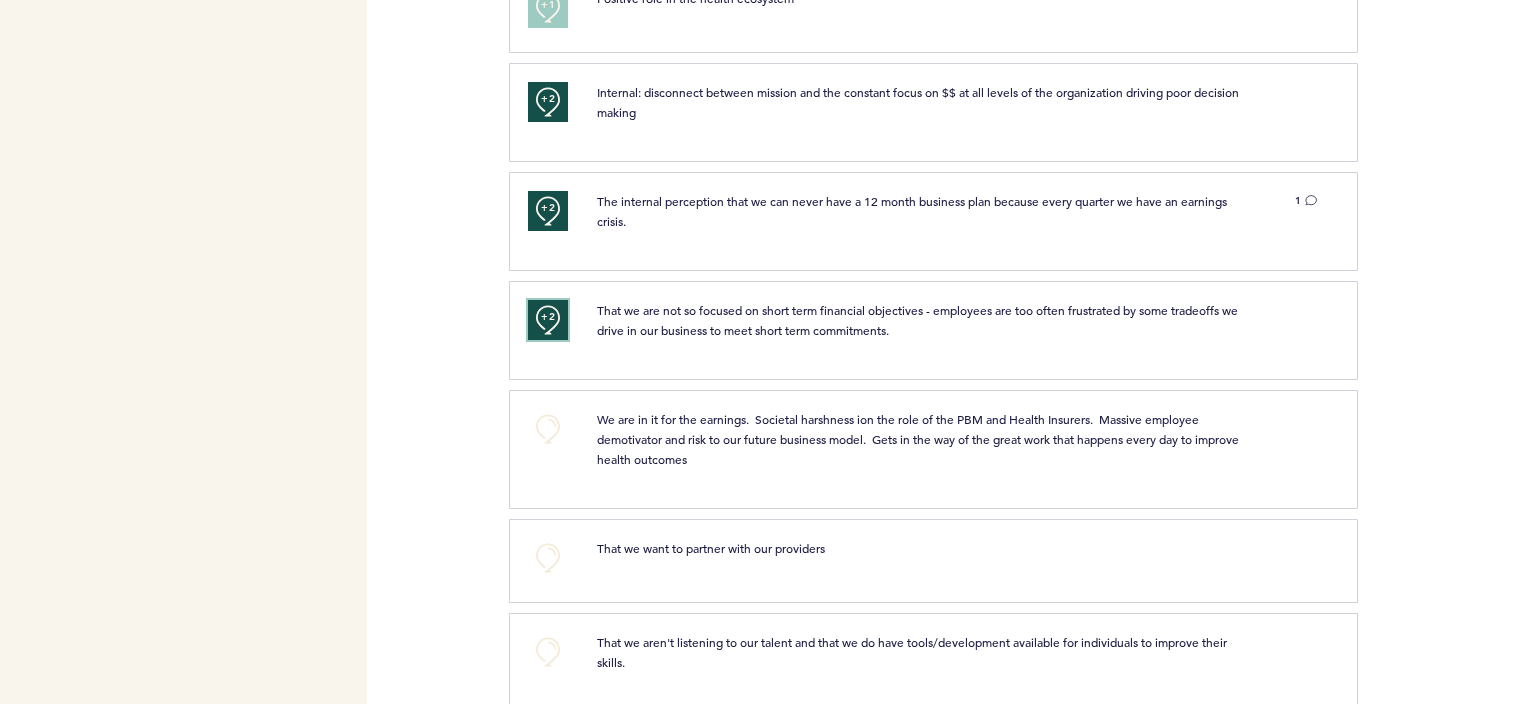 scroll, scrollTop: 1800, scrollLeft: 0, axis: vertical 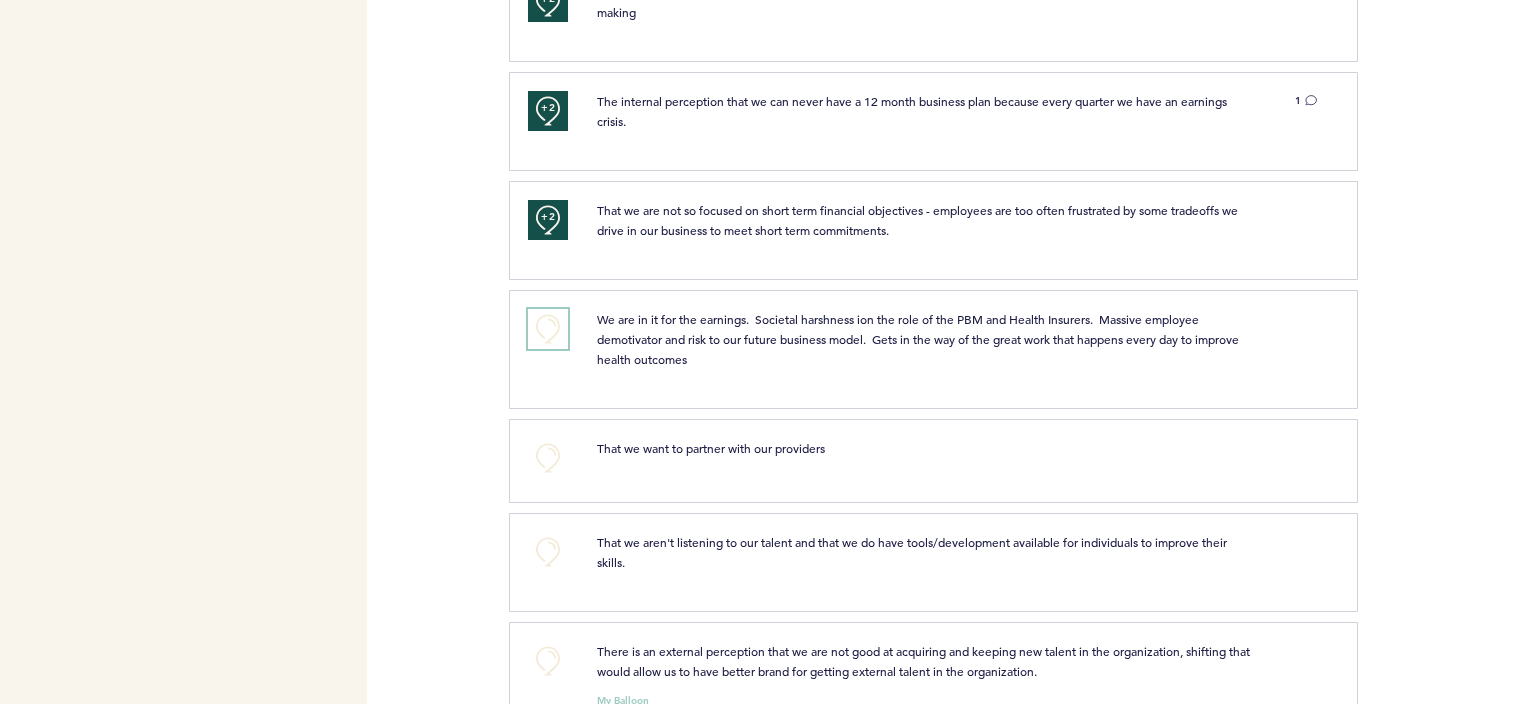 click on "+0" at bounding box center [548, 329] 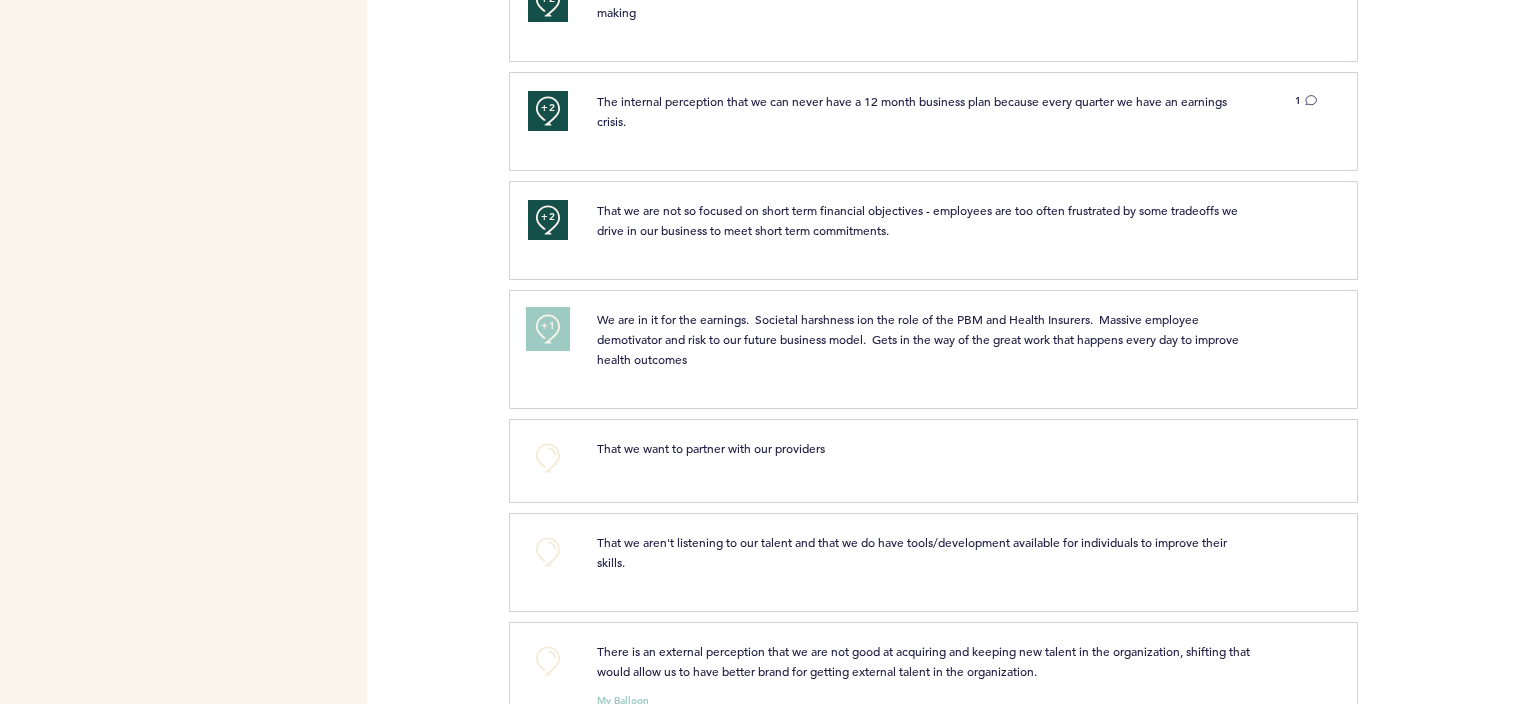click on "+1" at bounding box center [548, 326] 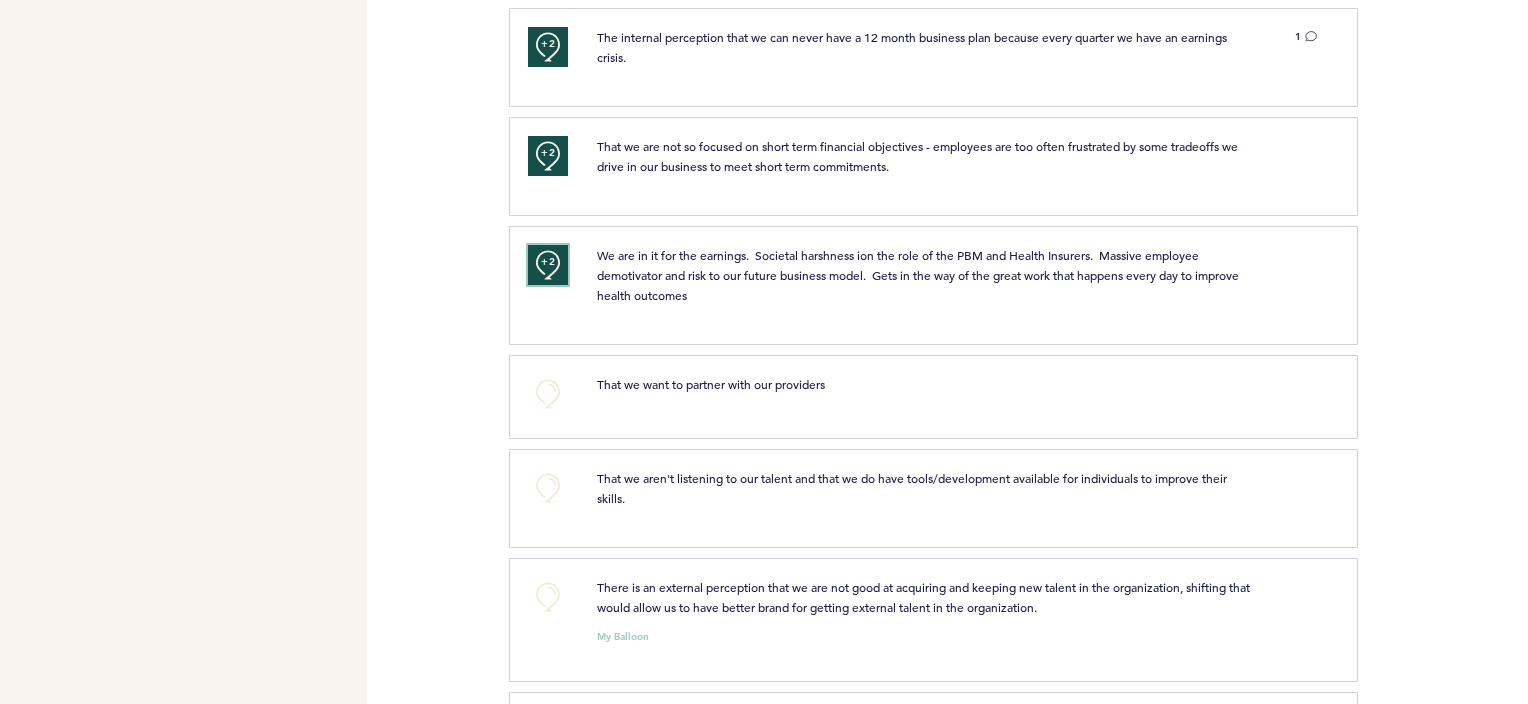 scroll, scrollTop: 1900, scrollLeft: 0, axis: vertical 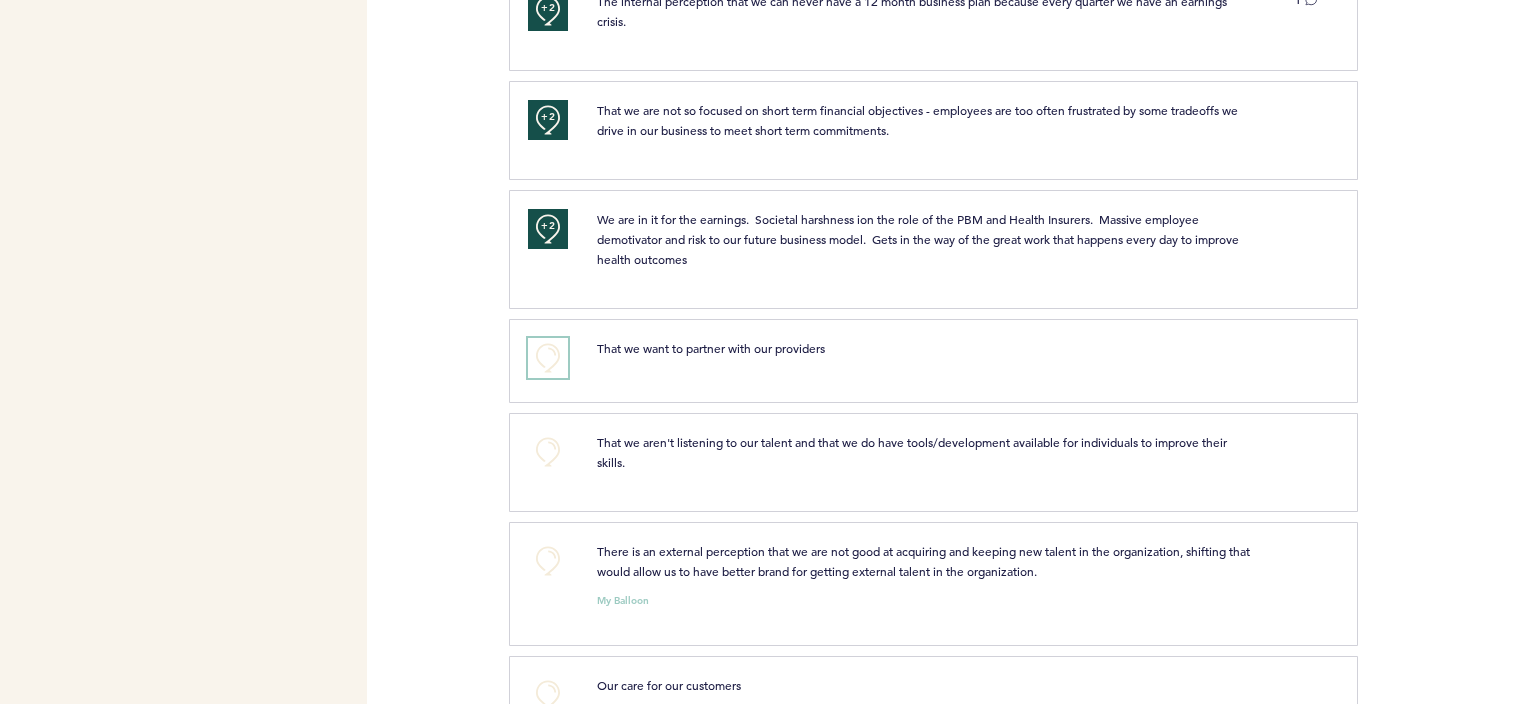 click on "+0" at bounding box center (548, 358) 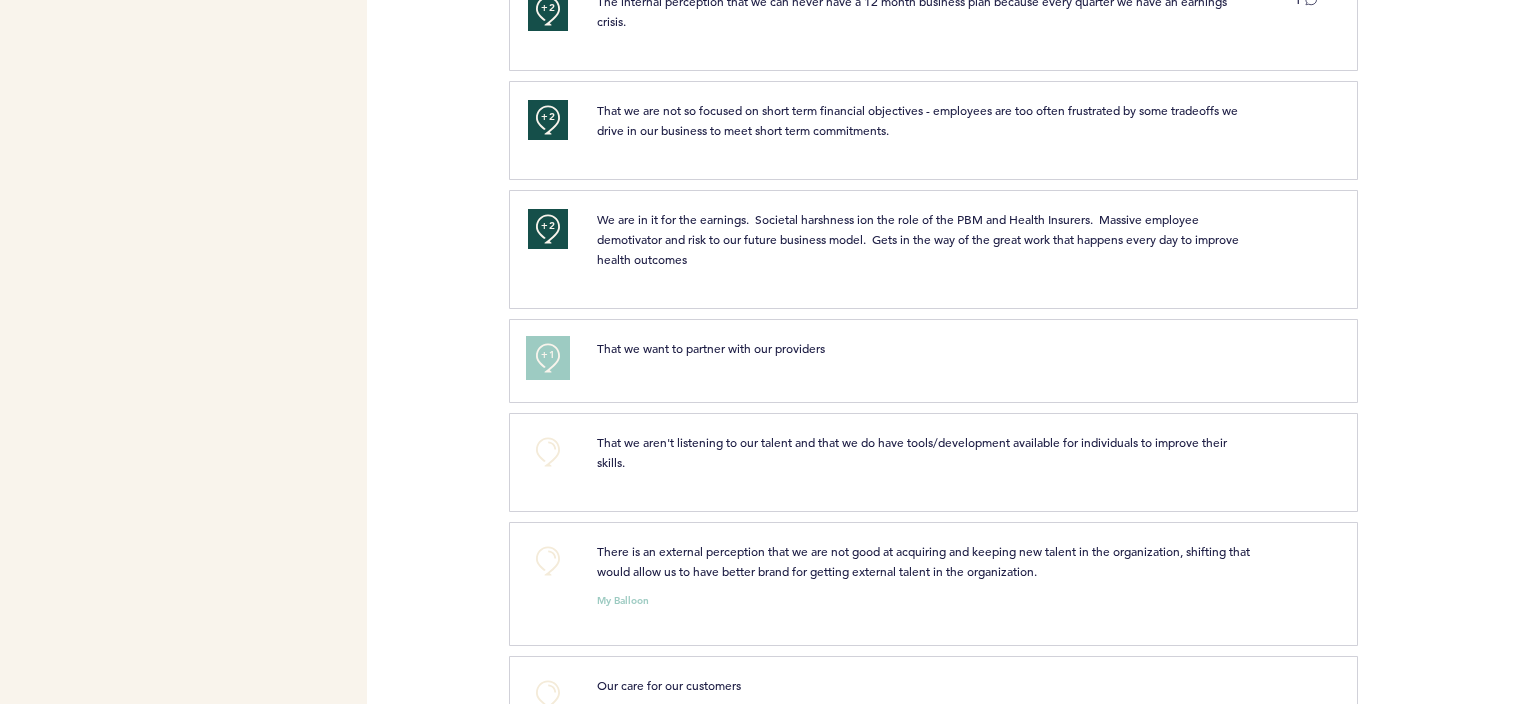 scroll, scrollTop: 2000, scrollLeft: 0, axis: vertical 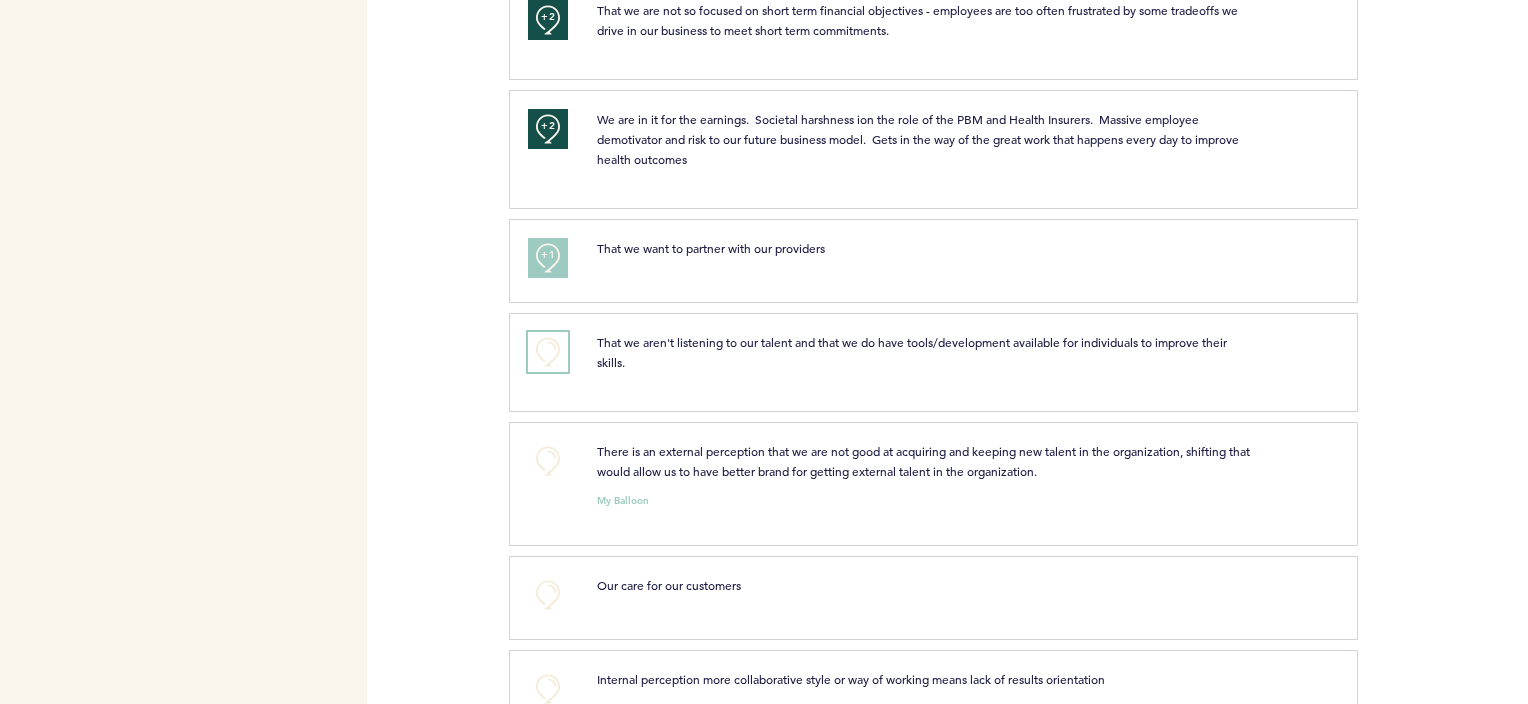 click on "+0" at bounding box center (548, 352) 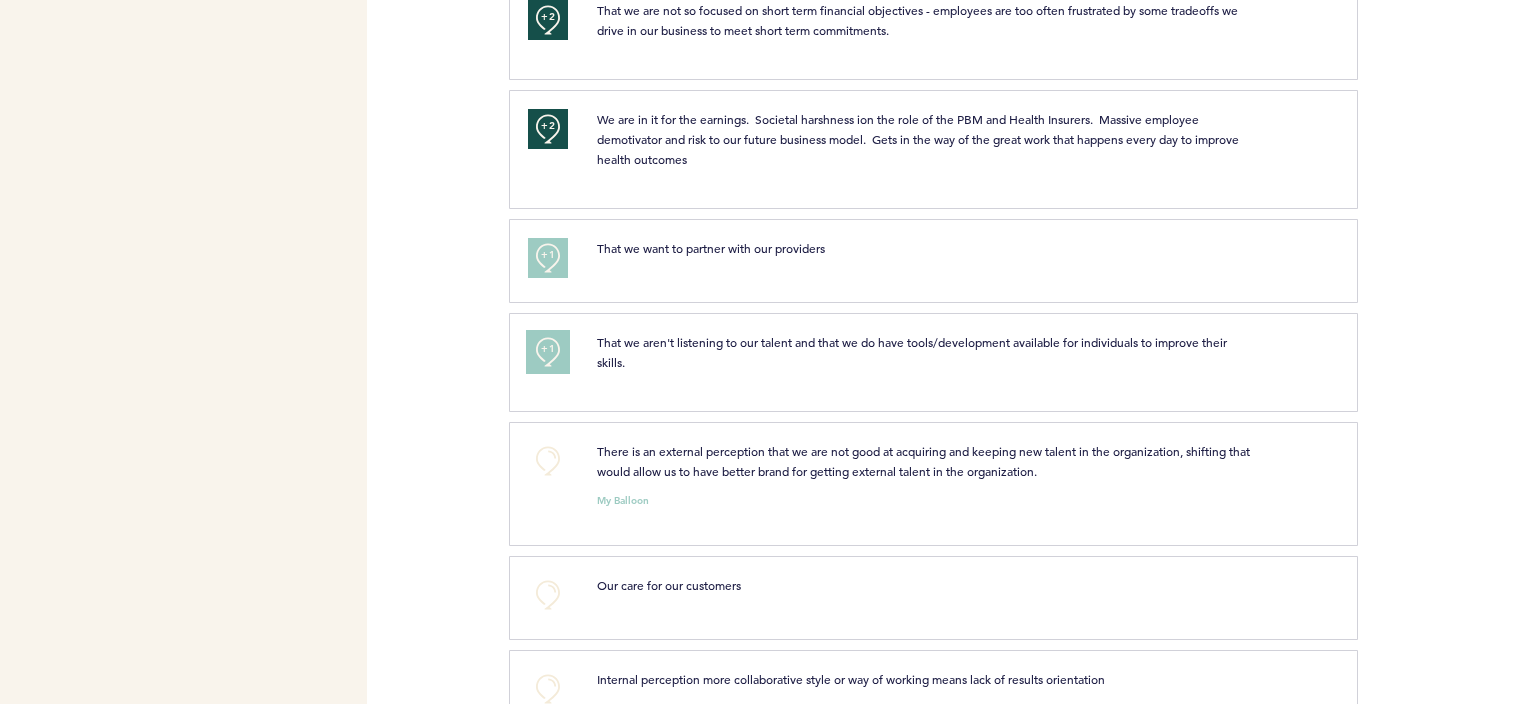 click on "+1" at bounding box center (548, 349) 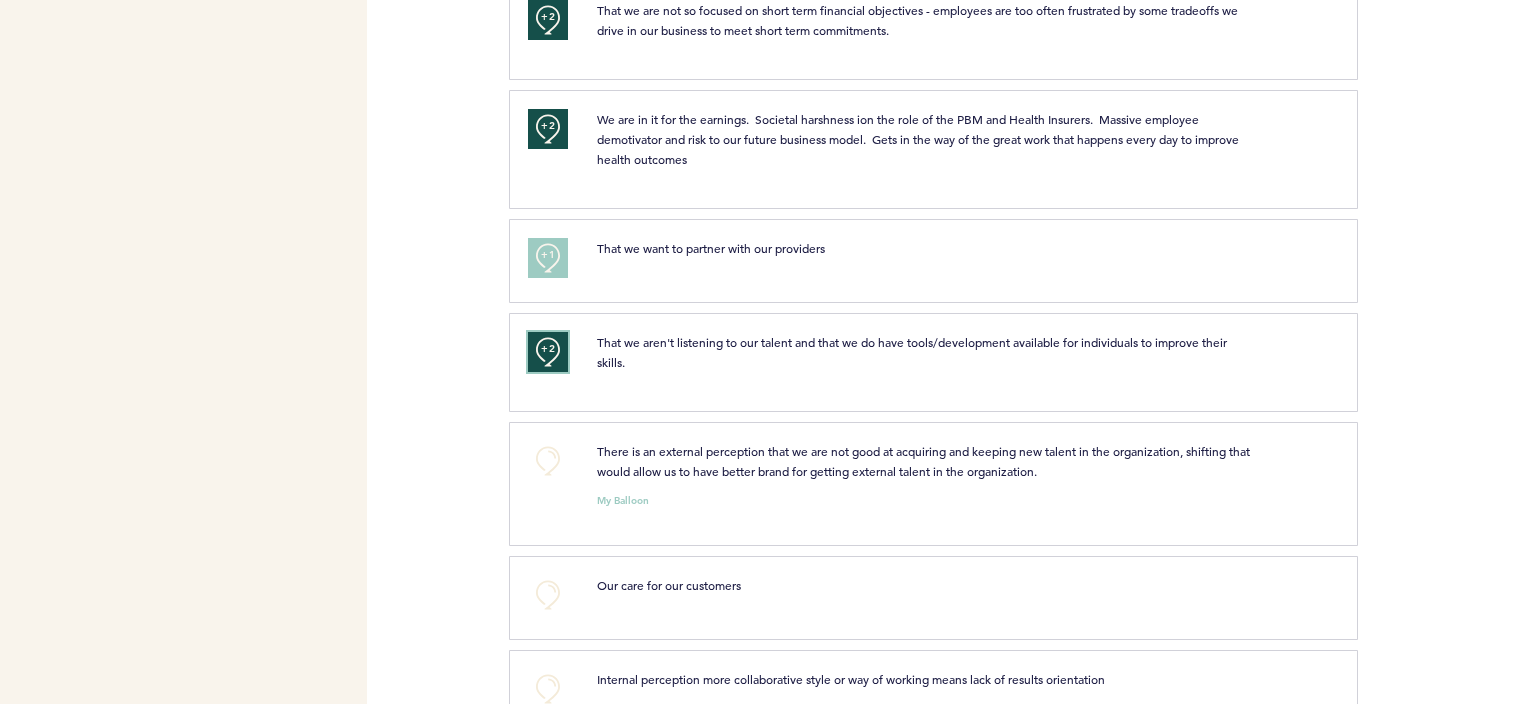 scroll, scrollTop: 2100, scrollLeft: 0, axis: vertical 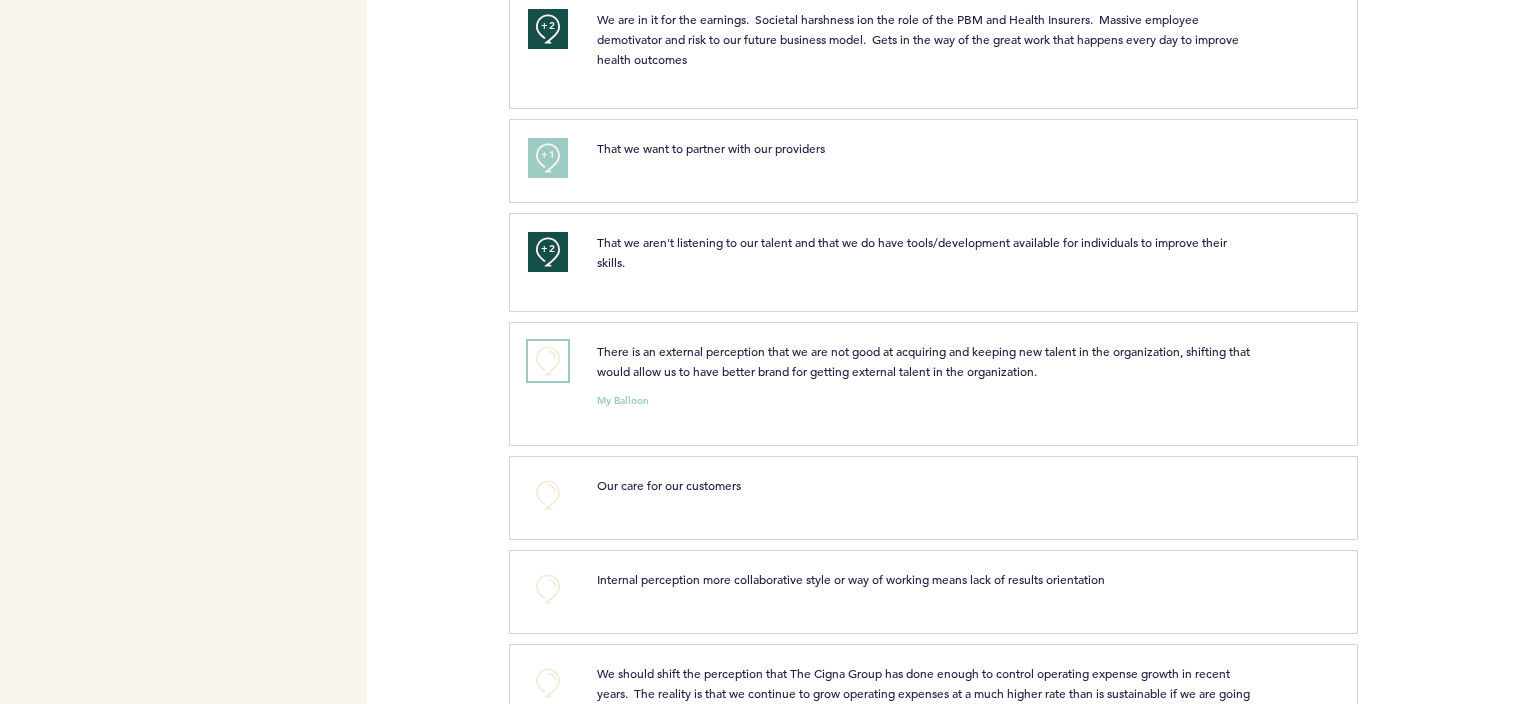 click on "+0" at bounding box center (548, 361) 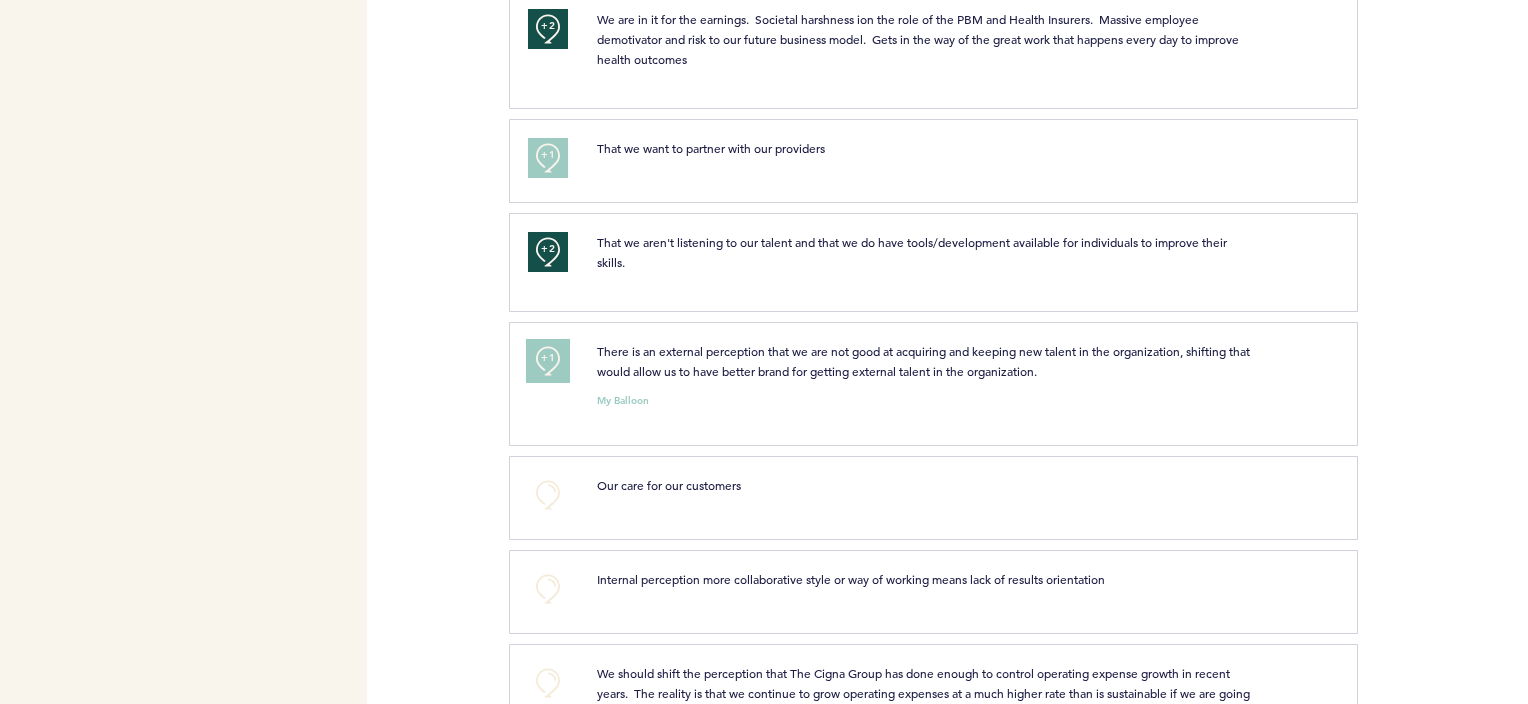 click on "+1" at bounding box center [548, 358] 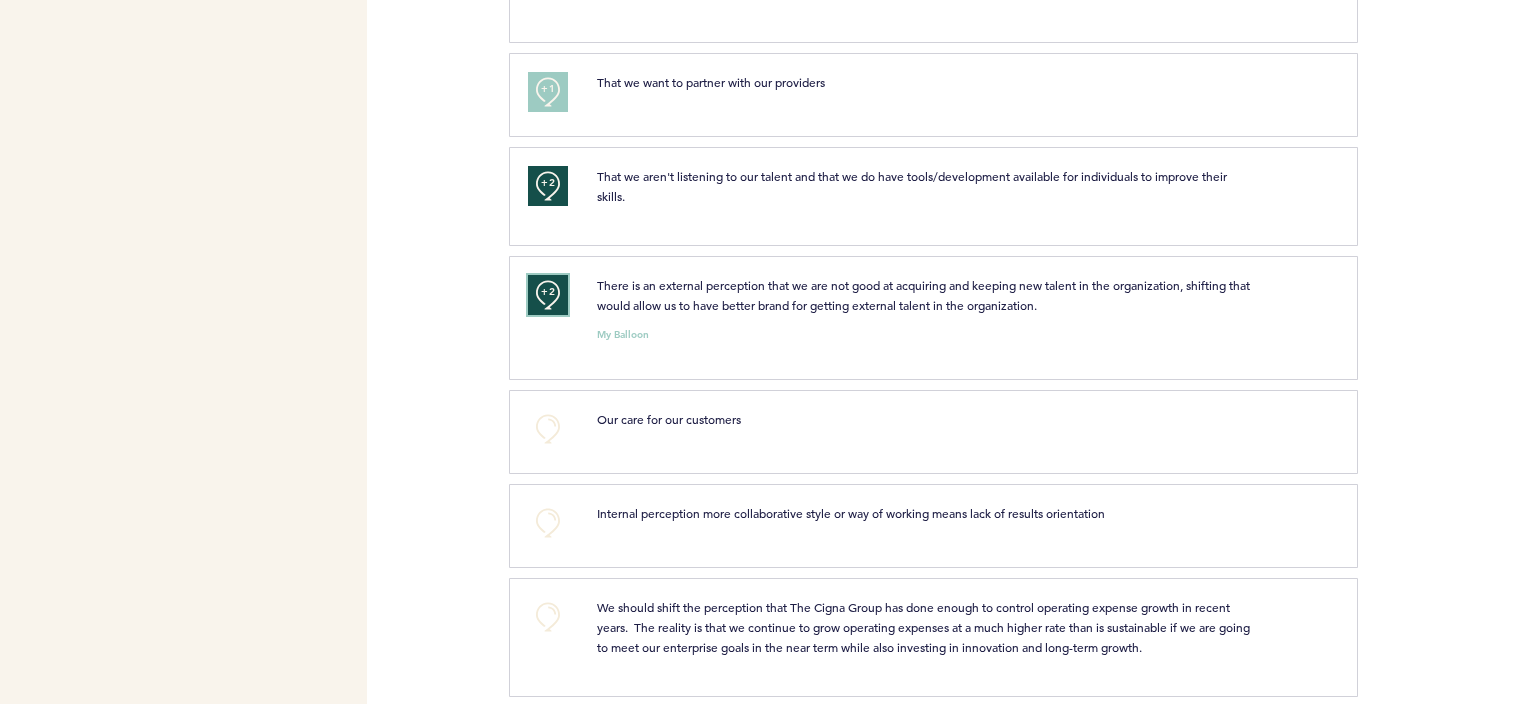 scroll, scrollTop: 2200, scrollLeft: 0, axis: vertical 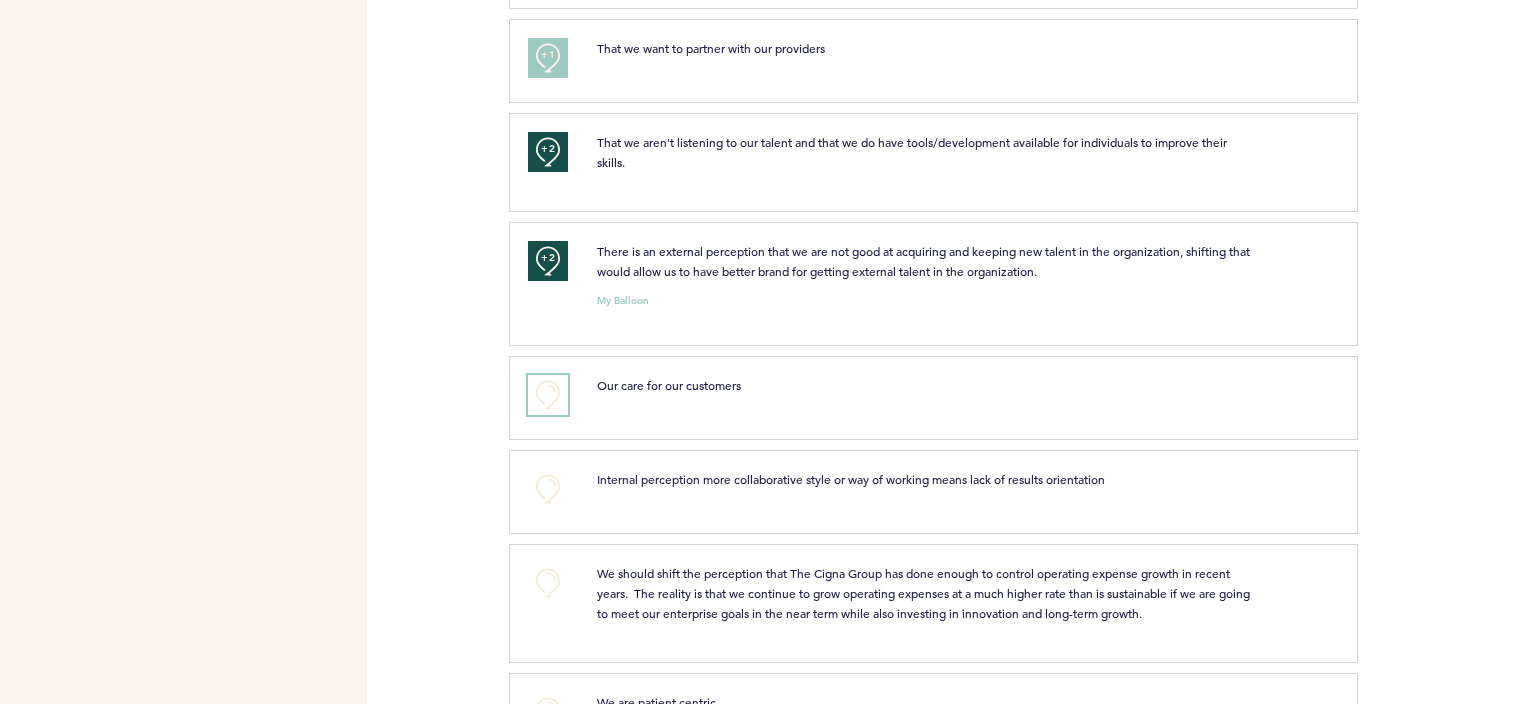 click on "+0" at bounding box center [548, 395] 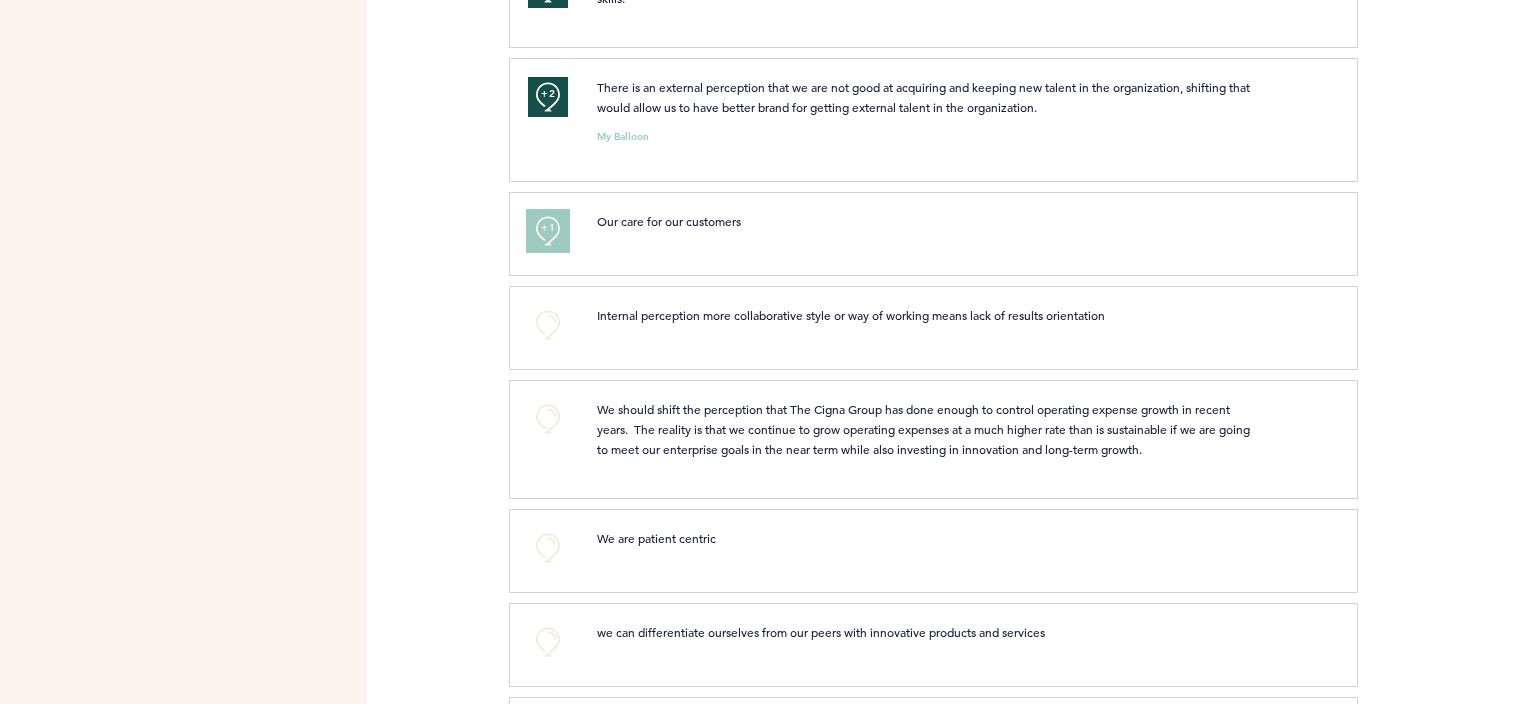 scroll, scrollTop: 2400, scrollLeft: 0, axis: vertical 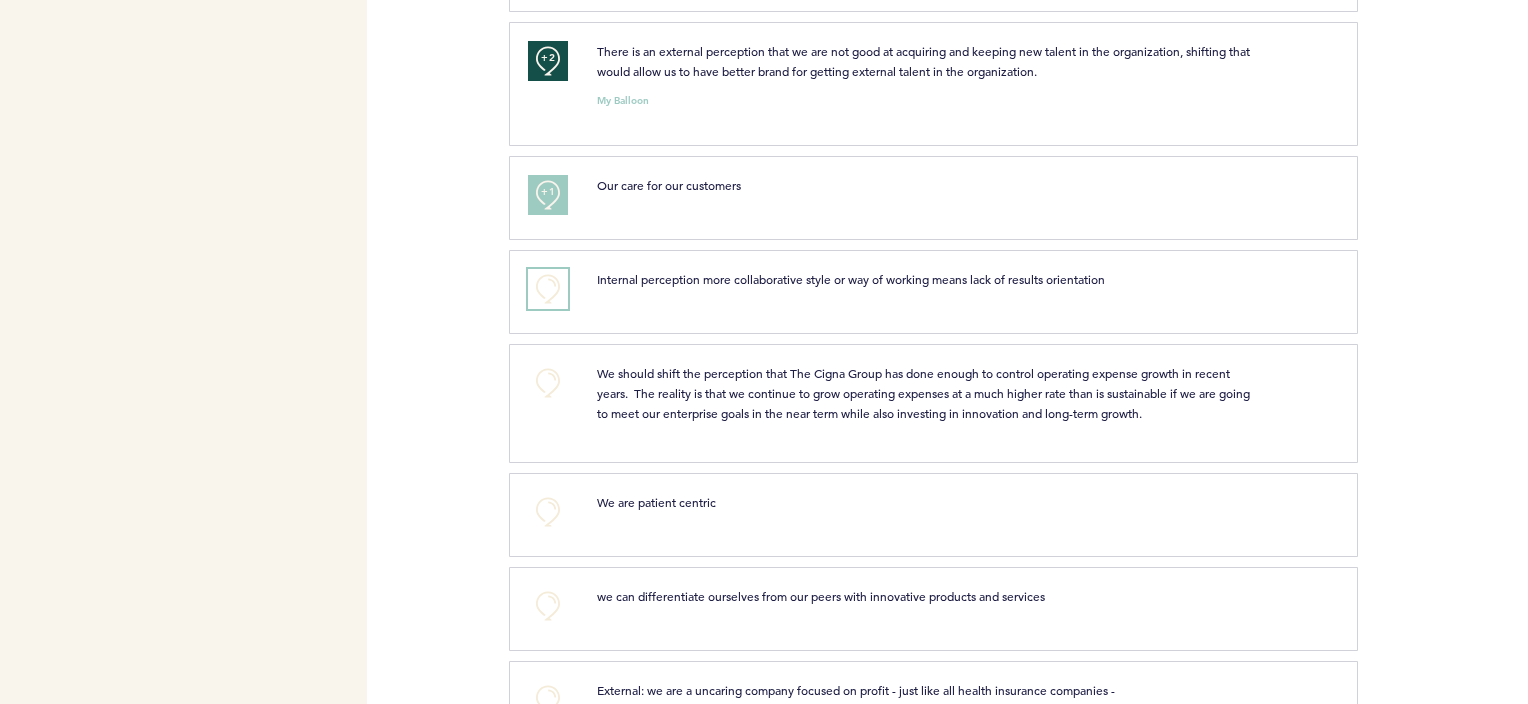 click on "+0" at bounding box center [548, 289] 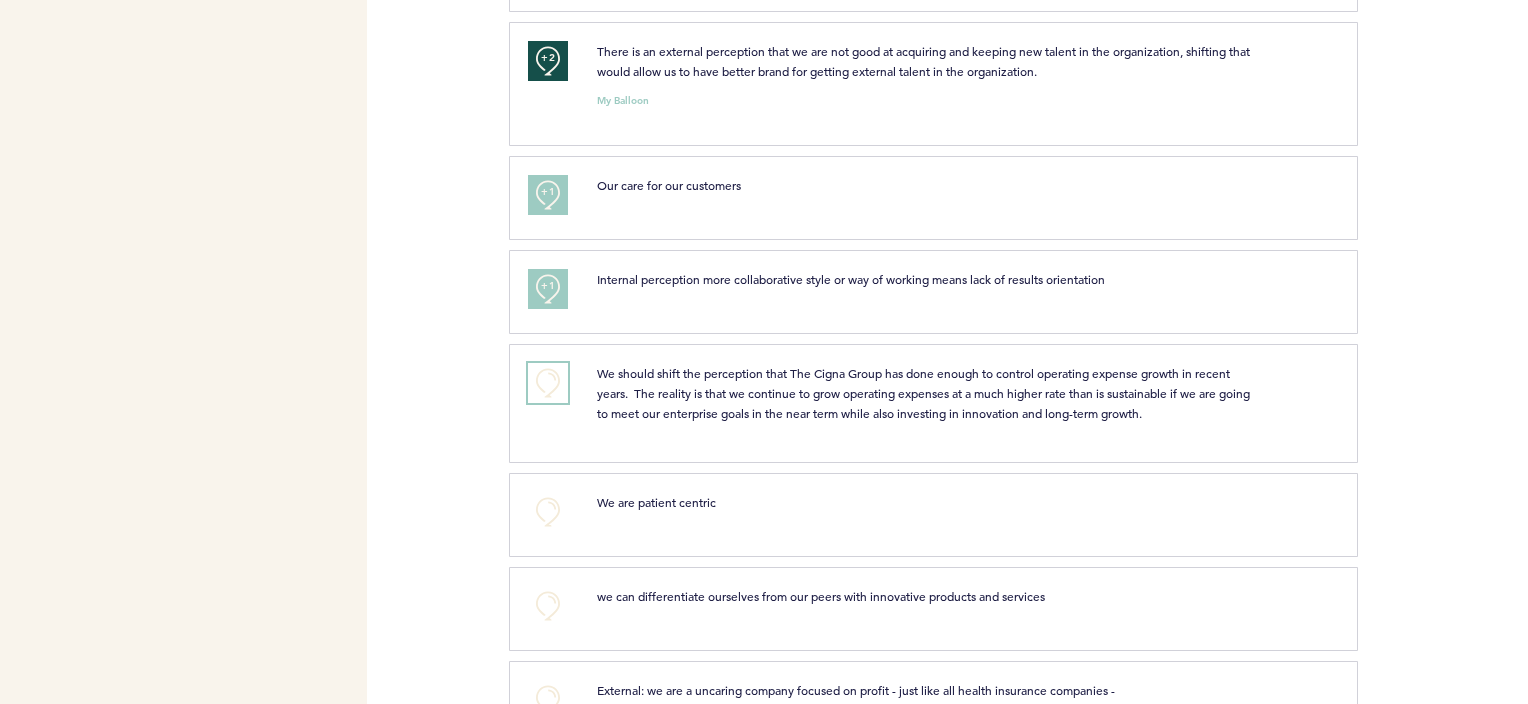 click on "+0" at bounding box center [548, 383] 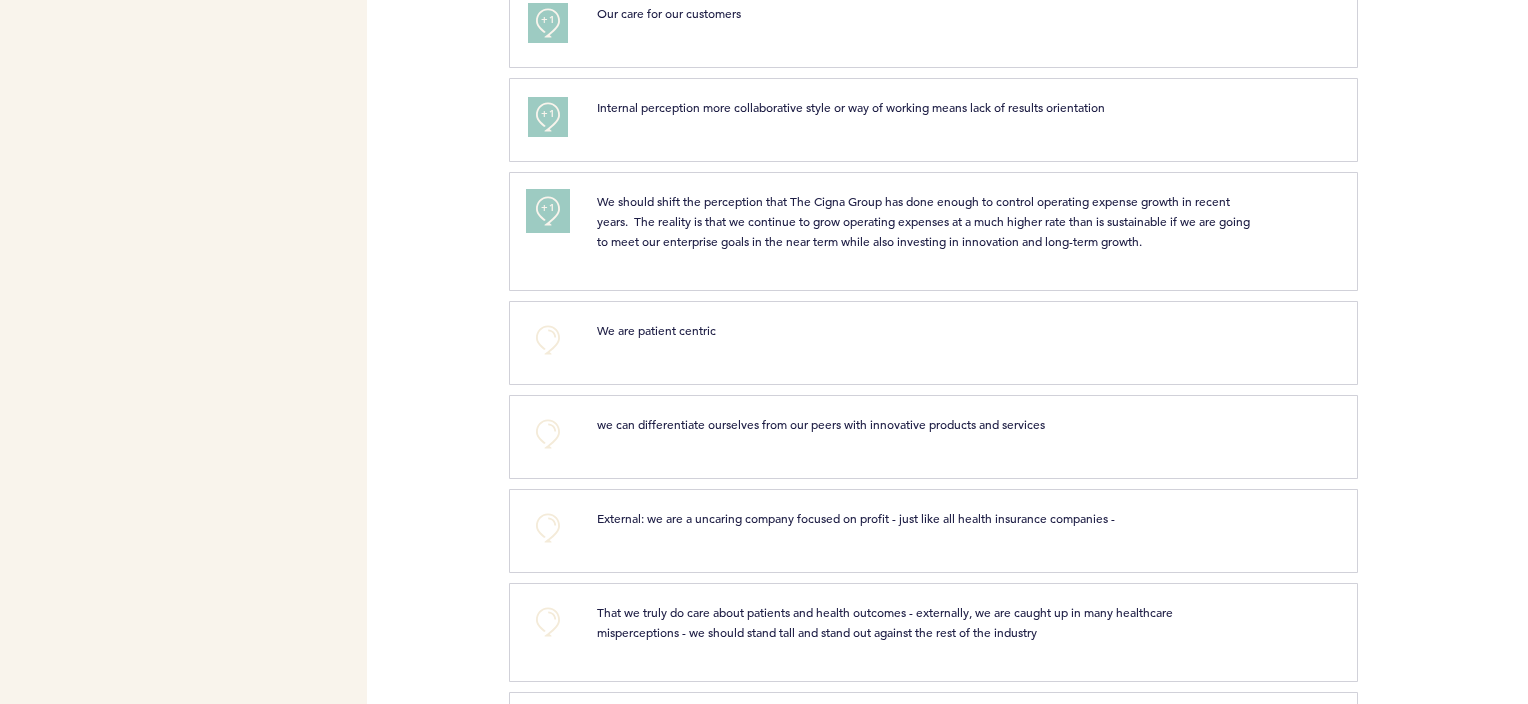 scroll, scrollTop: 2600, scrollLeft: 0, axis: vertical 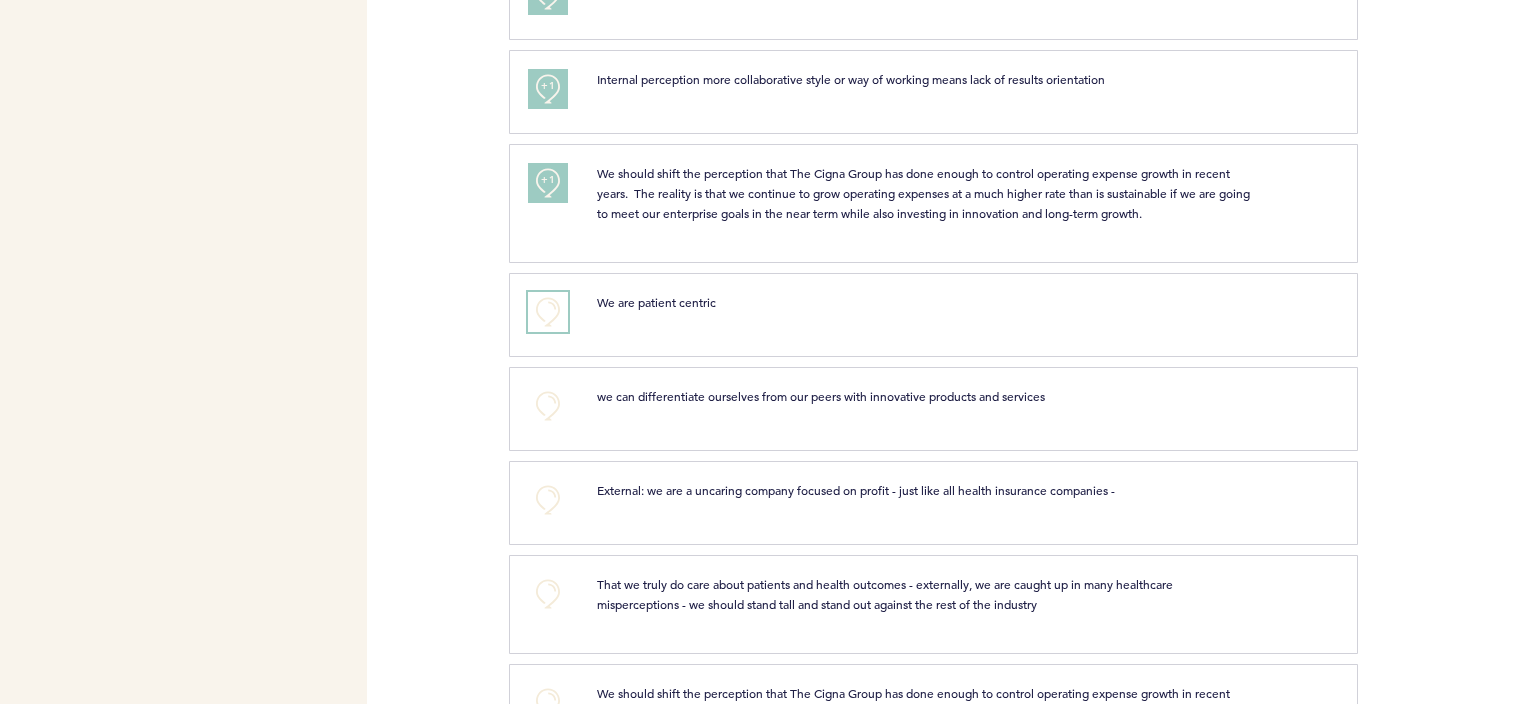 click on "+0" at bounding box center [548, 312] 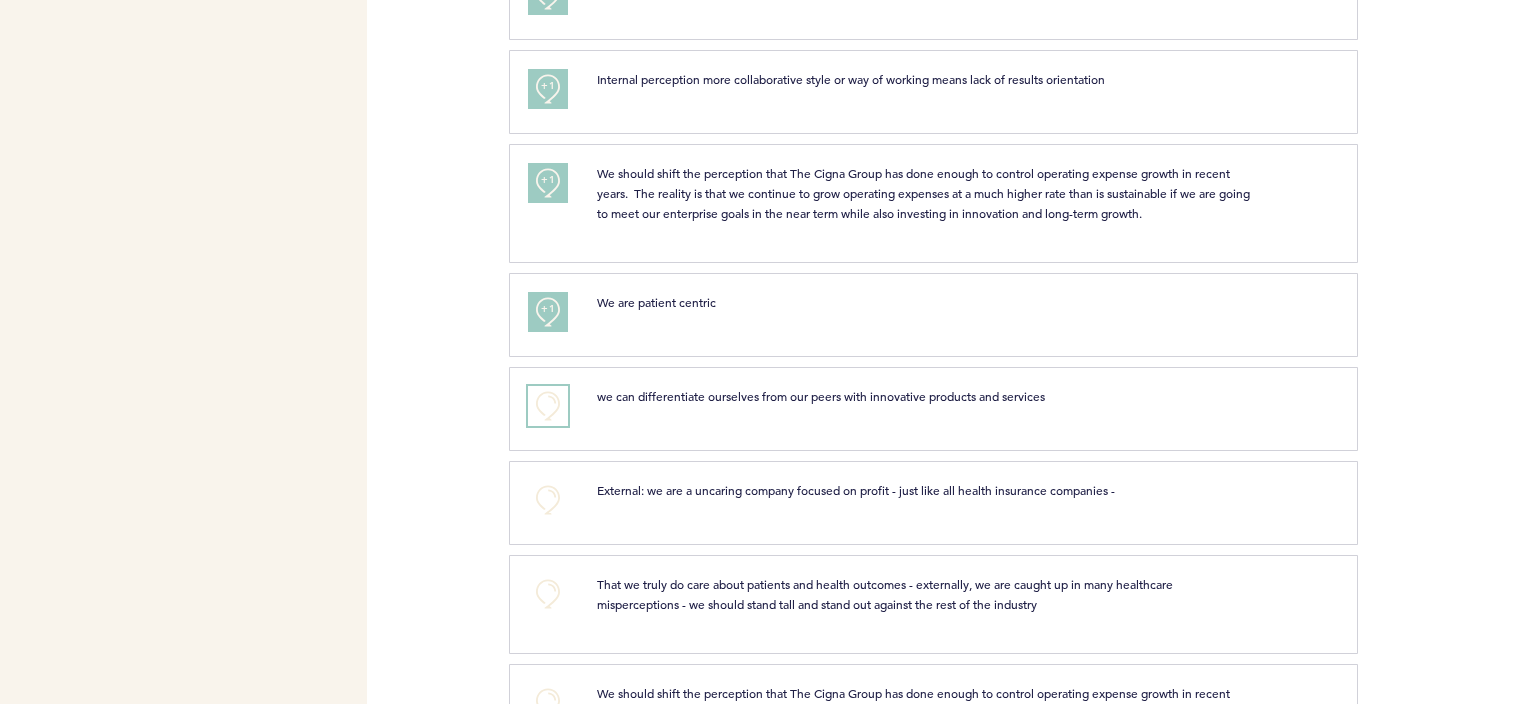 click on "+0" at bounding box center (548, 406) 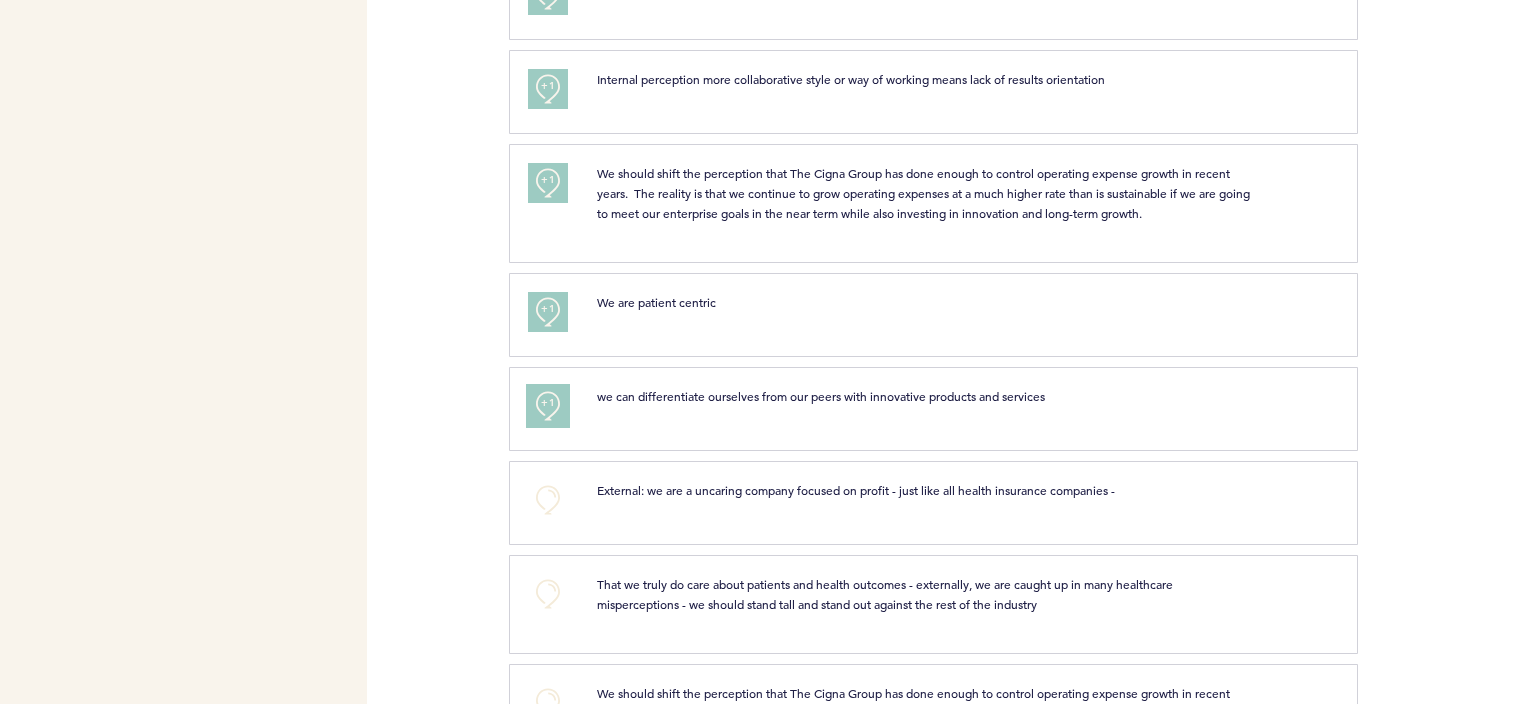 click on "+1" at bounding box center [548, 403] 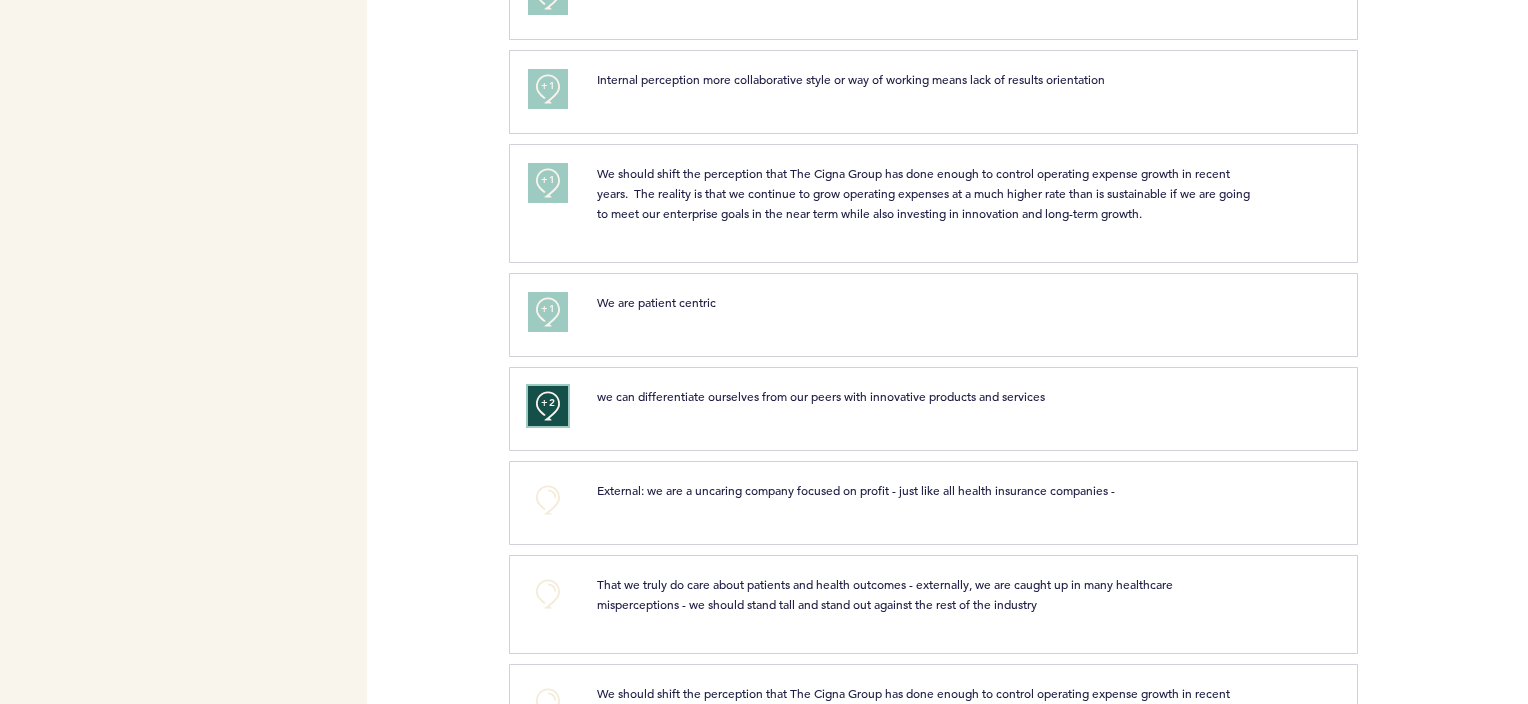 scroll, scrollTop: 2676, scrollLeft: 0, axis: vertical 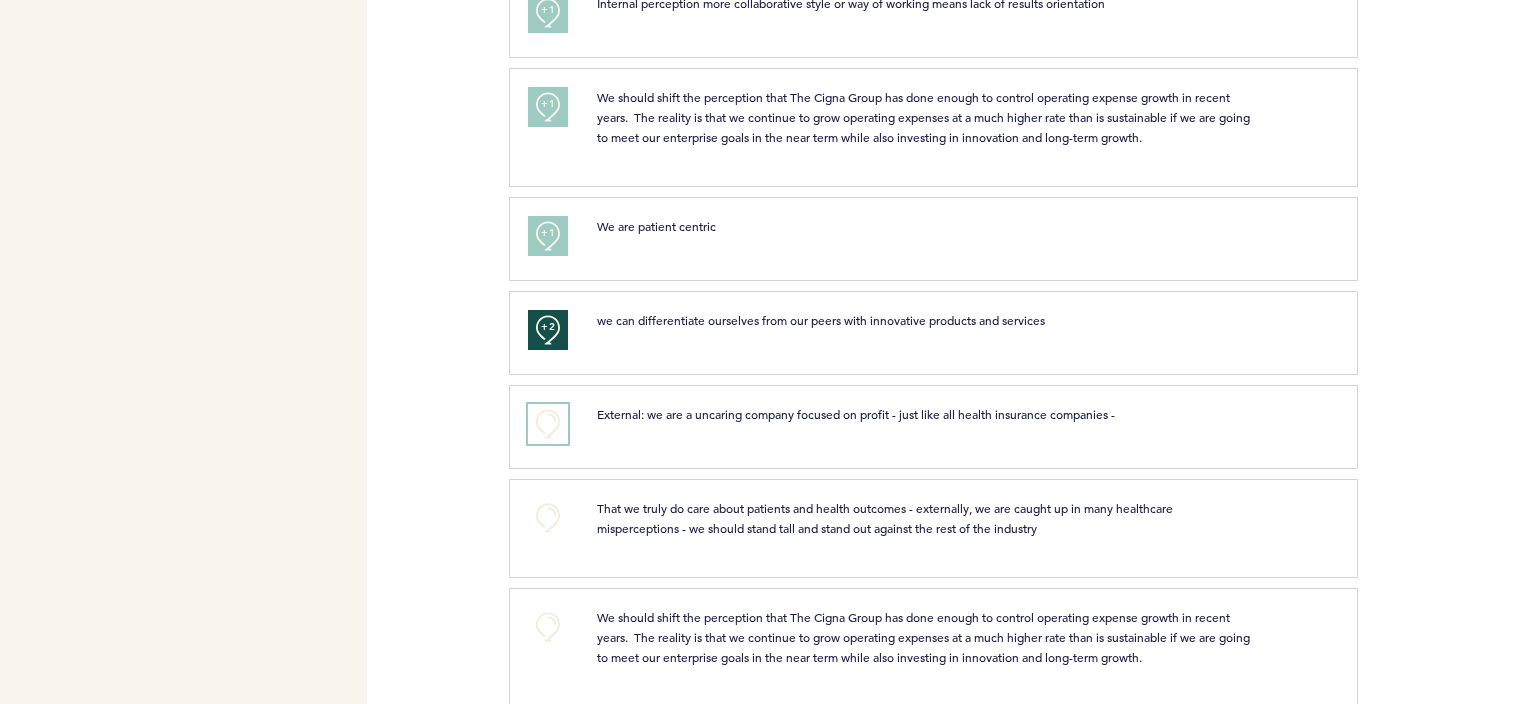 click on "+0" at bounding box center (548, 424) 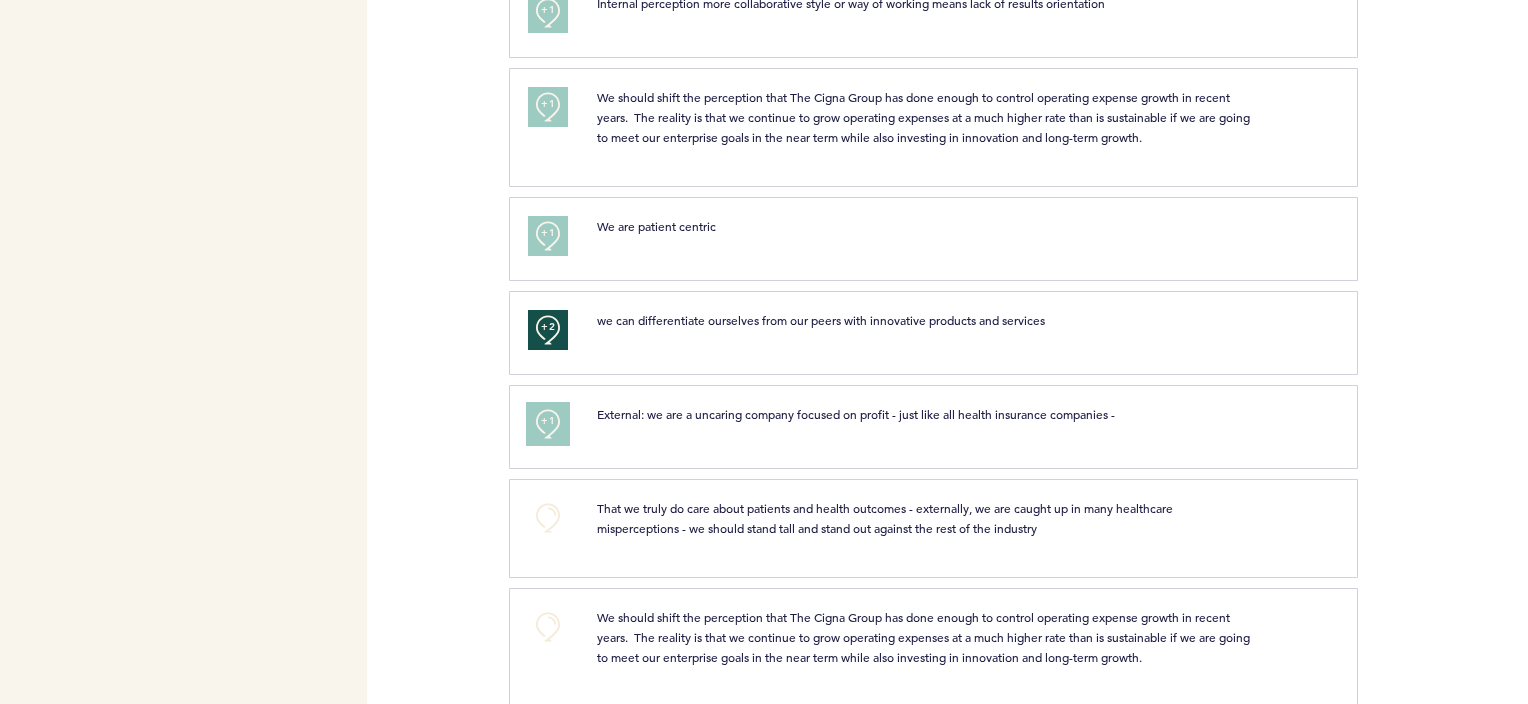 click on "+1" at bounding box center (548, 421) 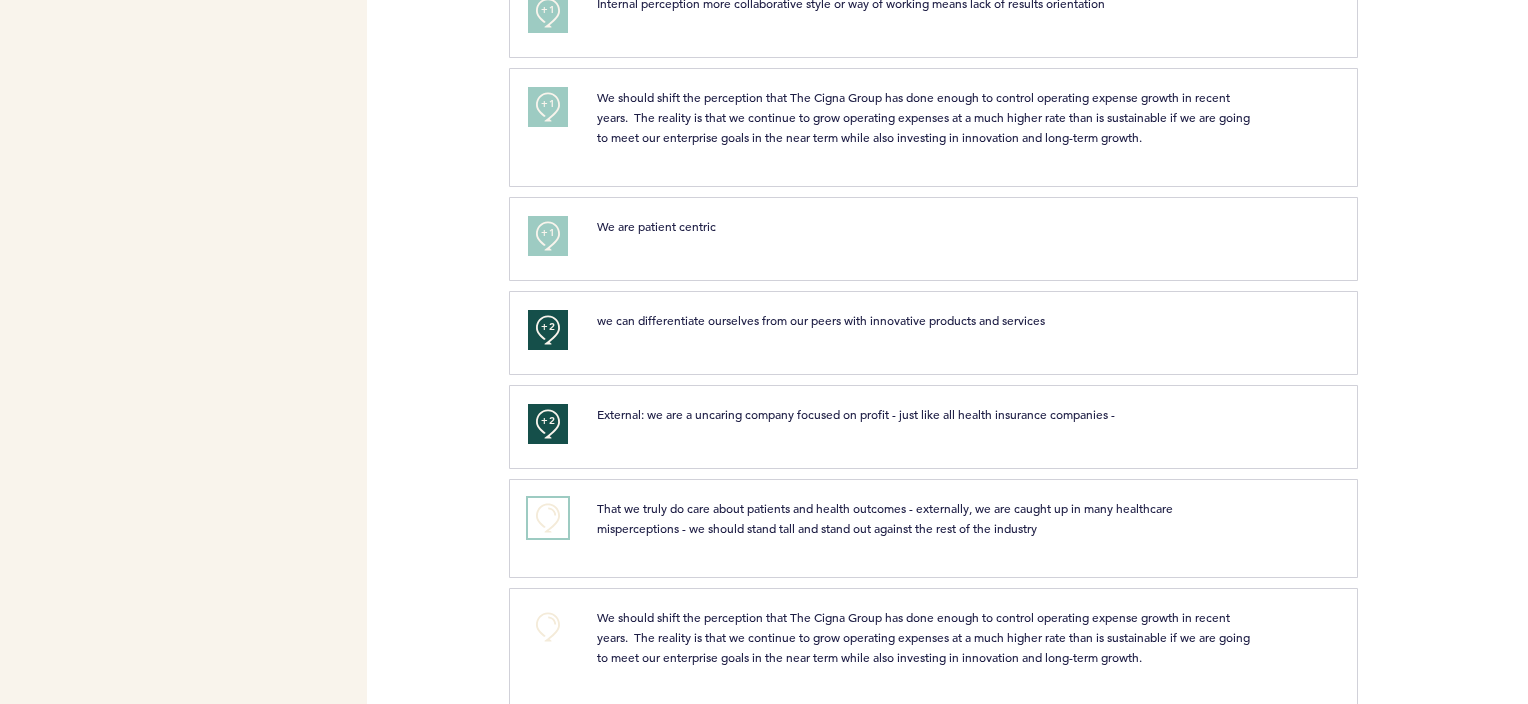 click on "+0" at bounding box center [548, 518] 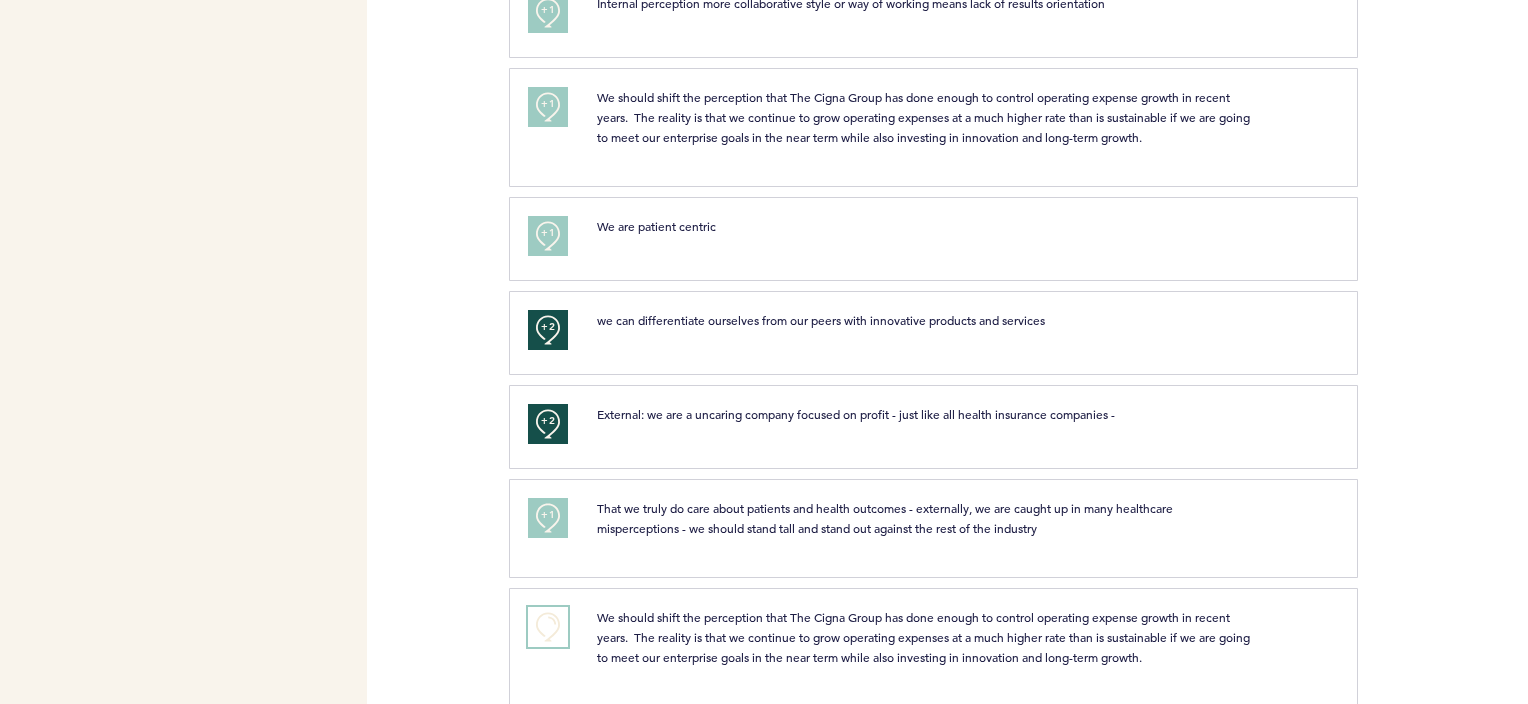 click on "+0" at bounding box center [548, 627] 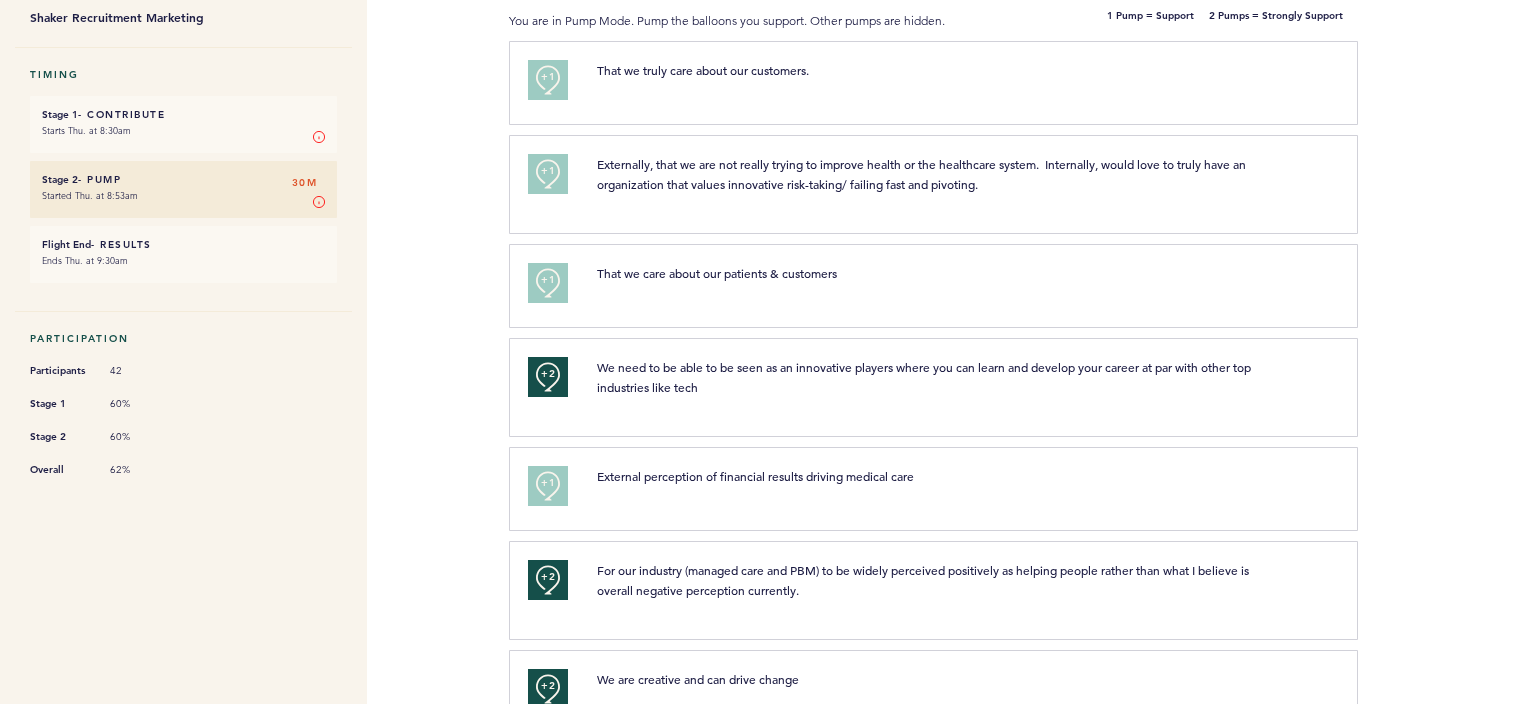 scroll, scrollTop: 0, scrollLeft: 0, axis: both 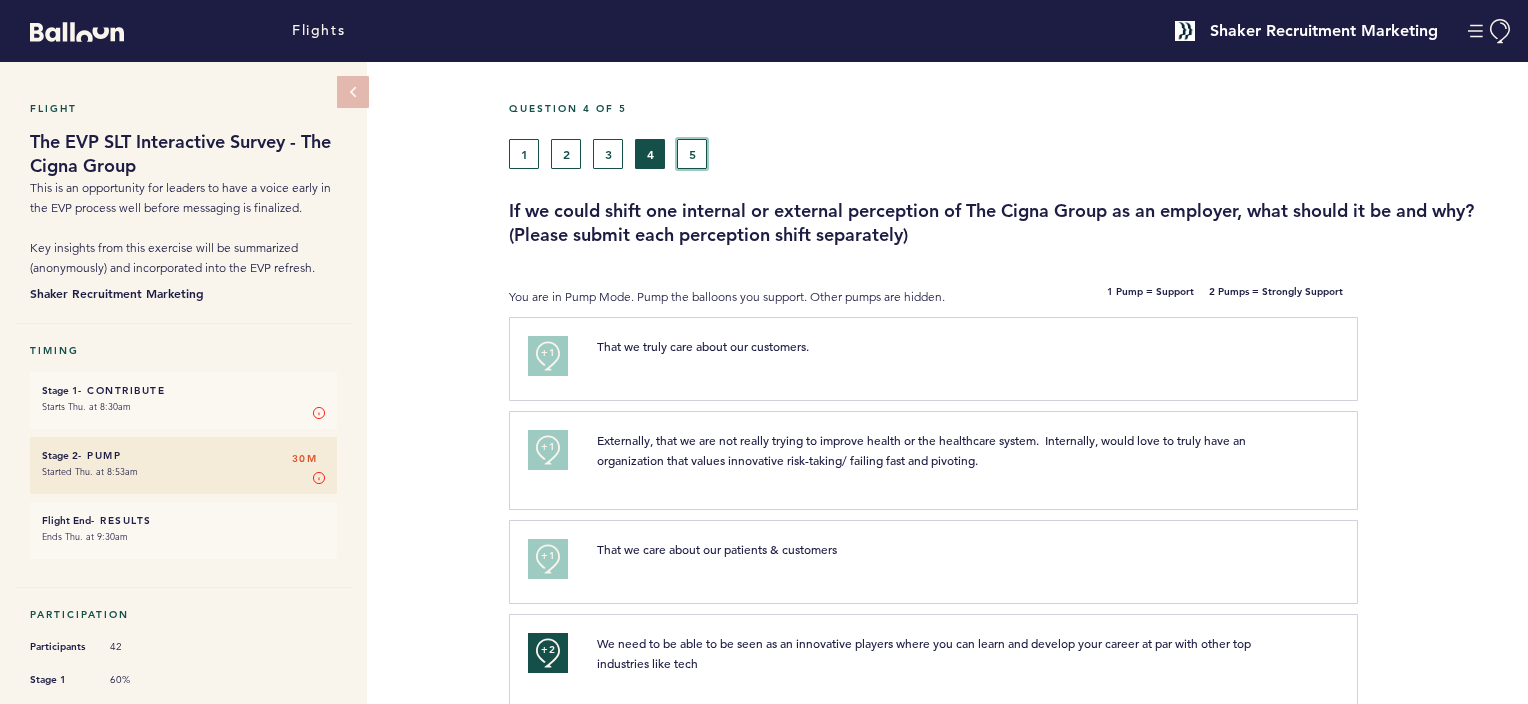click on "5" at bounding box center [692, 154] 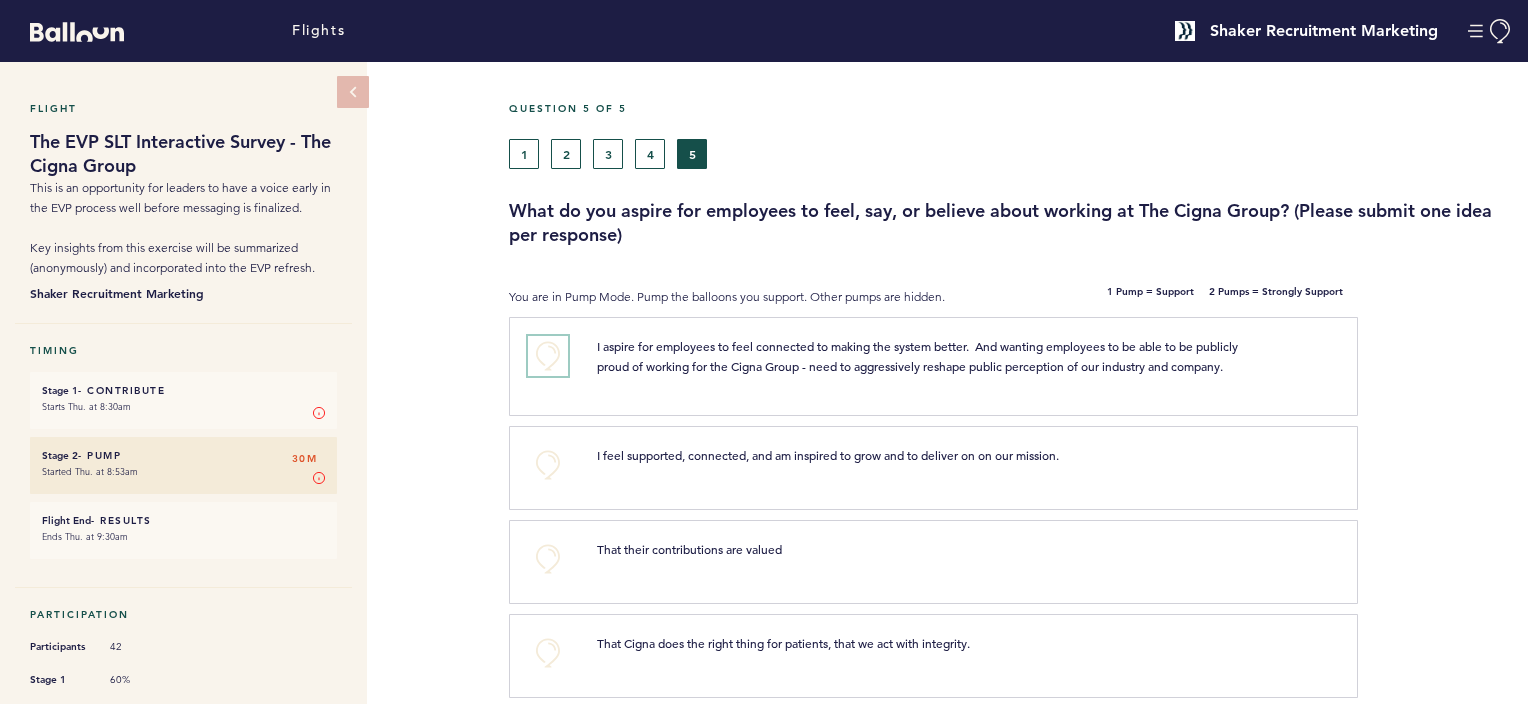 click on "+0" at bounding box center (548, 356) 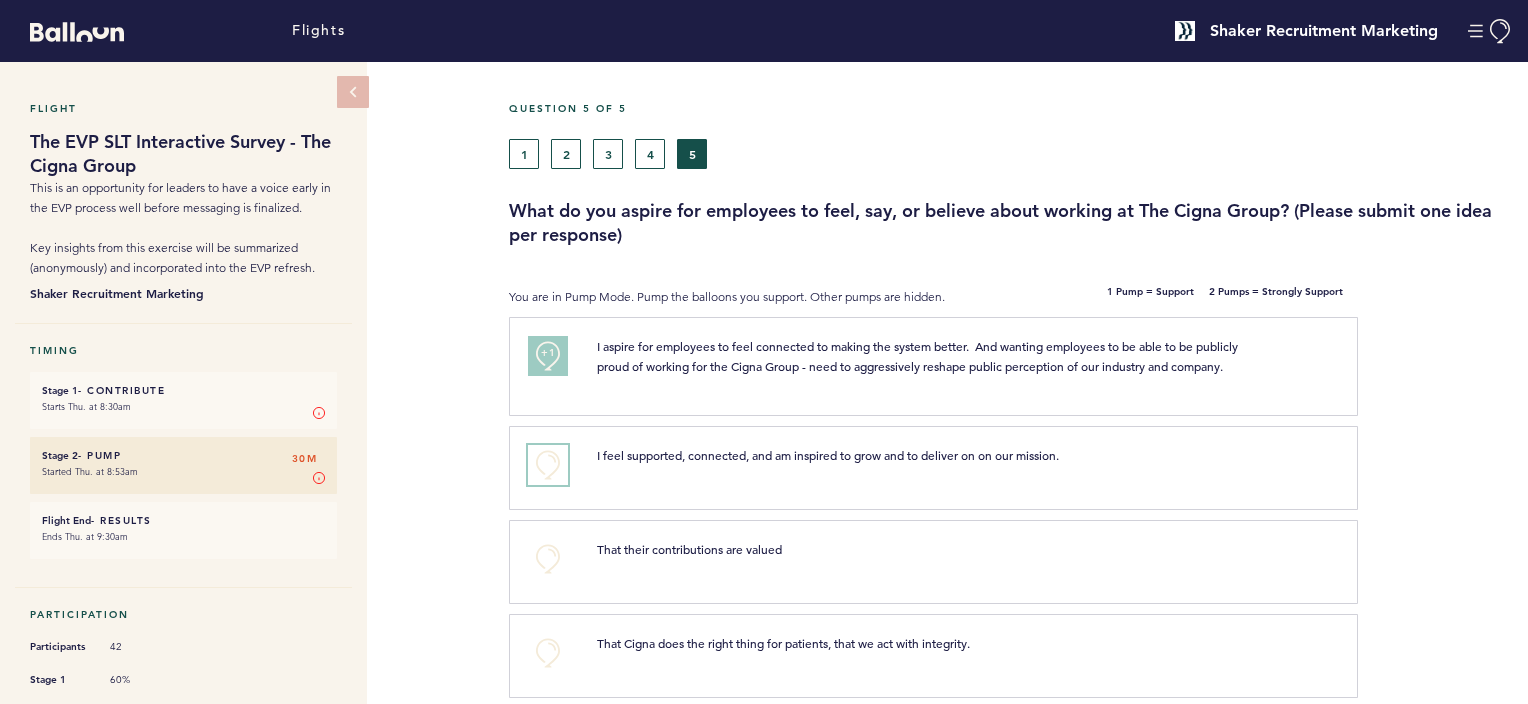 click on "+0" at bounding box center (548, 465) 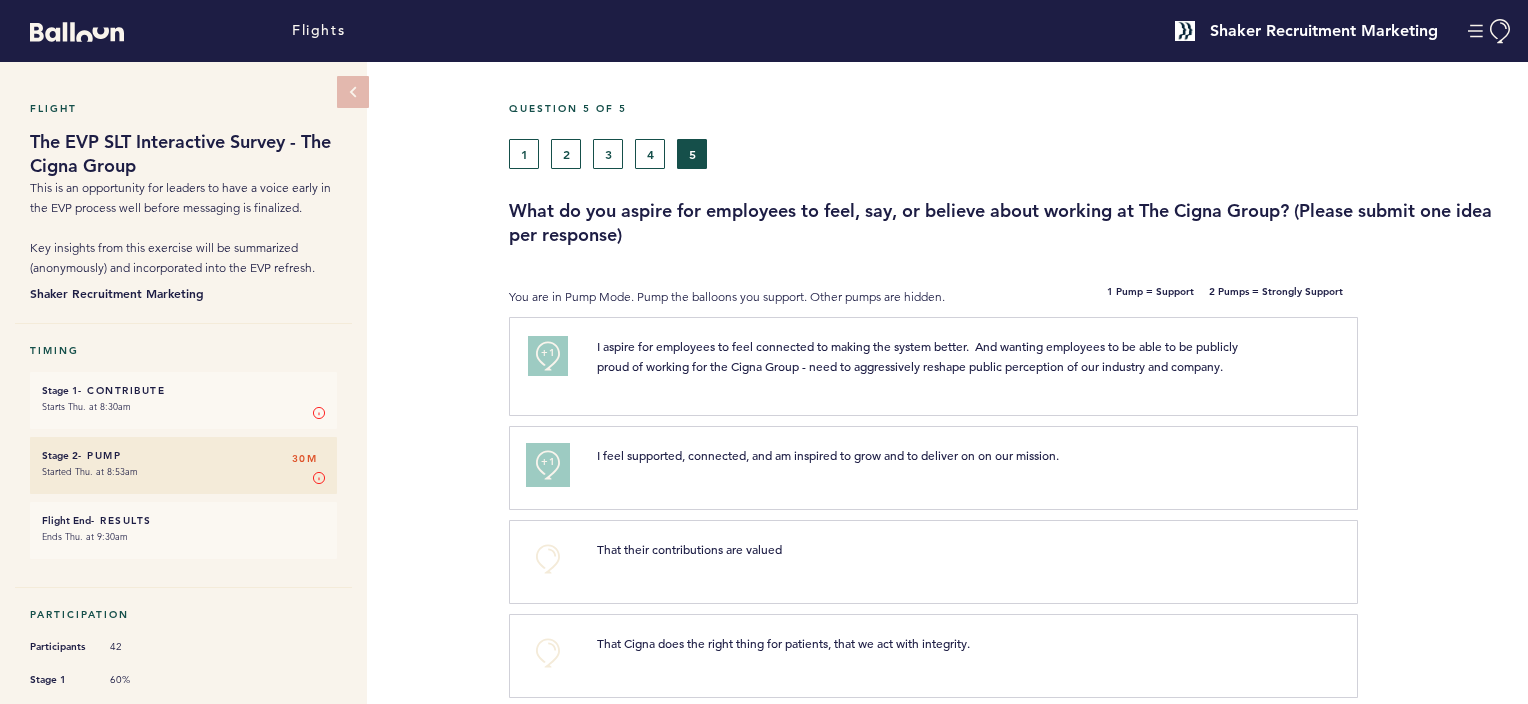 click on "+1" at bounding box center (548, 462) 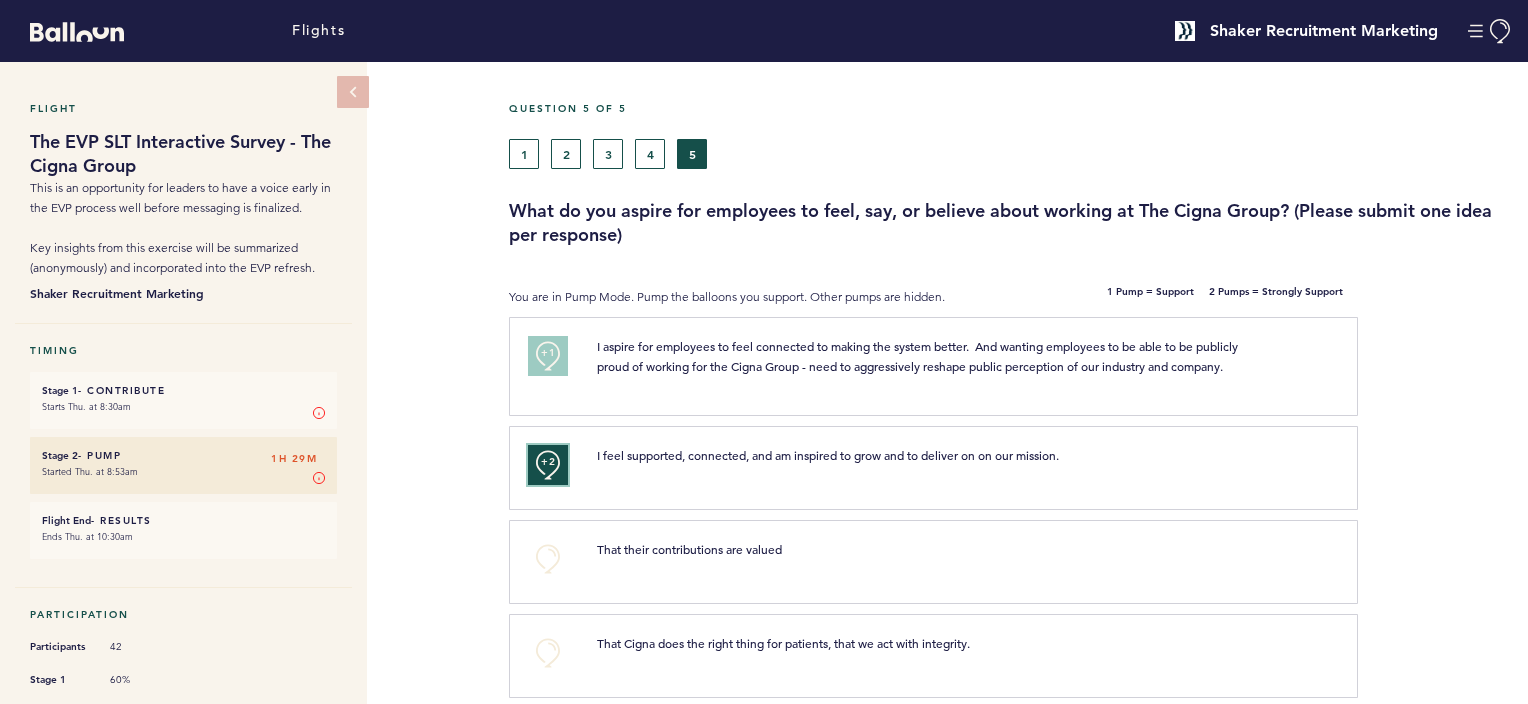 scroll, scrollTop: 200, scrollLeft: 0, axis: vertical 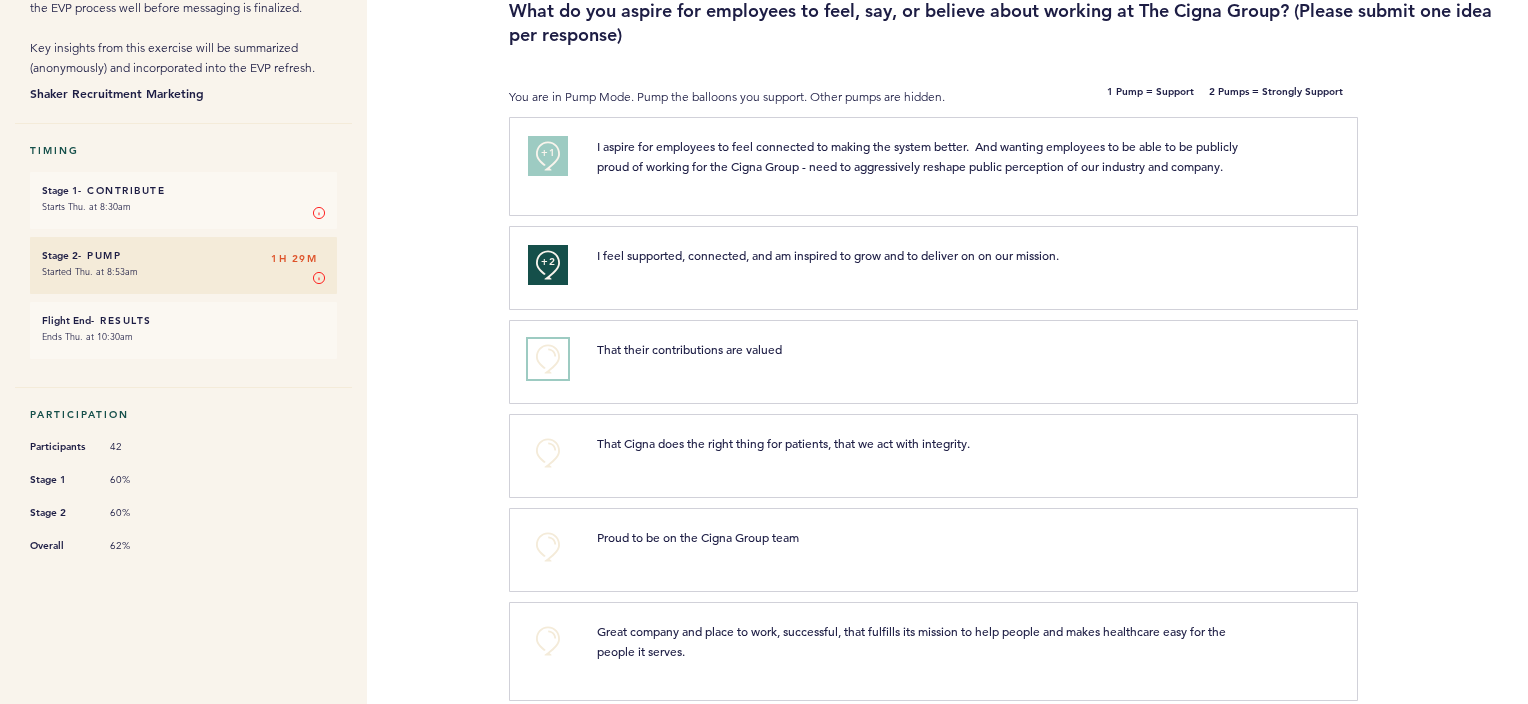 click on "+0" at bounding box center [548, 359] 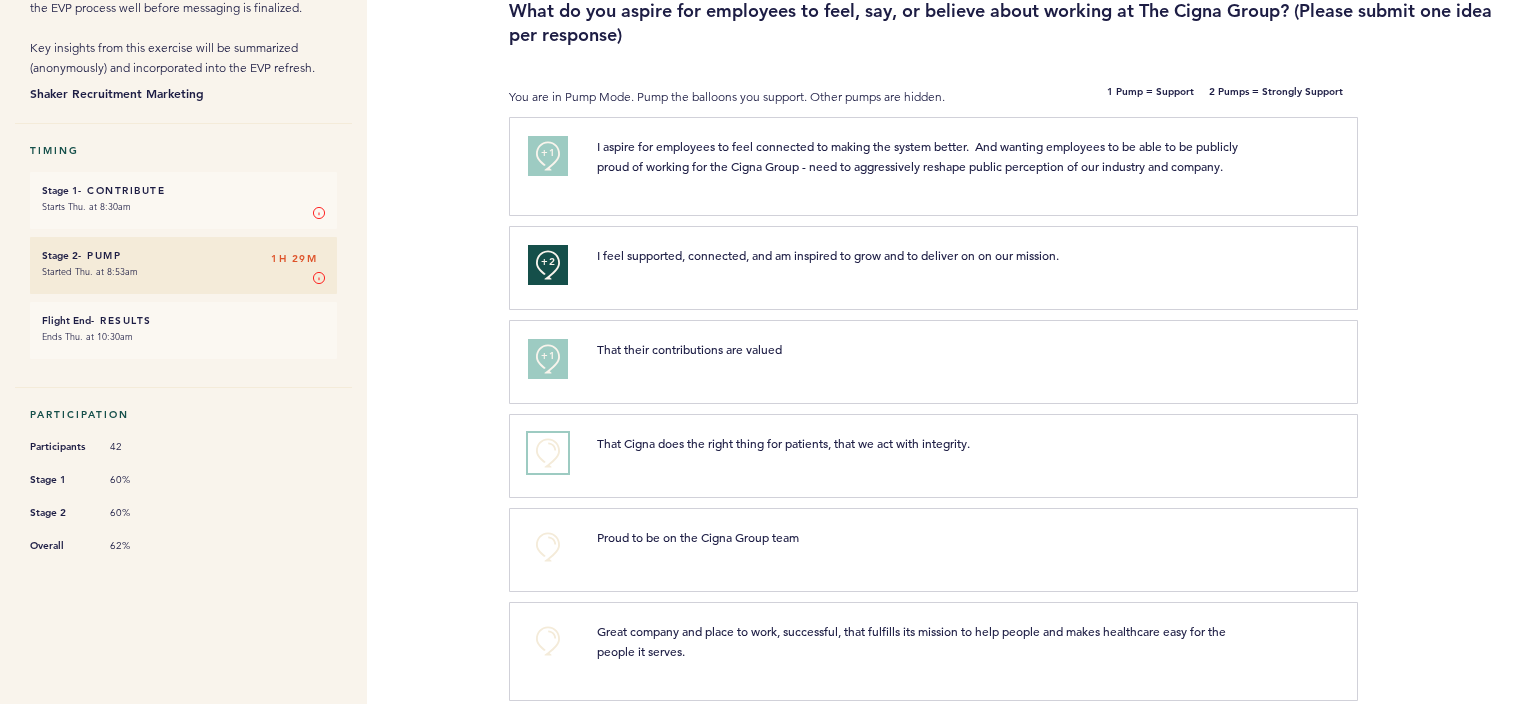click on "+0" at bounding box center [548, 453] 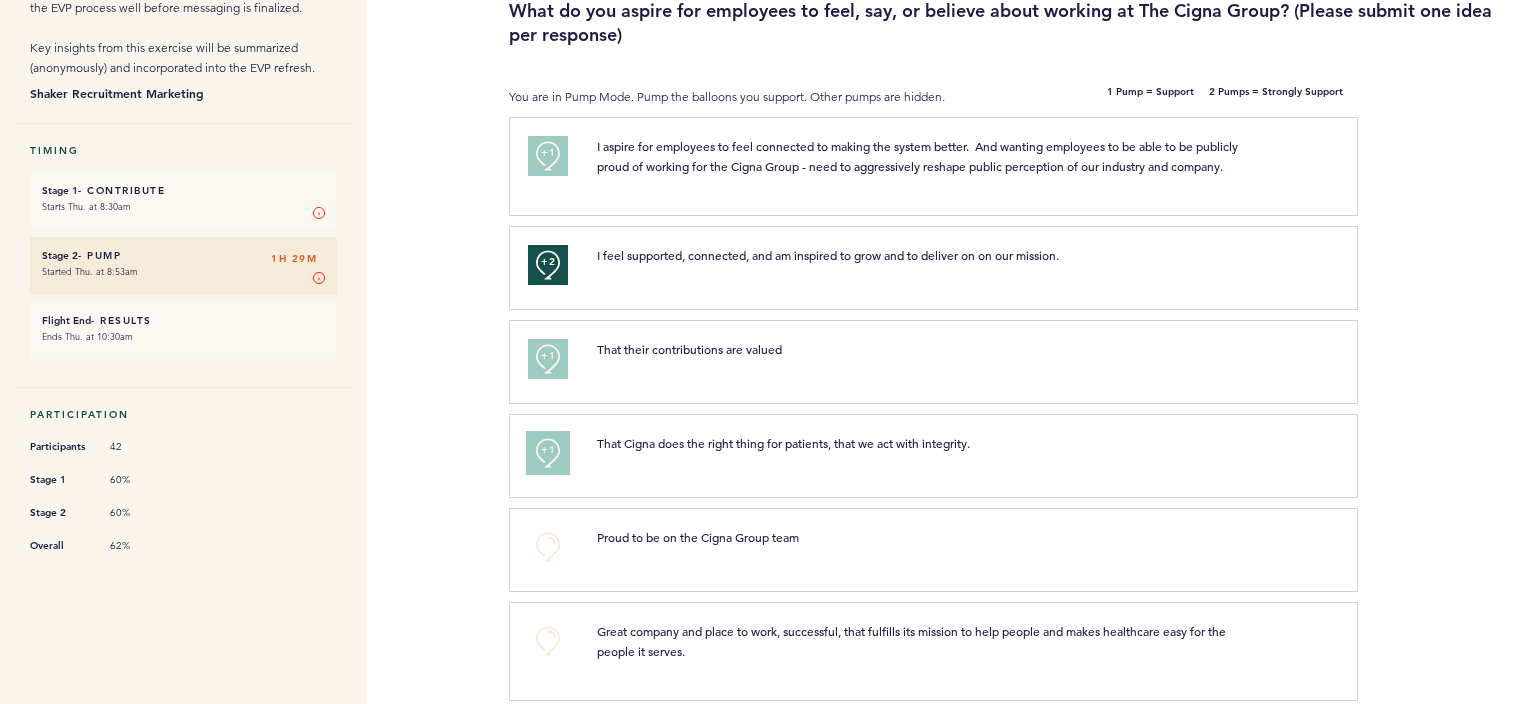 click on "+1" at bounding box center [548, 450] 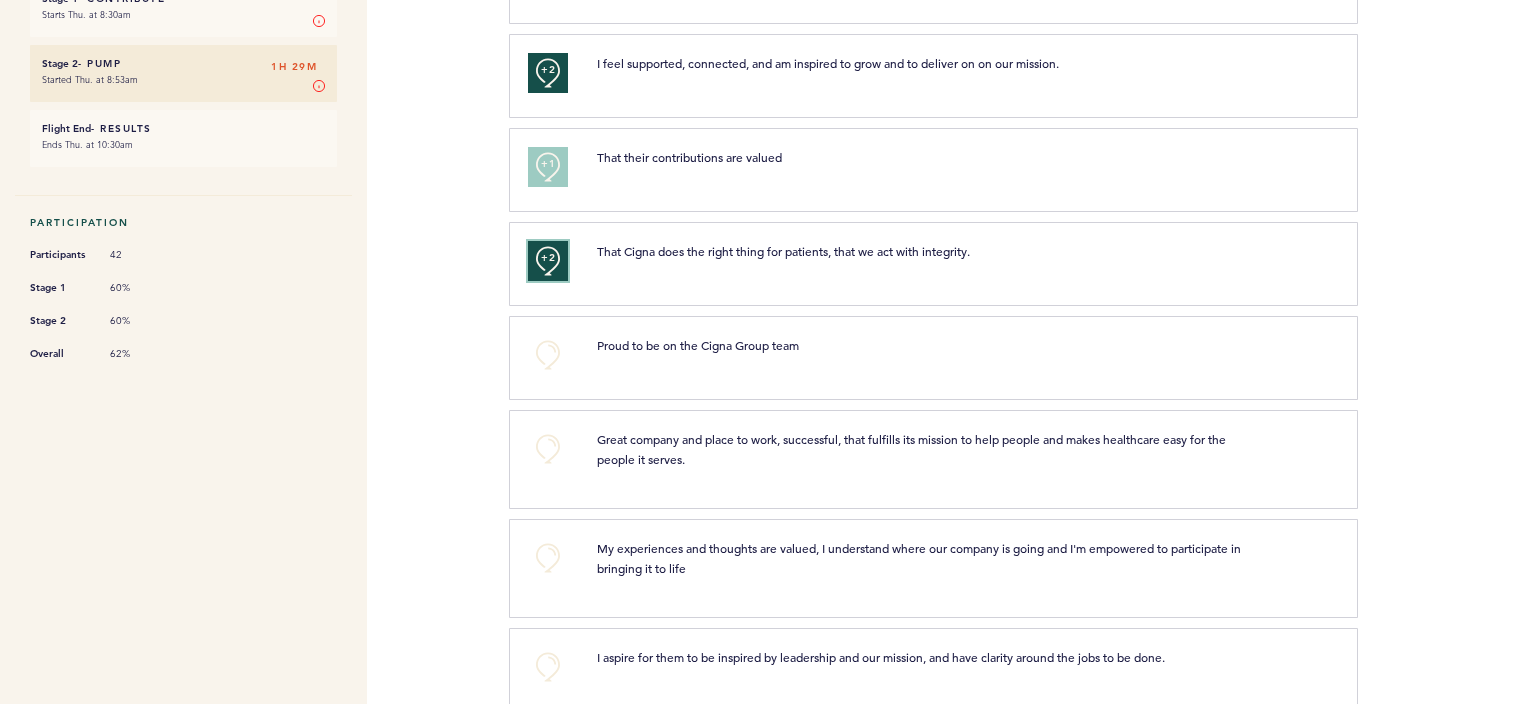 scroll, scrollTop: 400, scrollLeft: 0, axis: vertical 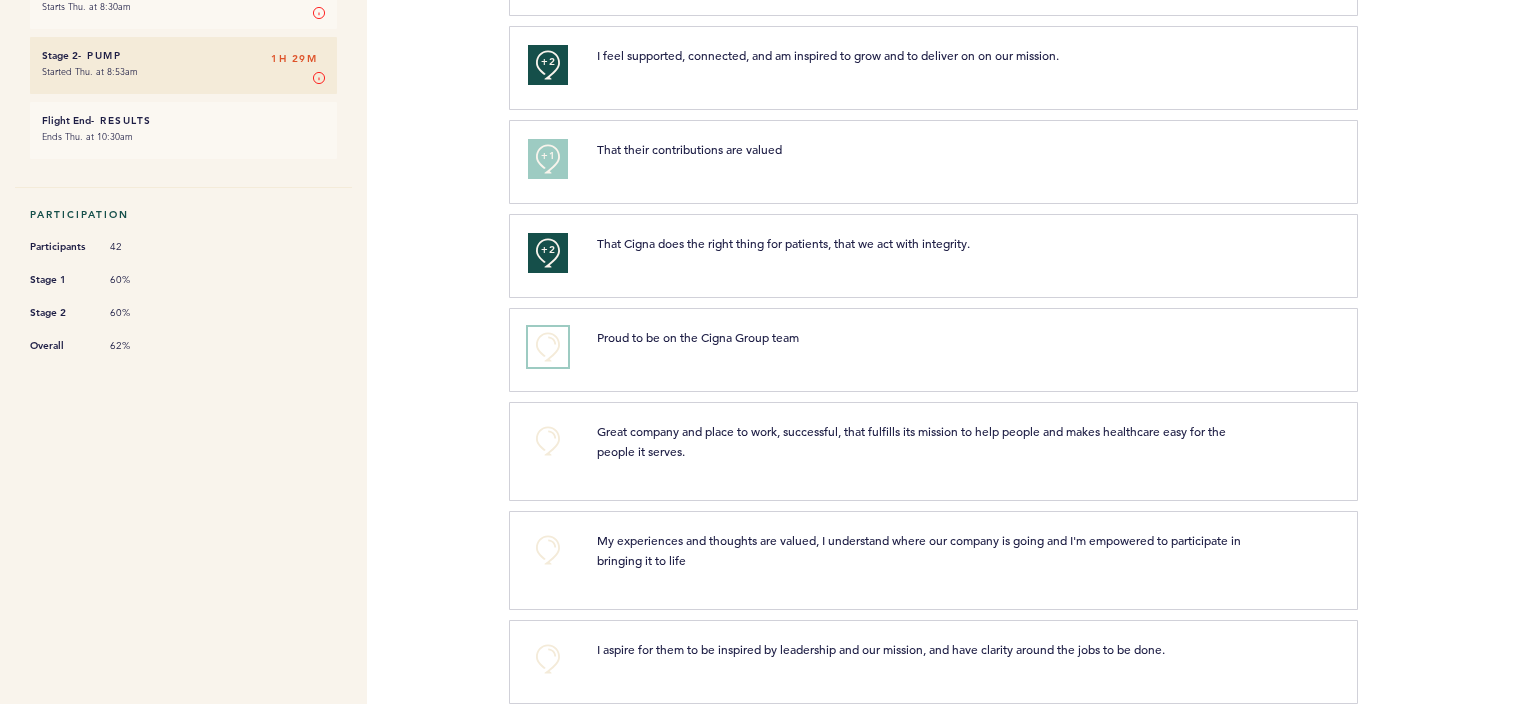 click on "+0" at bounding box center [548, 347] 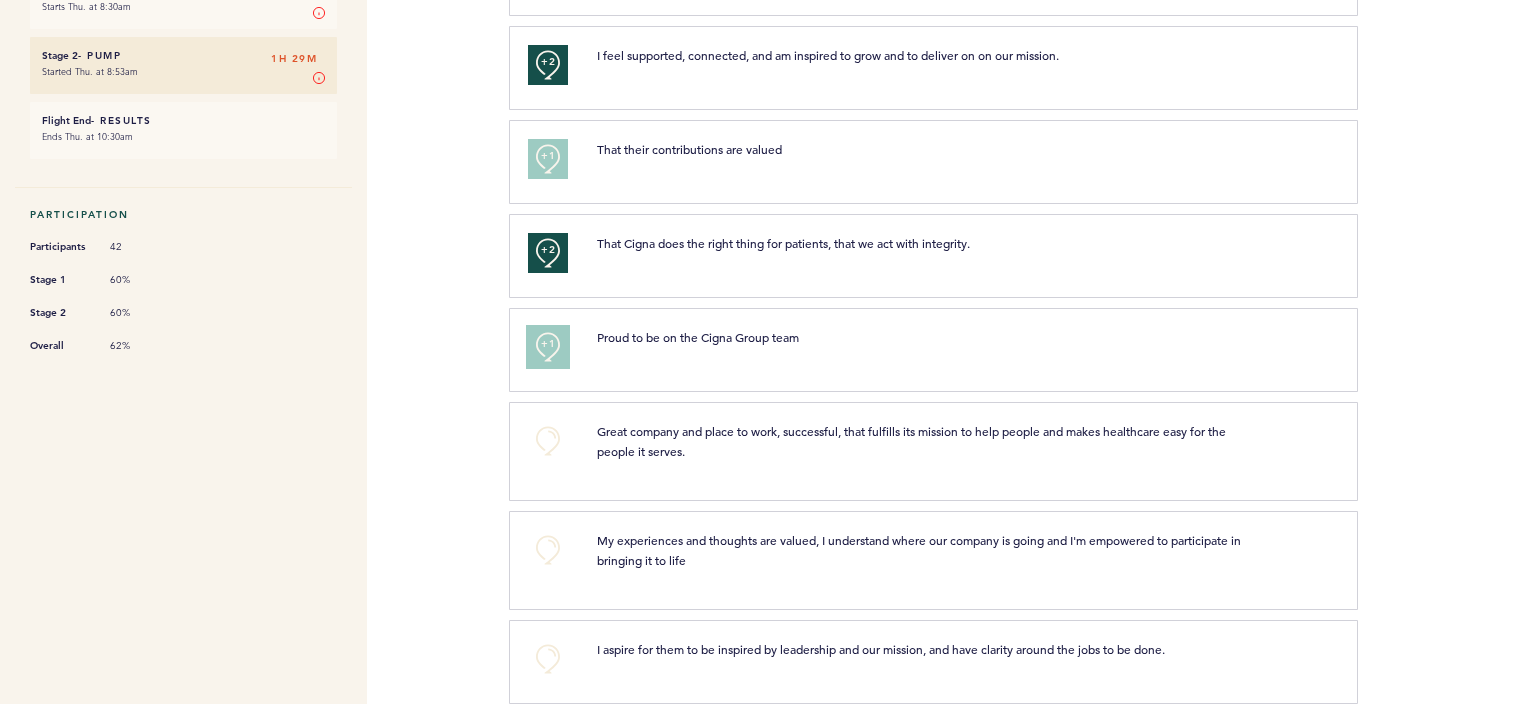 click on "+1" at bounding box center [548, 347] 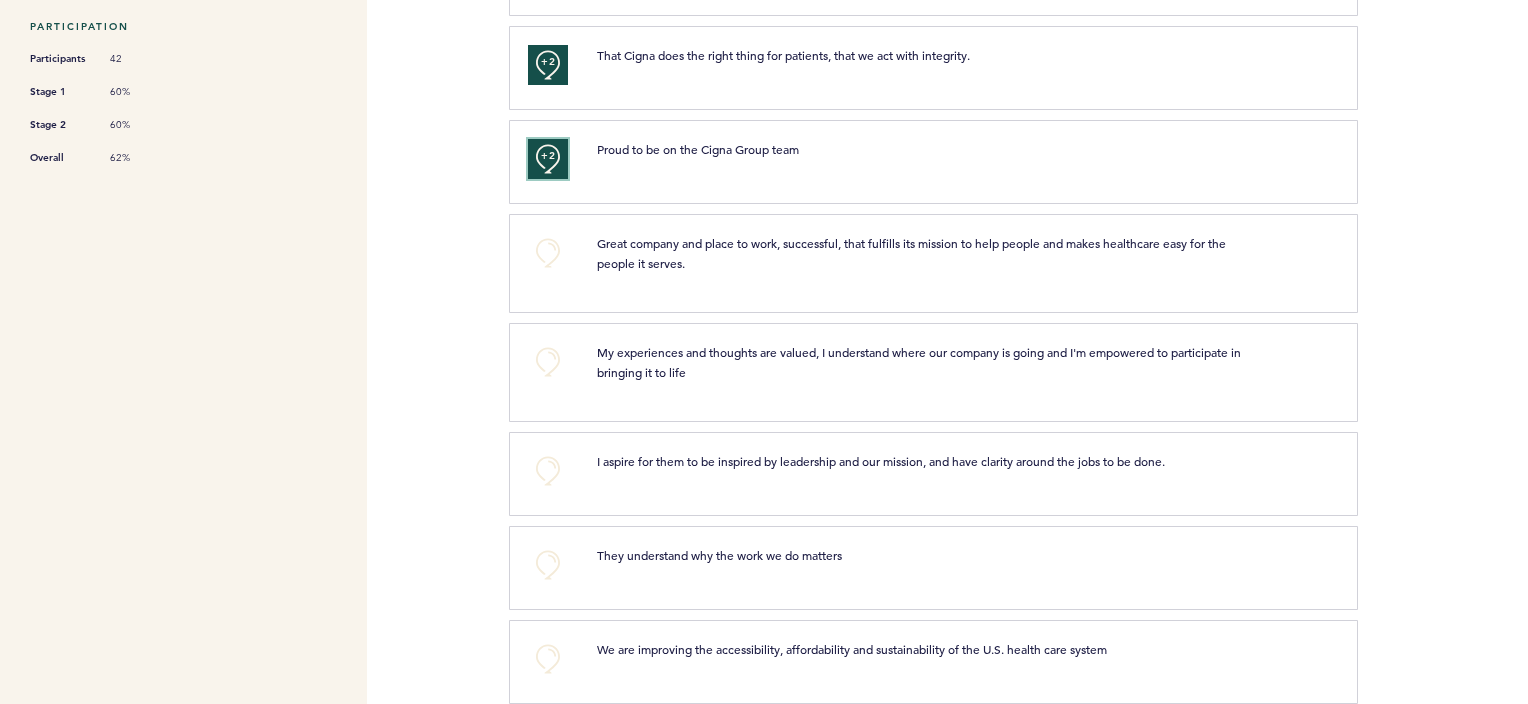 scroll, scrollTop: 600, scrollLeft: 0, axis: vertical 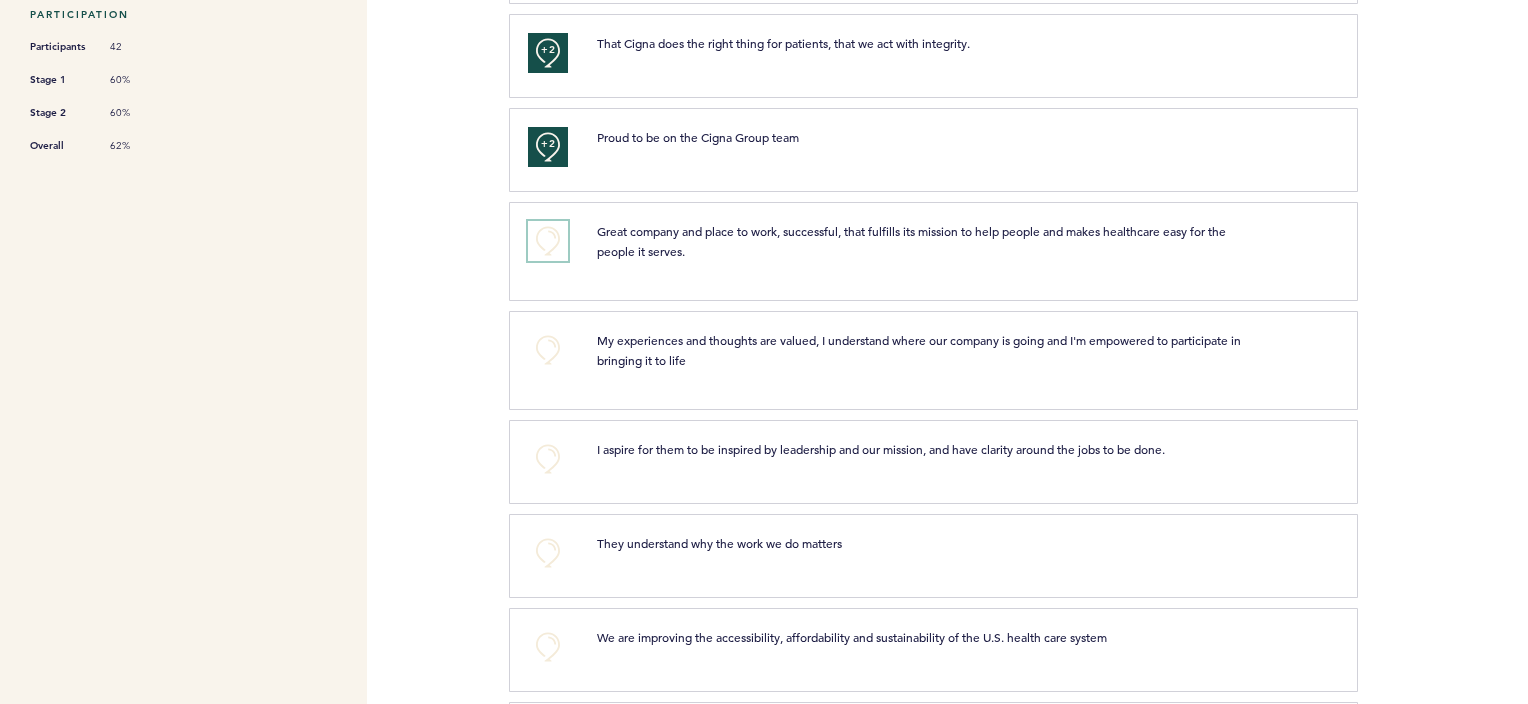 click on "+0" at bounding box center (548, 241) 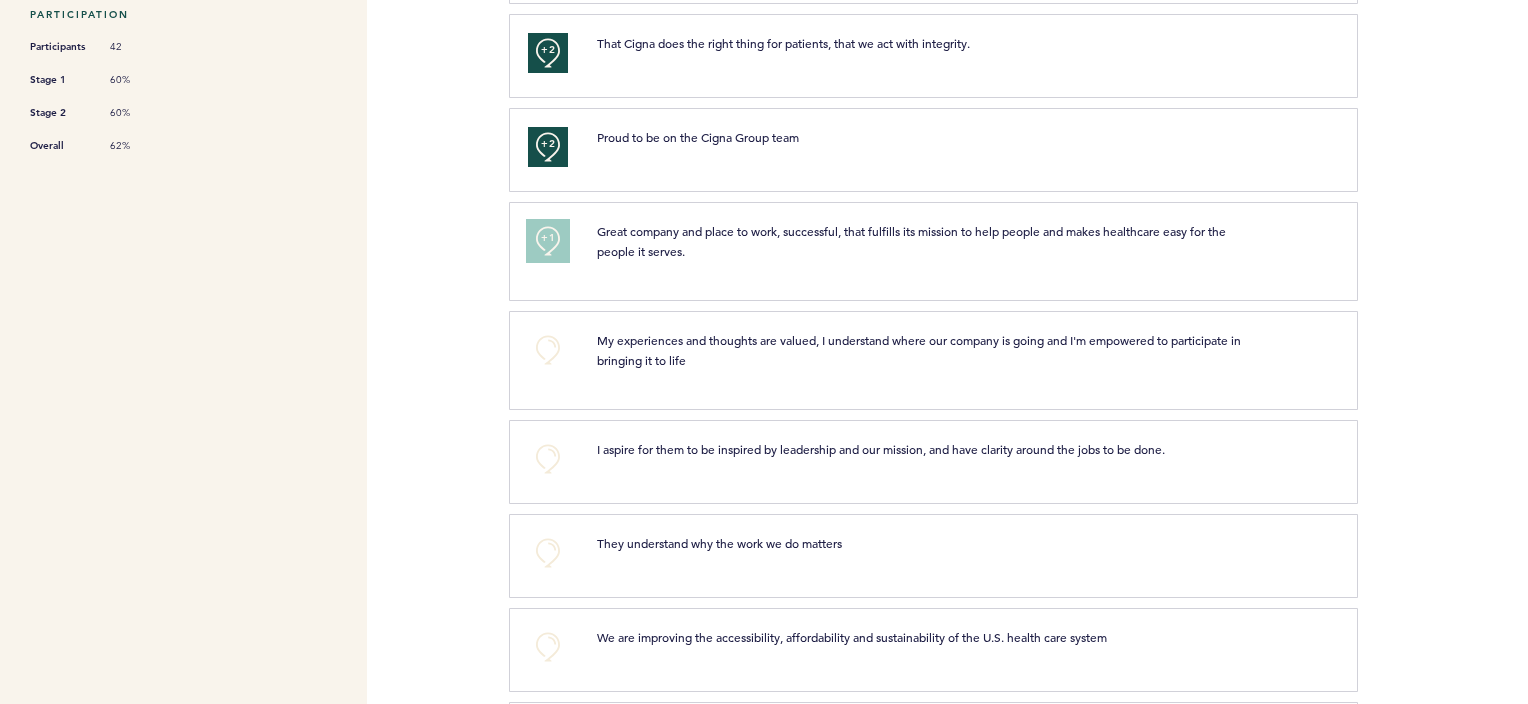click on "+1" at bounding box center (548, 238) 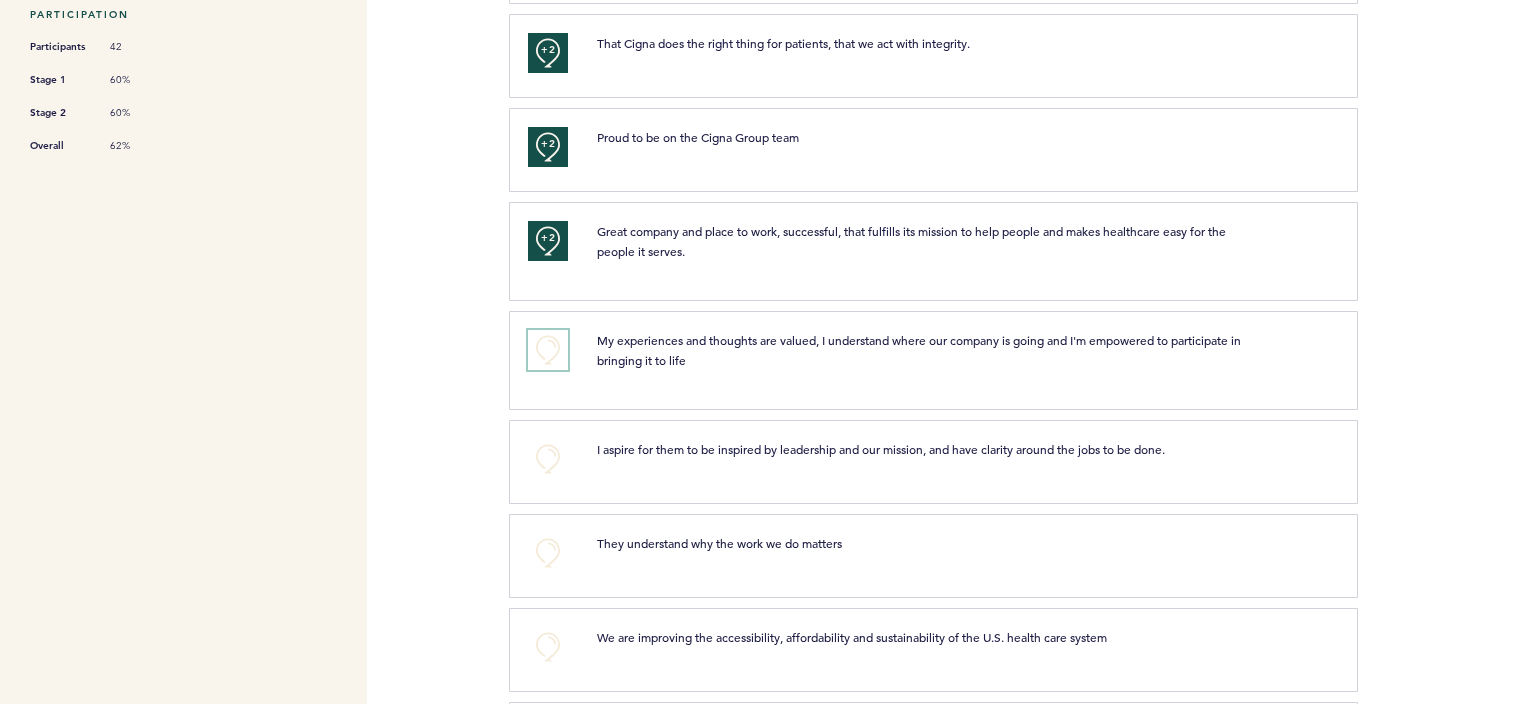 click on "+0" at bounding box center (548, 350) 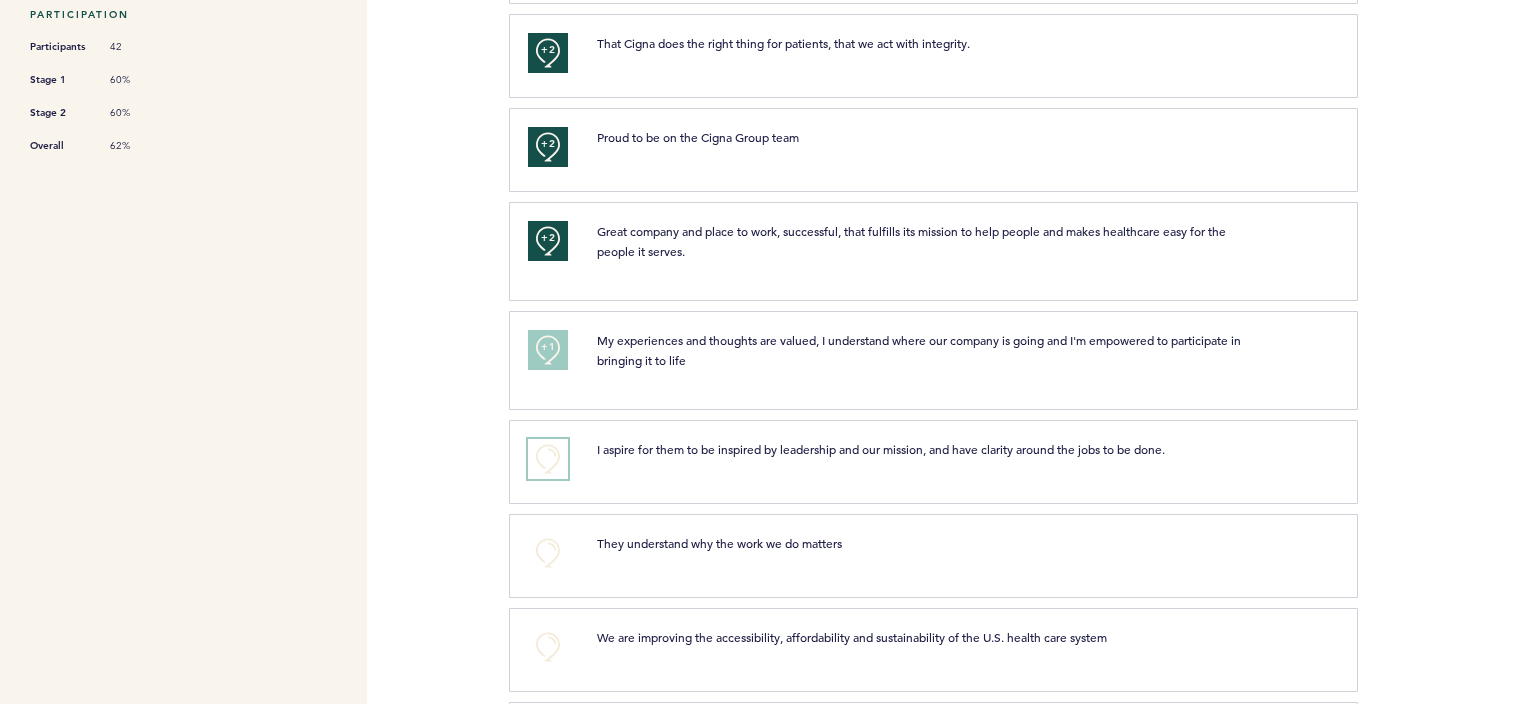 click on "+0" at bounding box center (548, 459) 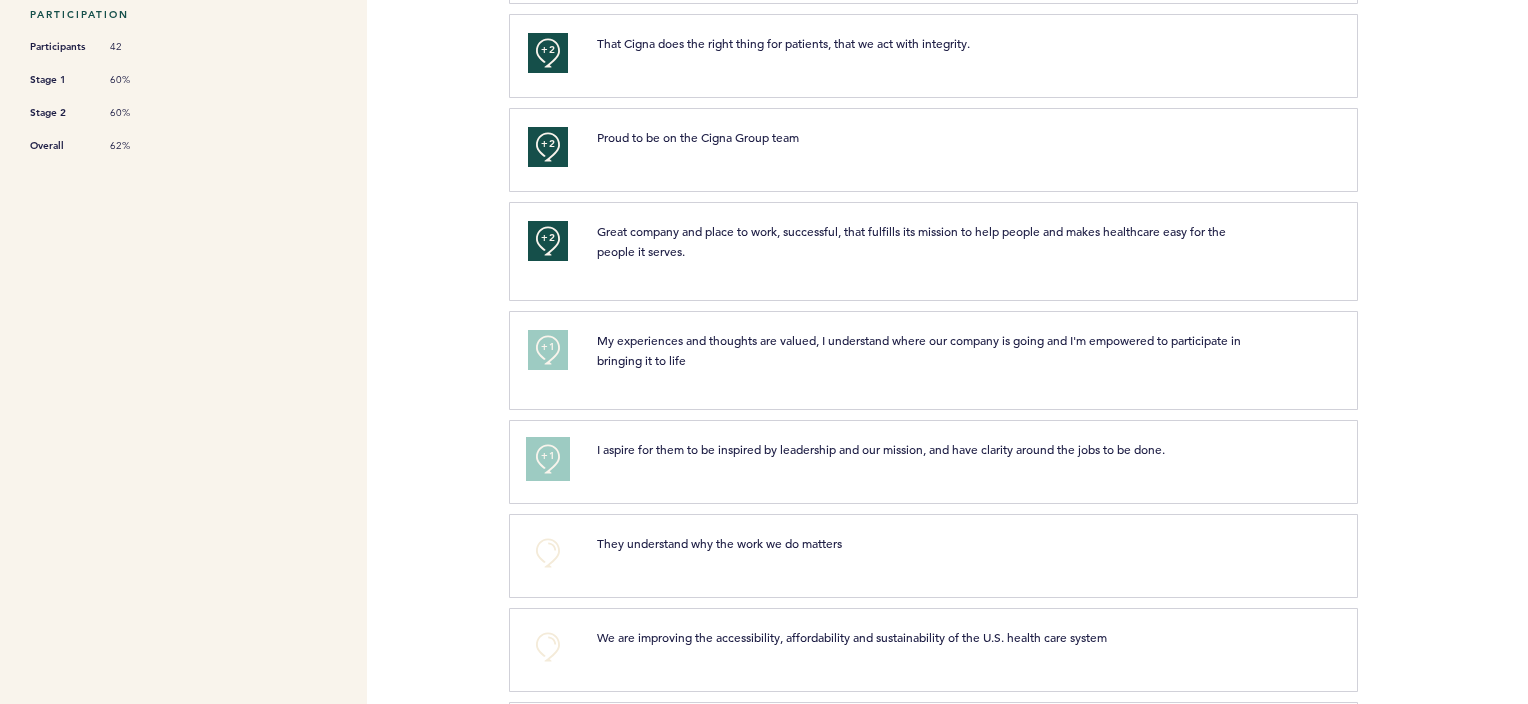 click on "+1" at bounding box center (548, 456) 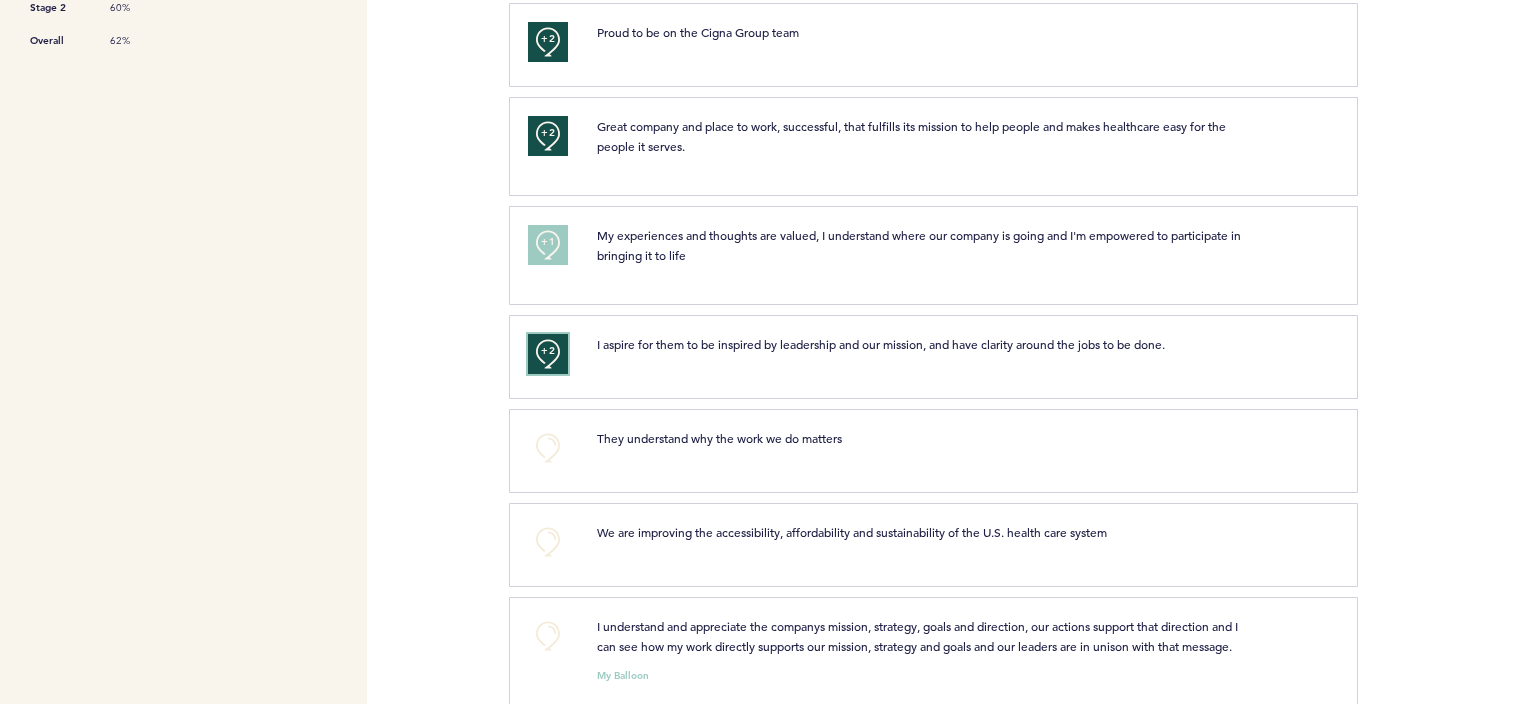 scroll, scrollTop: 900, scrollLeft: 0, axis: vertical 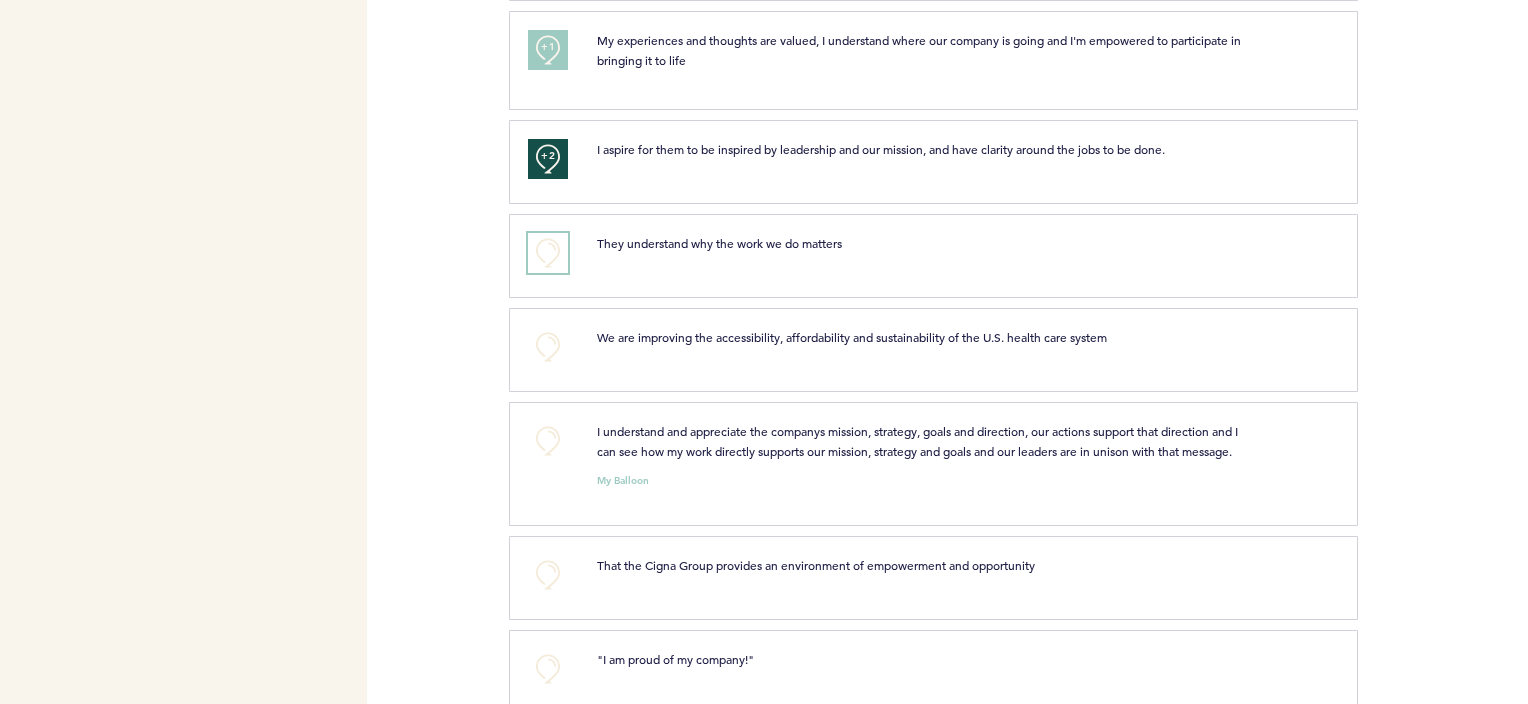 click on "+0" at bounding box center (548, 253) 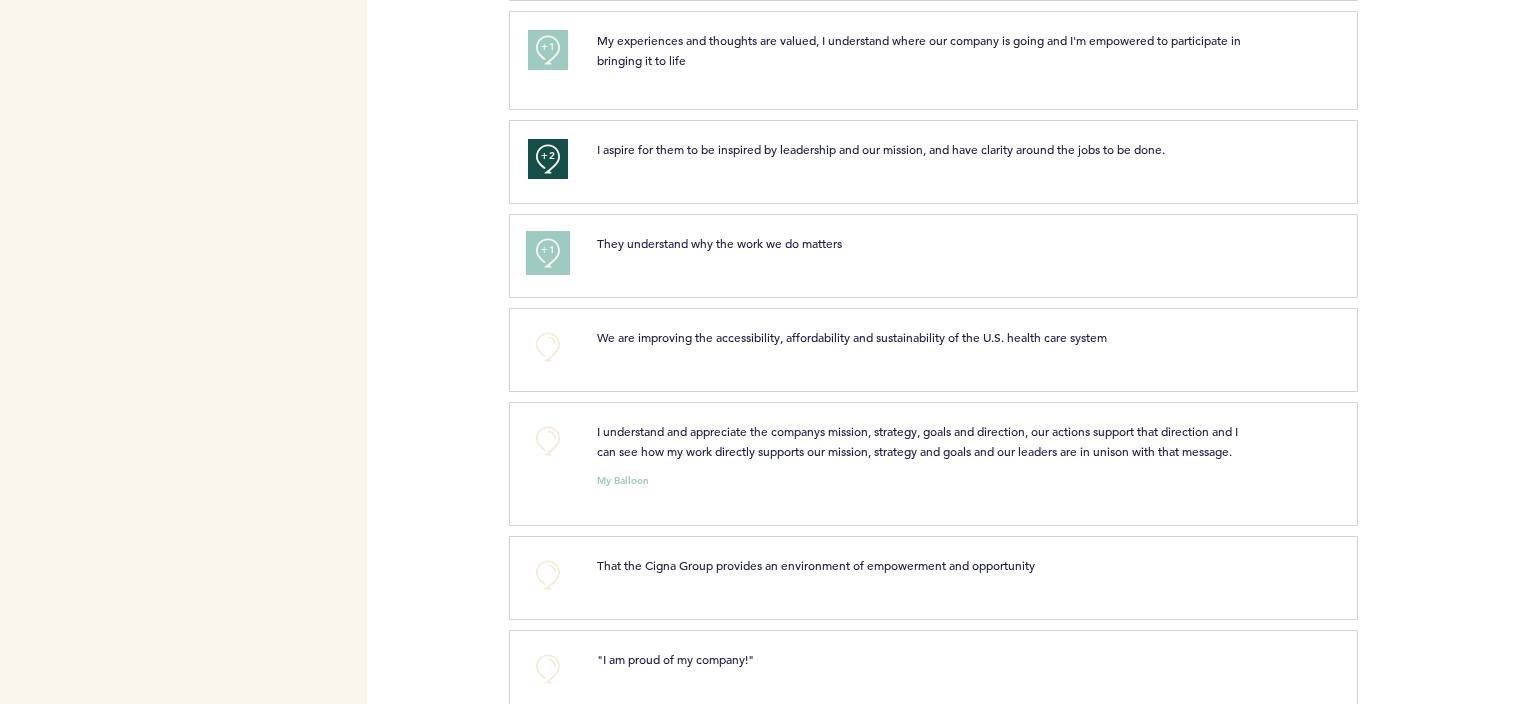 click on "+1" at bounding box center [548, 250] 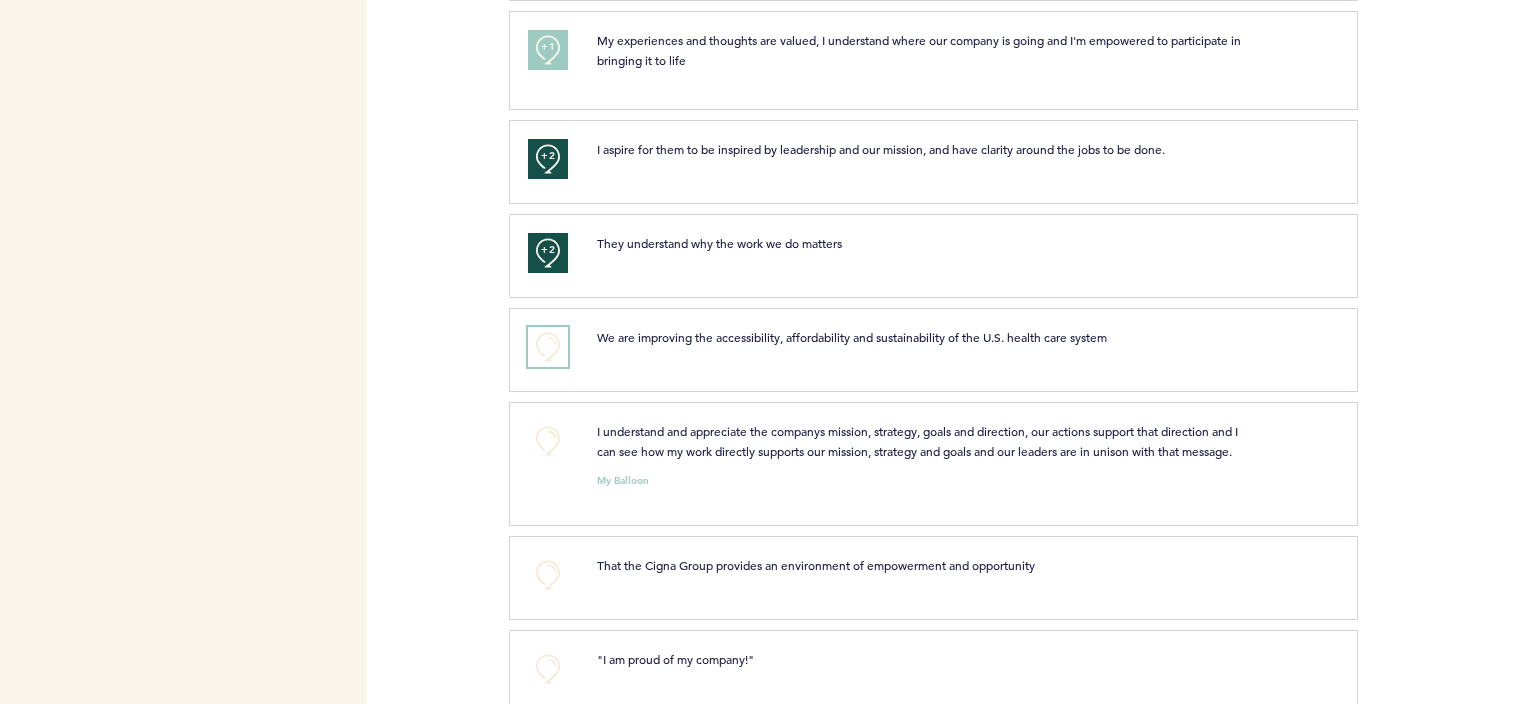 click on "+0" at bounding box center (548, 347) 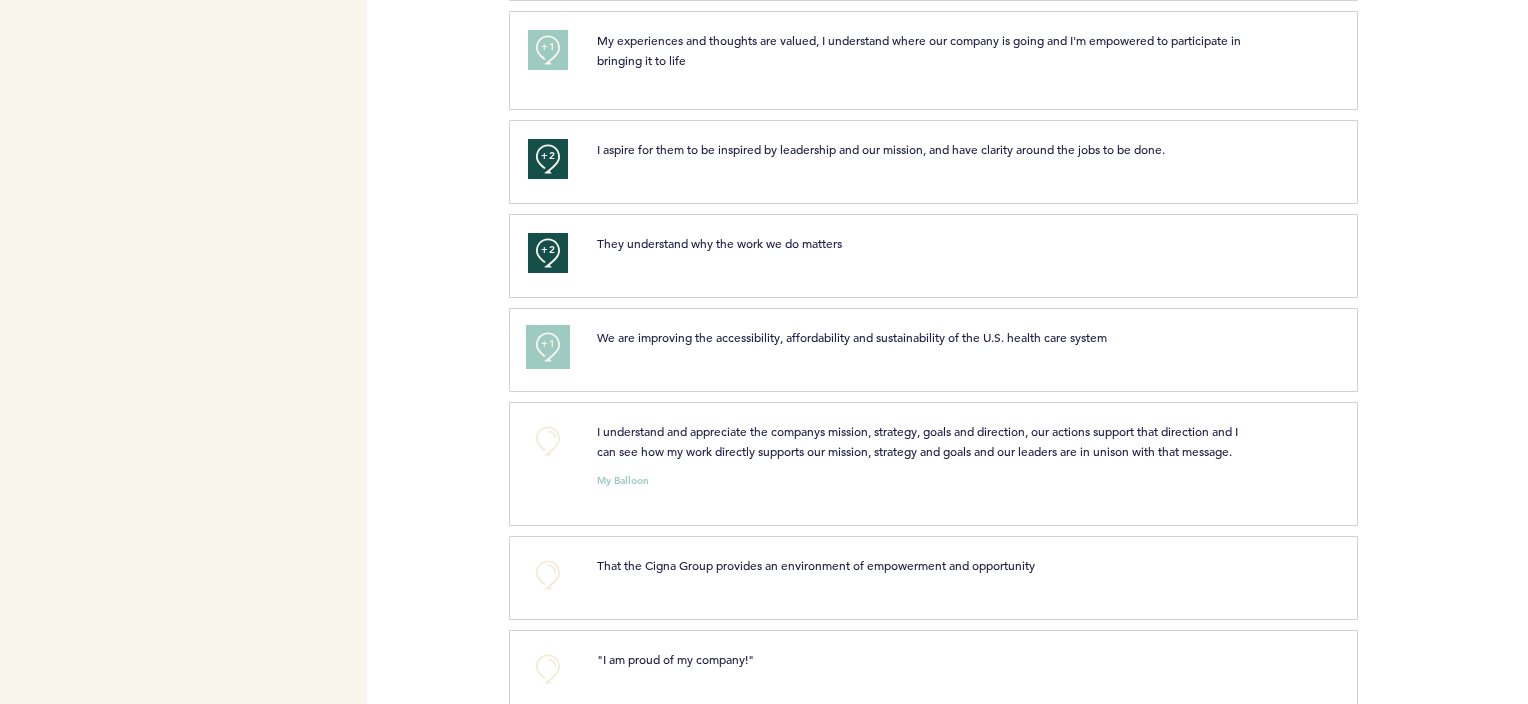 scroll, scrollTop: 1100, scrollLeft: 0, axis: vertical 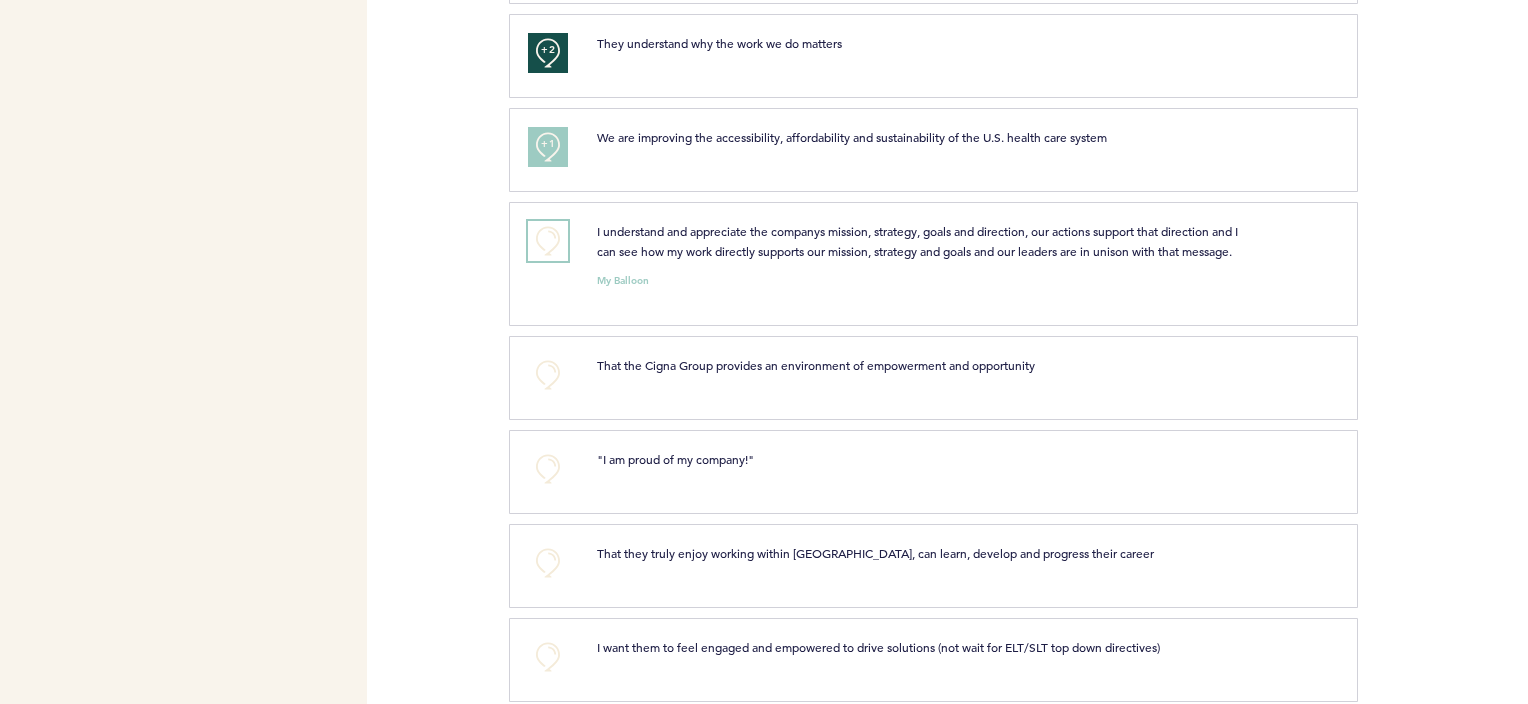 click on "+0" at bounding box center (548, 241) 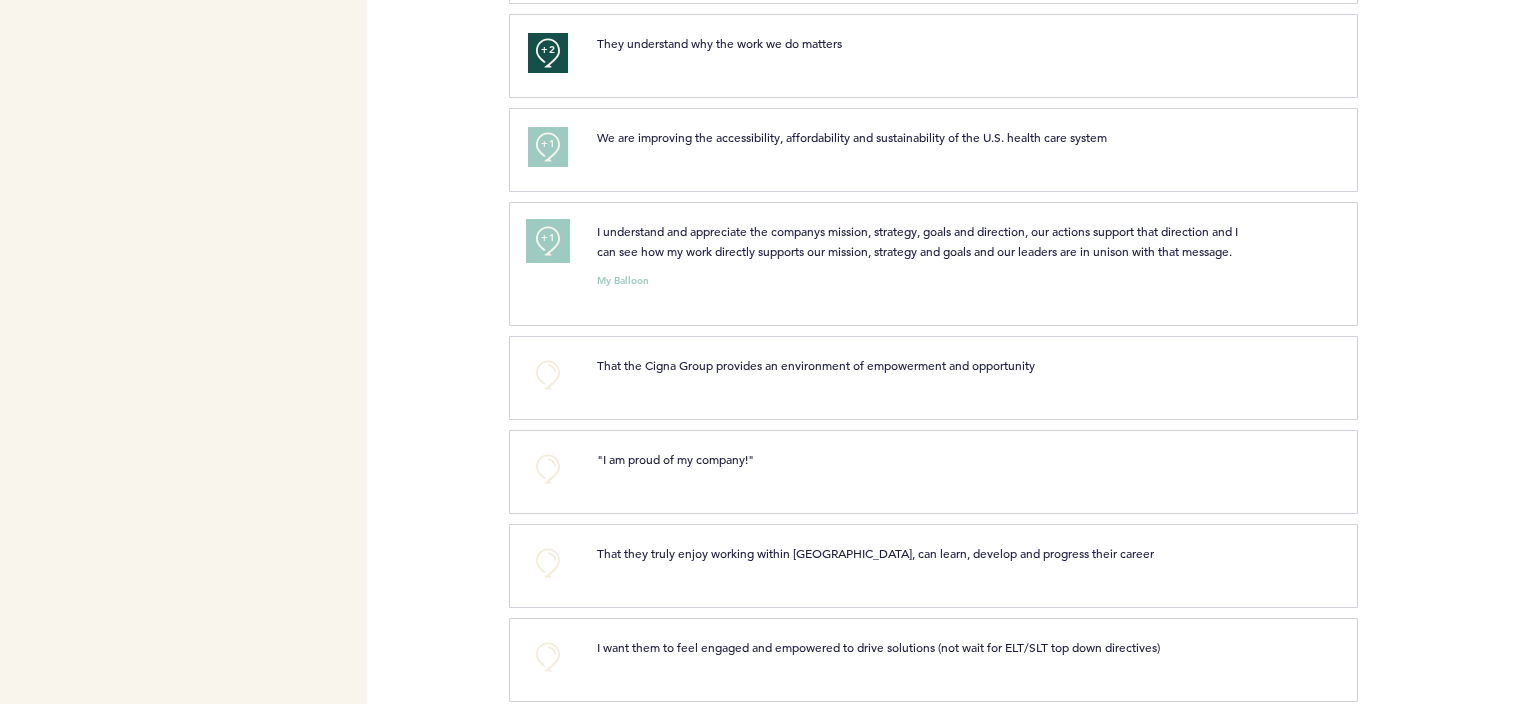 click on "+1" at bounding box center (548, 238) 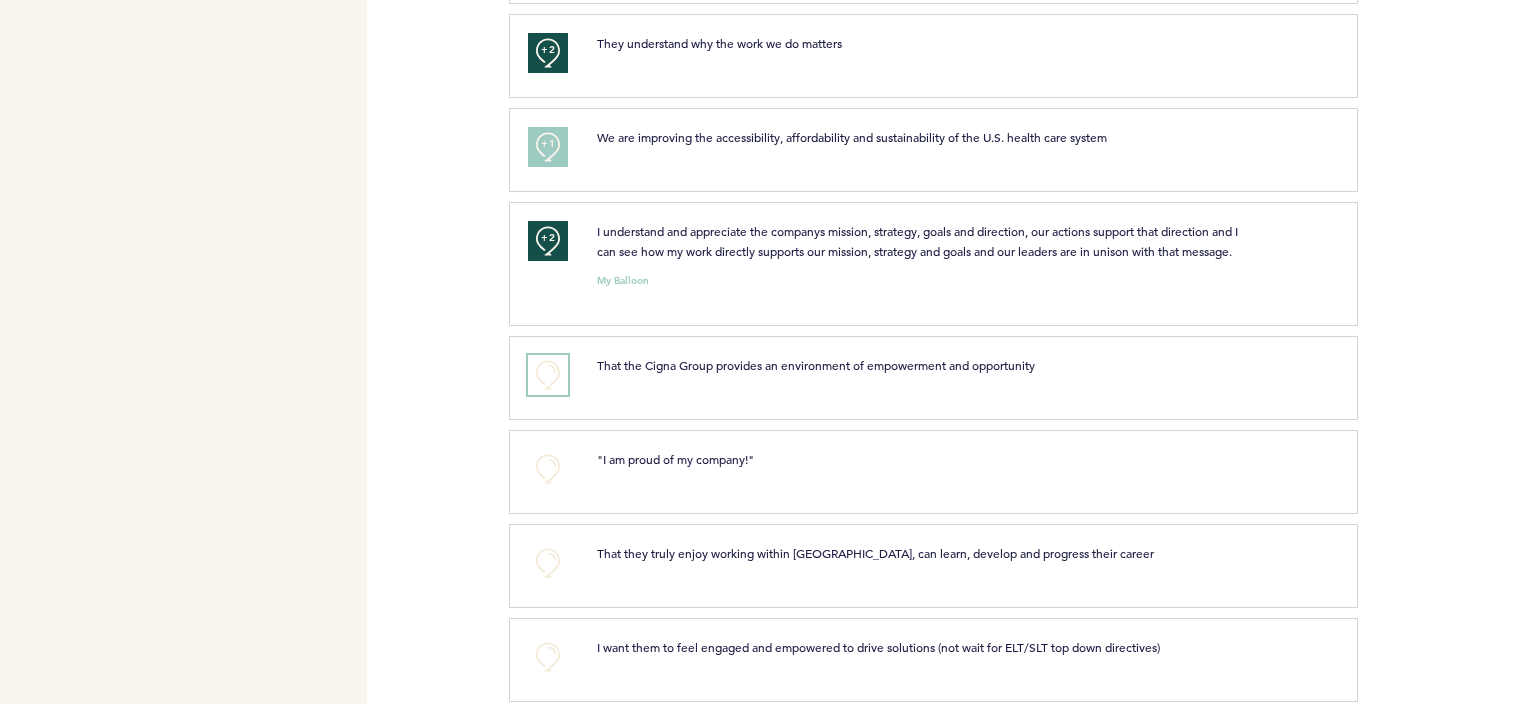 click on "+0" at bounding box center [548, 375] 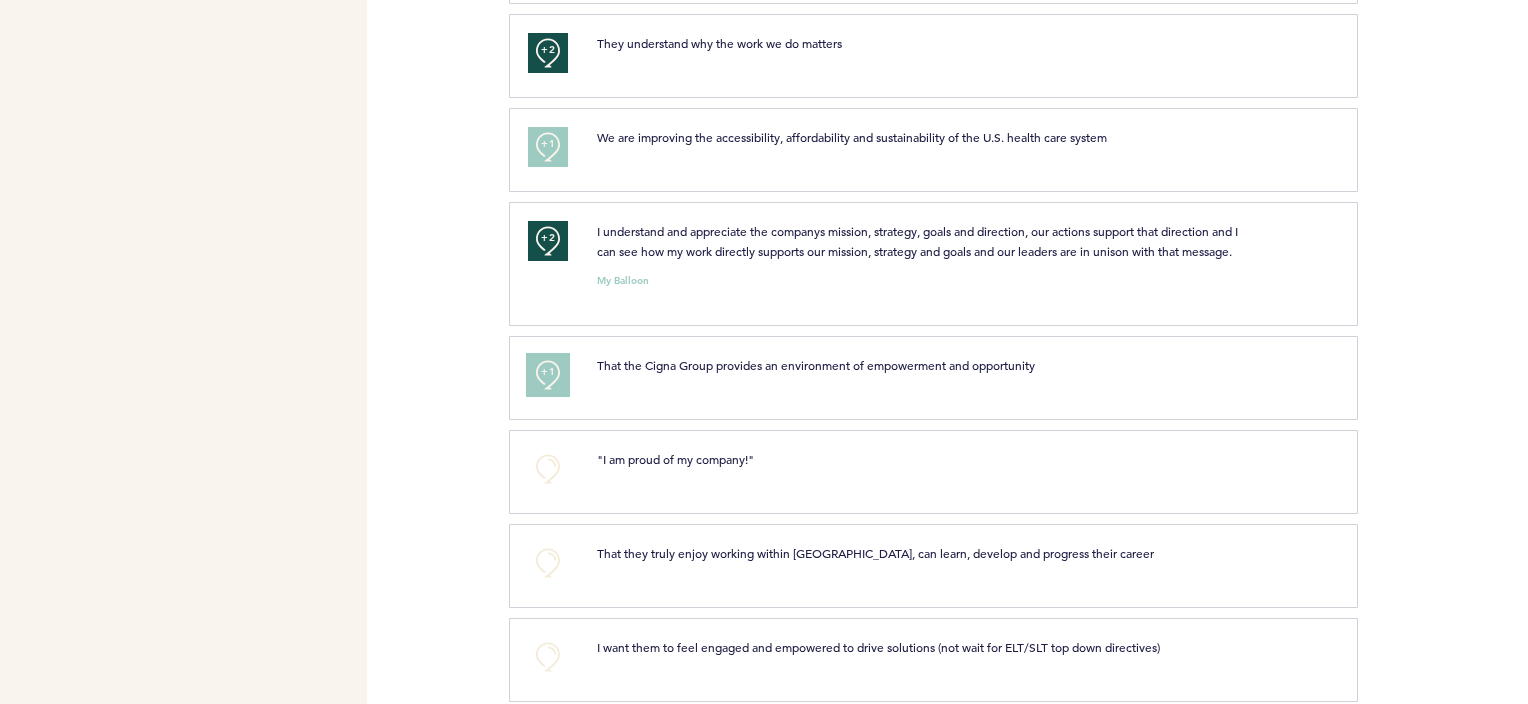 click on "+1" at bounding box center (548, 375) 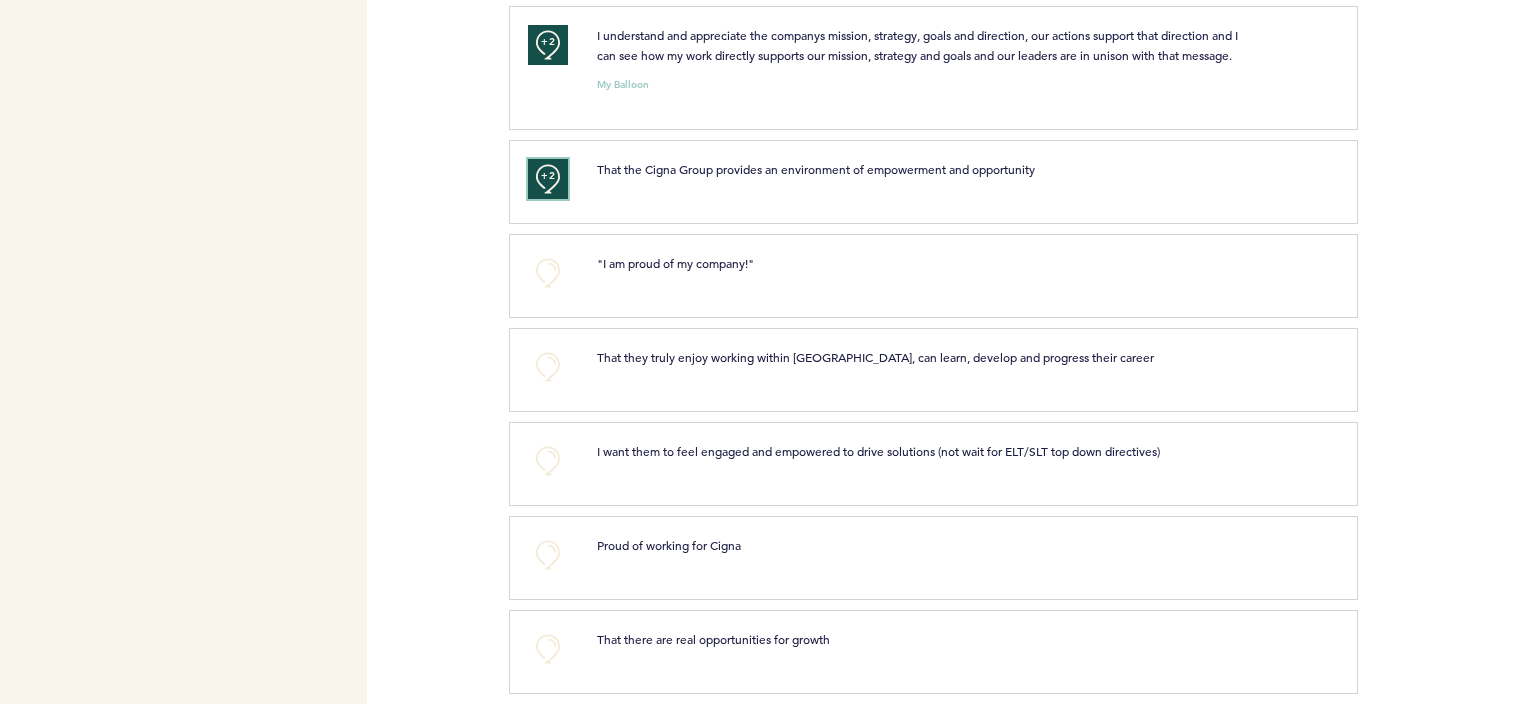 scroll, scrollTop: 1300, scrollLeft: 0, axis: vertical 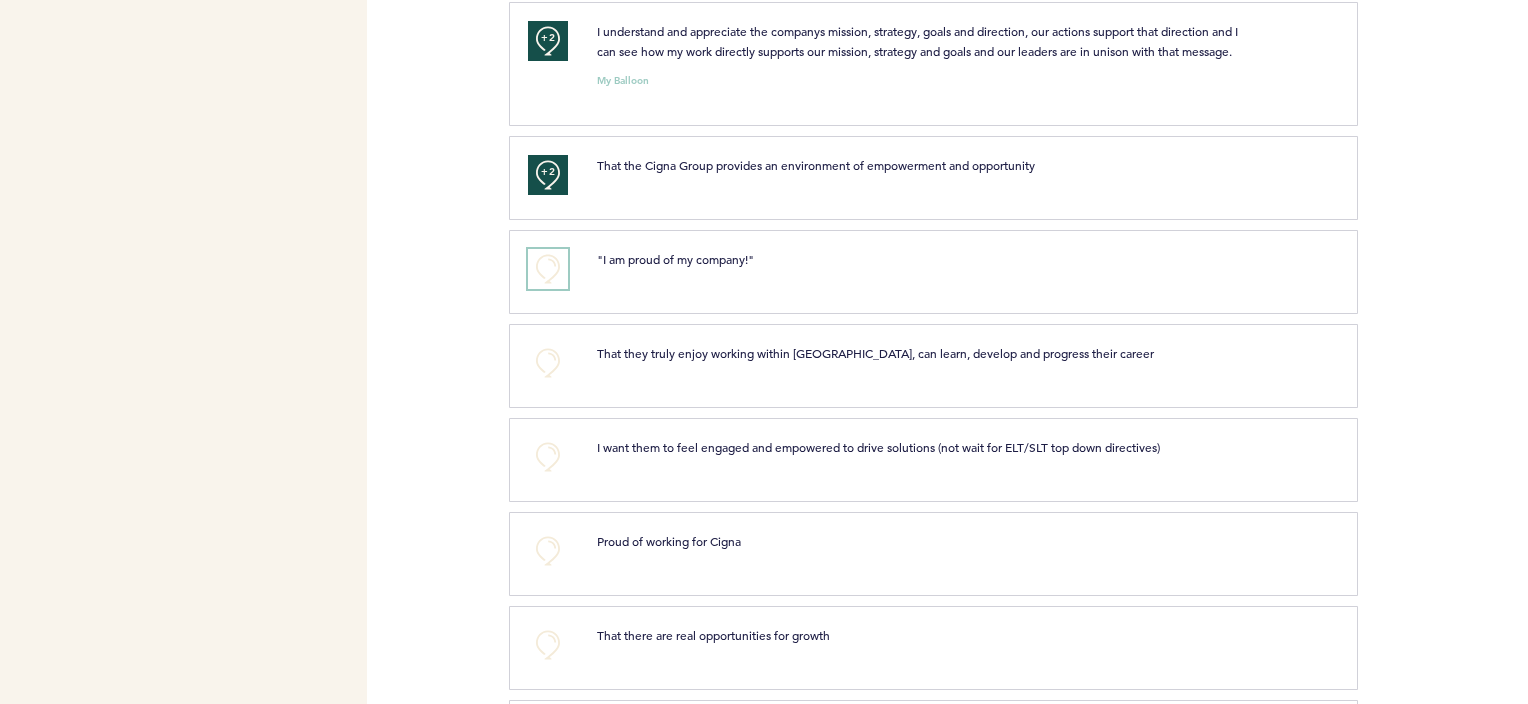 click on "+0" at bounding box center (548, 269) 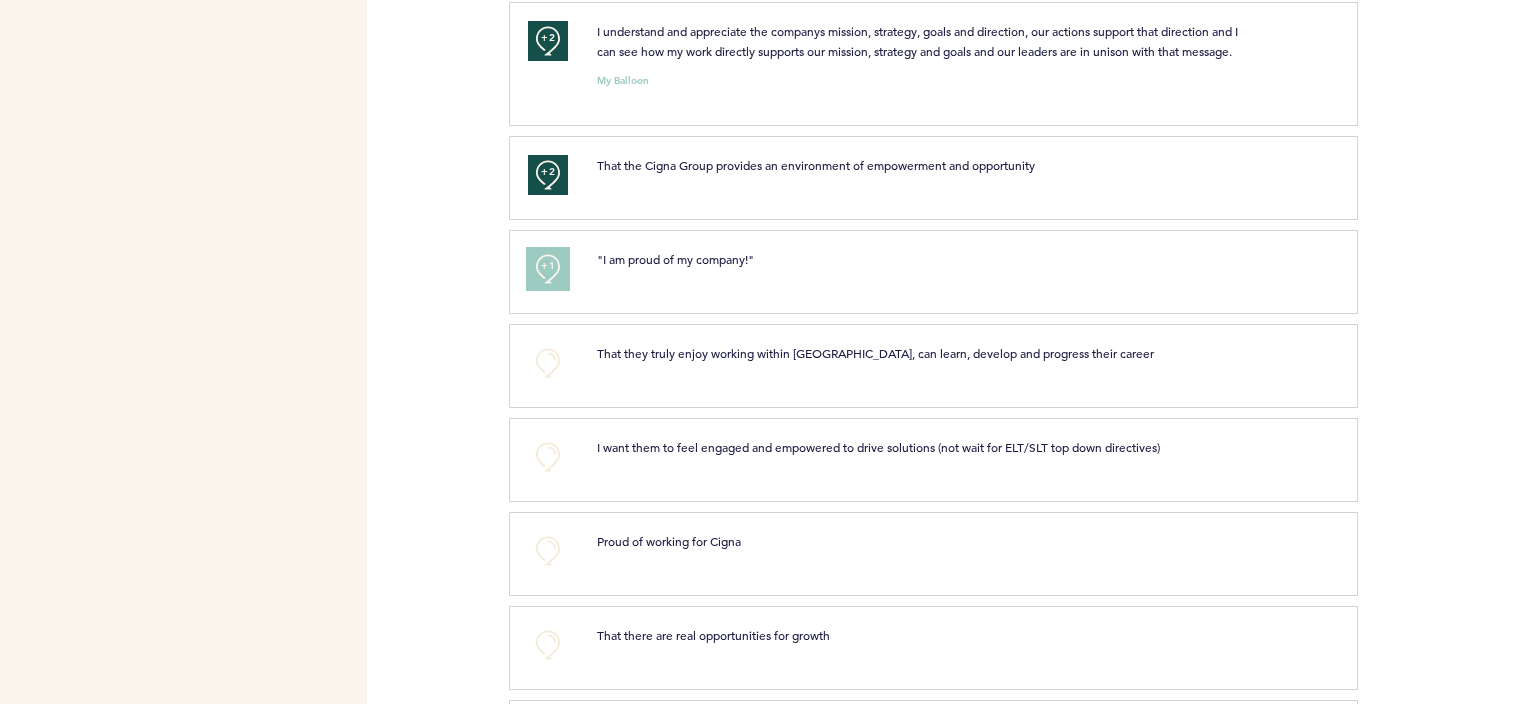 click on "+1" at bounding box center (548, 266) 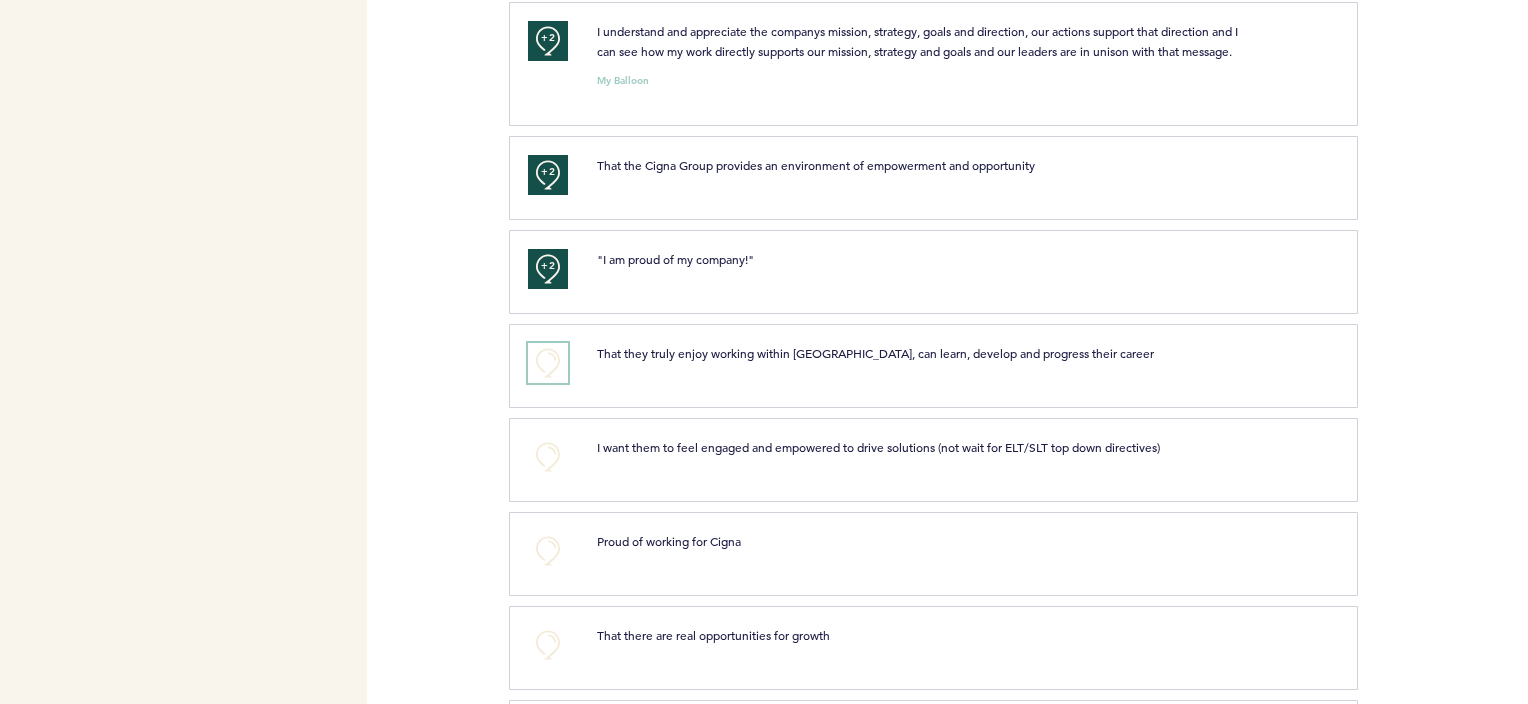 click on "+0" at bounding box center [548, 363] 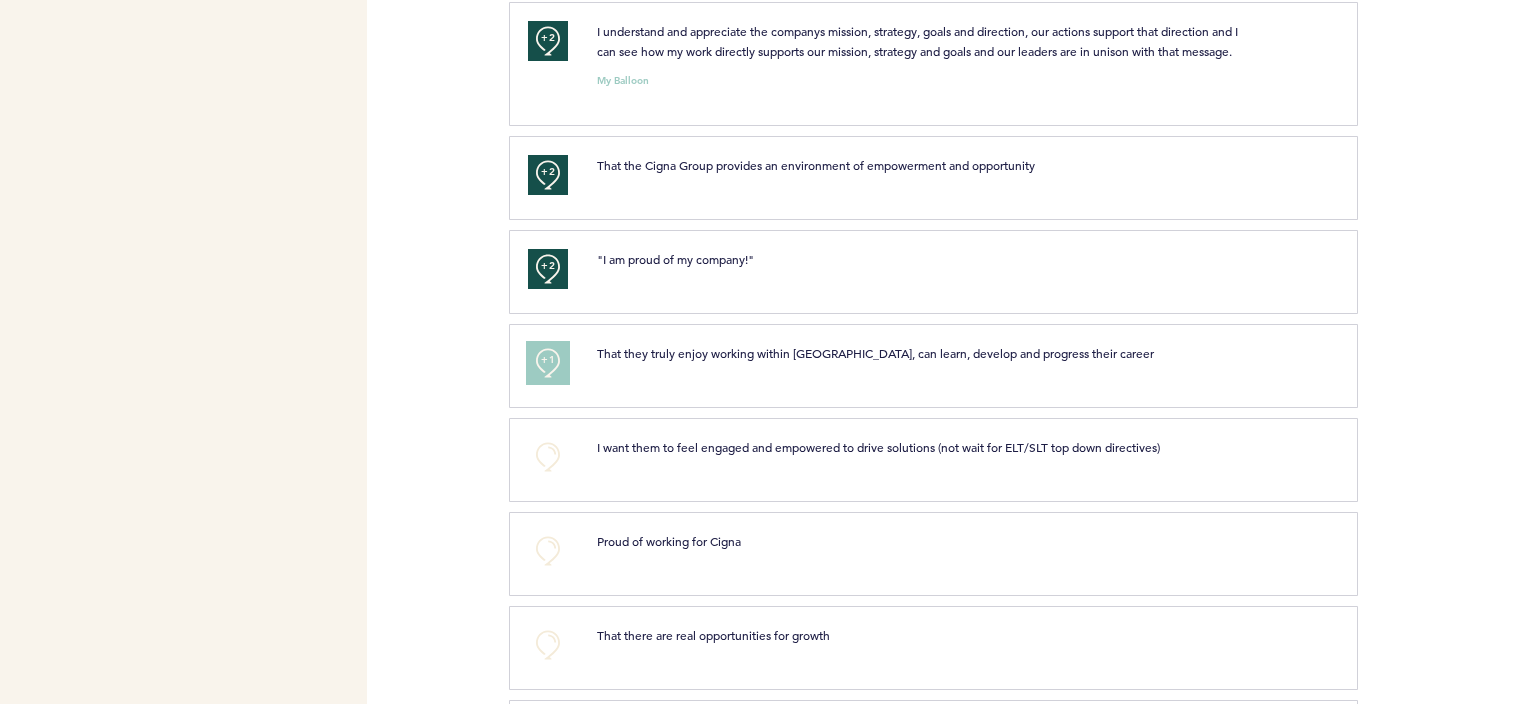 click on "+1" at bounding box center (548, 360) 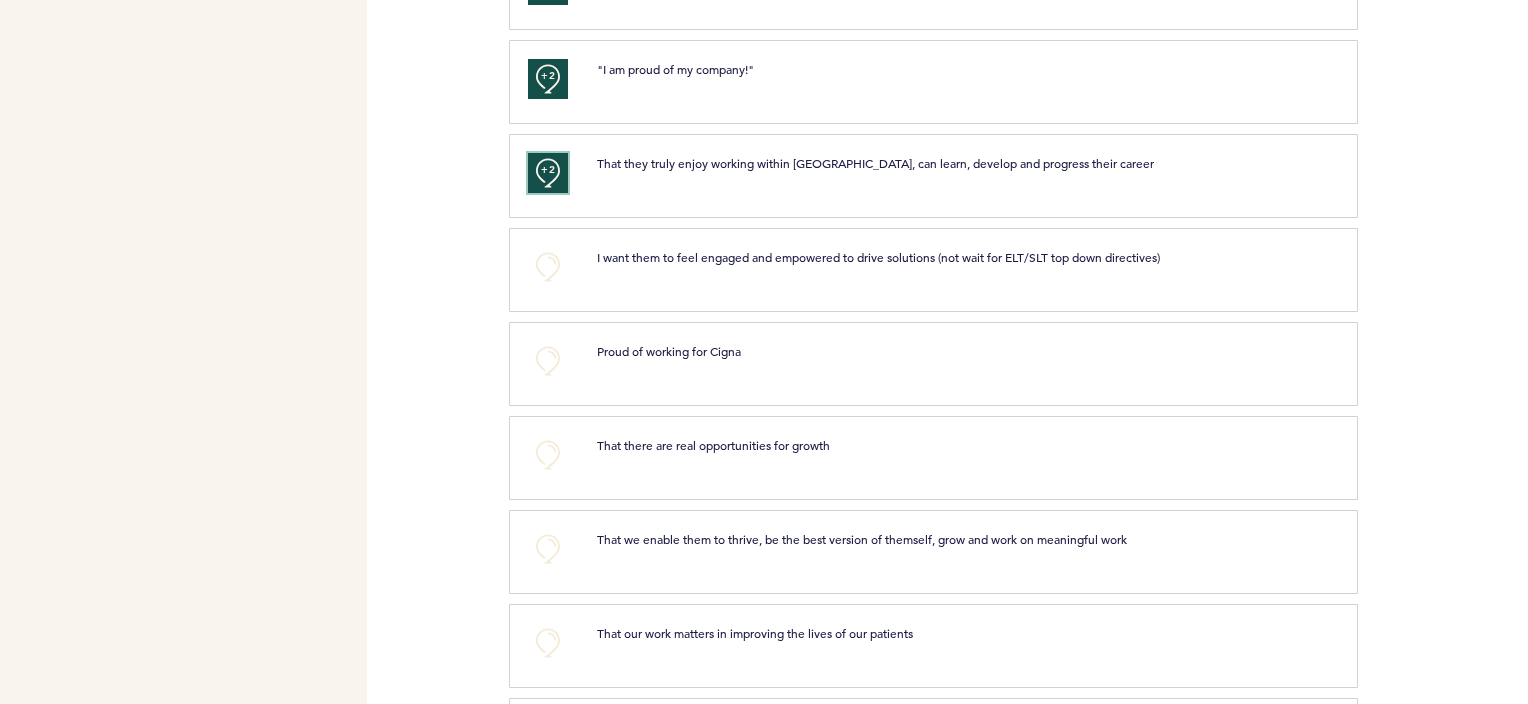 scroll, scrollTop: 1500, scrollLeft: 0, axis: vertical 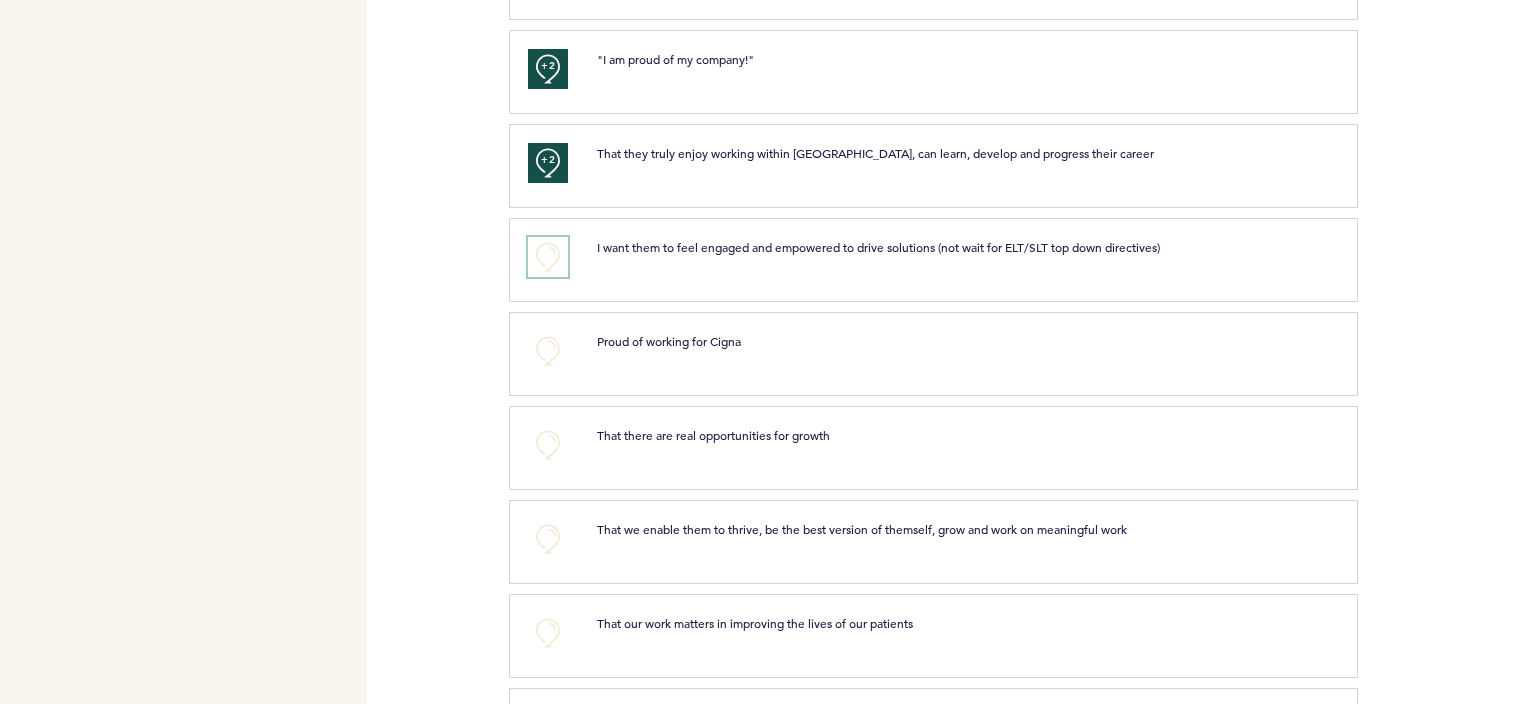 click on "+0" at bounding box center (548, 257) 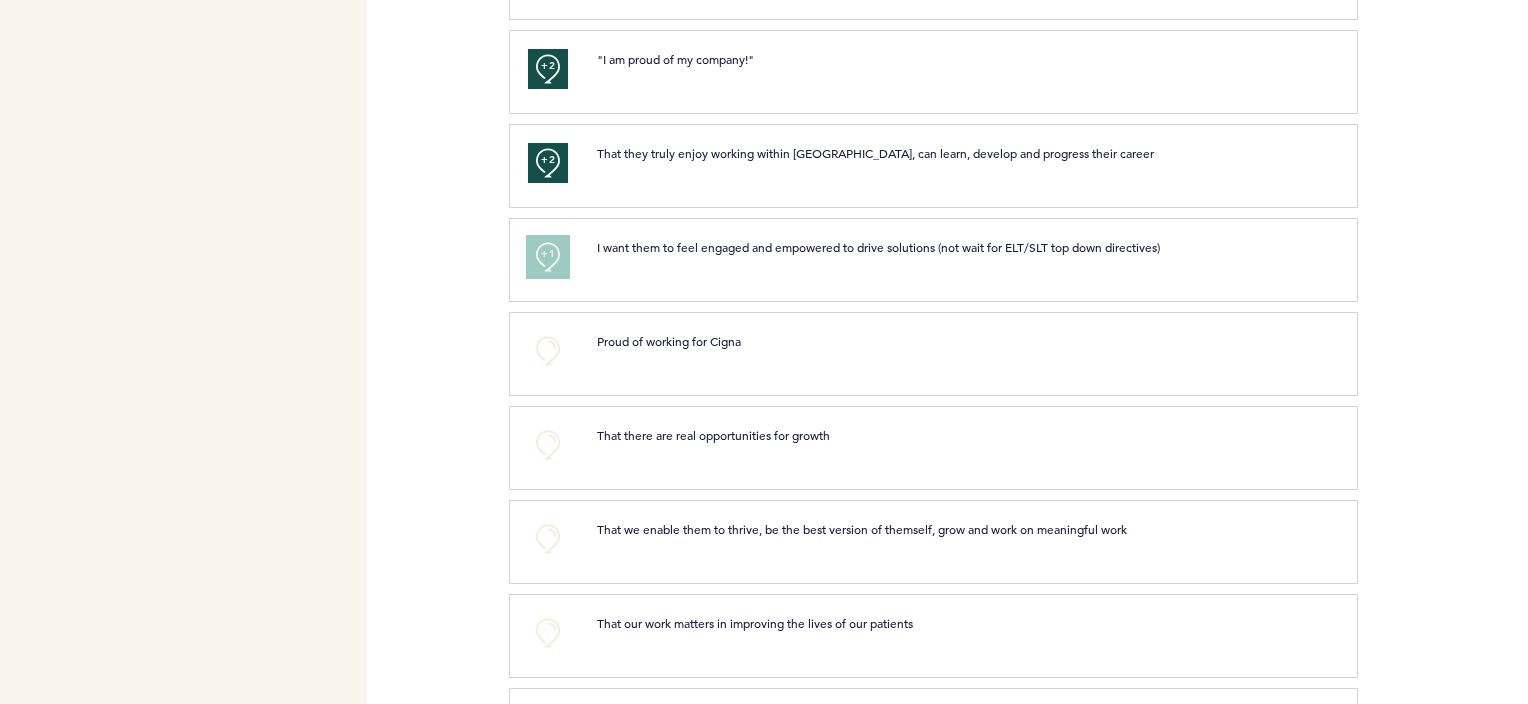 click on "+1" at bounding box center [548, 254] 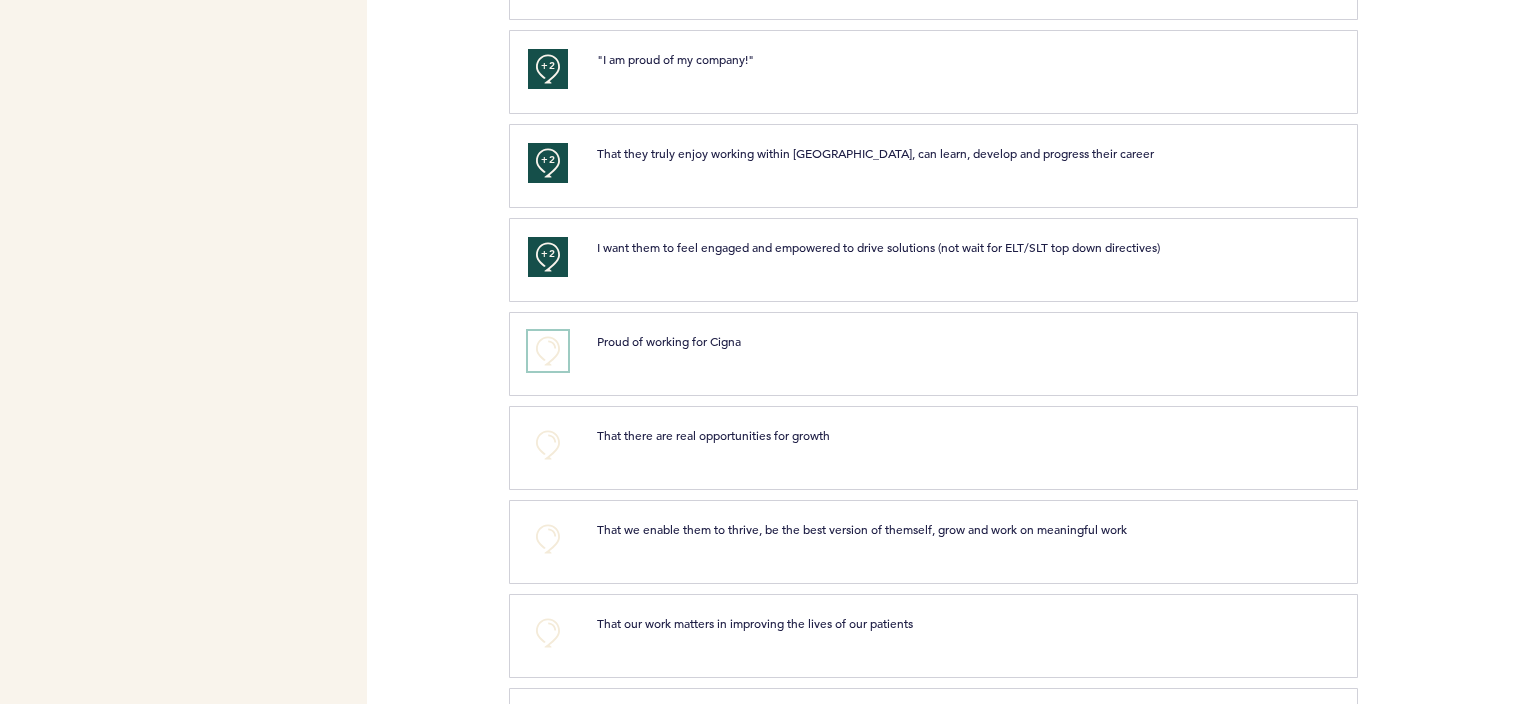 click on "+0" at bounding box center (548, 351) 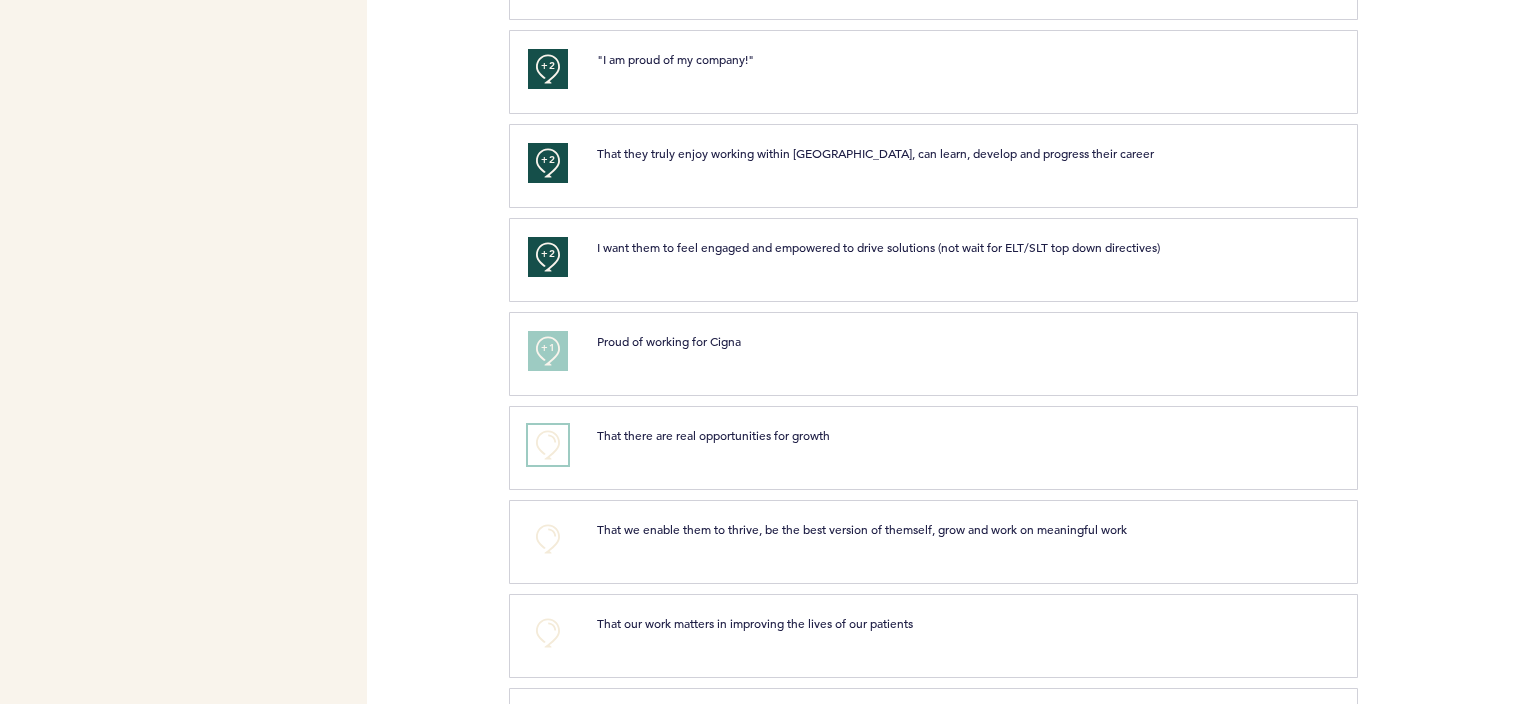 click on "+0" at bounding box center (548, 445) 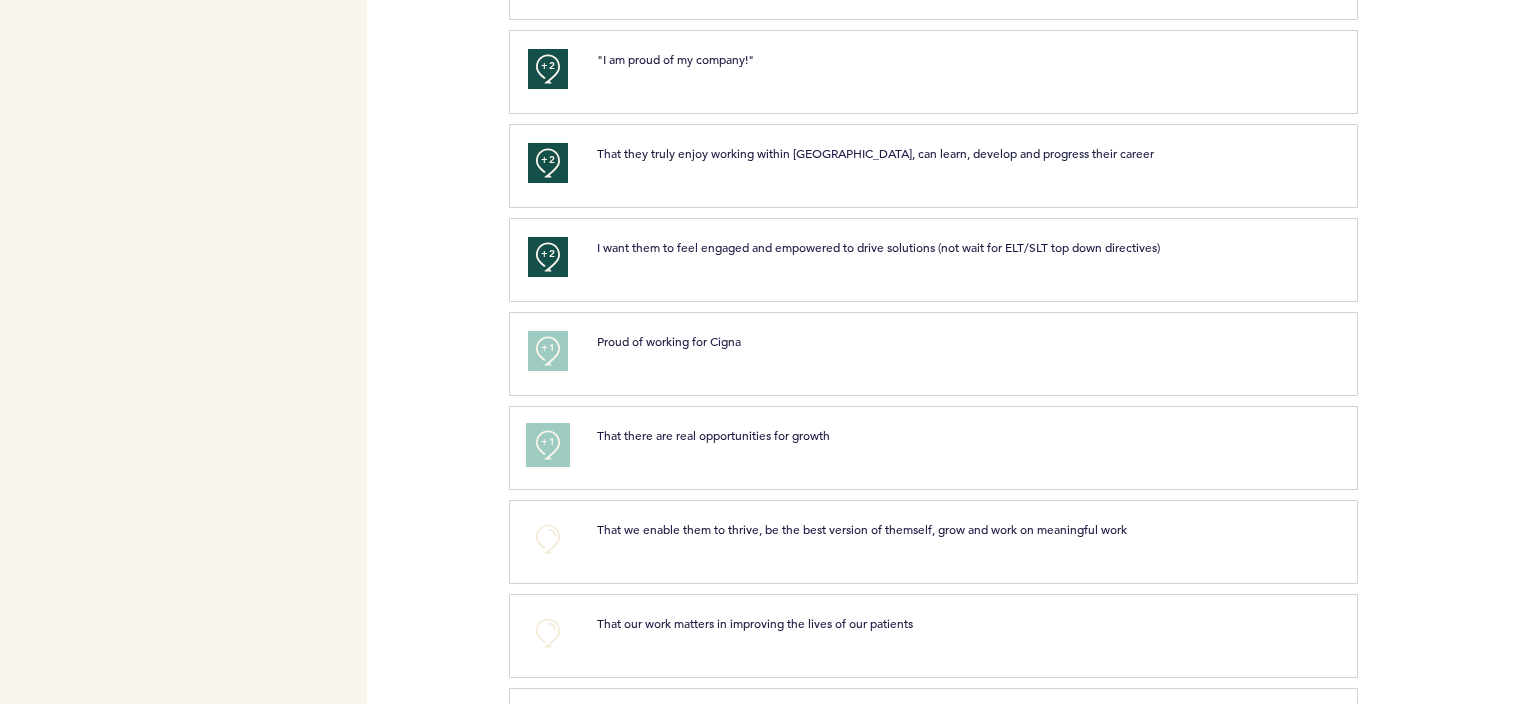 scroll, scrollTop: 1700, scrollLeft: 0, axis: vertical 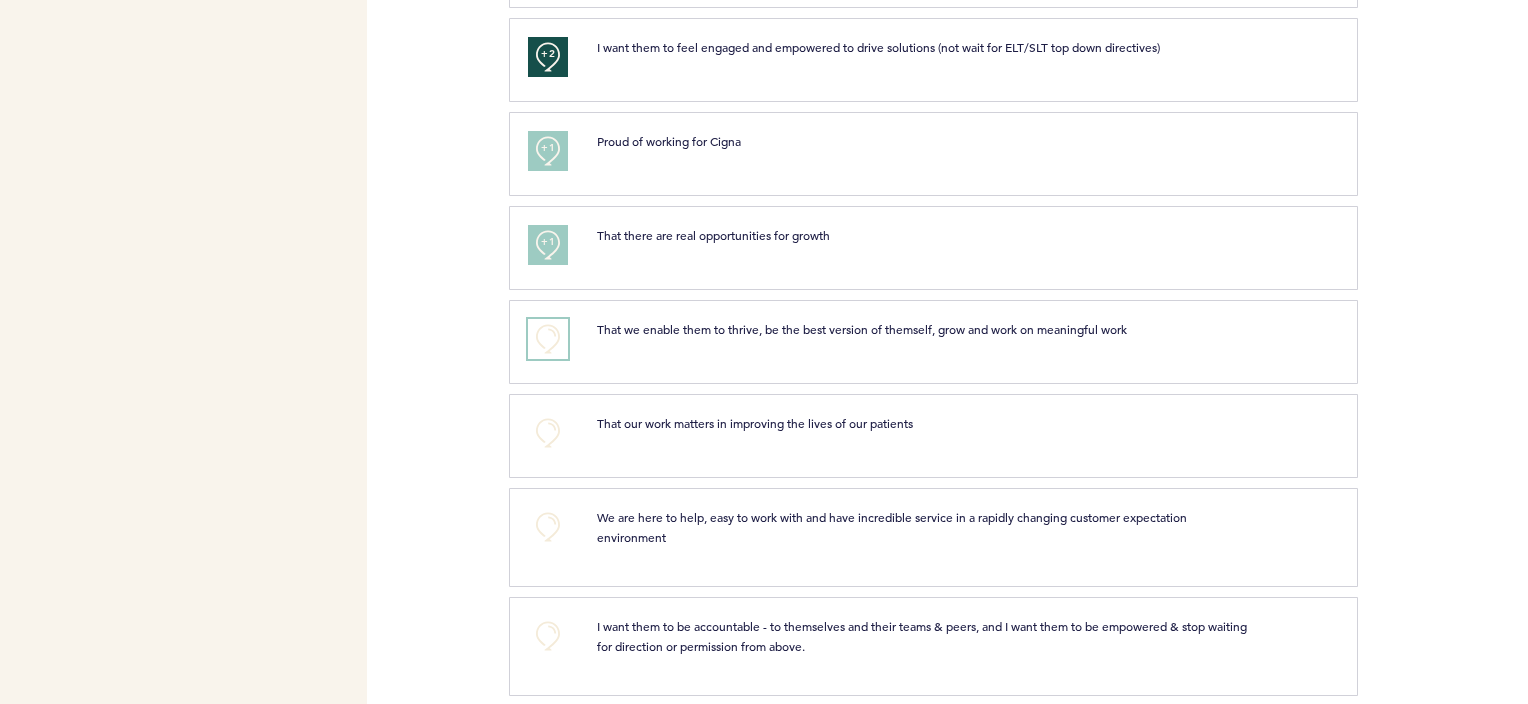 click on "+0" at bounding box center (548, 339) 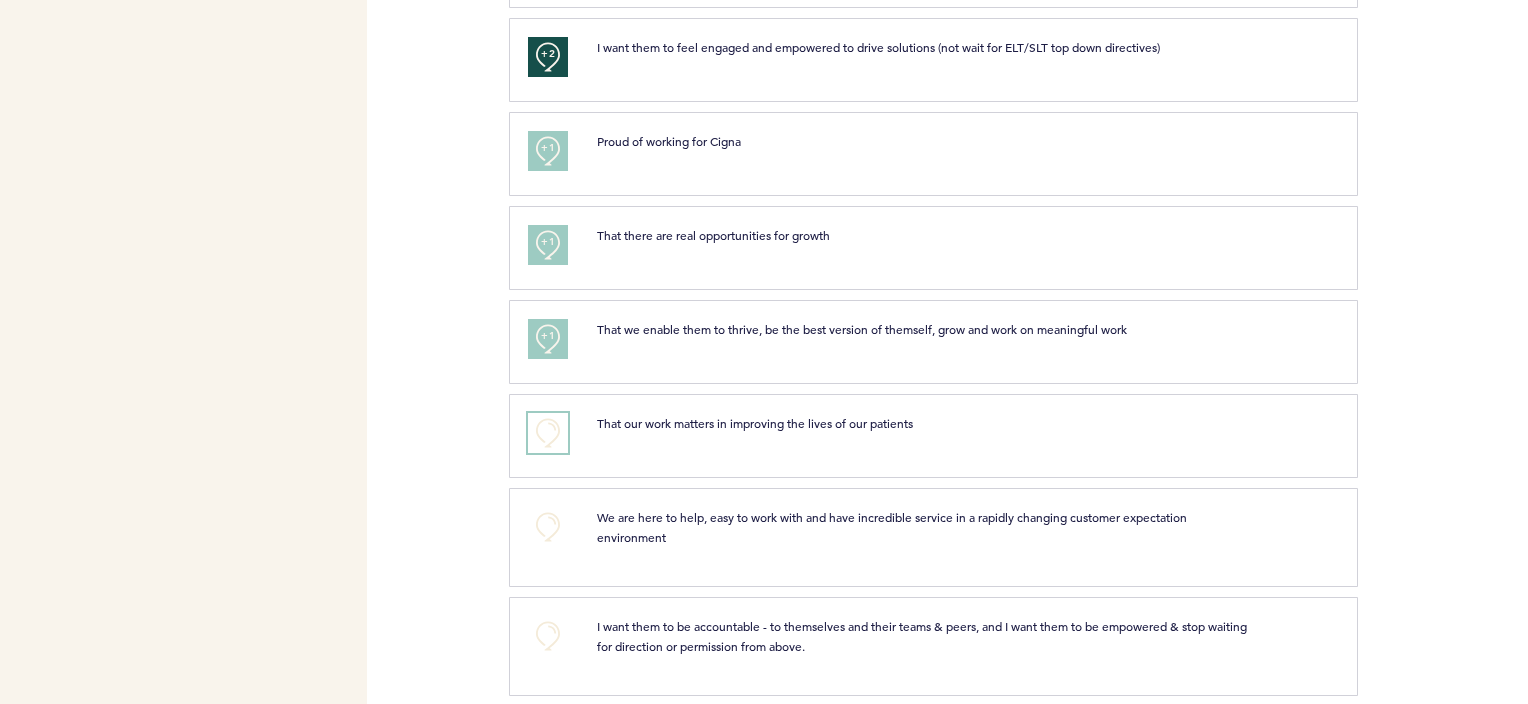 click on "+0" at bounding box center (548, 433) 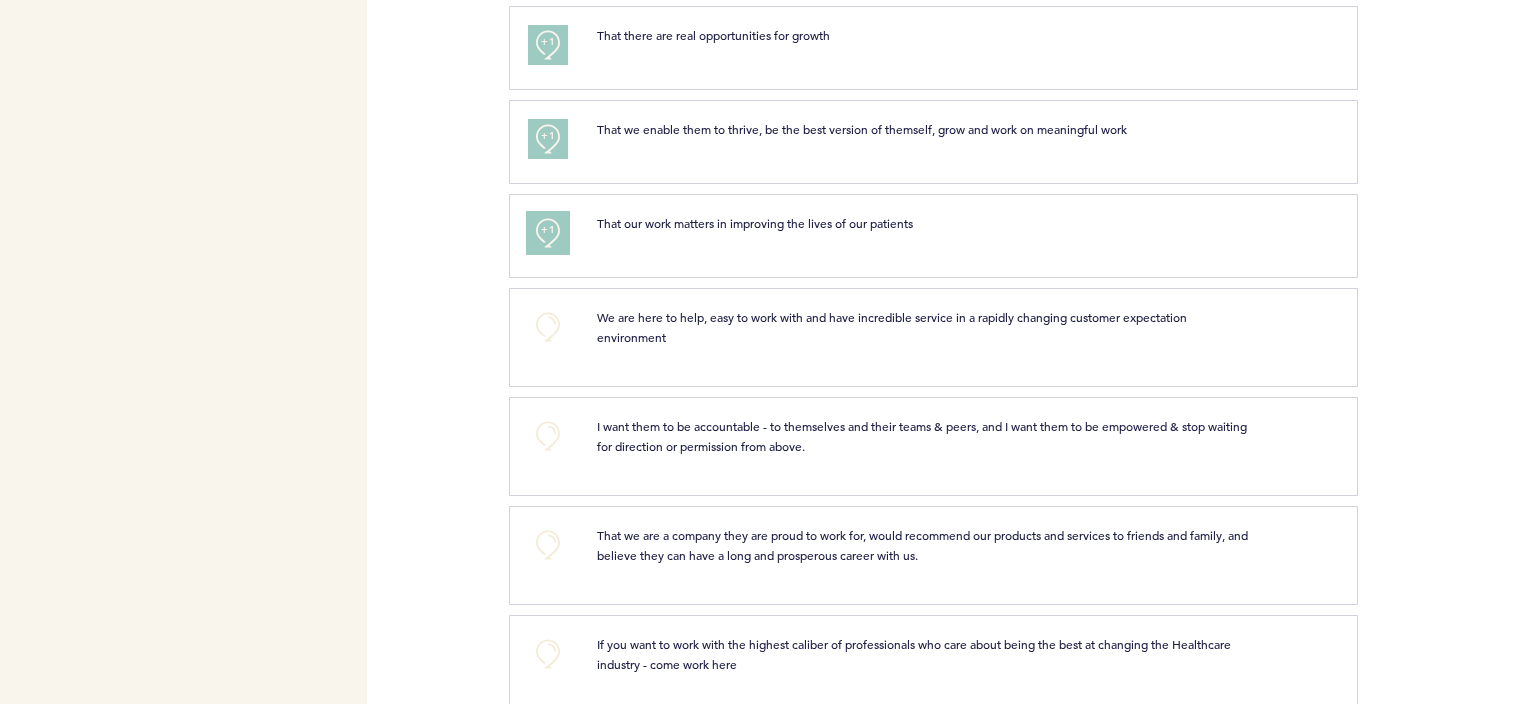 scroll, scrollTop: 2000, scrollLeft: 0, axis: vertical 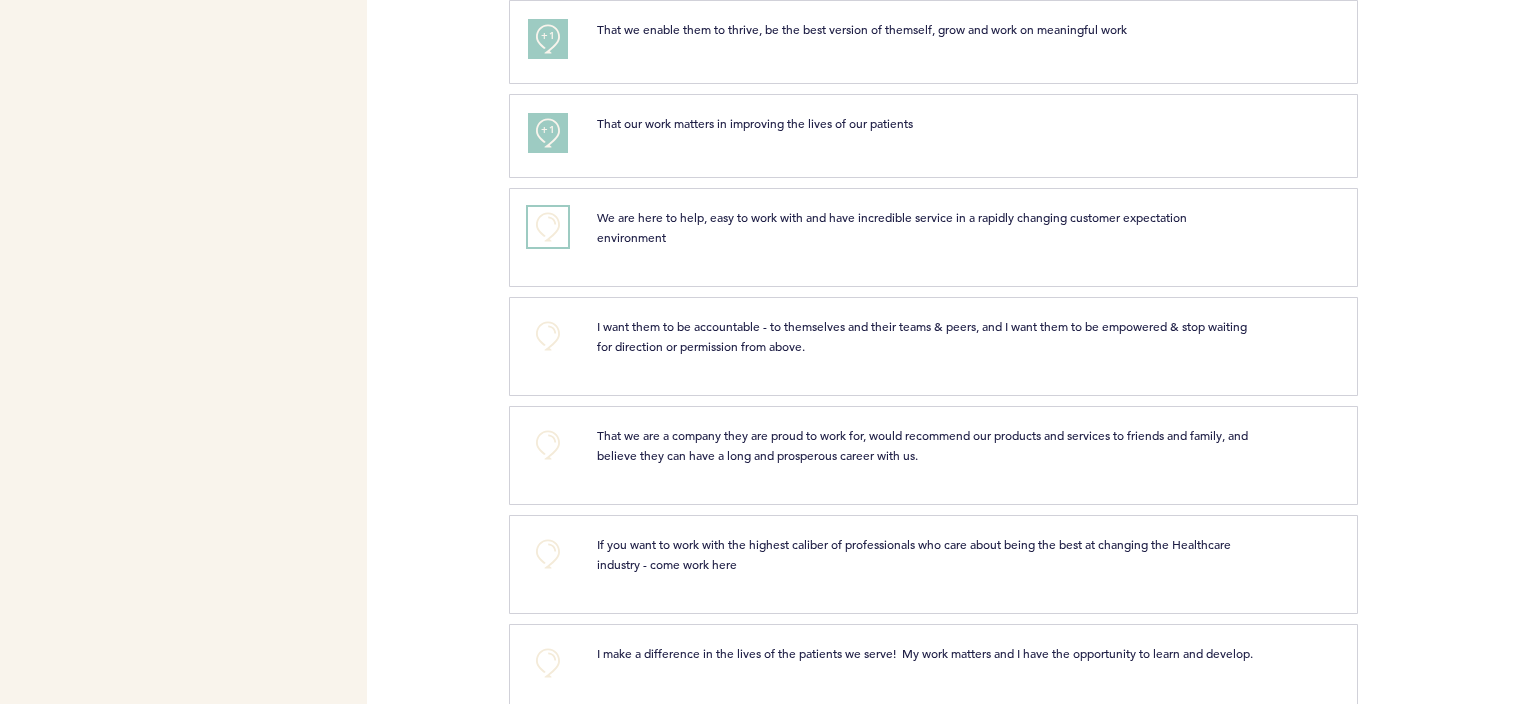click on "+0" at bounding box center [548, 227] 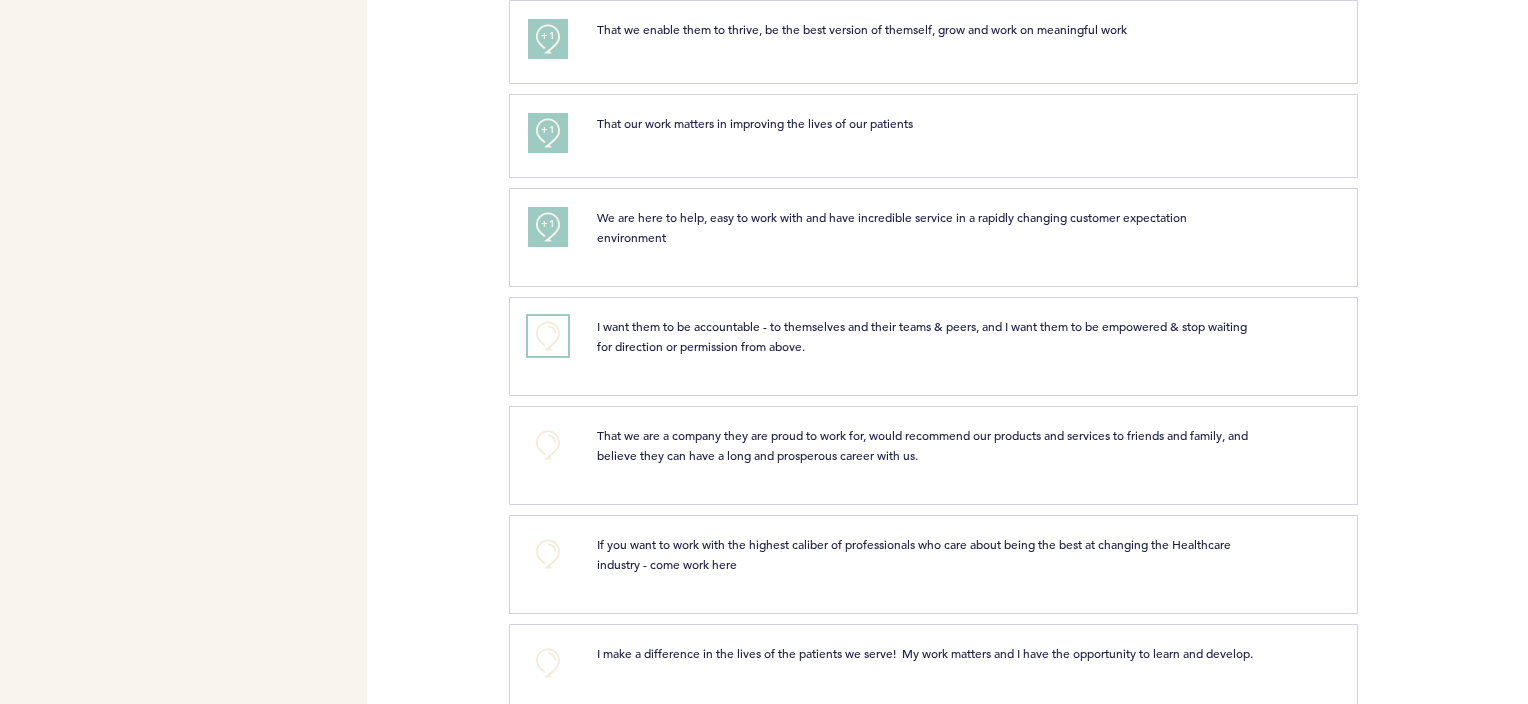 click on "+0" at bounding box center (548, 336) 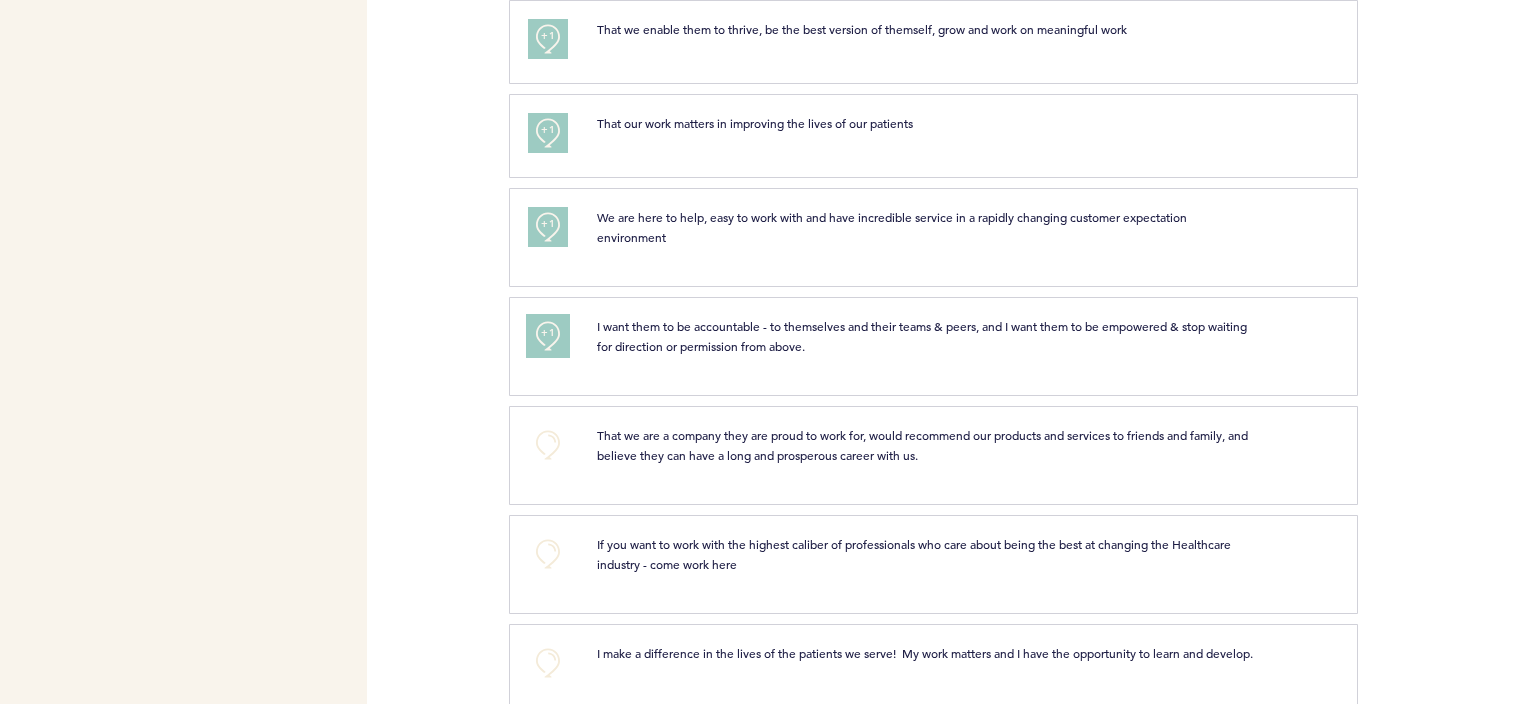 click on "+1" at bounding box center [548, 333] 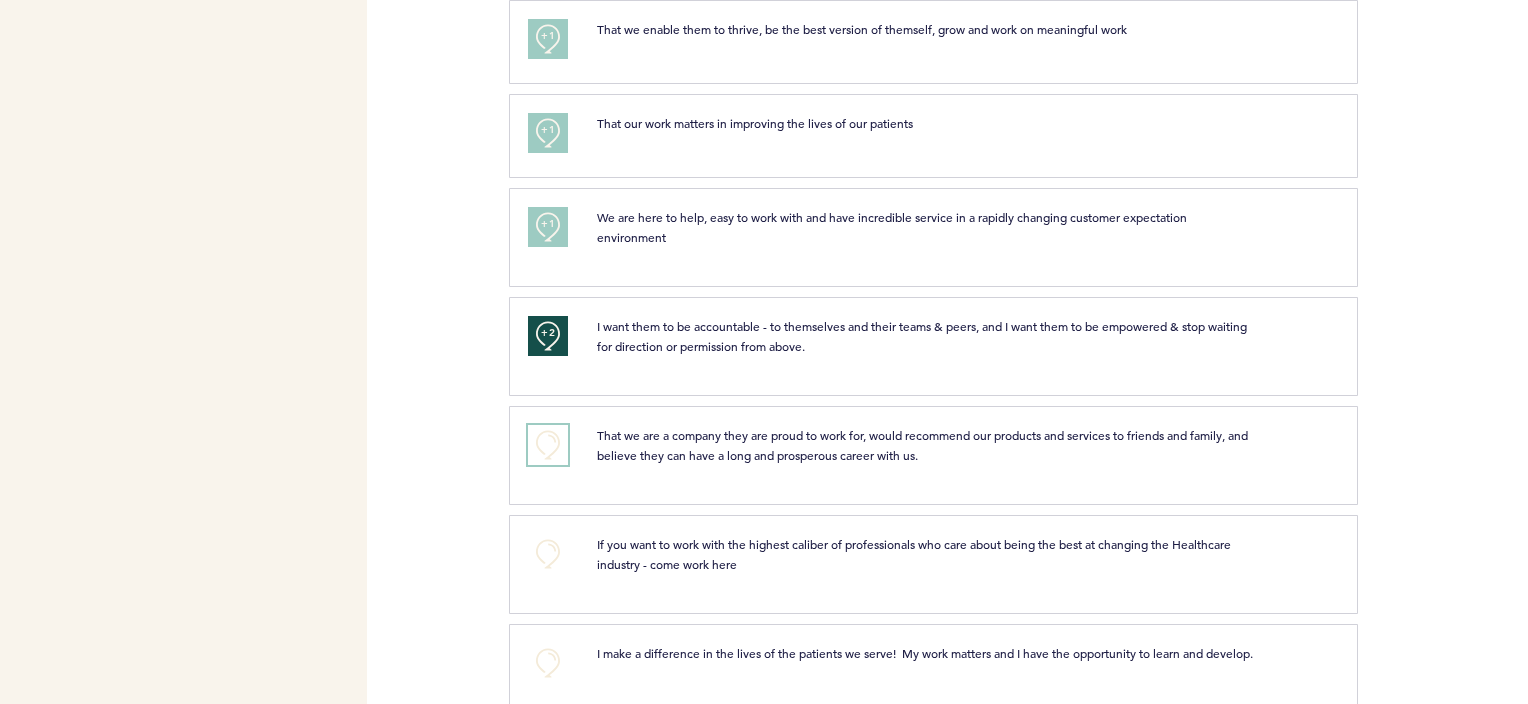 click on "+0" at bounding box center [548, 445] 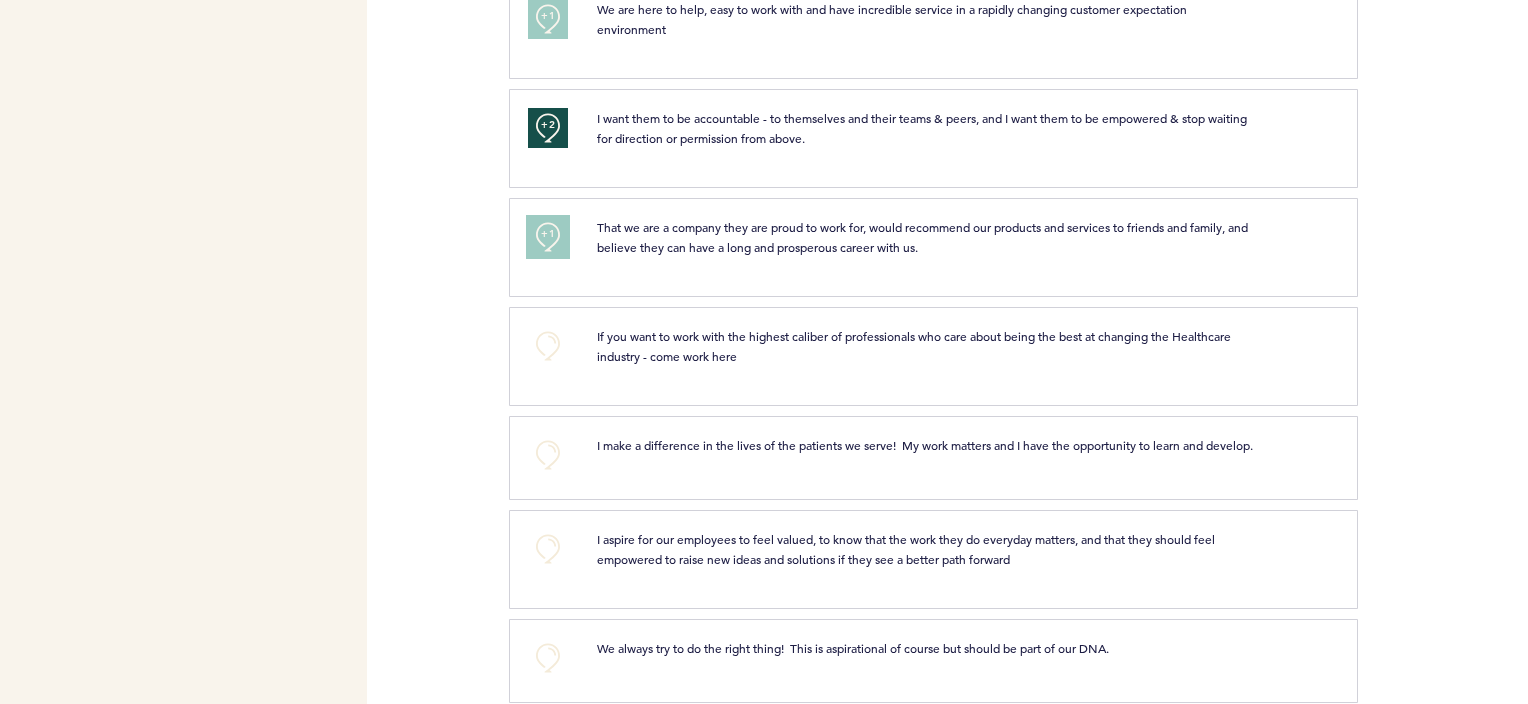 scroll, scrollTop: 2240, scrollLeft: 0, axis: vertical 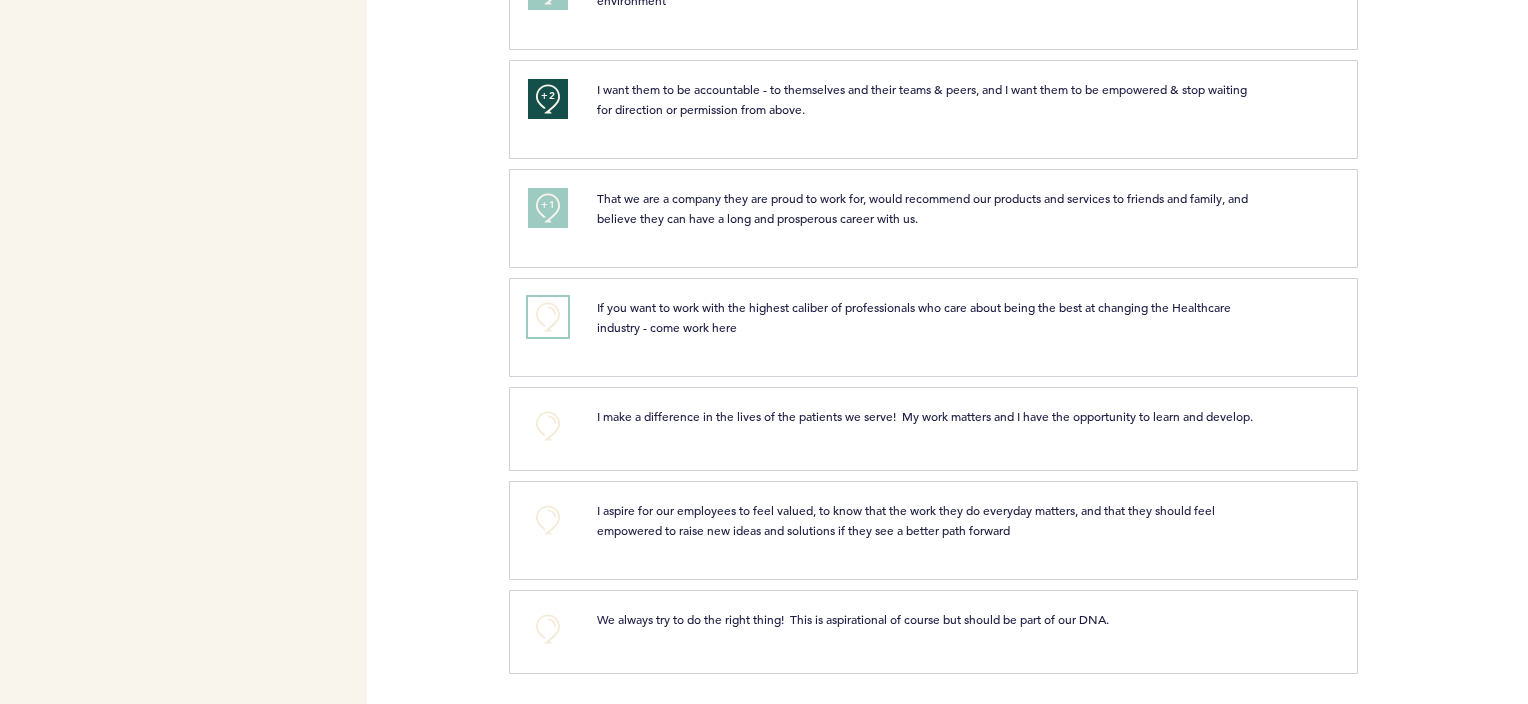 click on "+0" at bounding box center (548, 317) 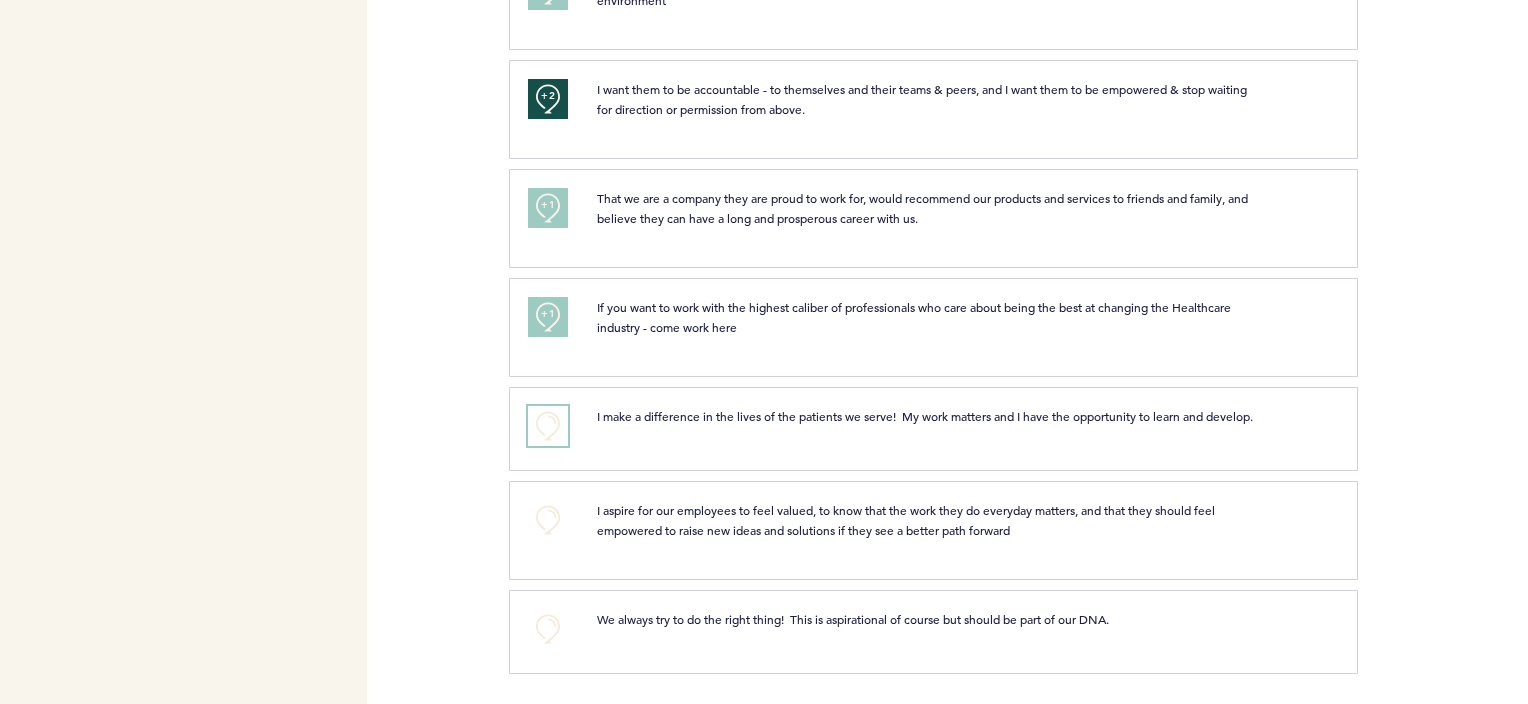 click on "+0" at bounding box center (548, 426) 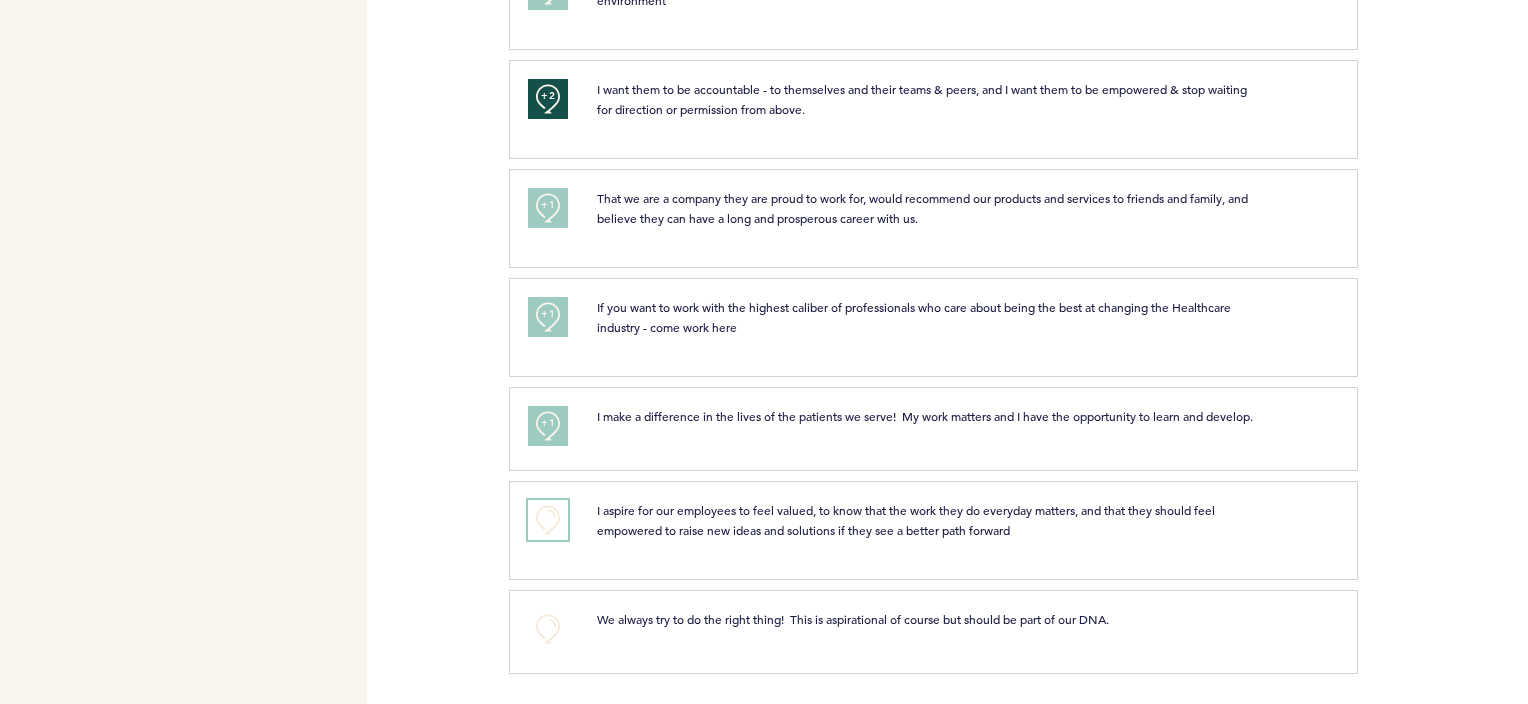 click on "+0" at bounding box center (548, 520) 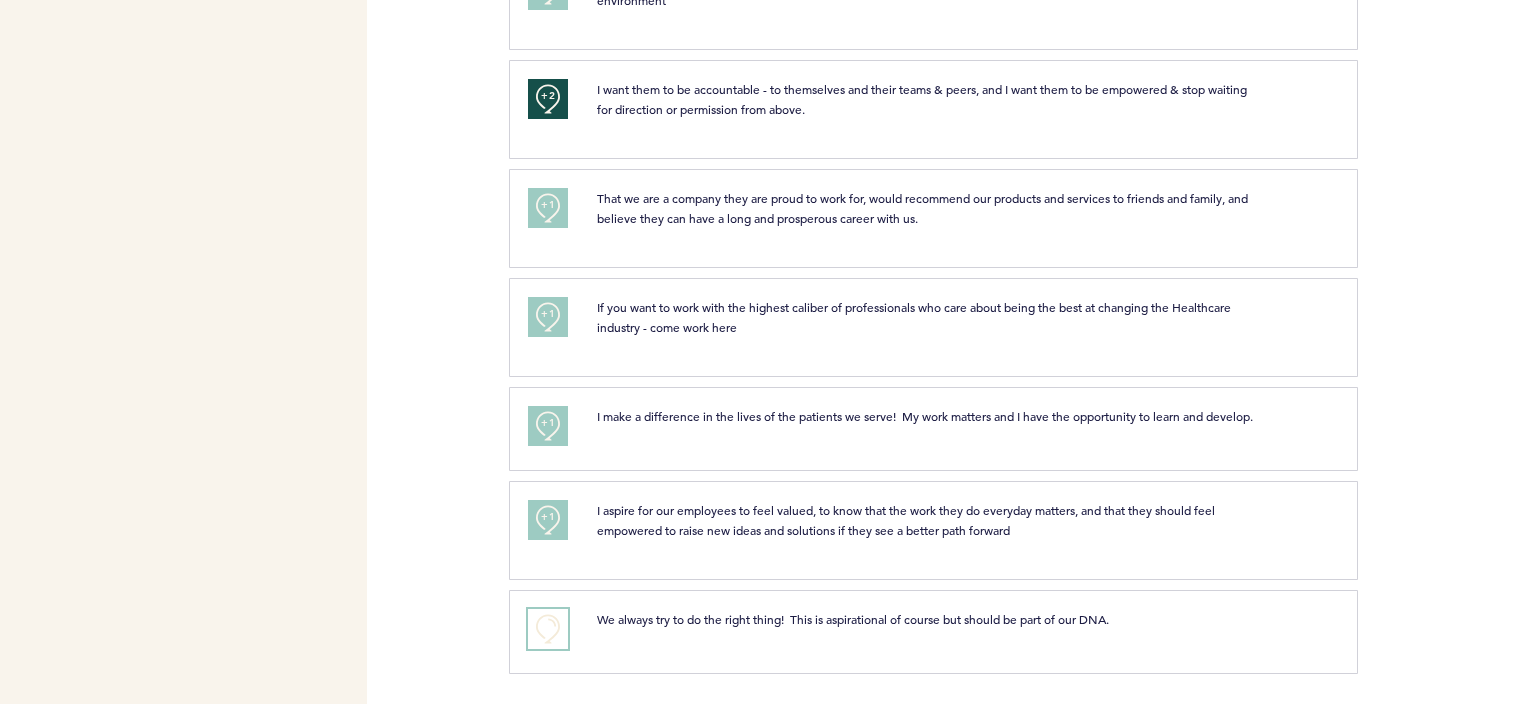 click on "+0" at bounding box center [548, 629] 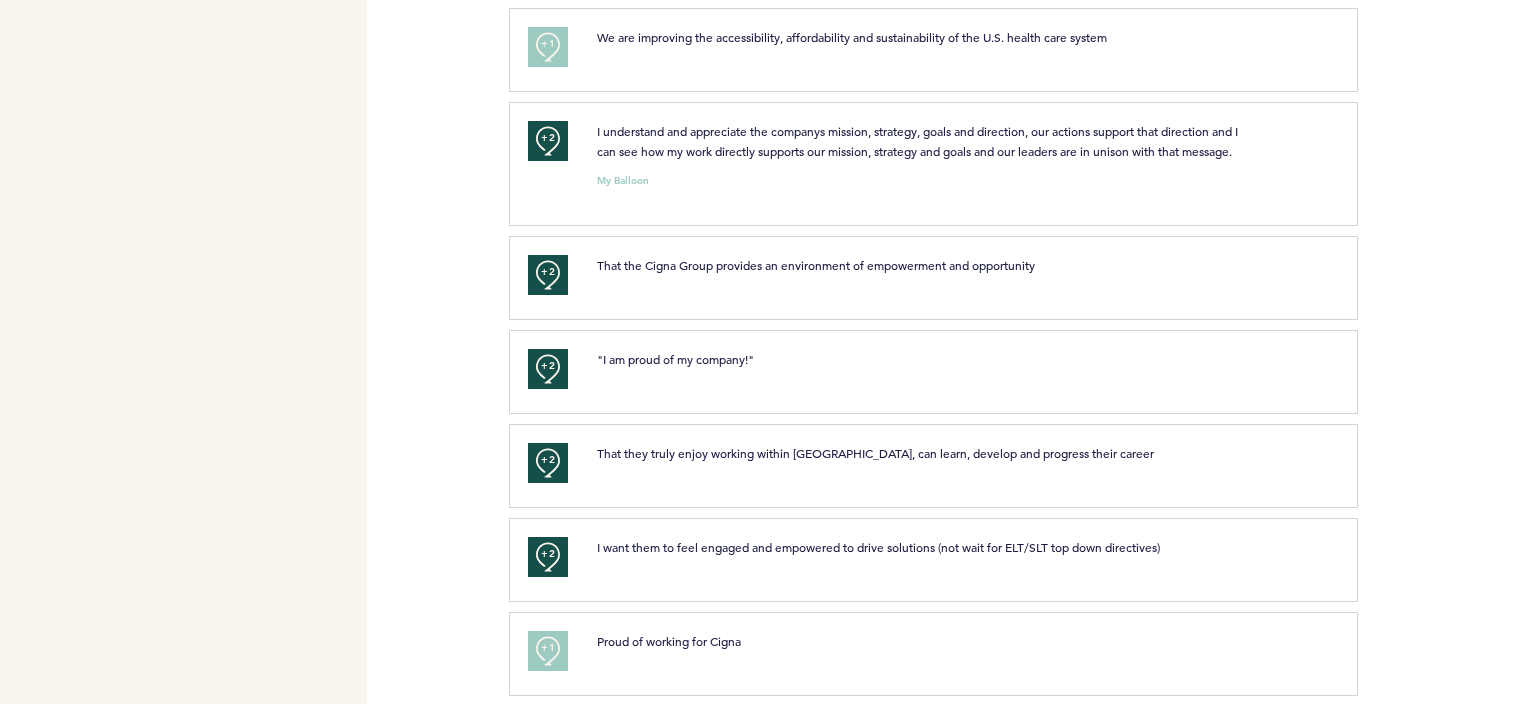 scroll, scrollTop: 1600, scrollLeft: 0, axis: vertical 